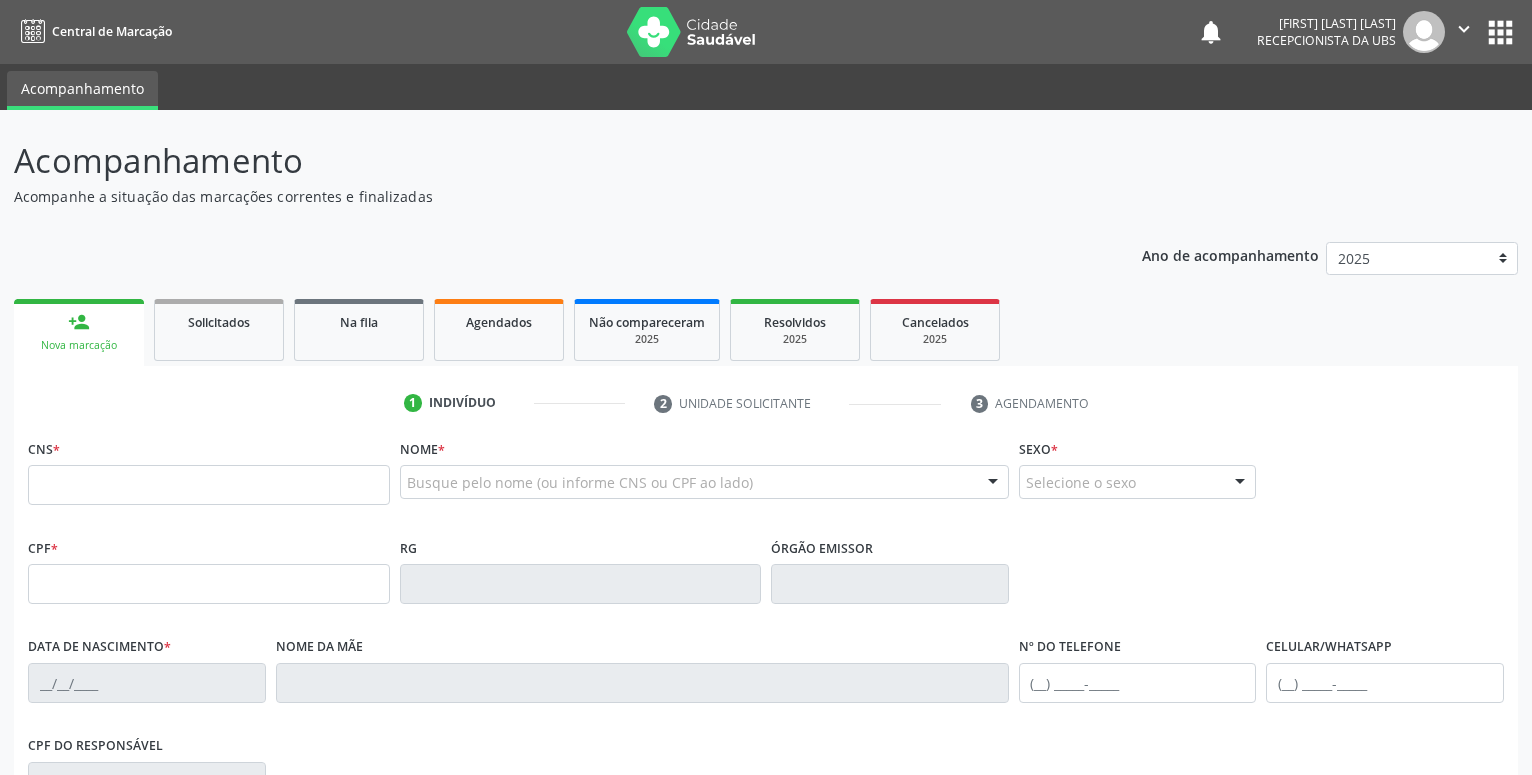 scroll, scrollTop: 0, scrollLeft: 0, axis: both 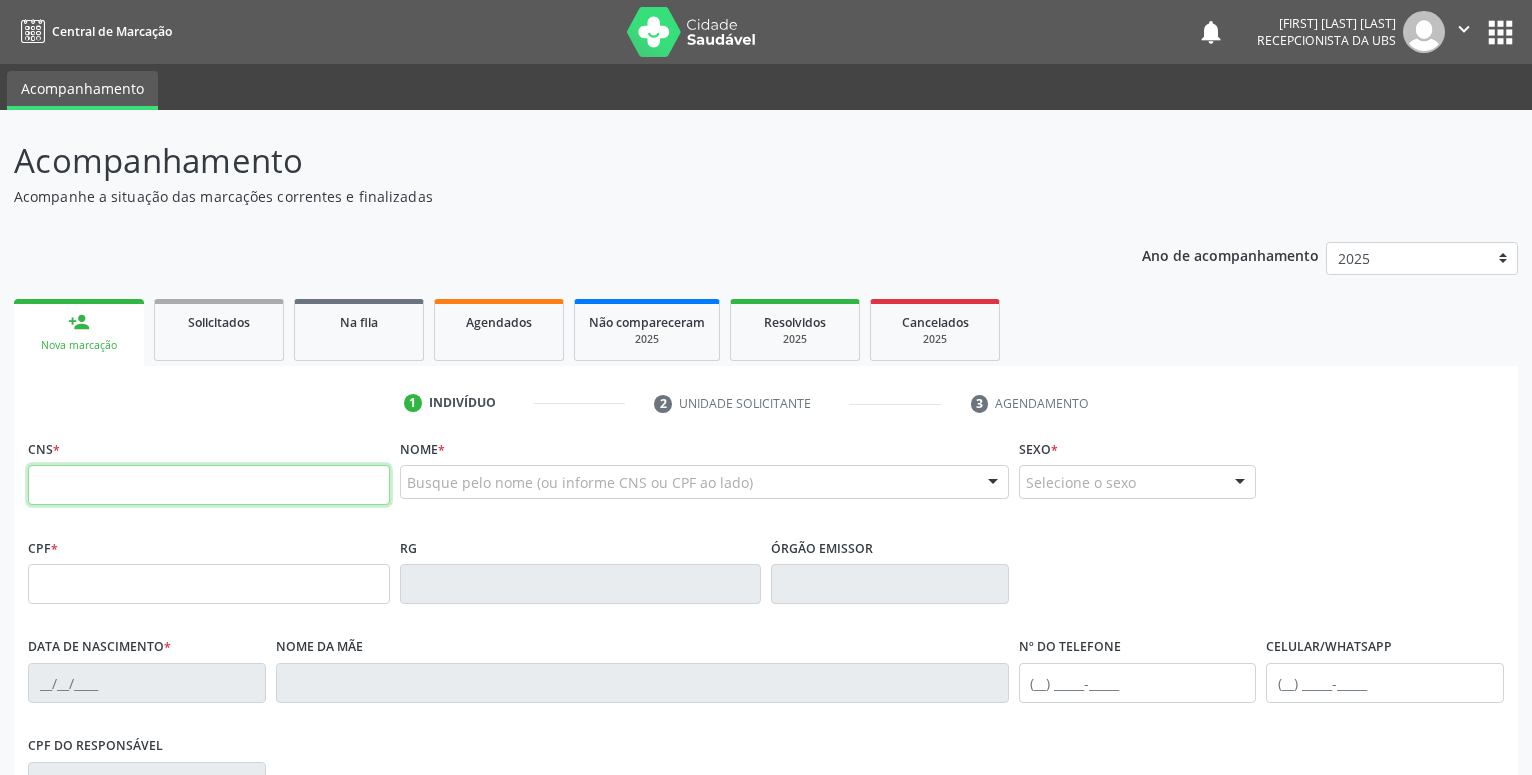 click at bounding box center (209, 485) 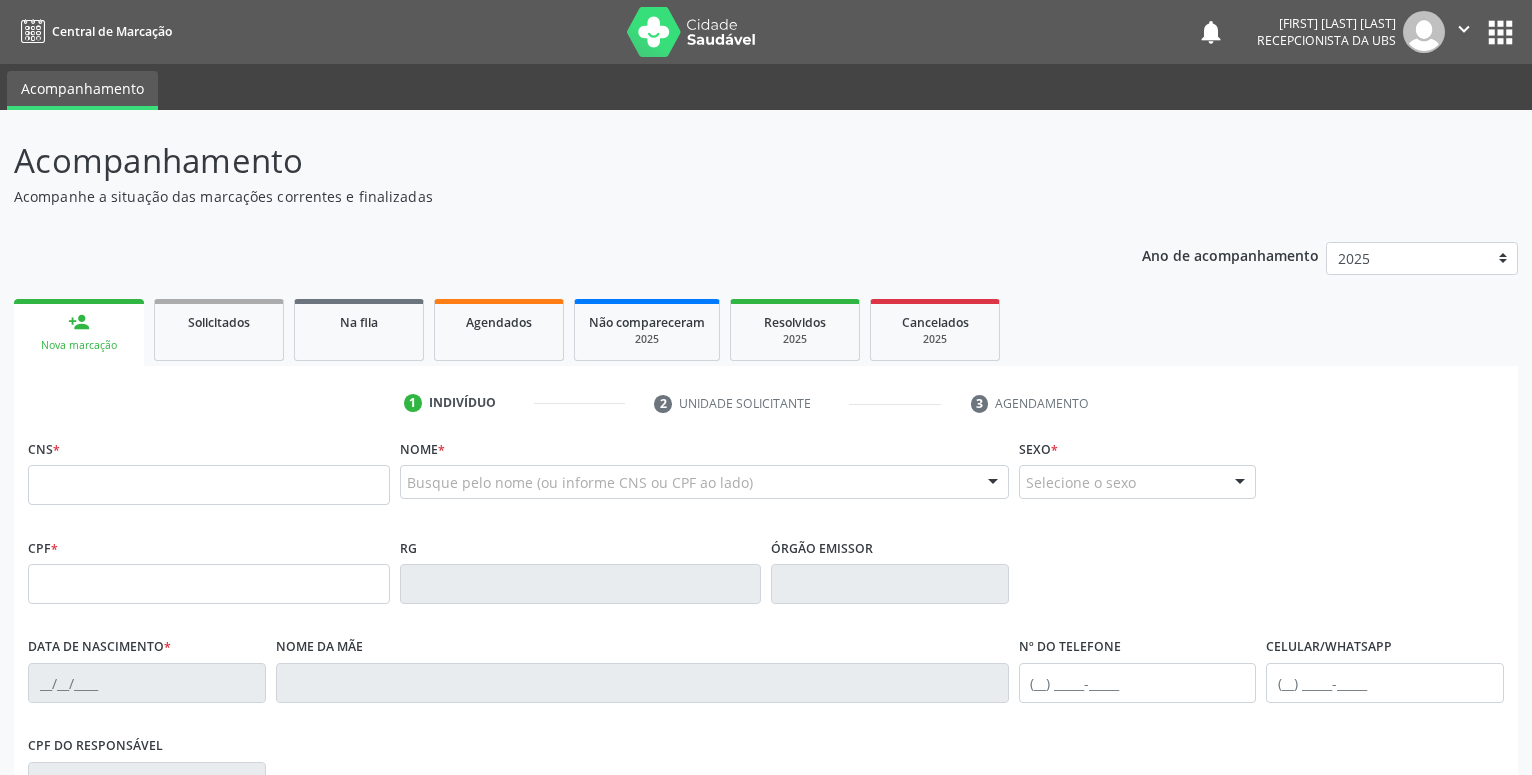 click on "person_add
Nova marcação" at bounding box center (79, 332) 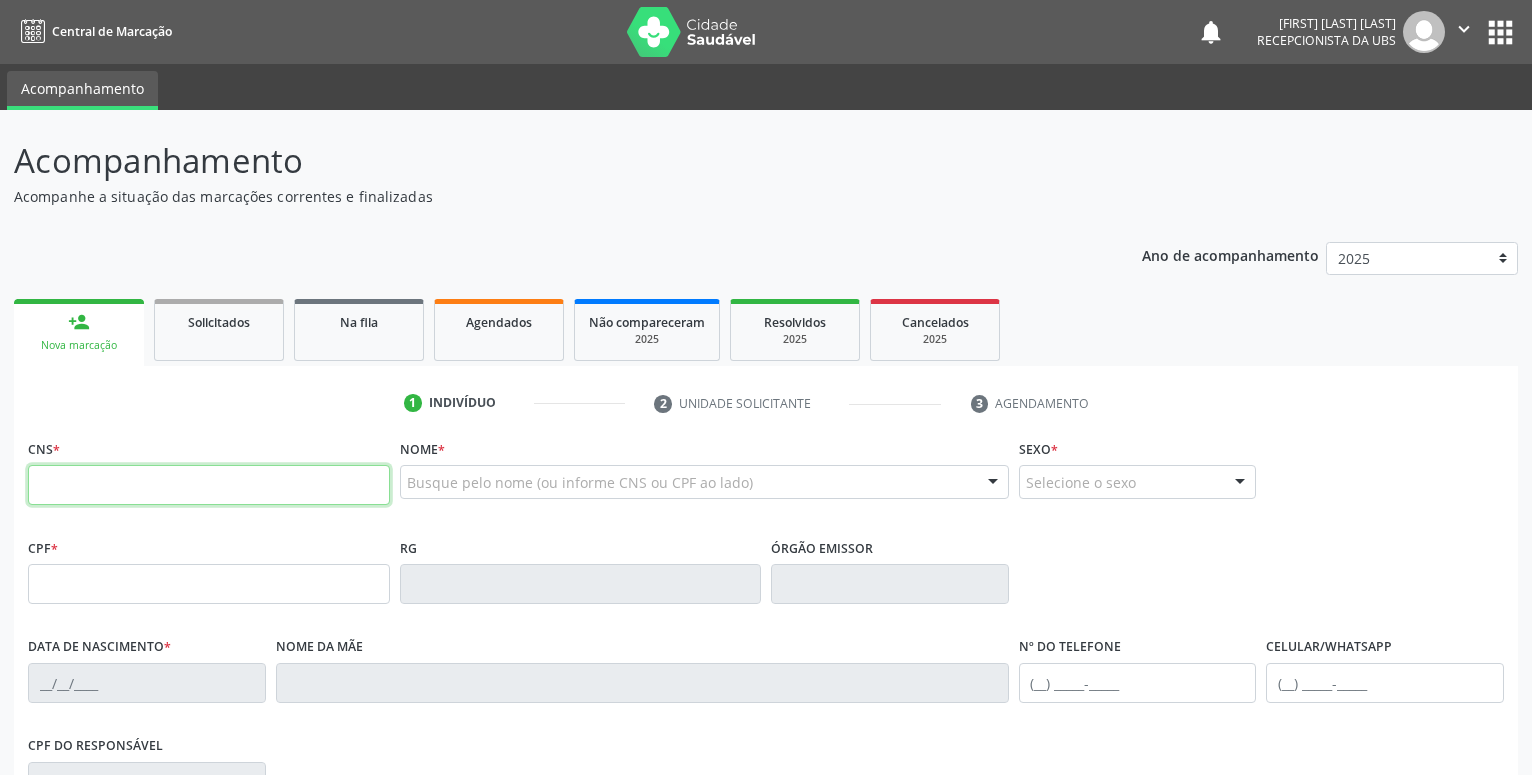 click at bounding box center (209, 485) 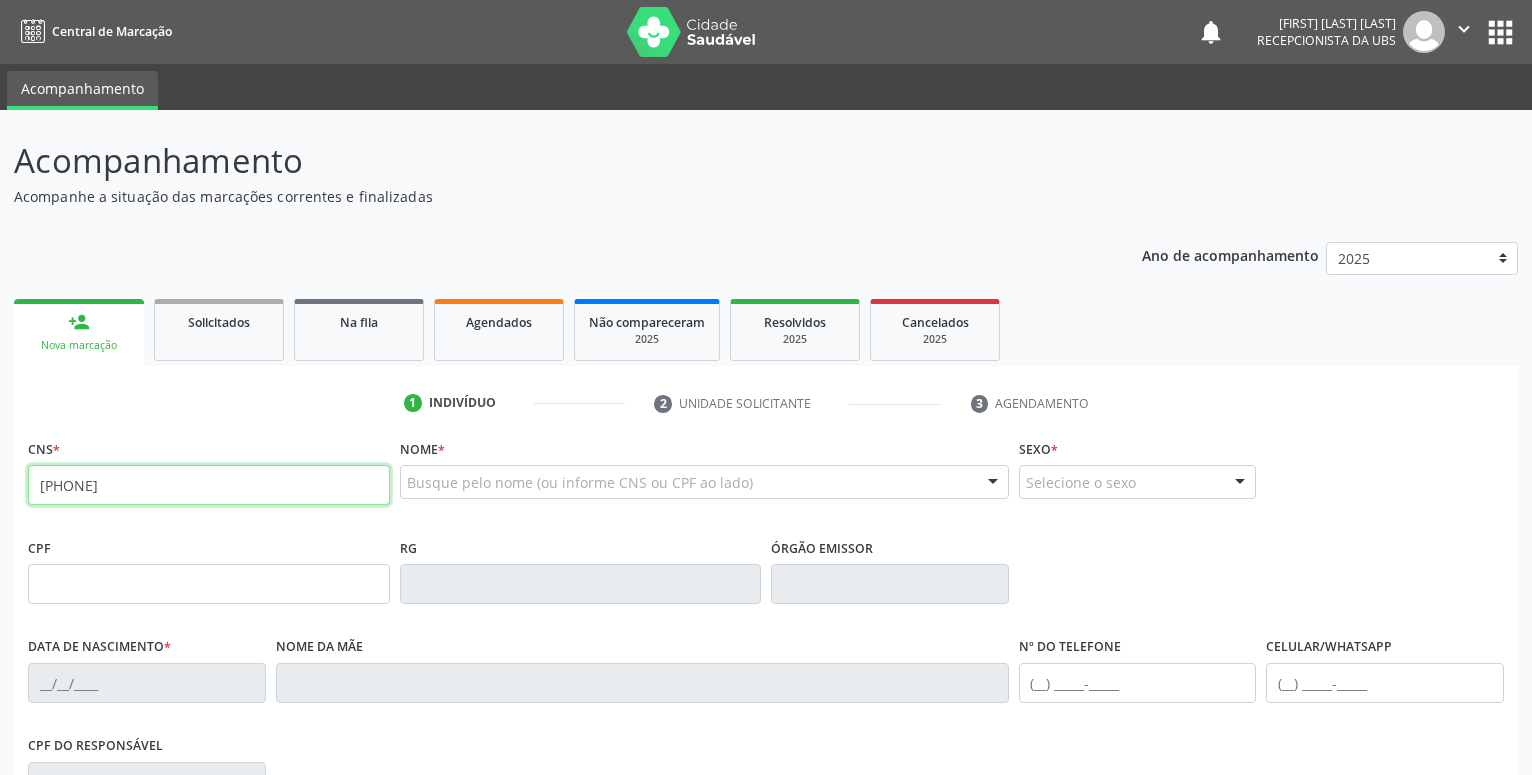 type on "166 0199 7006 0006" 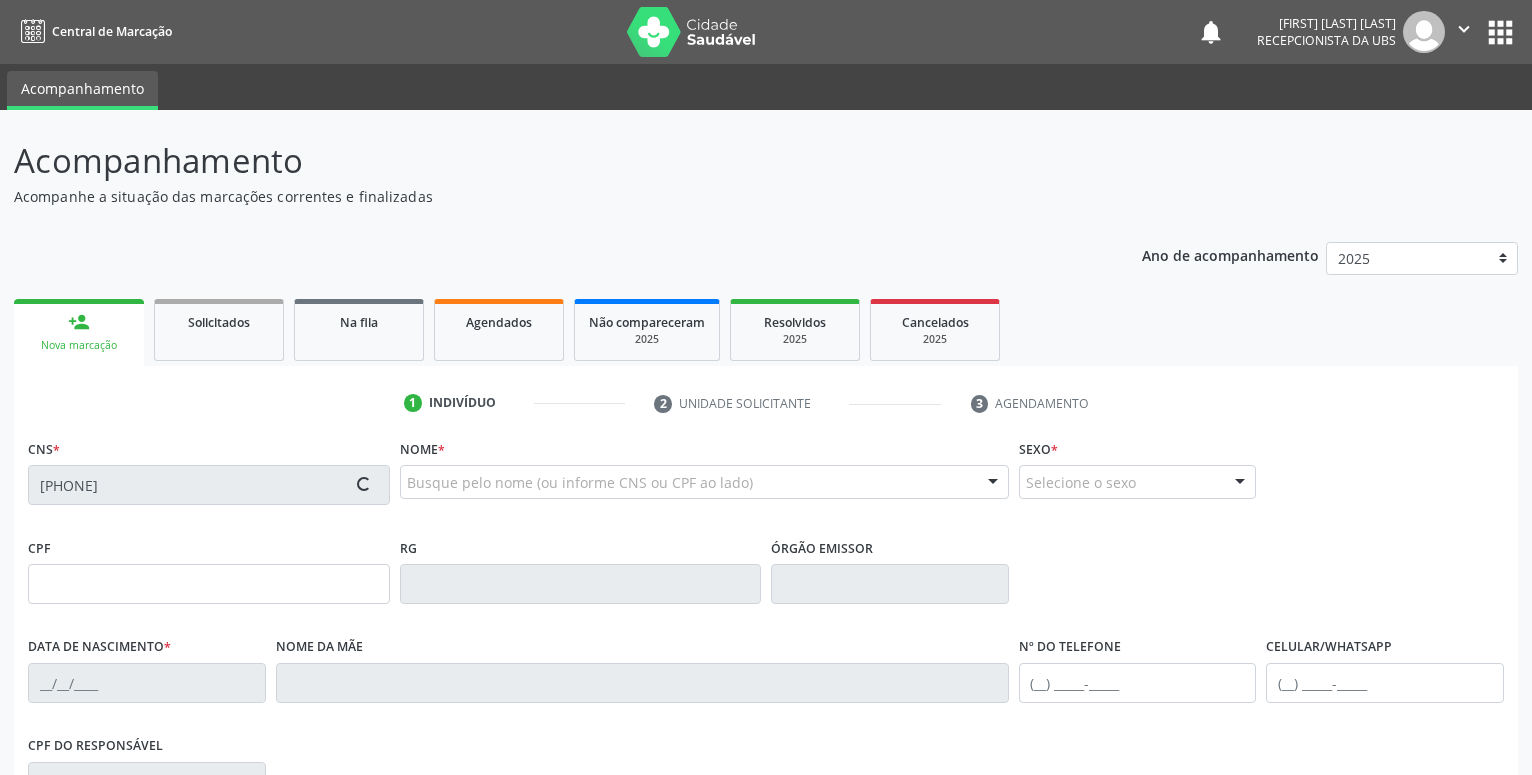 type on "023.435.854-82" 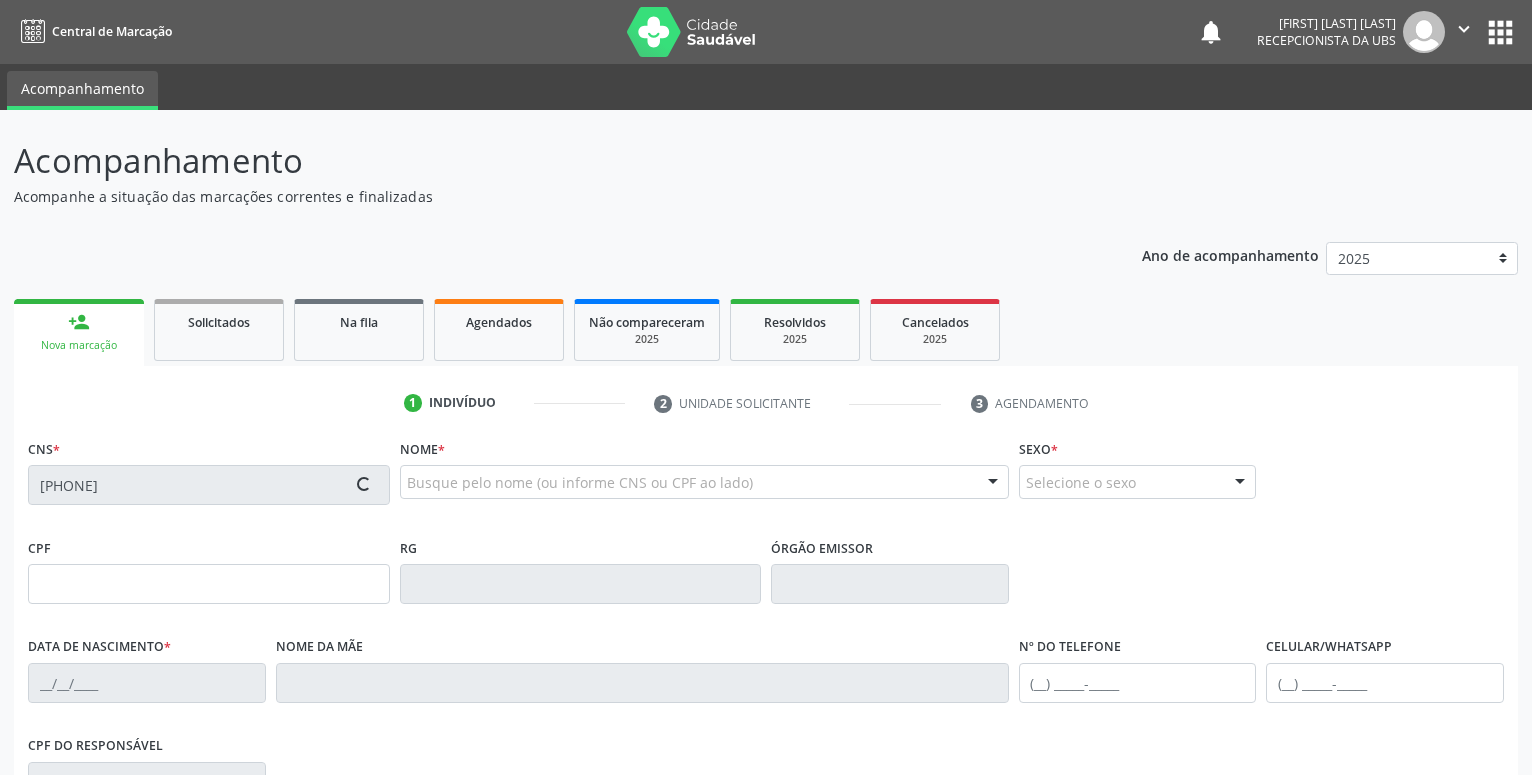 type on "31/07/1967" 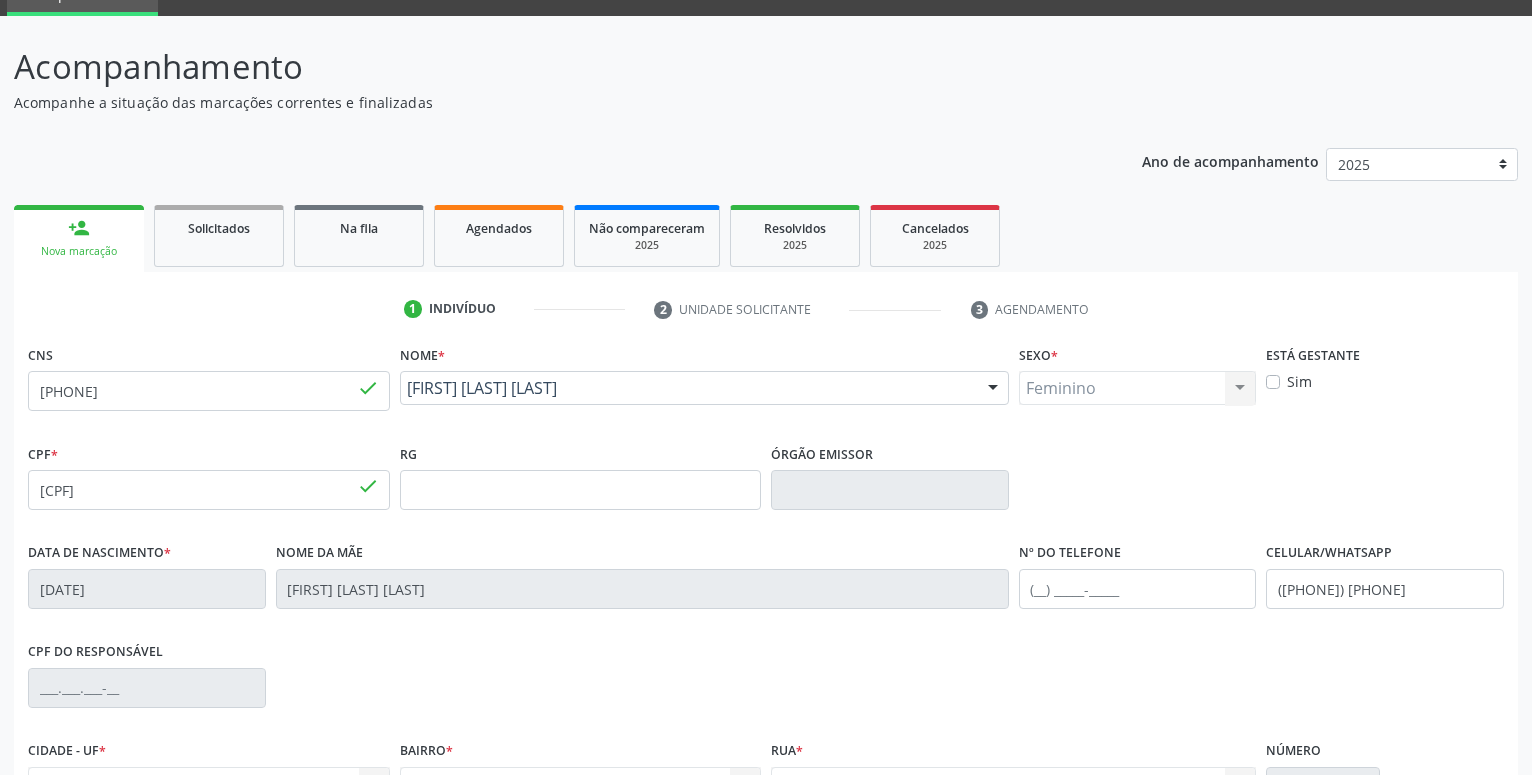 scroll, scrollTop: 306, scrollLeft: 0, axis: vertical 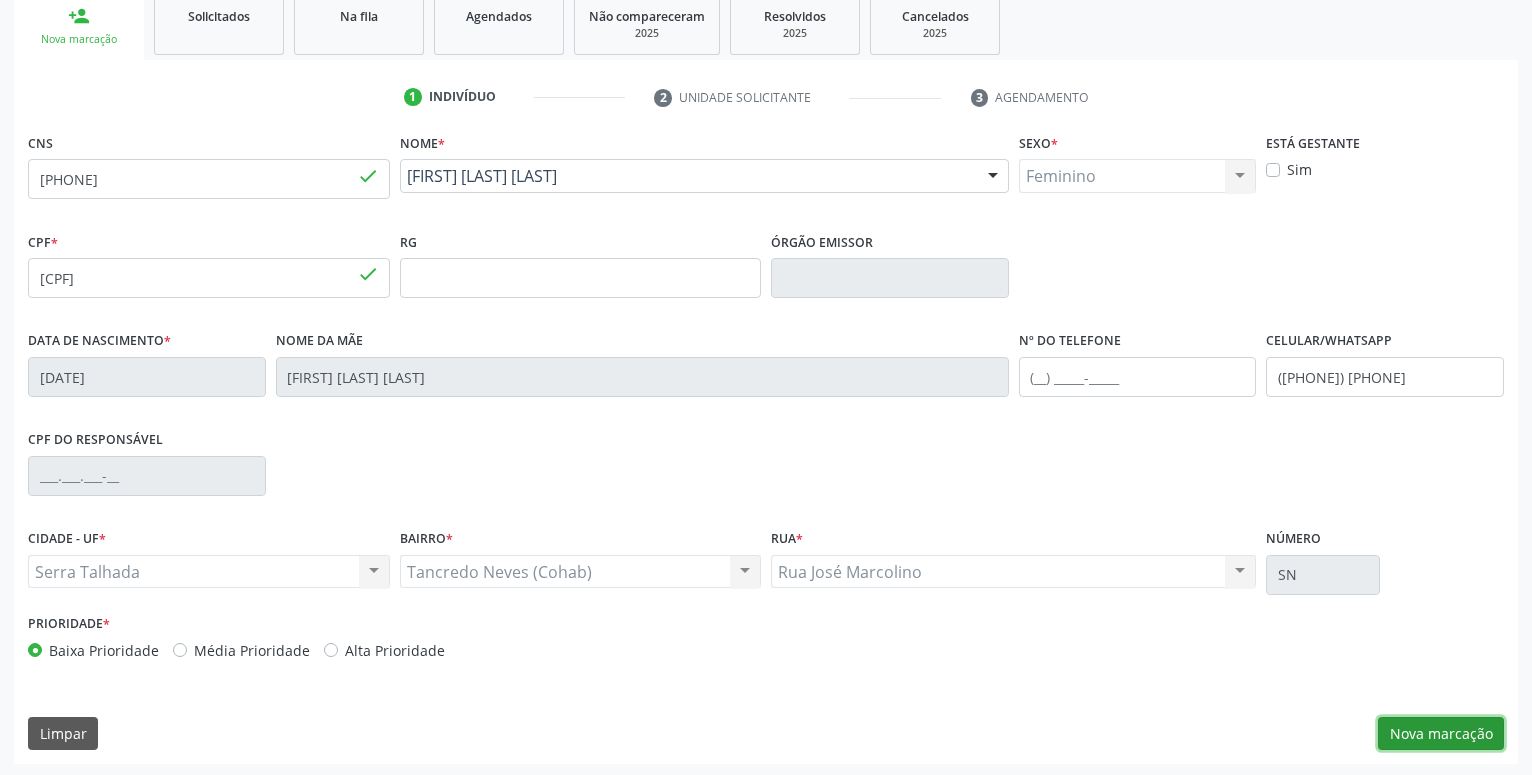 click on "Nova marcação" at bounding box center (1441, 734) 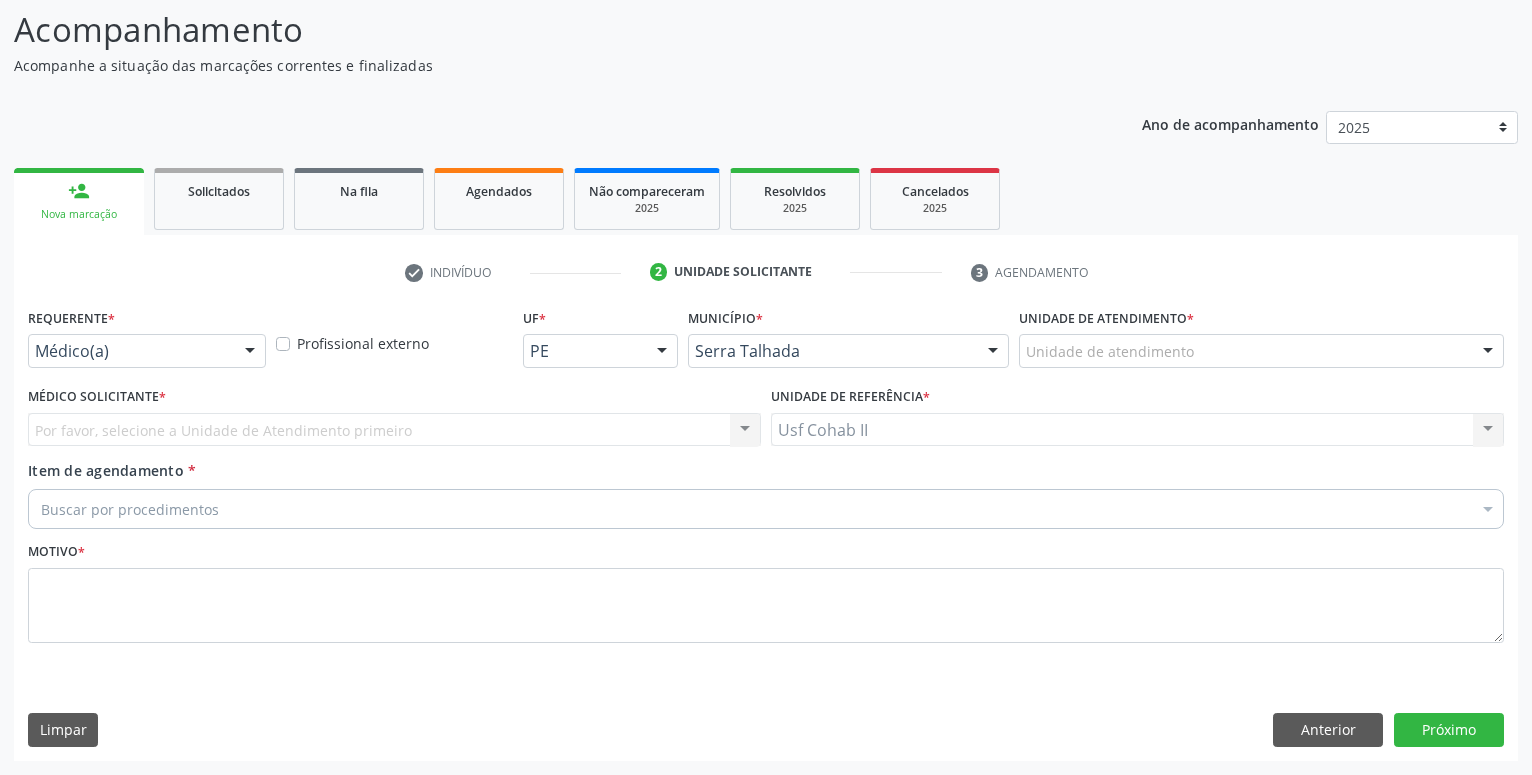 scroll, scrollTop: 131, scrollLeft: 0, axis: vertical 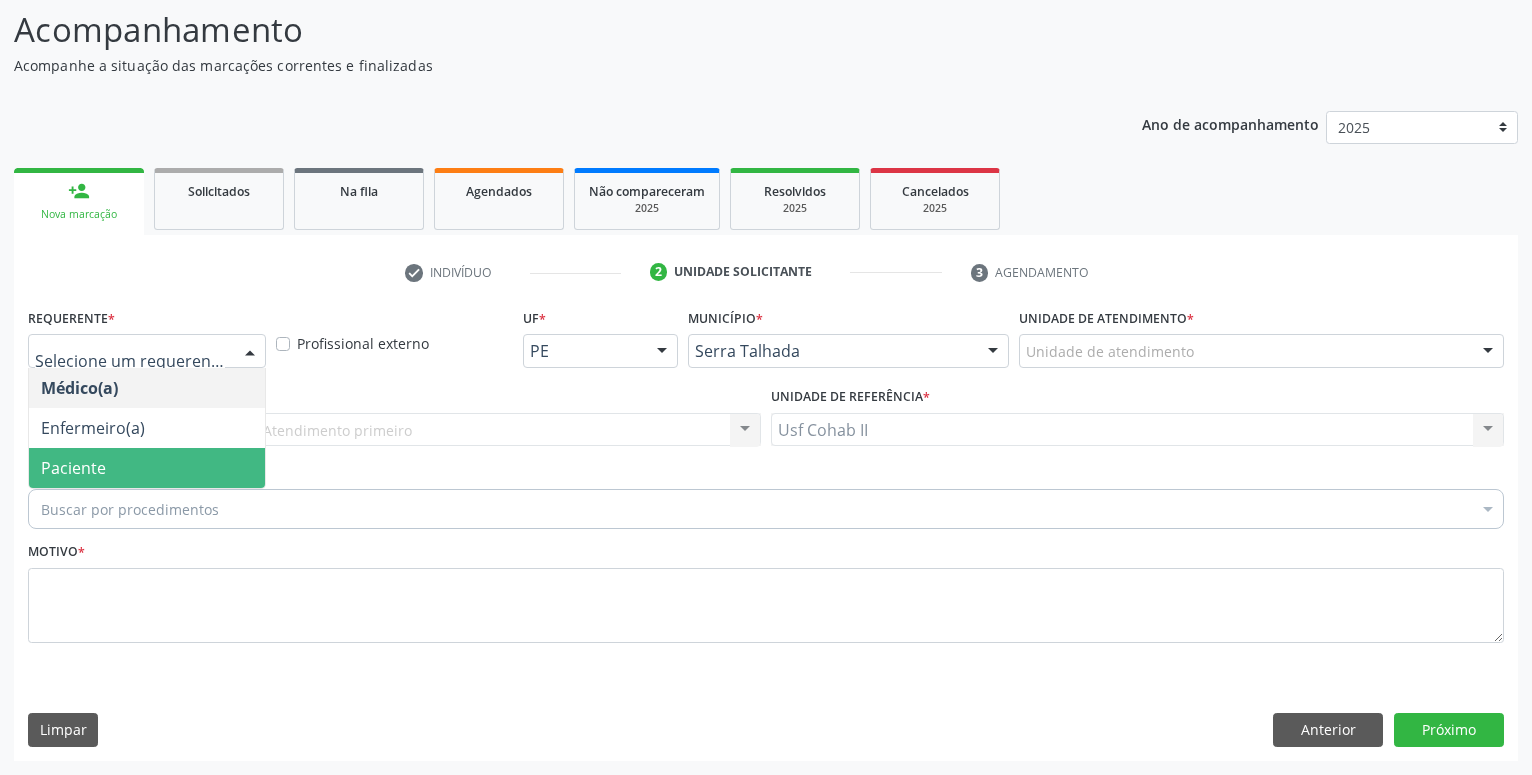 click on "Paciente" at bounding box center [73, 468] 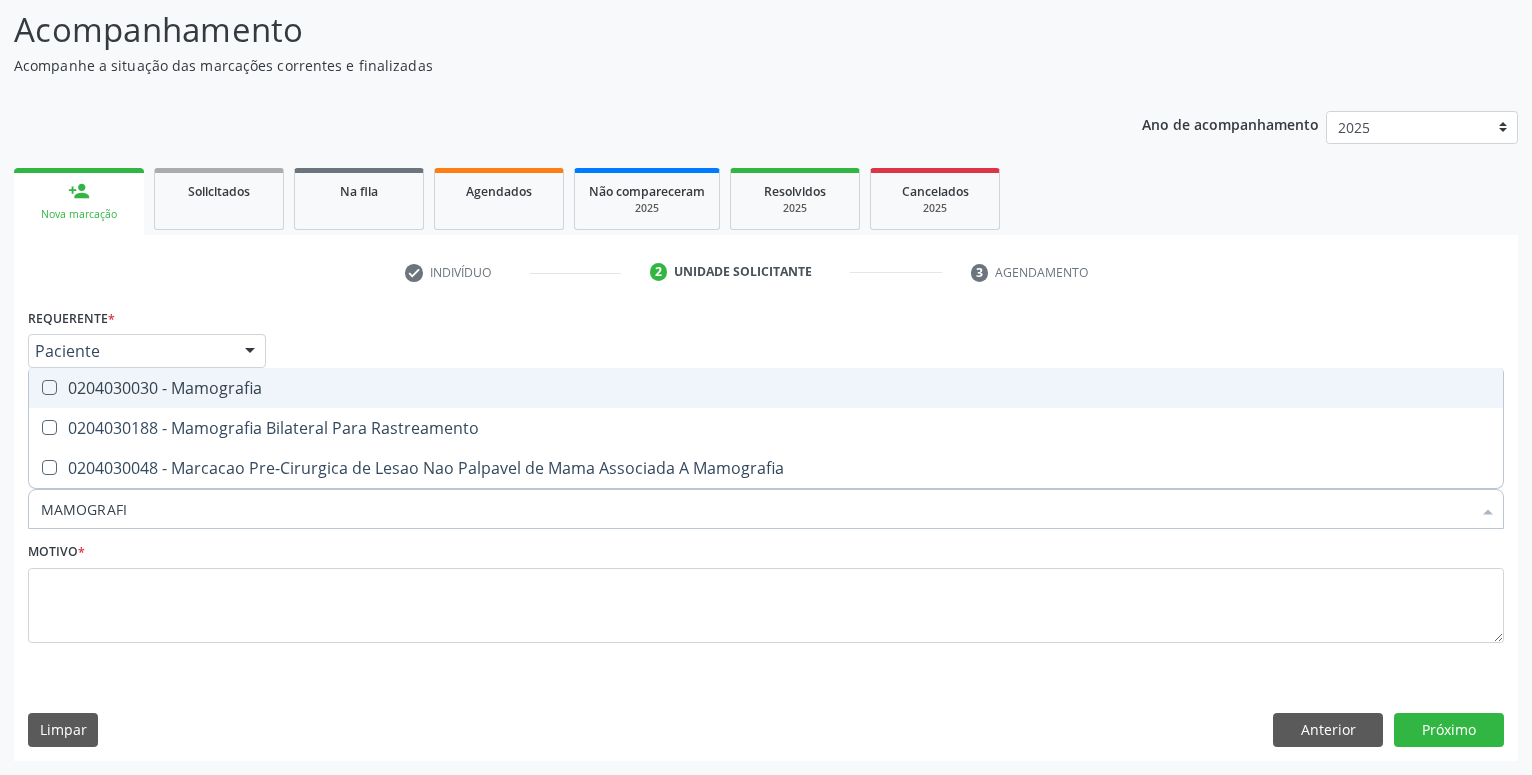 type on "MAMOGRAFIA" 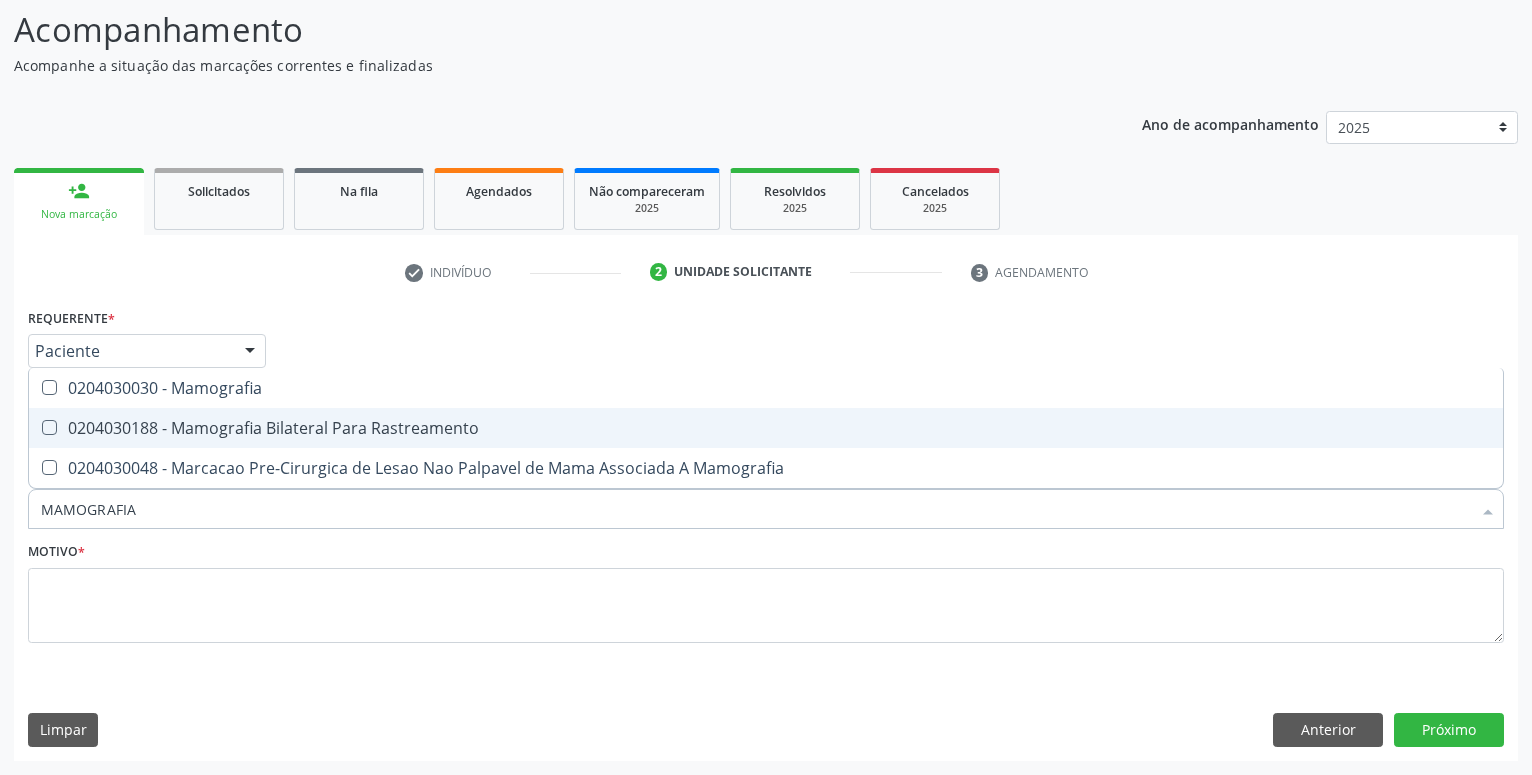 click on "0204030188 - Mamografia Bilateral Para Rastreamento" at bounding box center (766, 428) 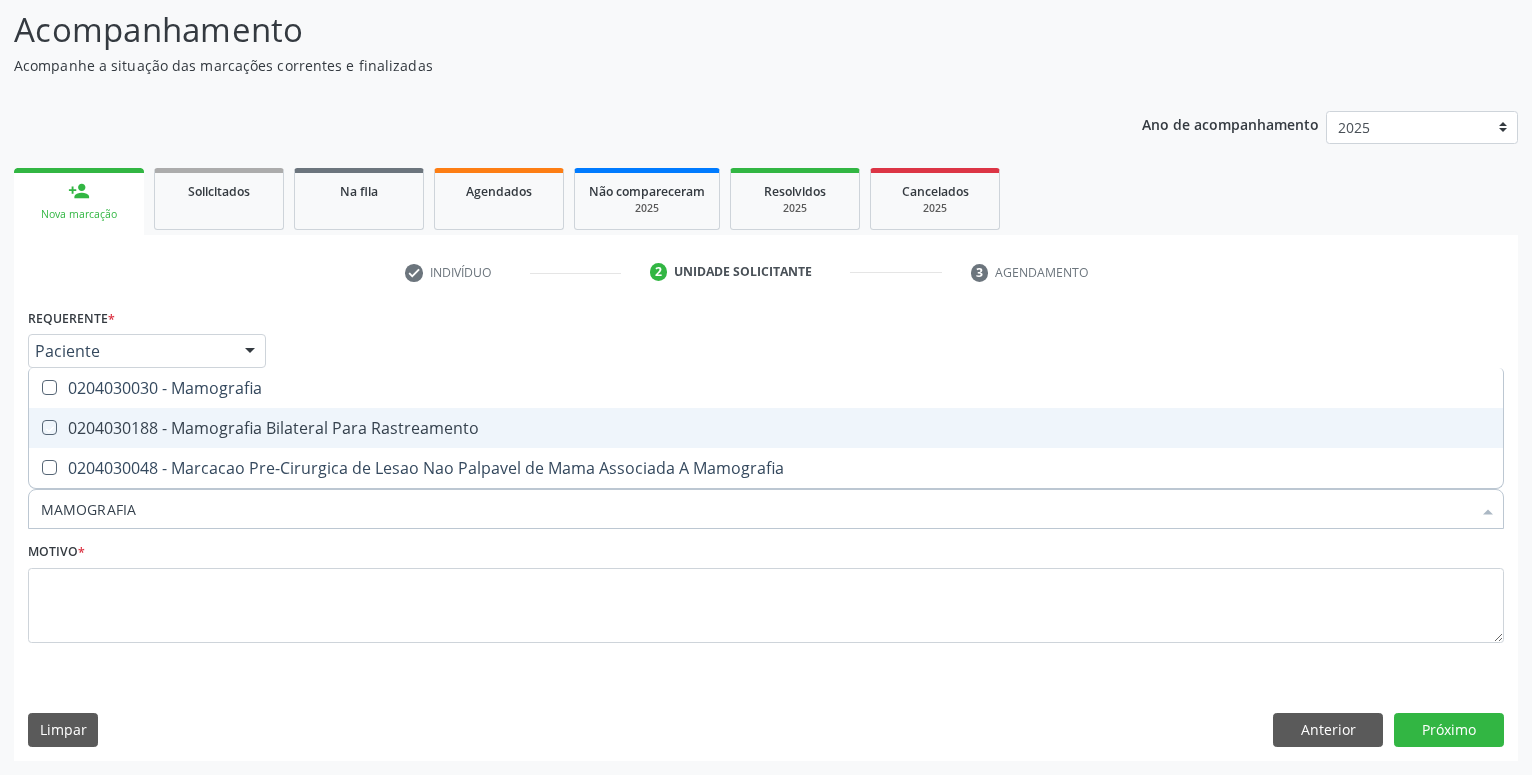 checkbox on "true" 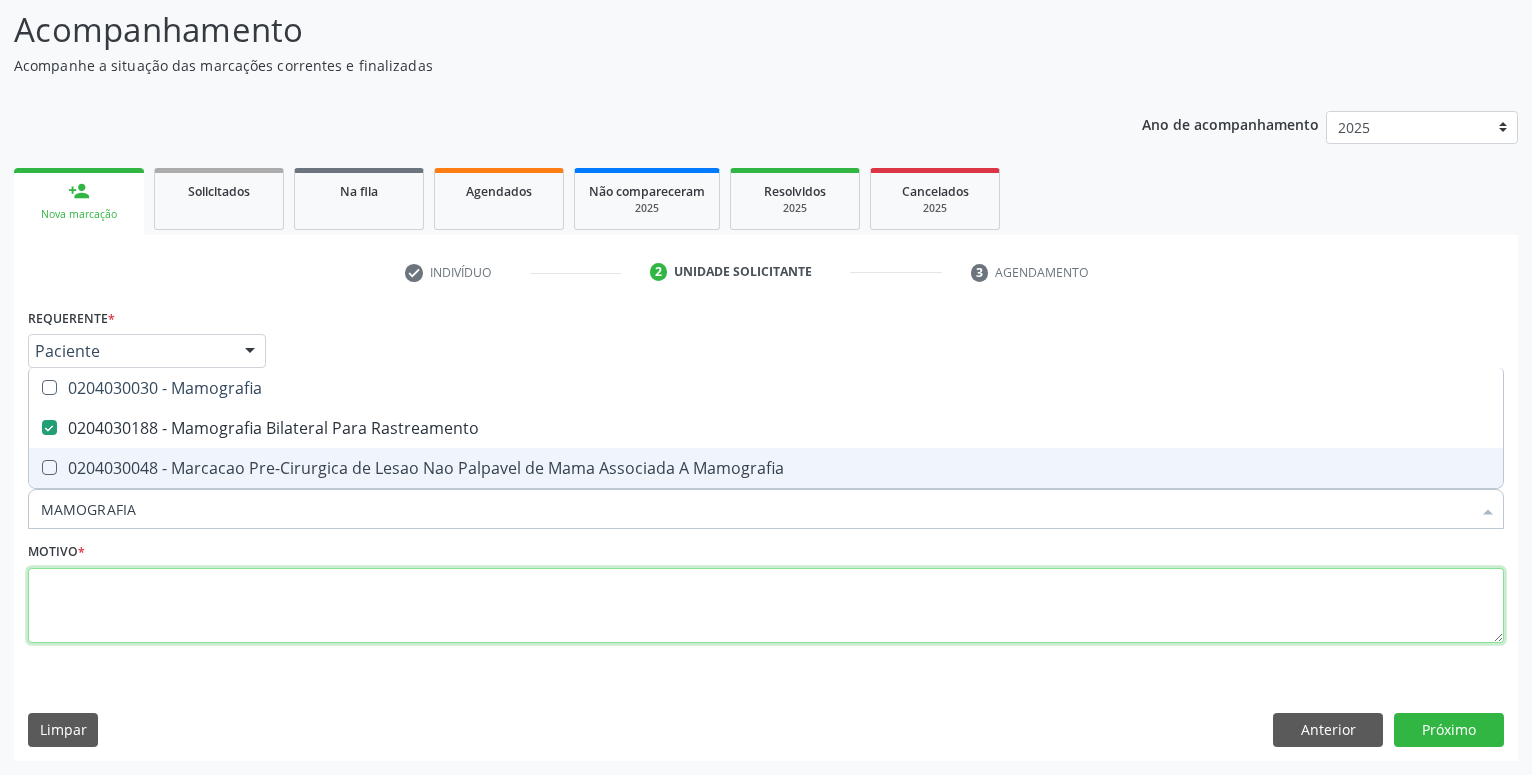 click at bounding box center [766, 606] 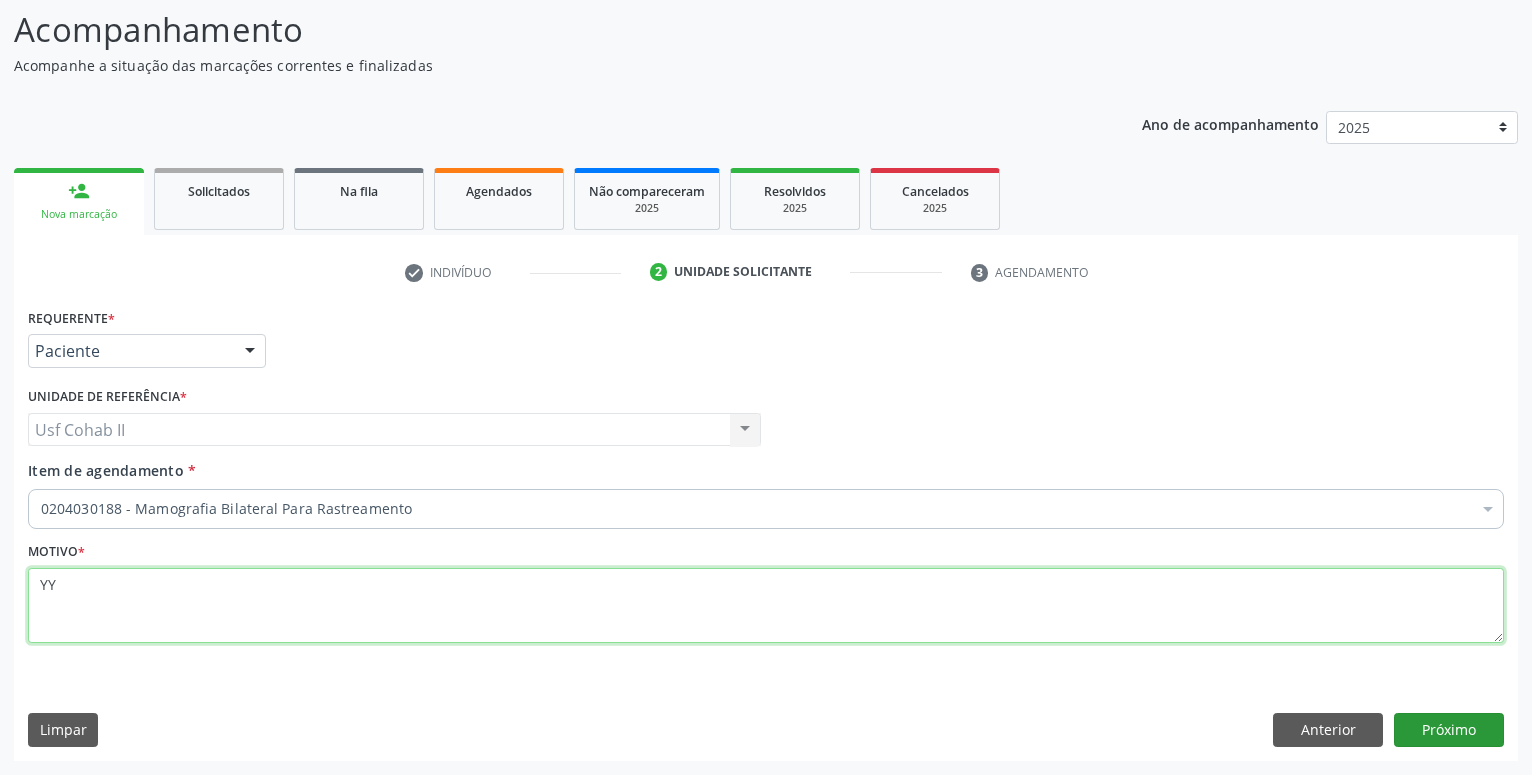 type on "YY" 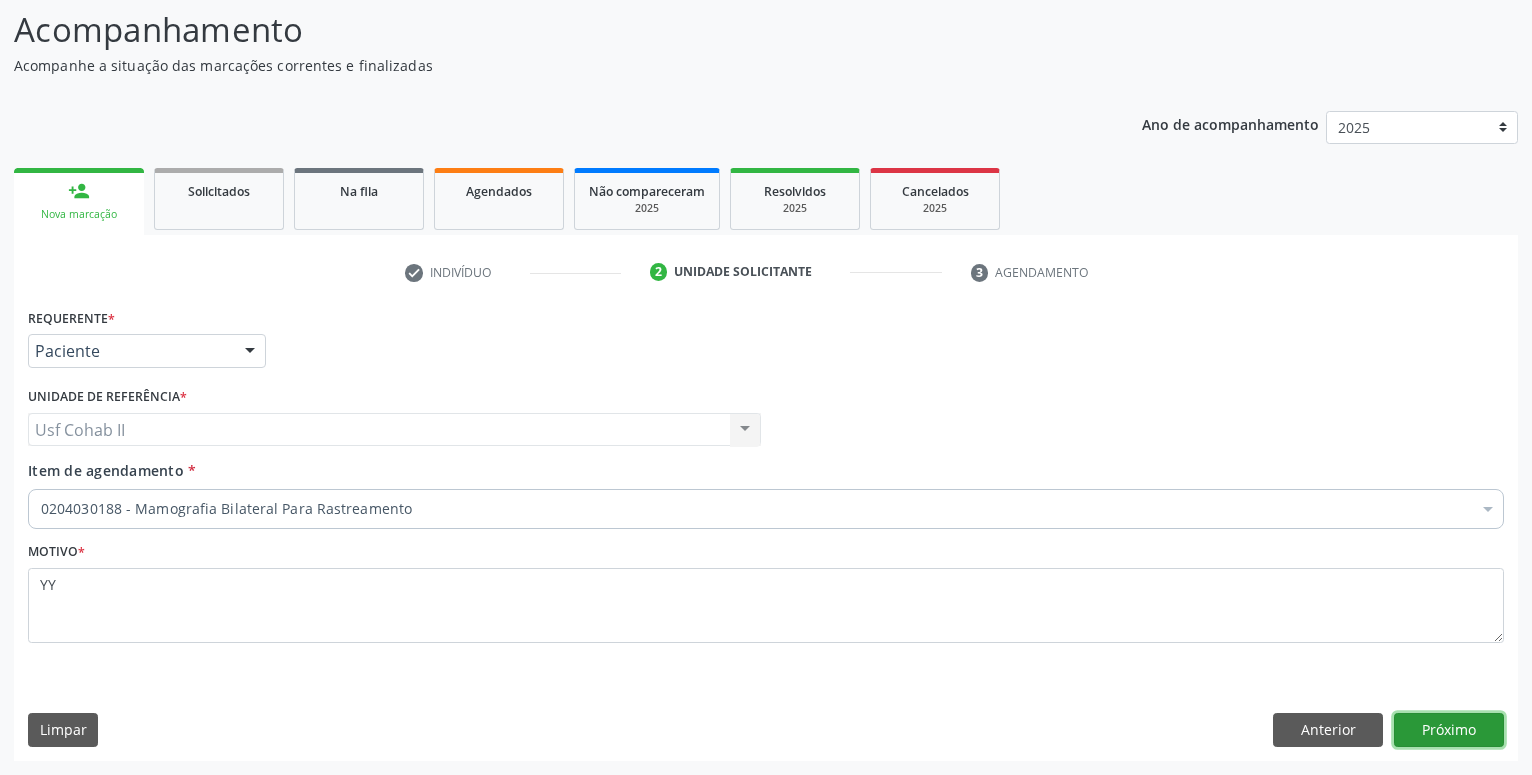 click on "Próximo" at bounding box center (1449, 730) 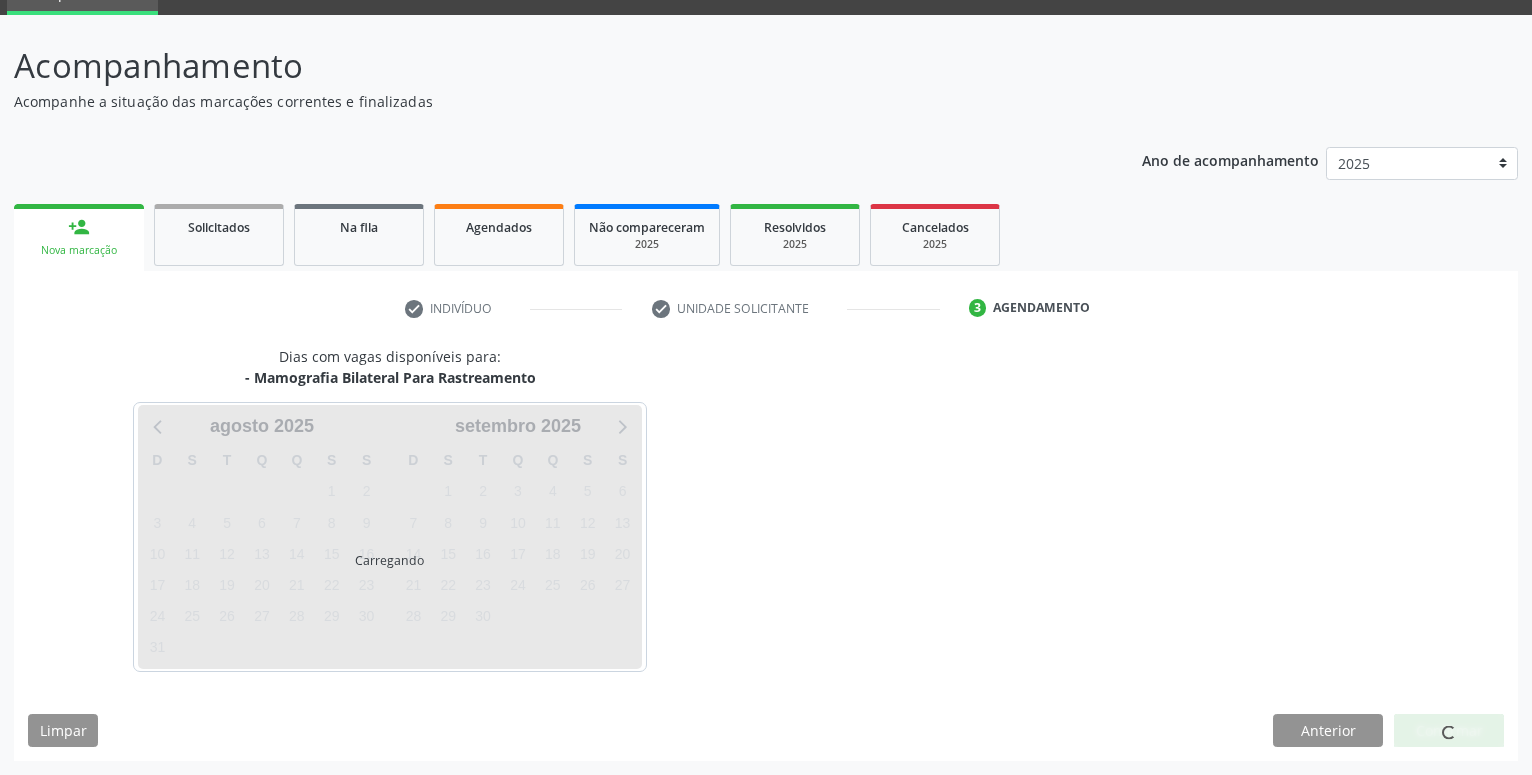 scroll, scrollTop: 95, scrollLeft: 0, axis: vertical 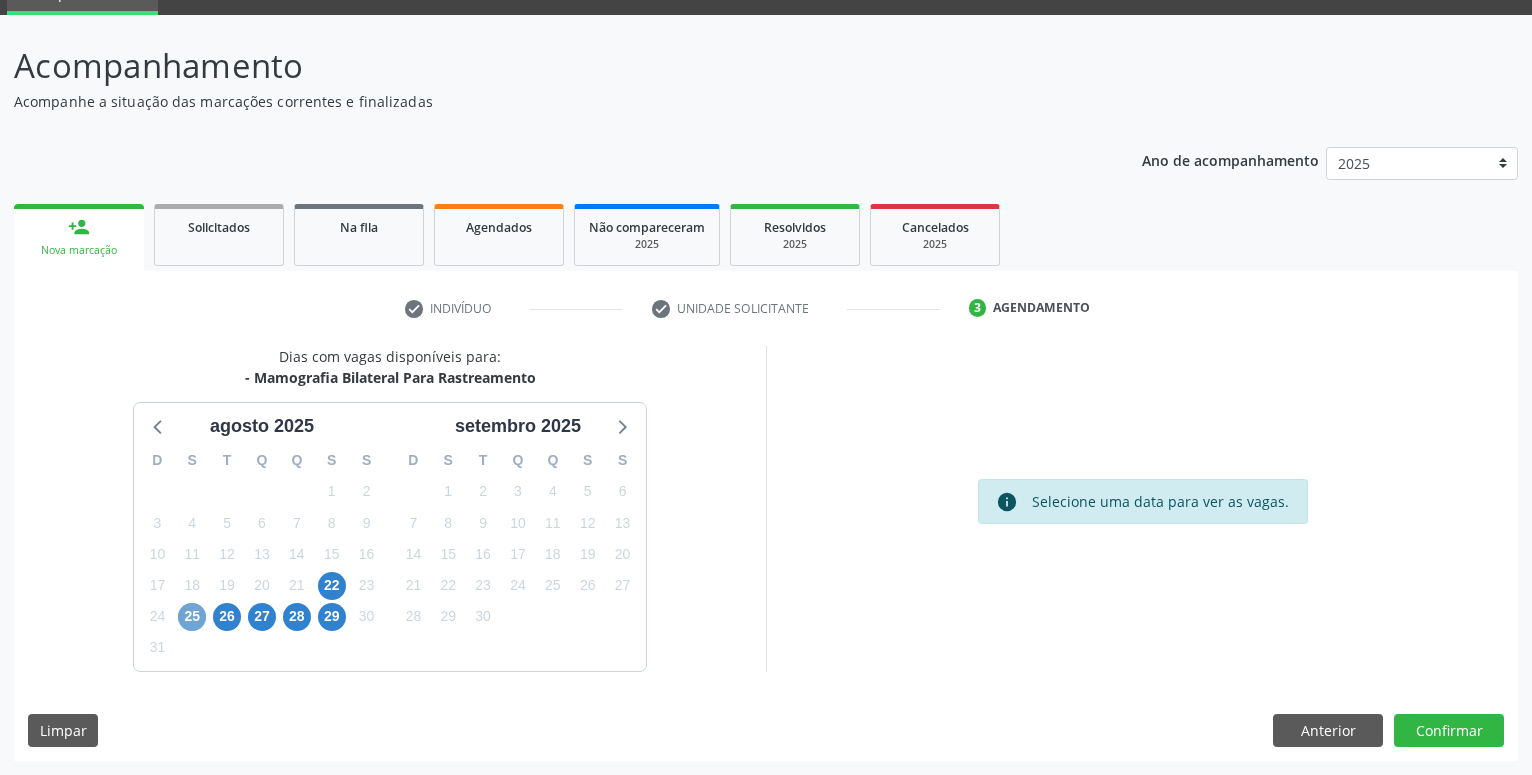 click on "25" at bounding box center [192, 617] 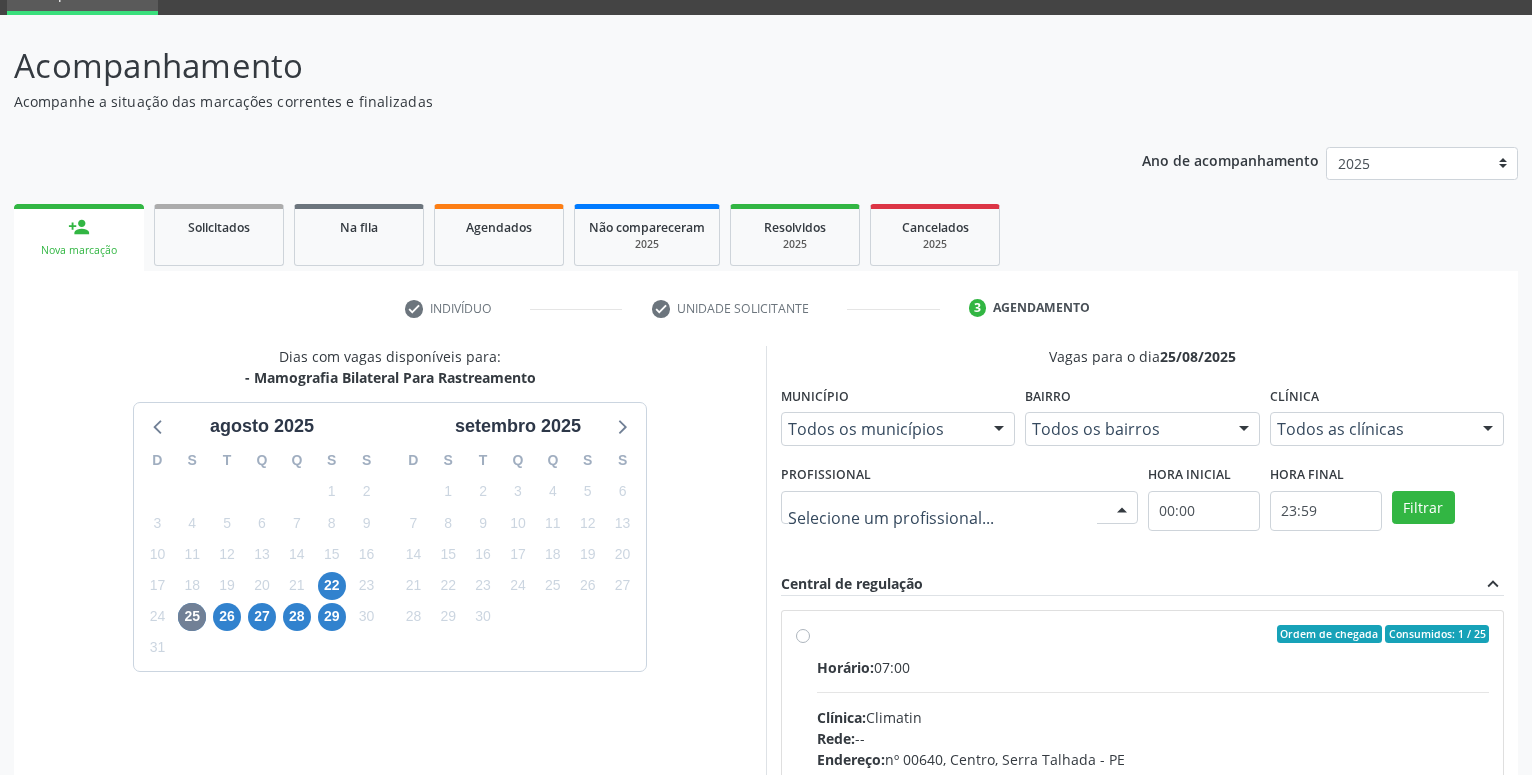 click at bounding box center [1122, 509] 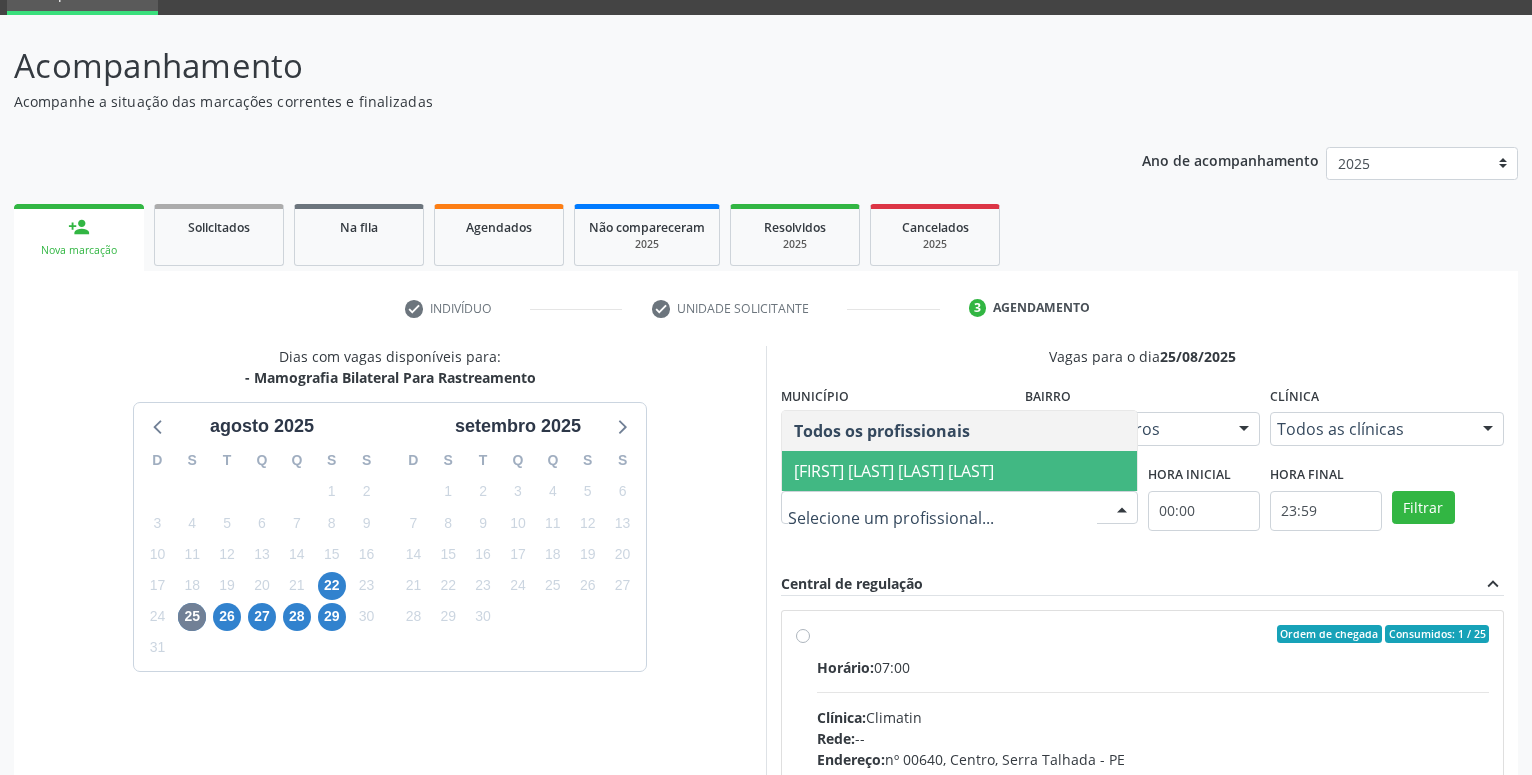 click on "[FIRST] [LAST]" at bounding box center [894, 471] 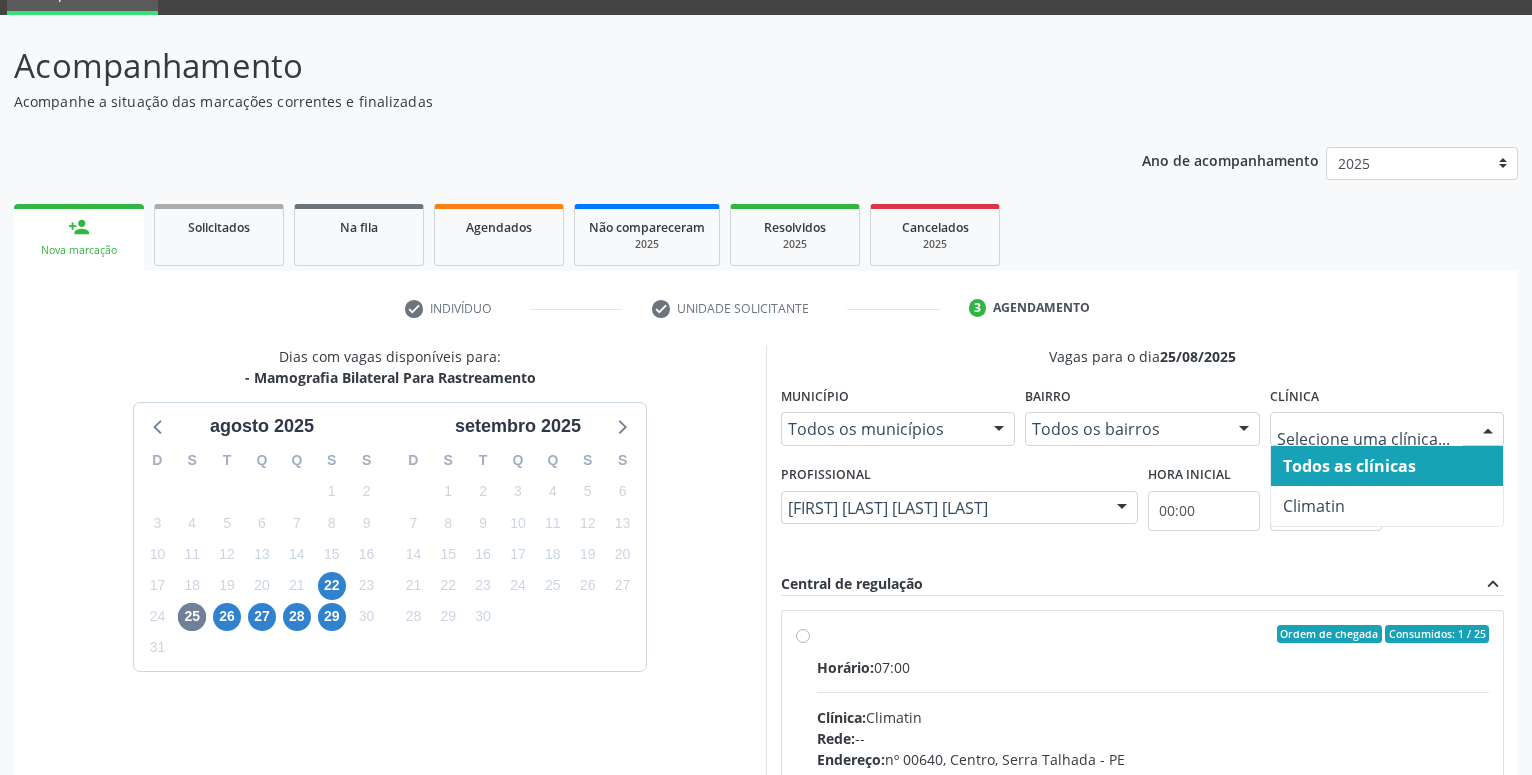 click at bounding box center [1488, 430] 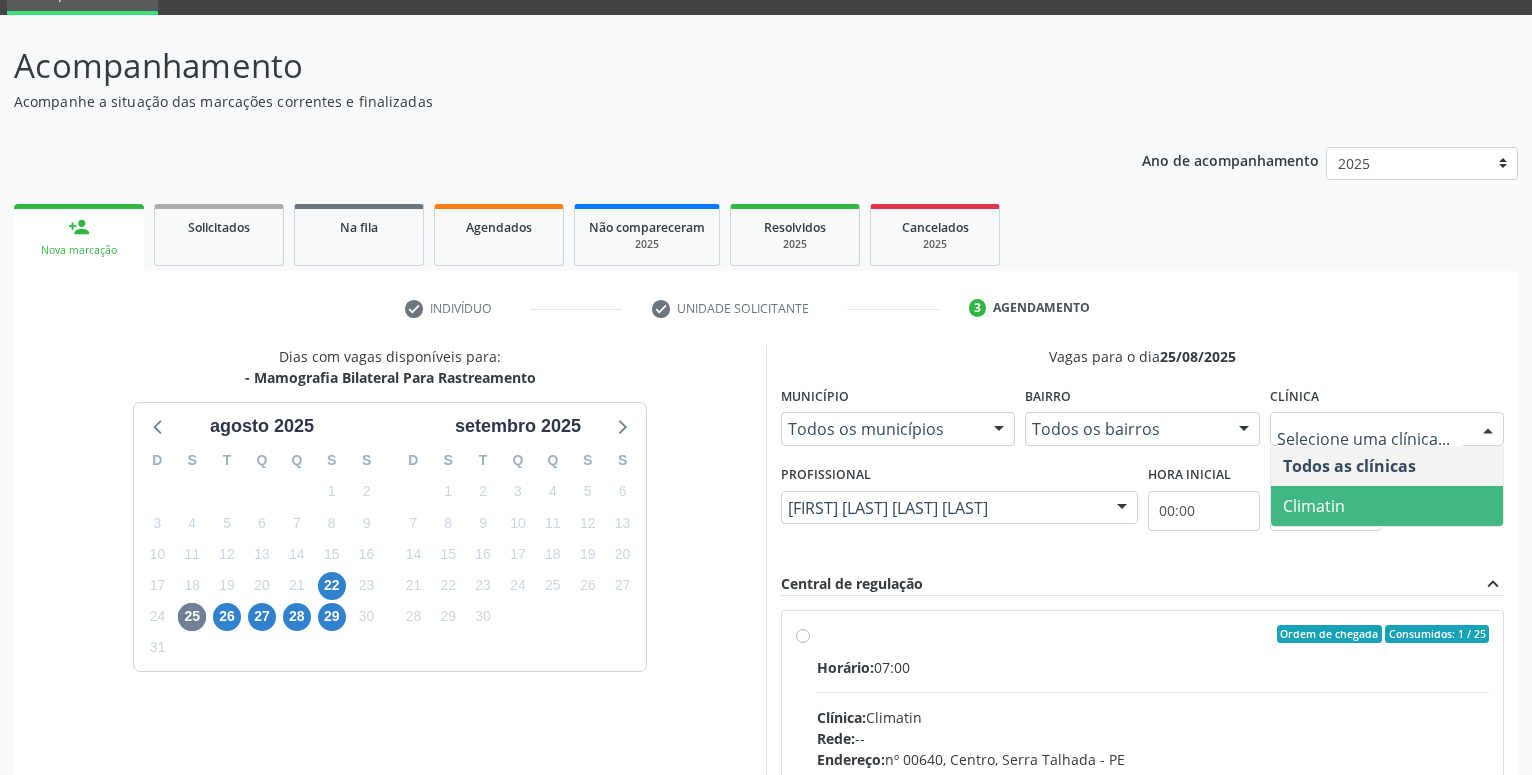 click on "Climatin" at bounding box center [1387, 506] 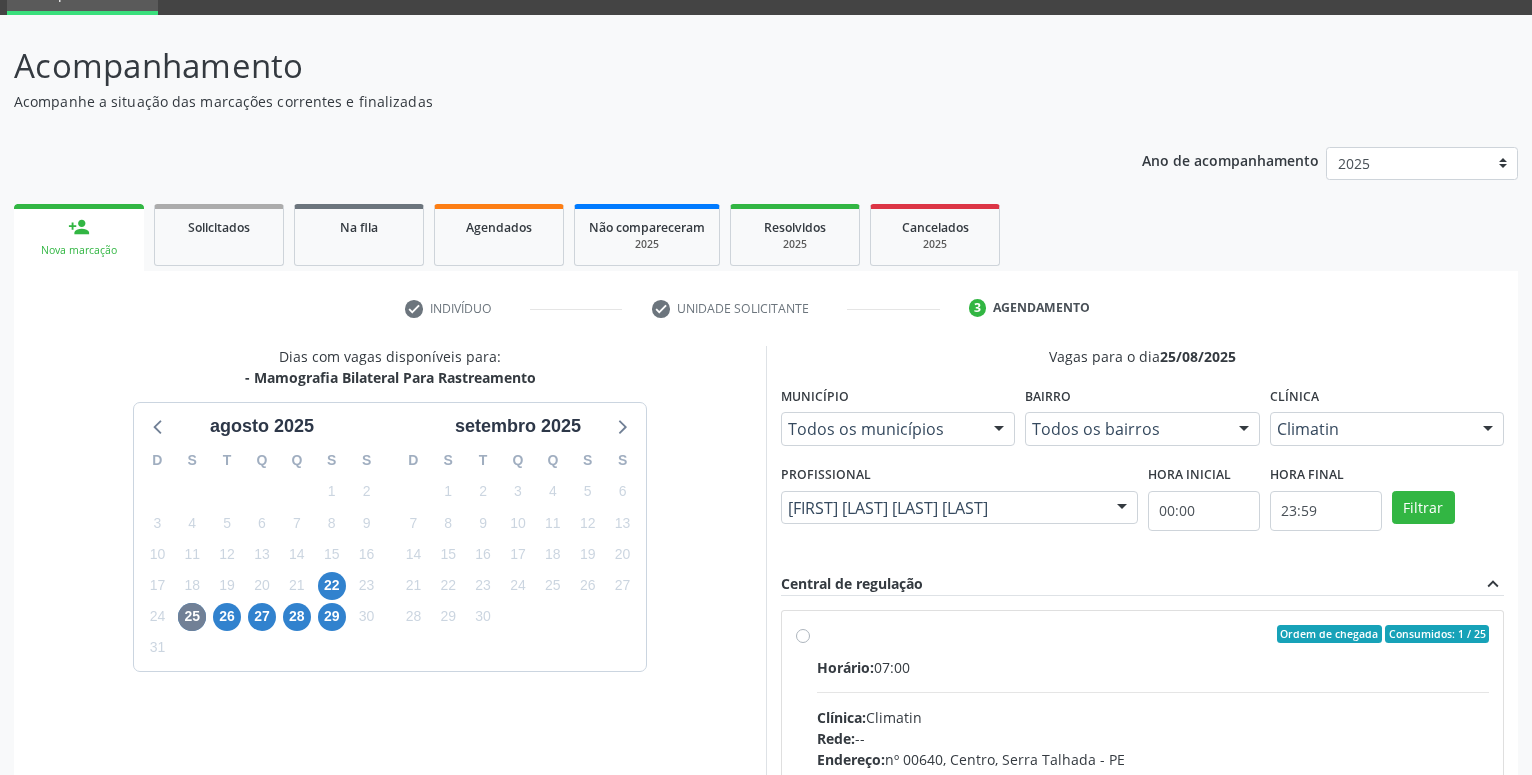 click on "Ordem de chegada
Consumidos: 1 / 25
Horário:   07:00
Clínica:  Climatin
Rede:
--
Endereço:   nº 00640, Centro, Serra Talhada - PE
Telefone:   (81) 38311133
Profissional:
Ana Carolina Barboza de Andrada Melo Lyra
Informações adicionais sobre o atendimento
Idade de atendimento:
de 0 a 120 anos
Gênero(s) atendido(s):
Masculino e Feminino
Informações adicionais:
--" at bounding box center (1153, 778) 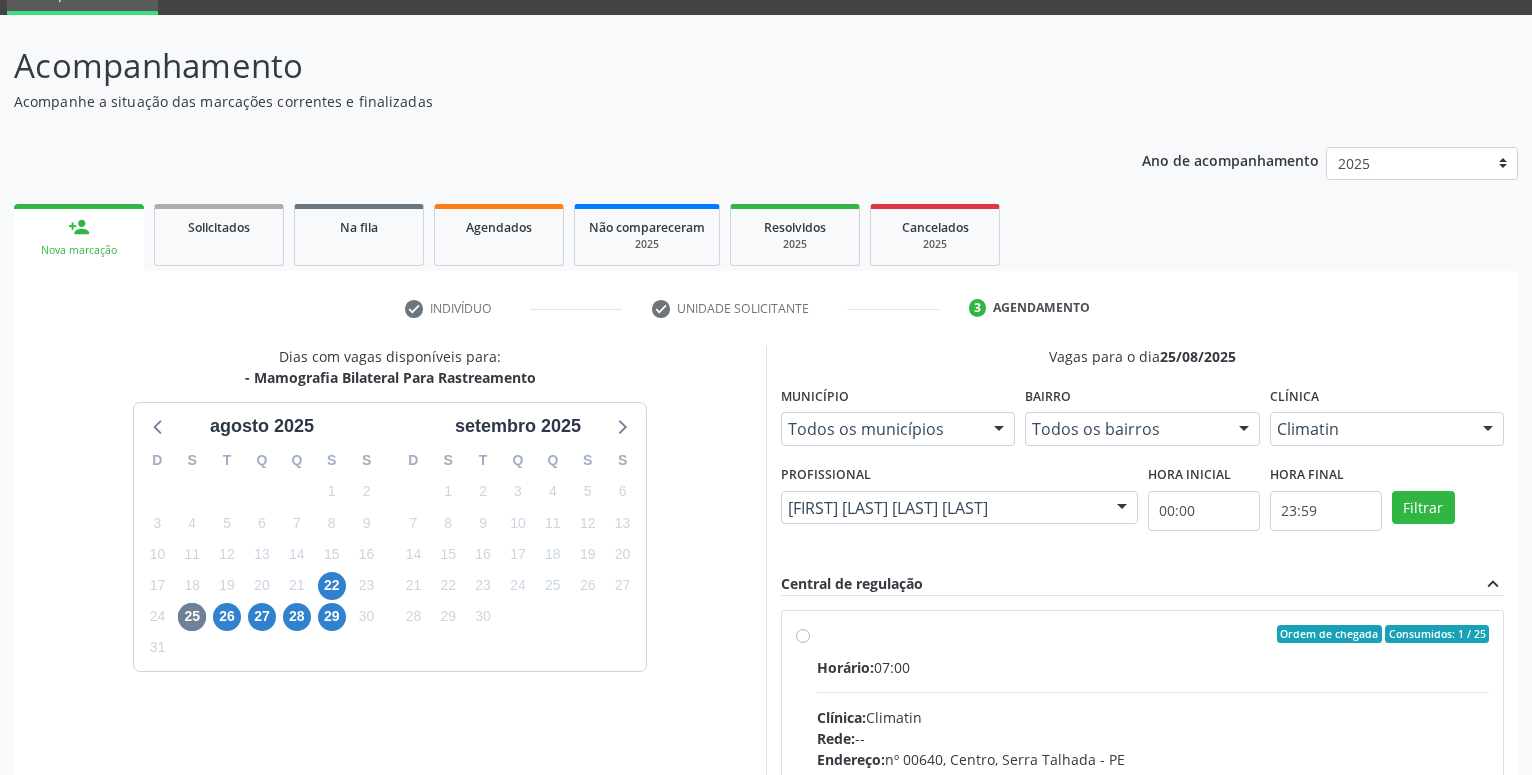 click on "Ordem de chegada
Consumidos: 1 / 25
Horário:   07:00
Clínica:  Climatin
Rede:
--
Endereço:   nº 00640, Centro, Serra Talhada - PE
Telefone:   (81) 38311133
Profissional:
Ana Carolina Barboza de Andrada Melo Lyra
Informações adicionais sobre o atendimento
Idade de atendimento:
de 0 a 120 anos
Gênero(s) atendido(s):
Masculino e Feminino
Informações adicionais:
--" at bounding box center (803, 634) 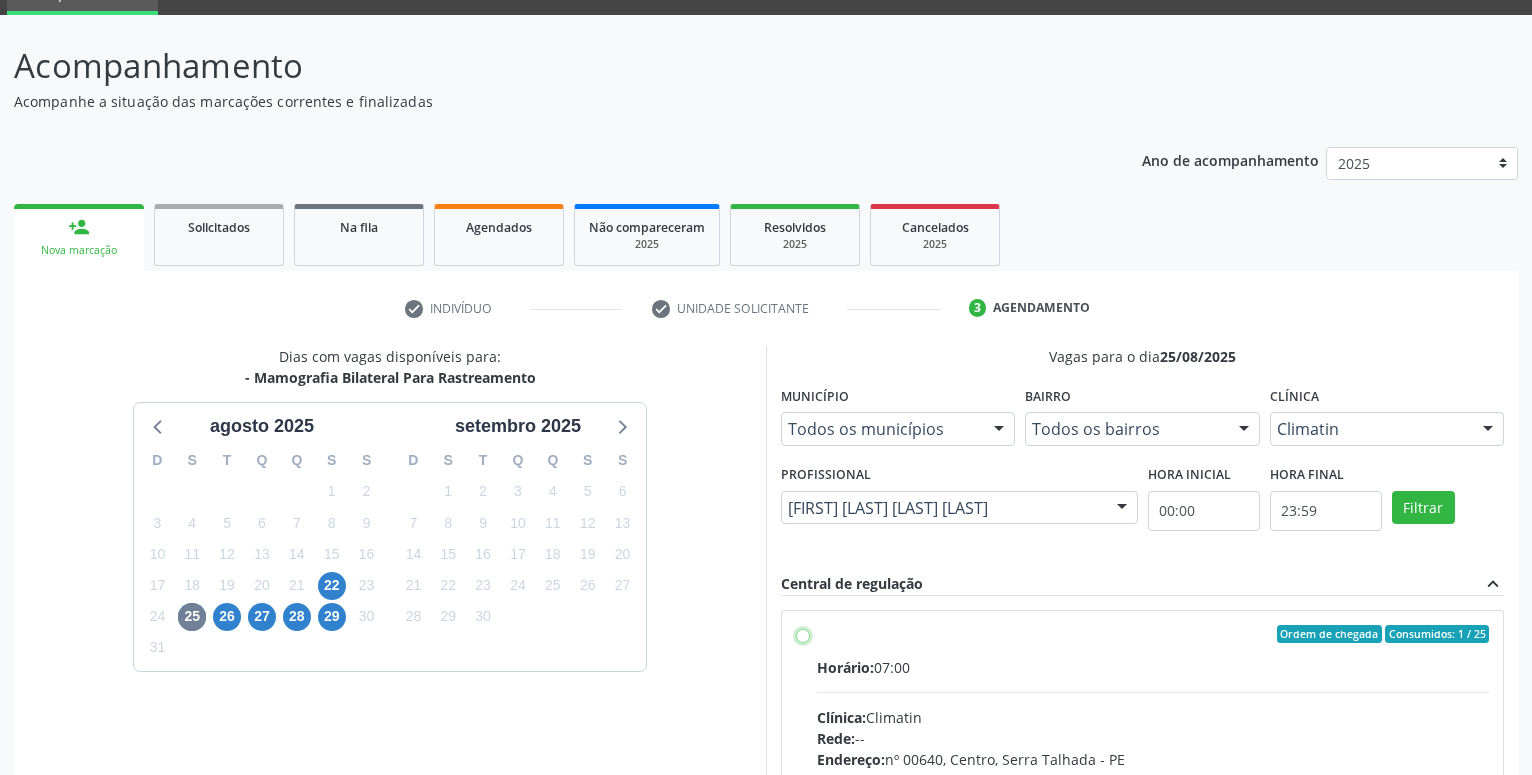 radio on "true" 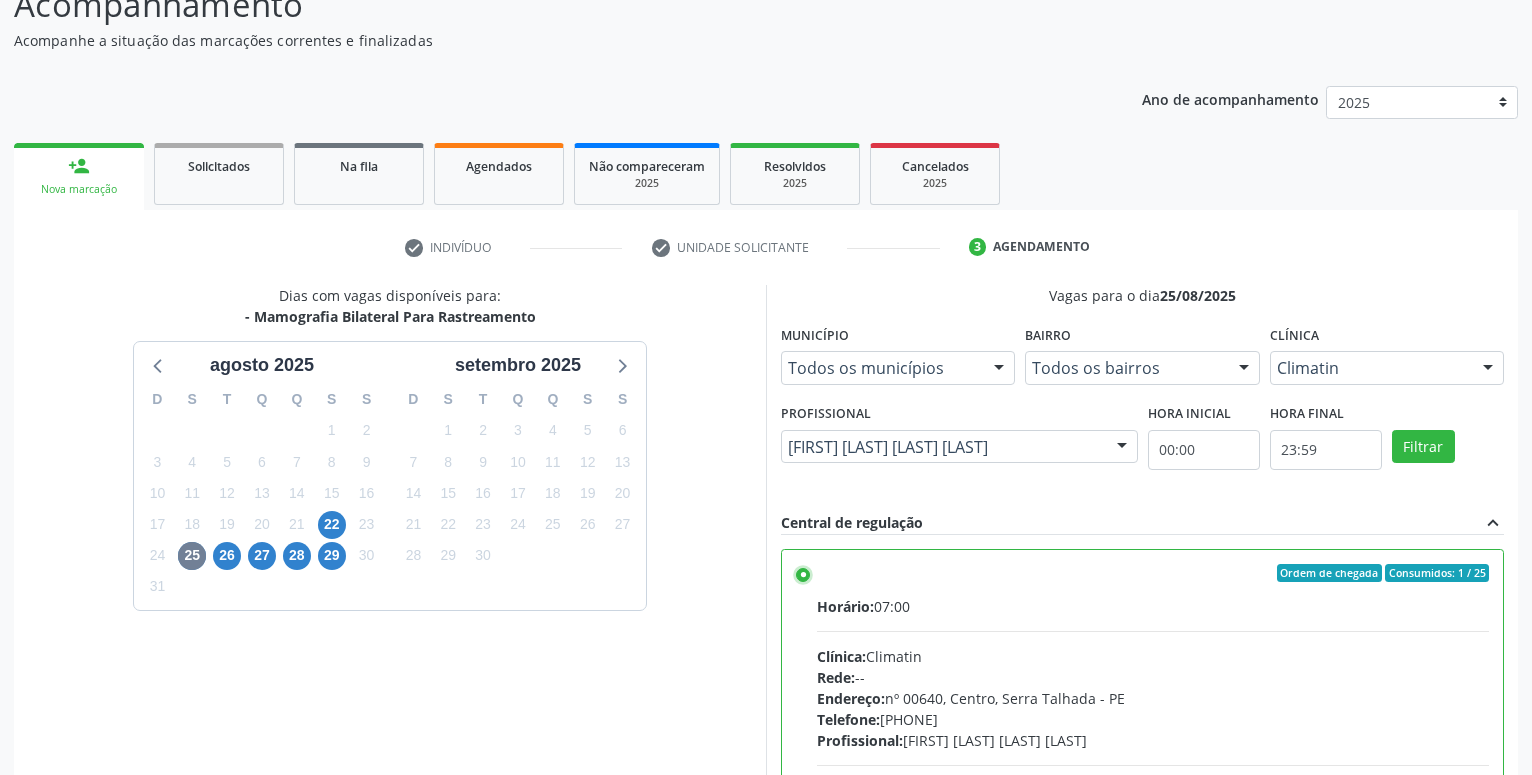 scroll, scrollTop: 420, scrollLeft: 0, axis: vertical 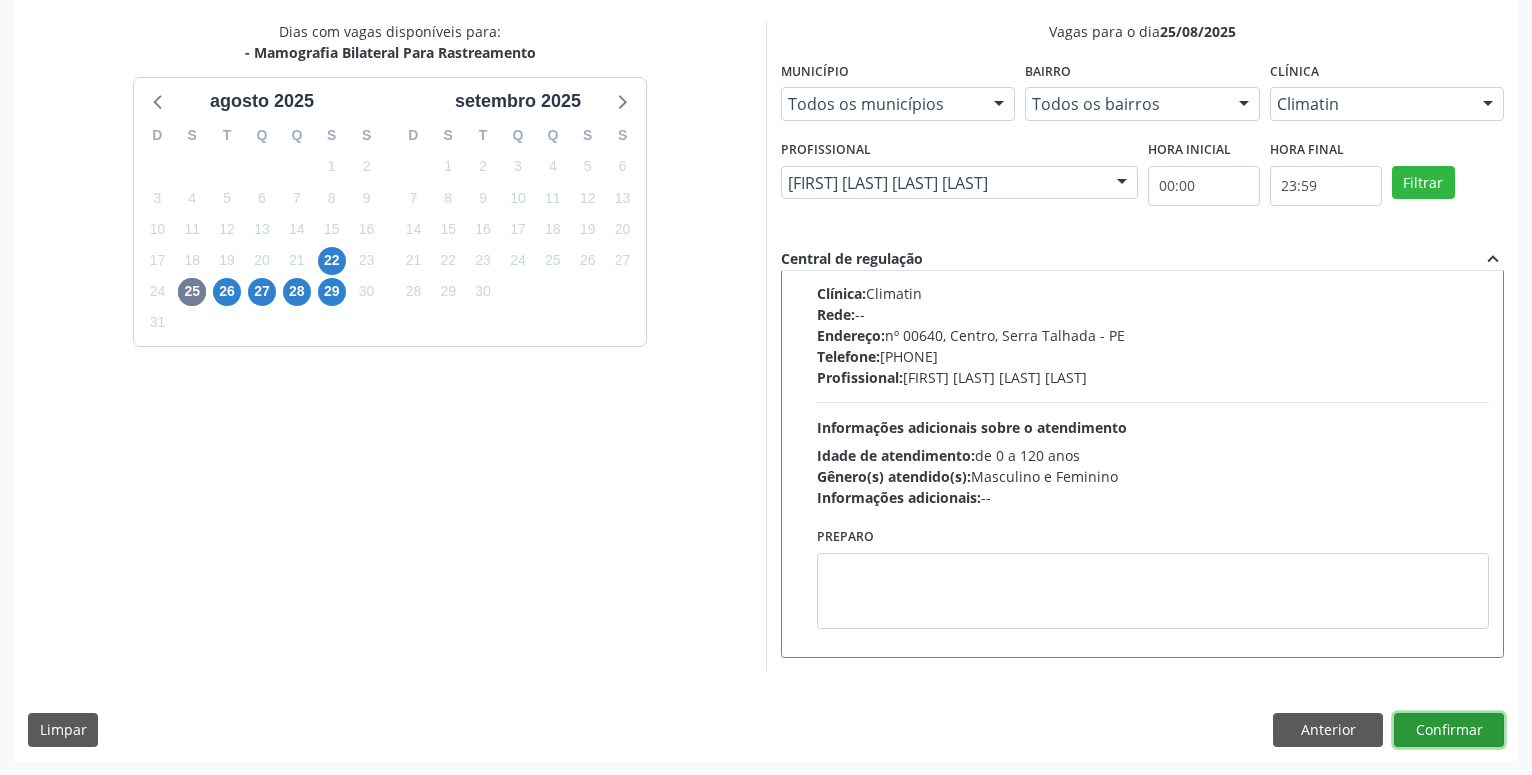 click on "Confirmar" at bounding box center (1449, 730) 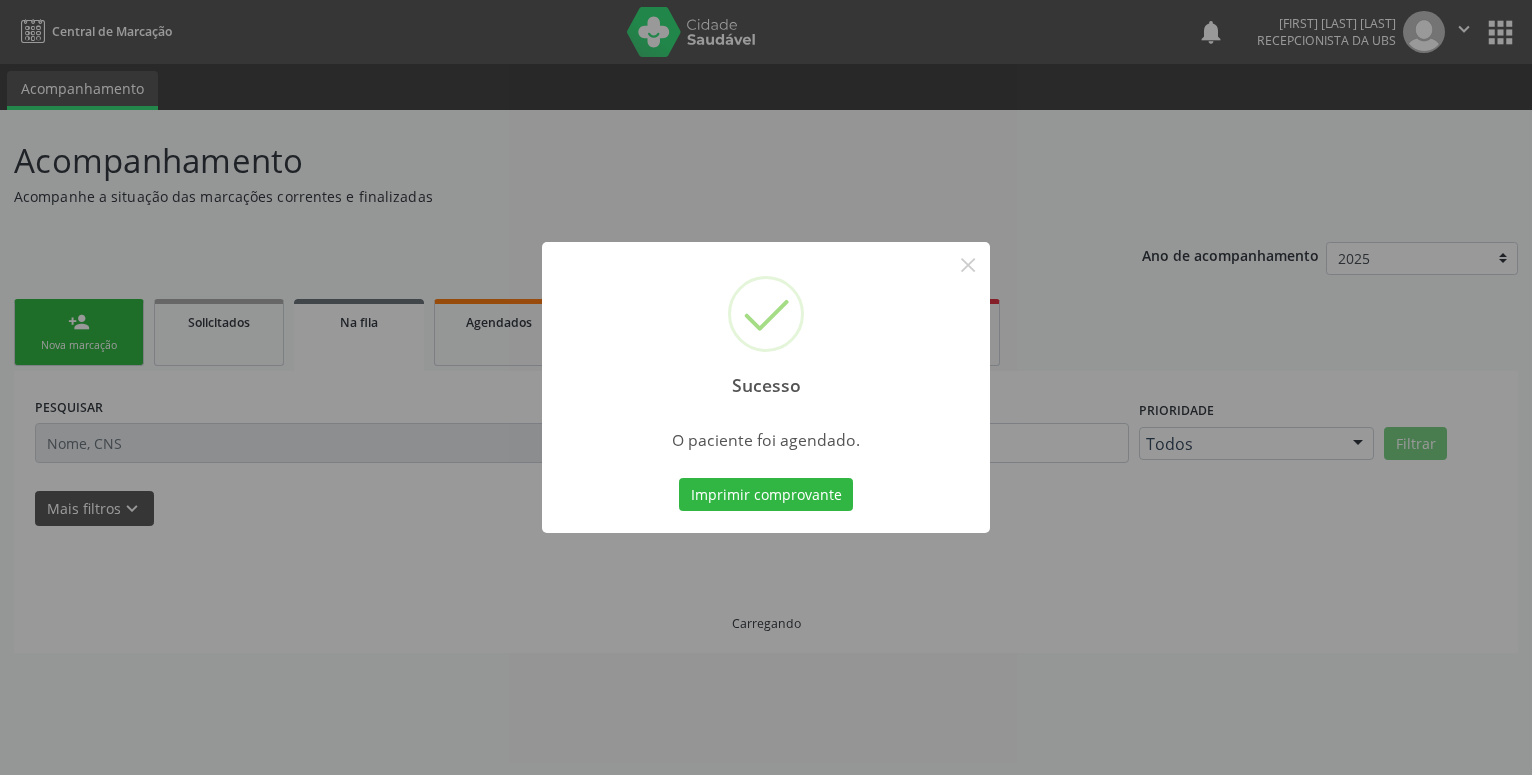 scroll, scrollTop: 0, scrollLeft: 0, axis: both 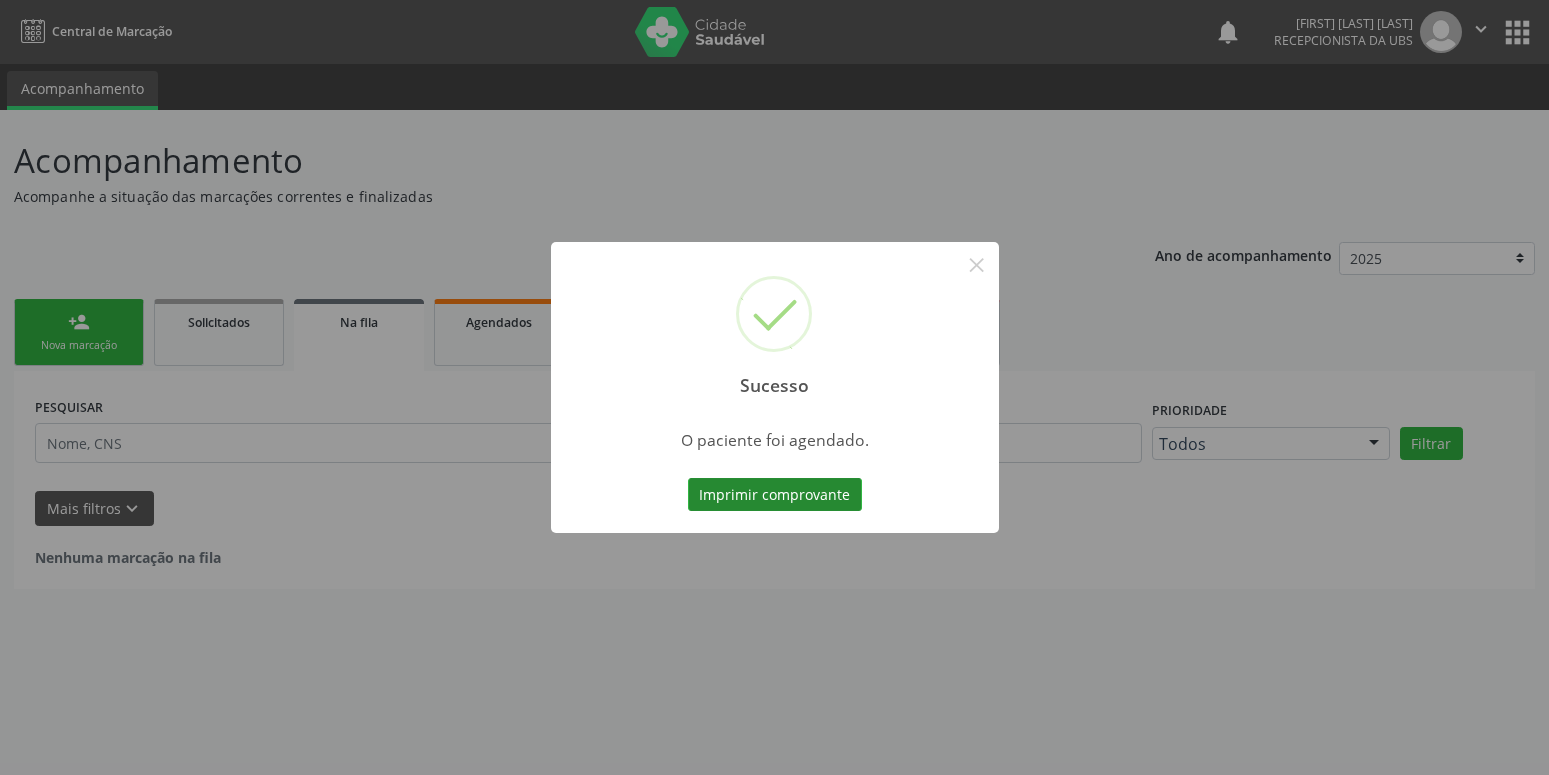 click on "Imprimir comprovante" at bounding box center [775, 495] 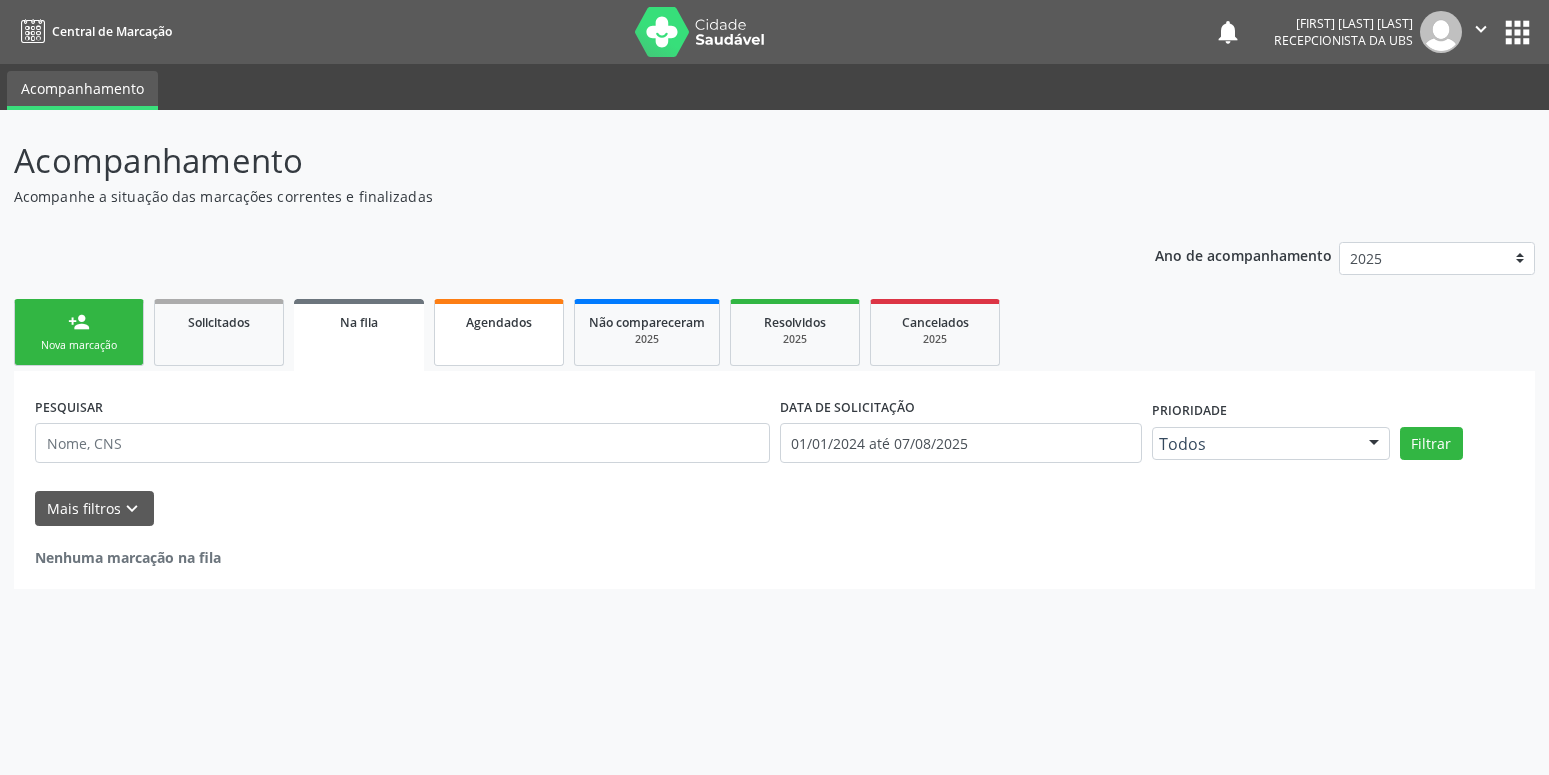 click on "Agendados" at bounding box center (499, 332) 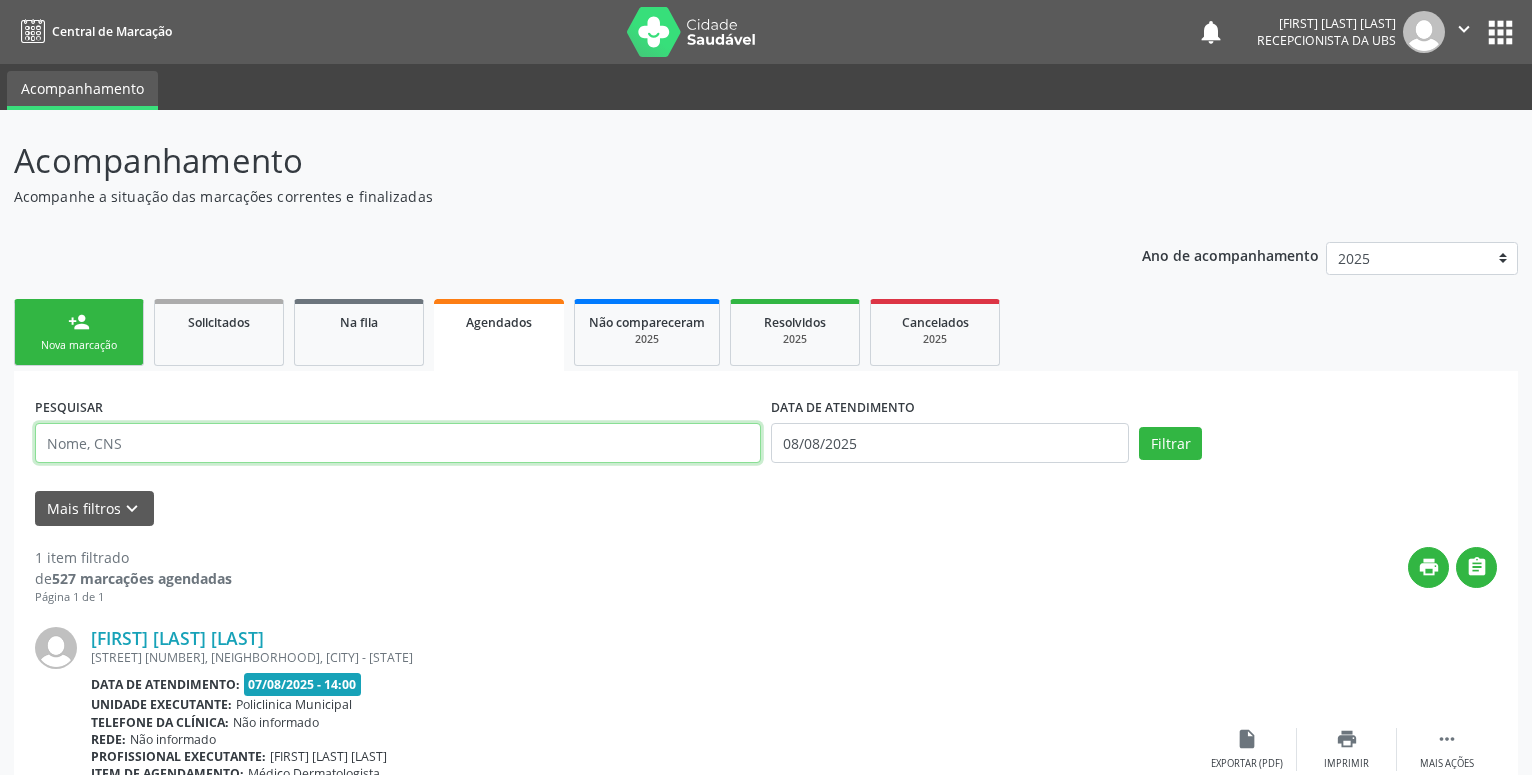 click at bounding box center (398, 443) 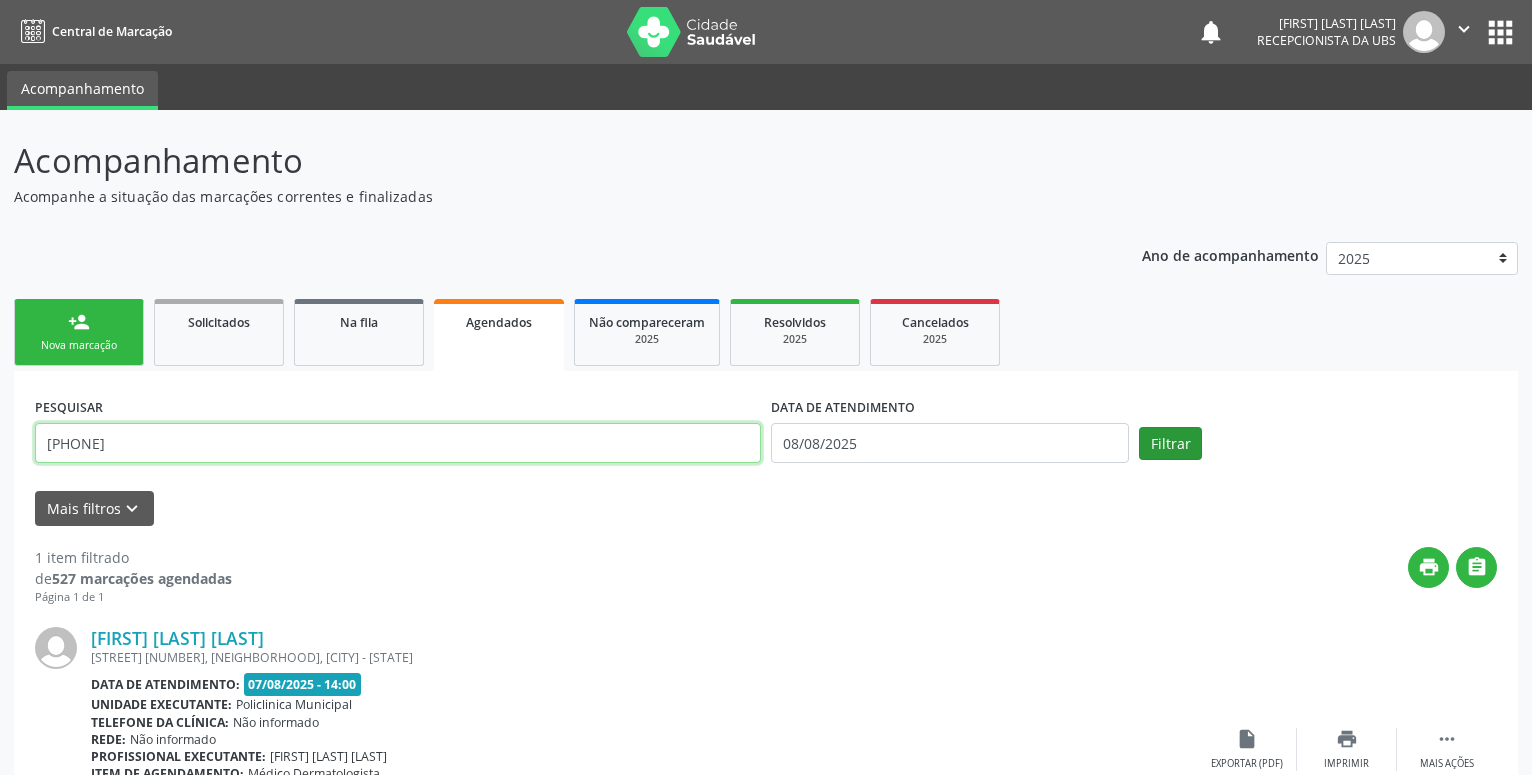 type on "706202009124164" 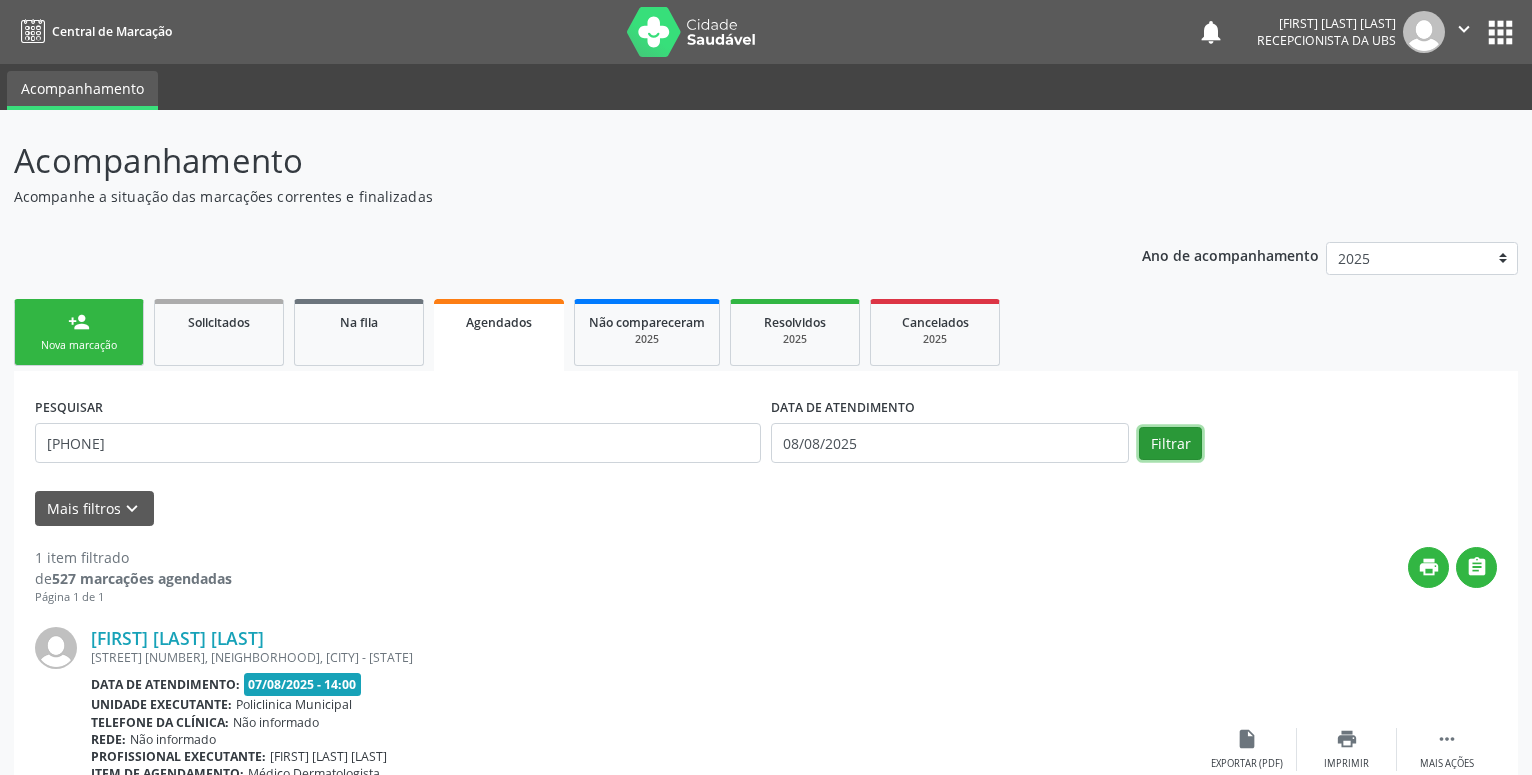 click on "Filtrar" at bounding box center [1170, 444] 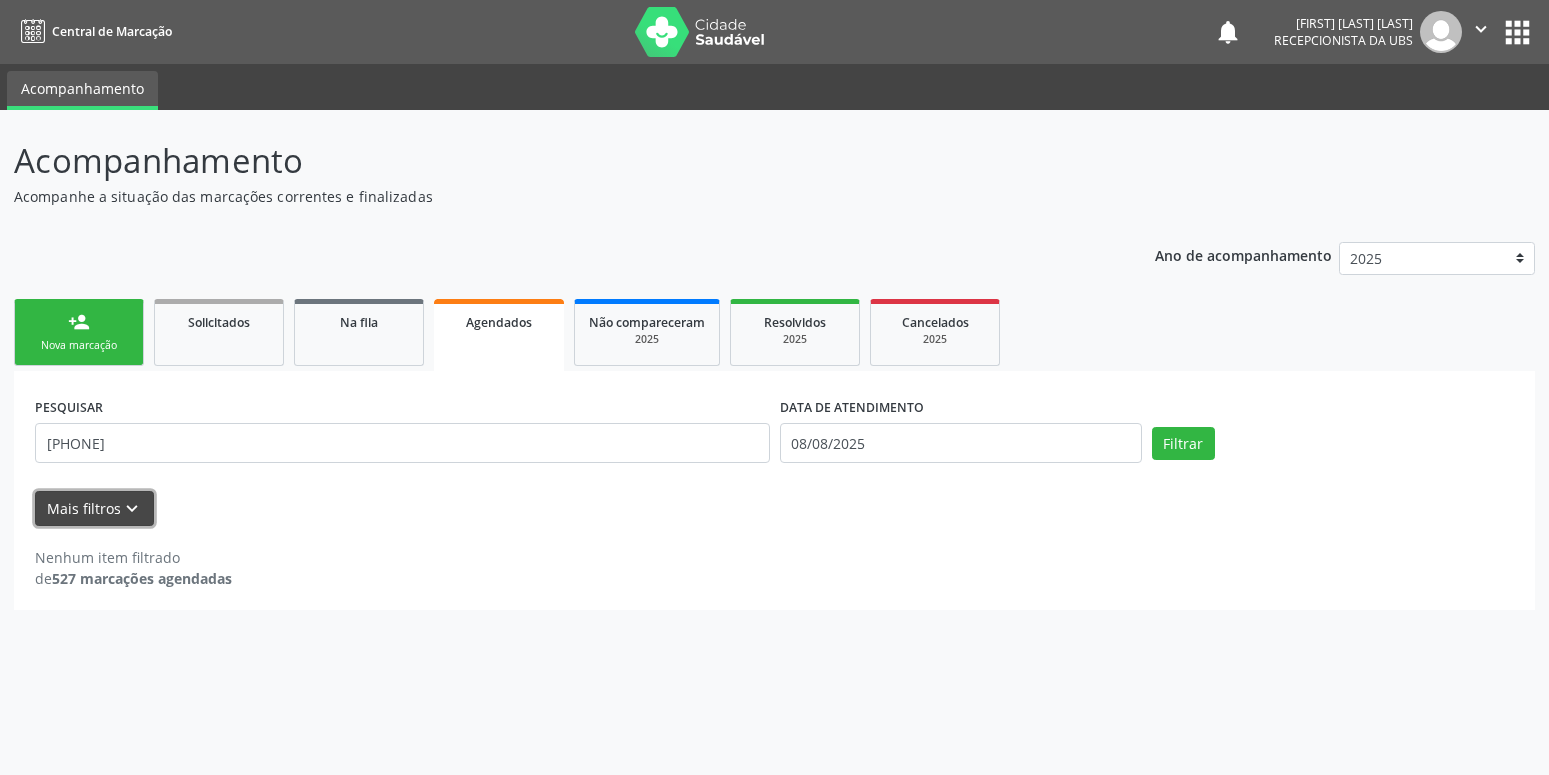 click on "keyboard_arrow_down" at bounding box center [132, 509] 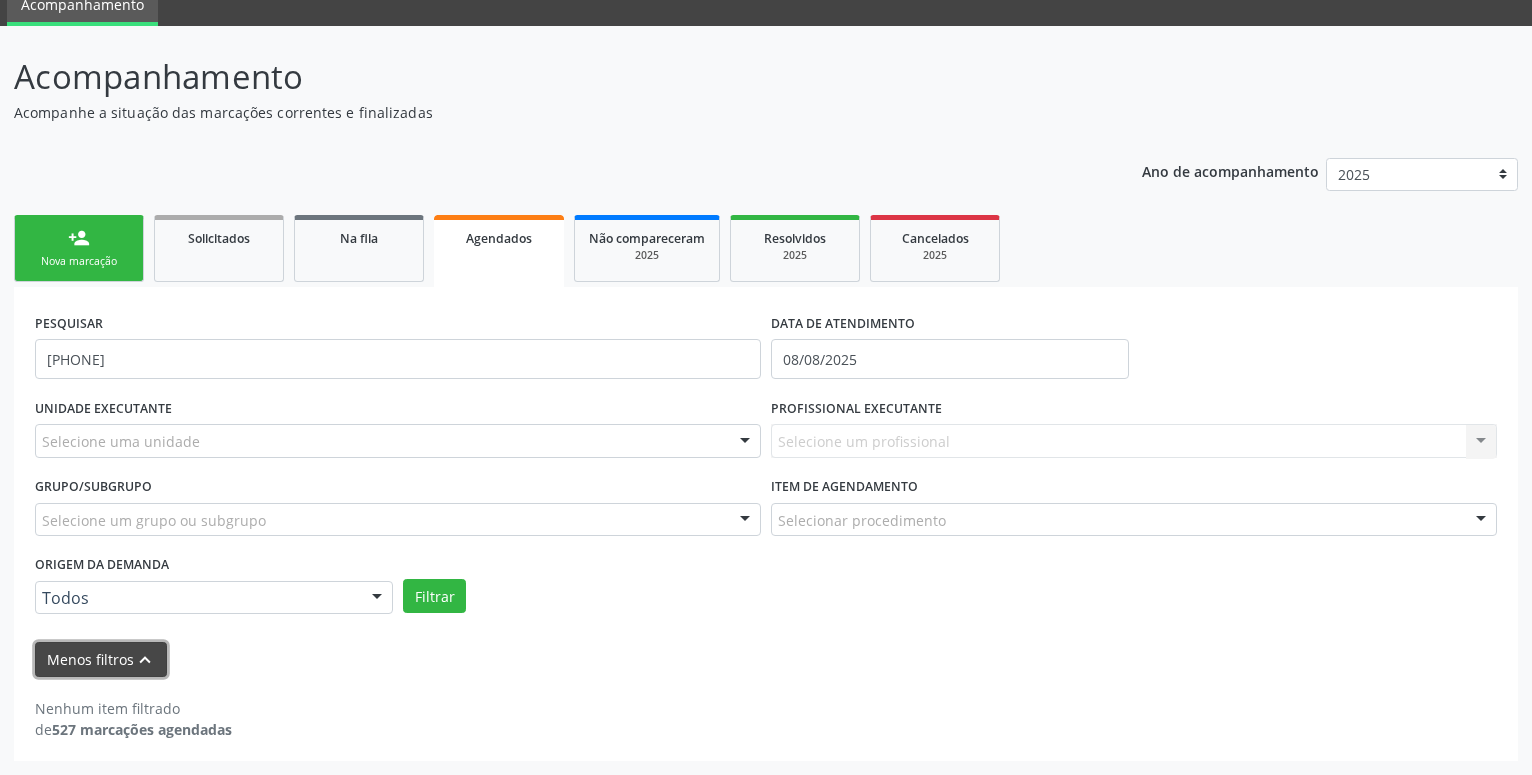 scroll, scrollTop: 0, scrollLeft: 0, axis: both 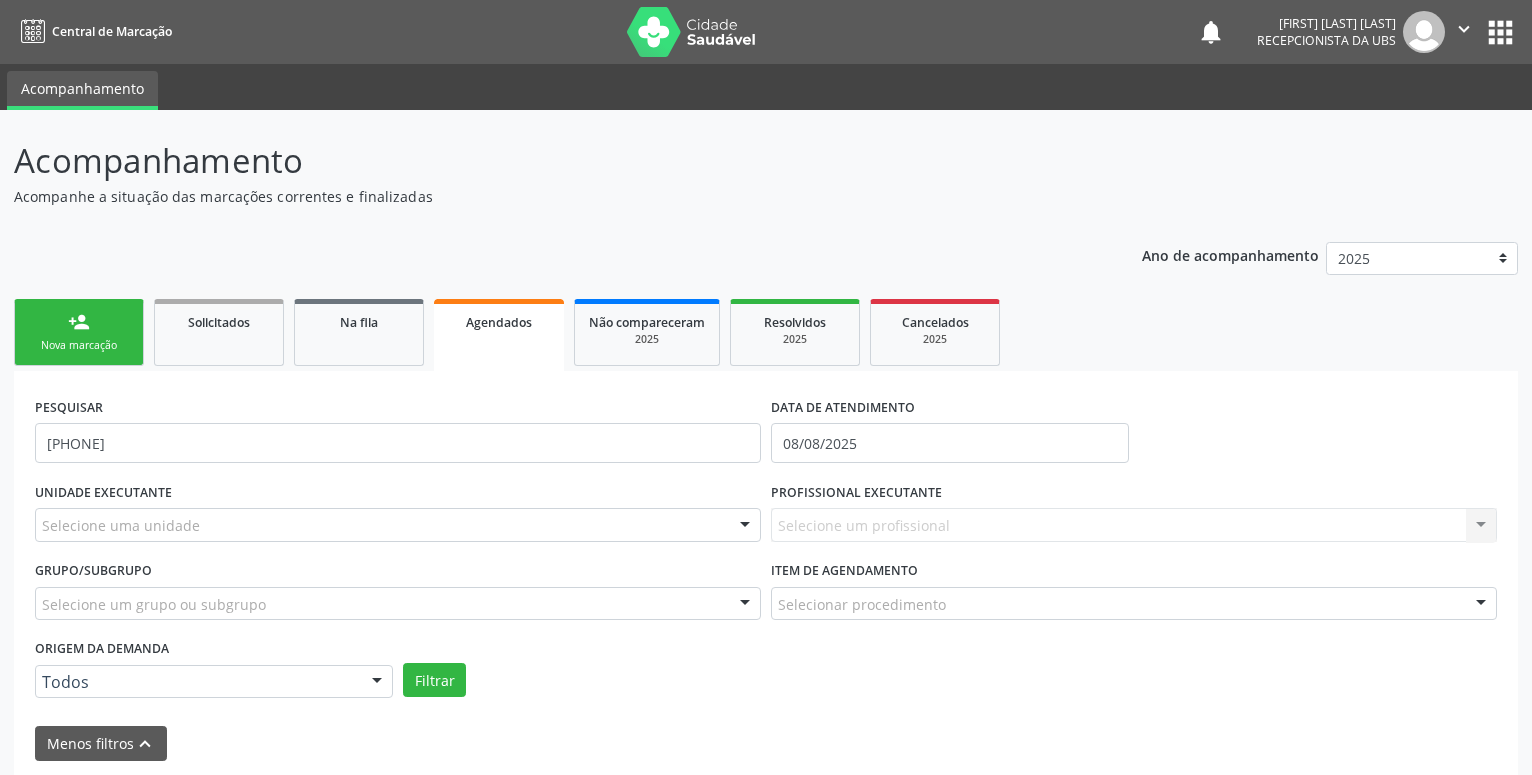 click on "Agendados" at bounding box center [499, 335] 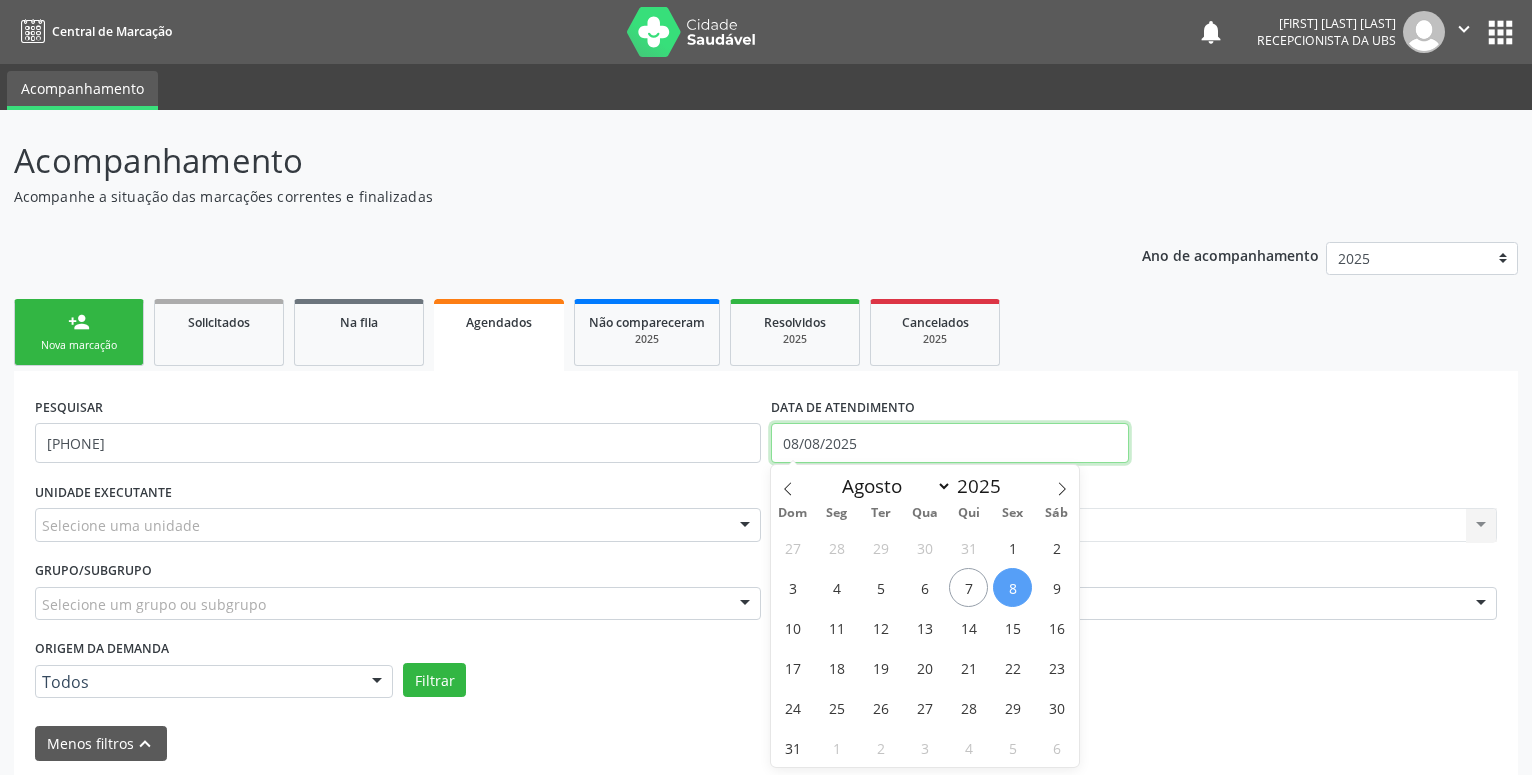click on "08/08/2025" at bounding box center [950, 443] 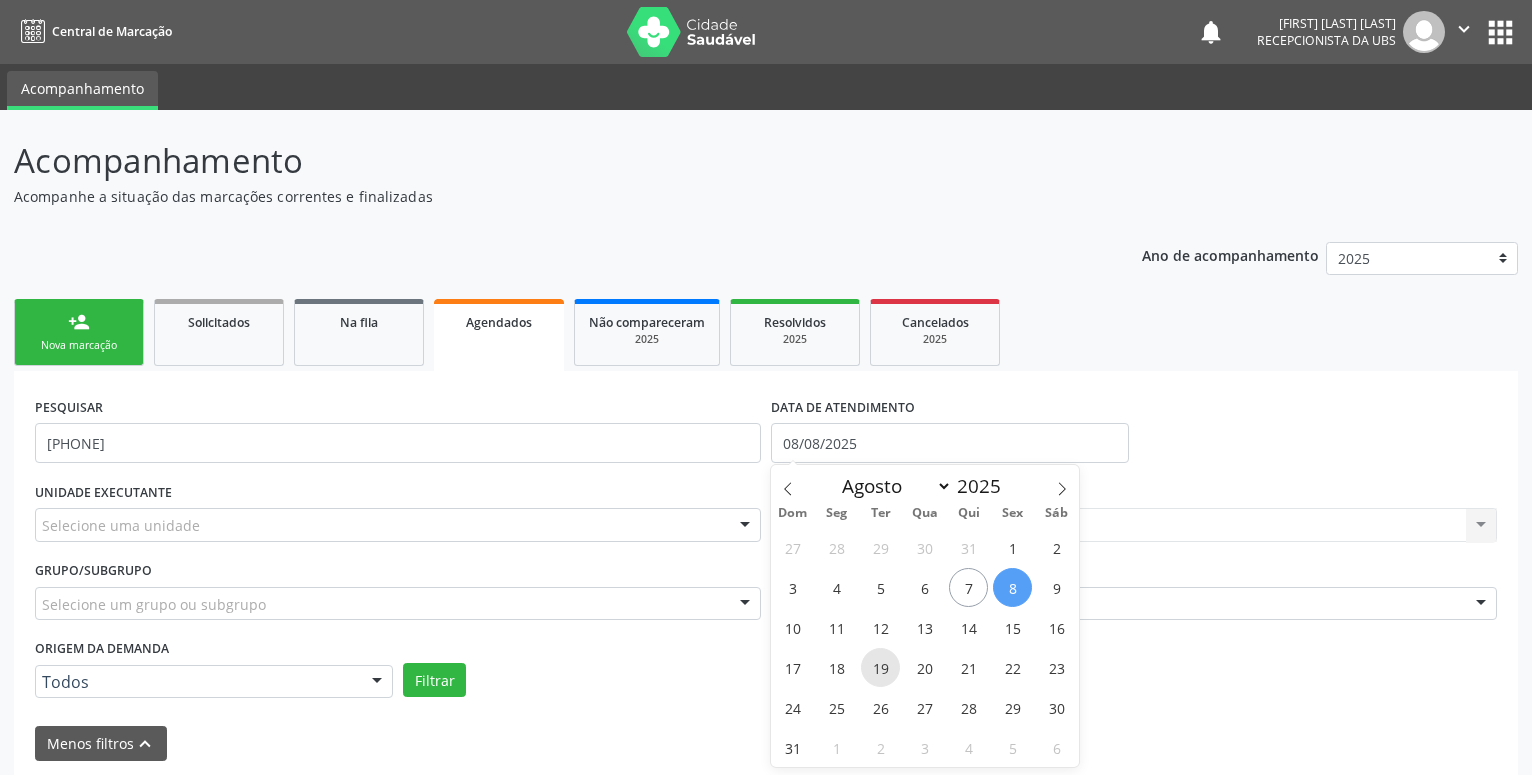 click on "19" at bounding box center [880, 667] 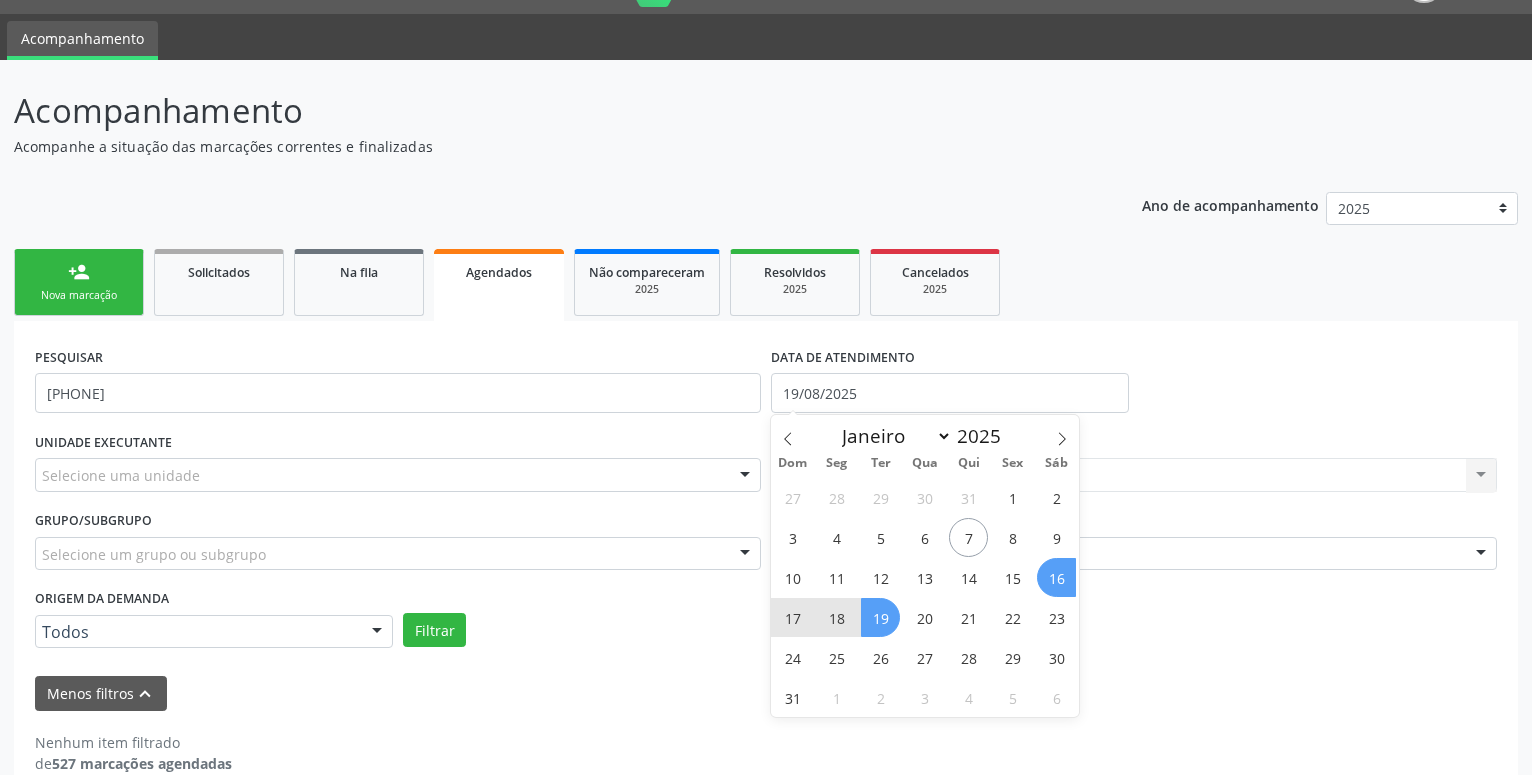 scroll, scrollTop: 84, scrollLeft: 0, axis: vertical 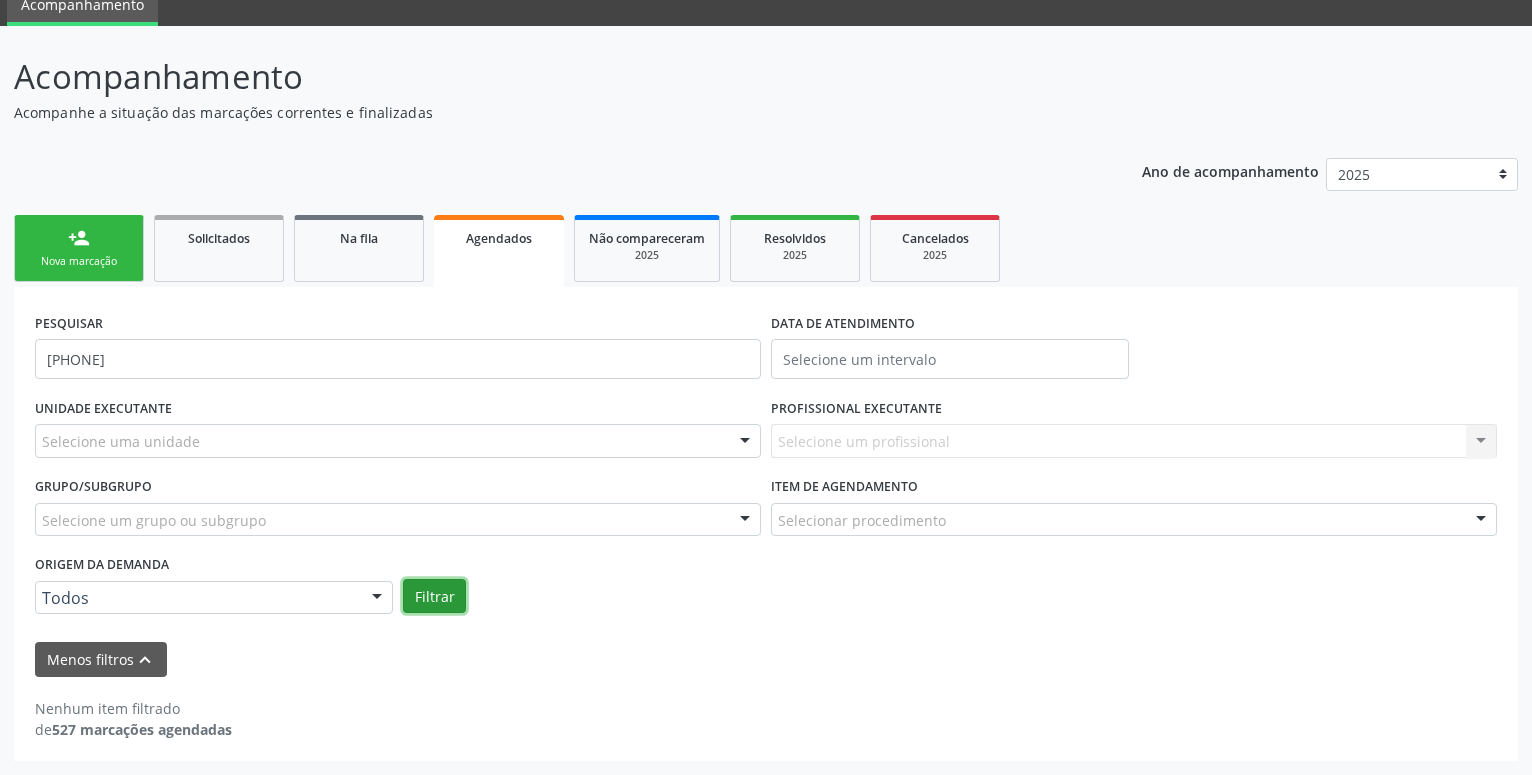 click on "Filtrar" at bounding box center [434, 596] 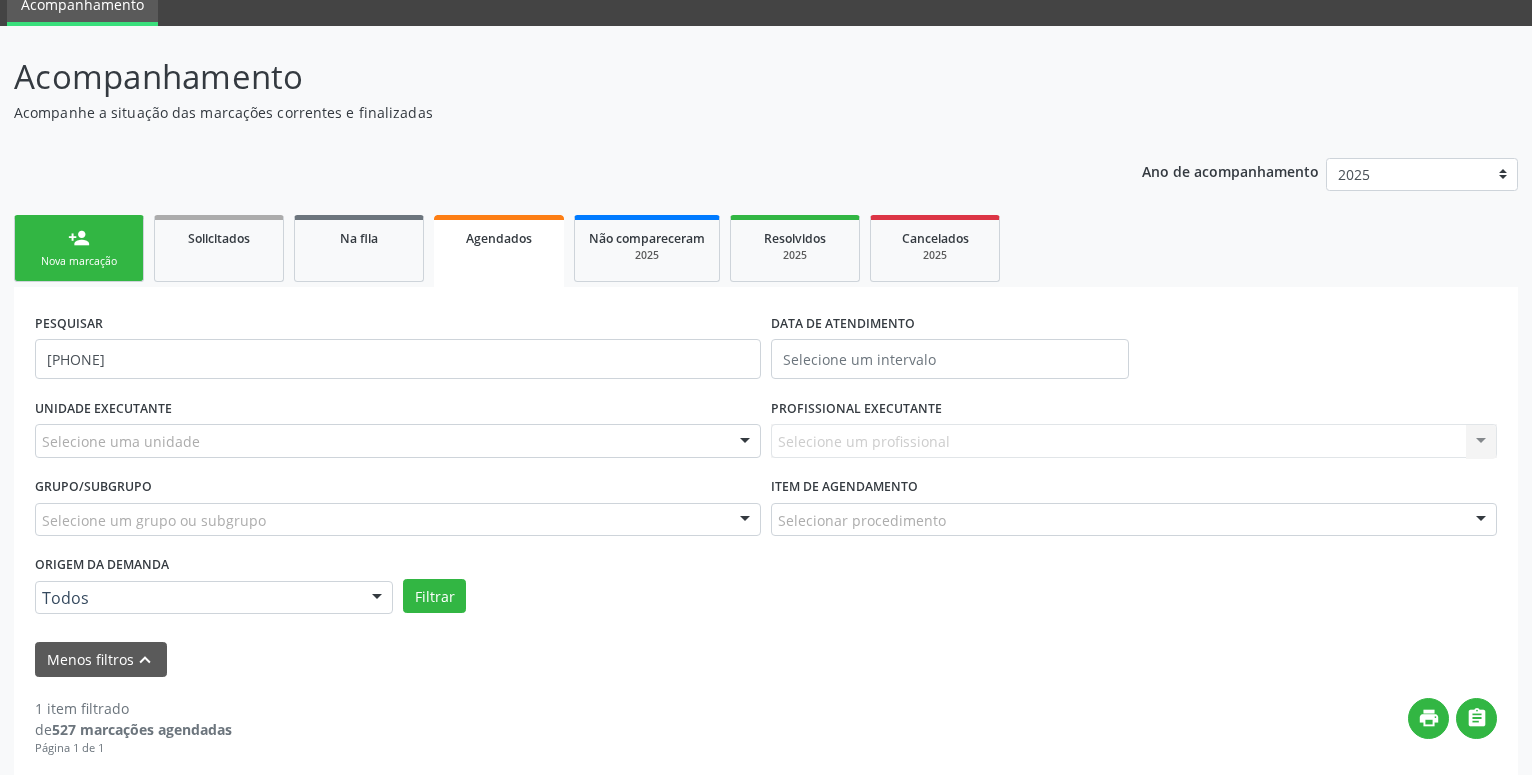 scroll, scrollTop: 186, scrollLeft: 0, axis: vertical 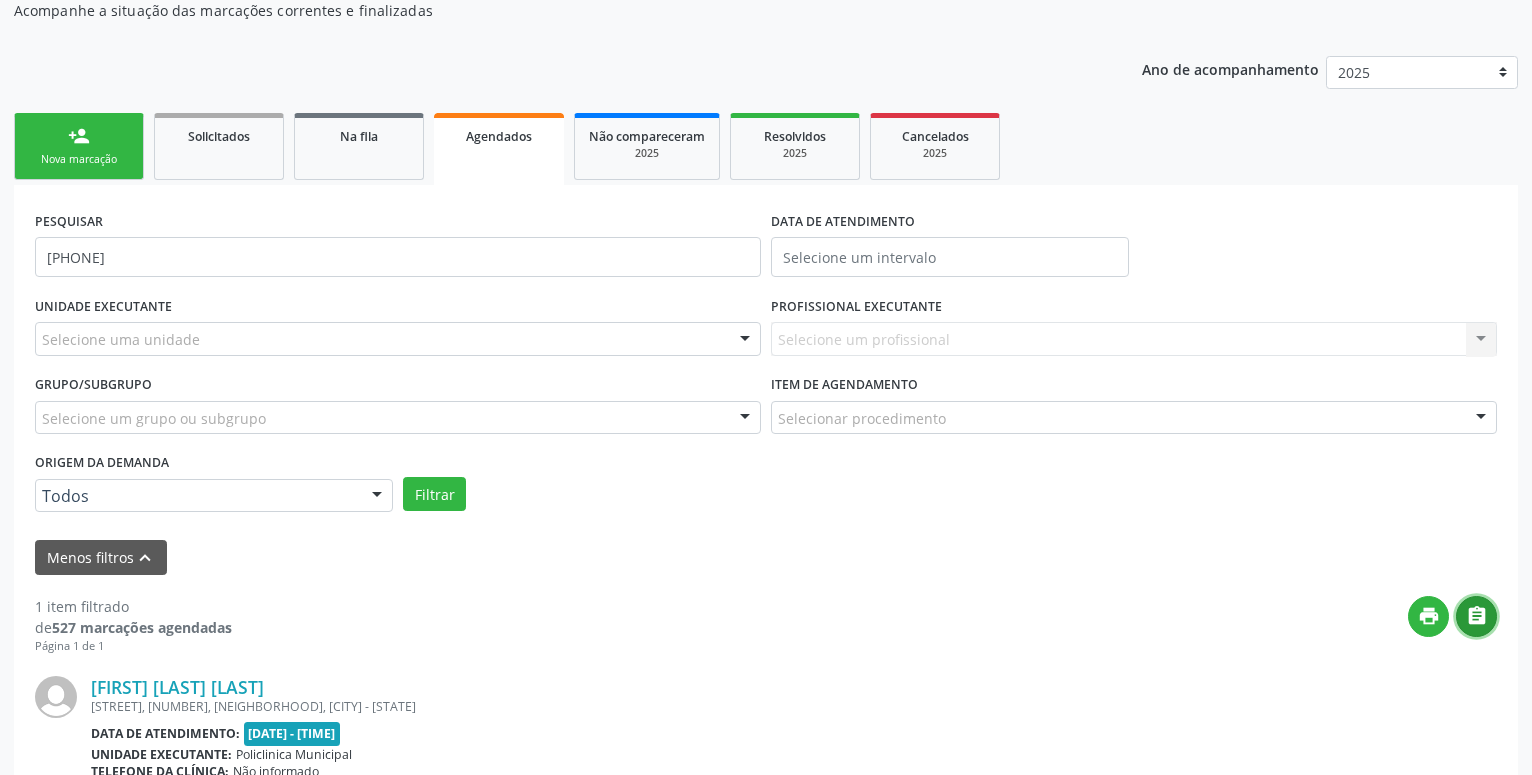 click on "" at bounding box center (1477, 616) 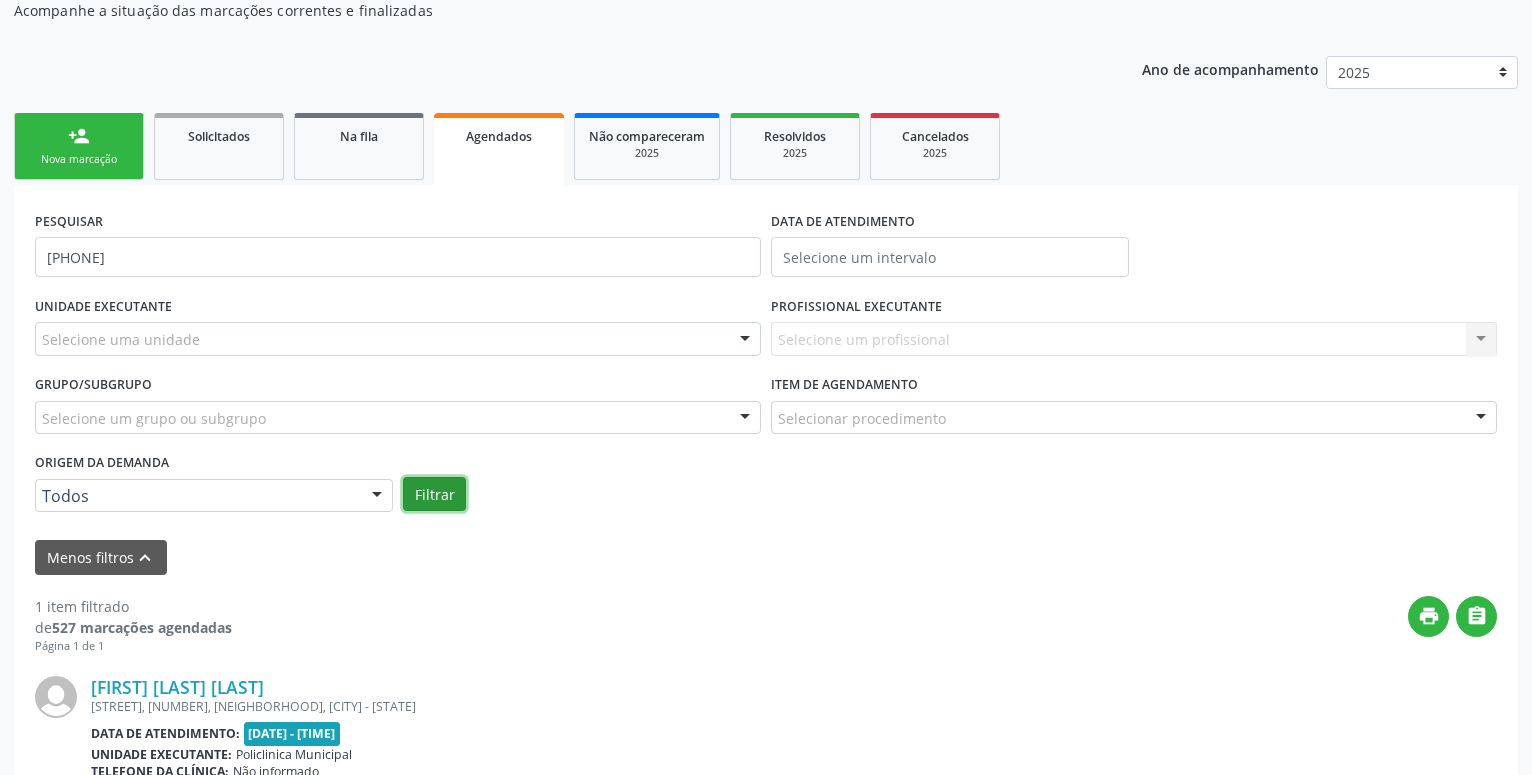 click on "Filtrar" at bounding box center [434, 494] 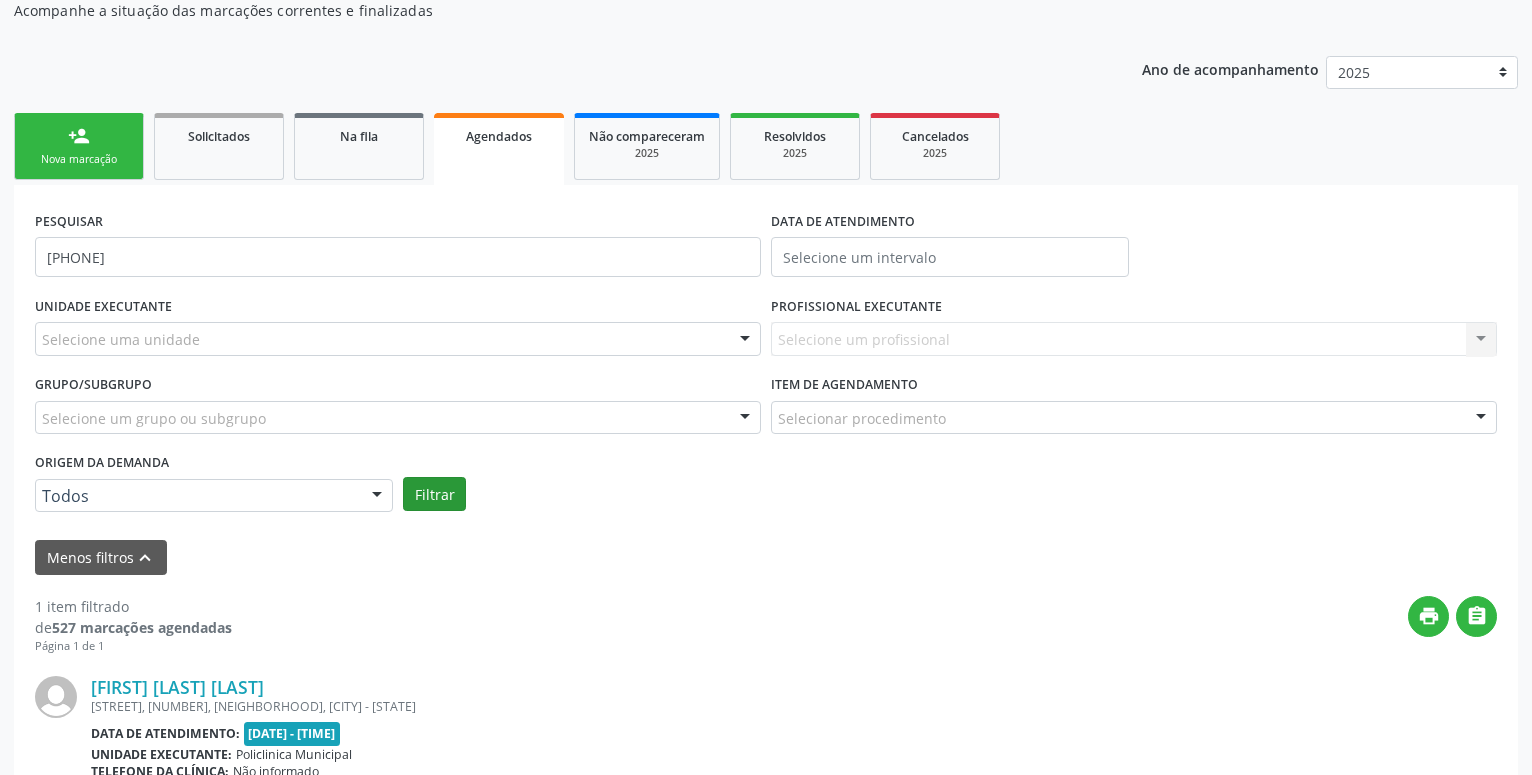 click on "UNIDADE EXECUTANTE
Selecione uma unidade
Todos as unidades   3 Grupamento de Bombeiros   Abfisio   Abimael Lira Atelie Dental   Academia da Cidade Bom Jesus de Serra Talhada   Academia da Cidade Caxixola   Academia da Cidade Cohab I   Academia da Cidade Estacao do Forro   Academia da Cidade Vila Bela   Academia da Cidade de Serra Talhada   Academia da Cidade do Mutirao   Academia da Saude Cohab II   Alanalaiz Magalhaes Pereira   Alves Guimaraes Servicos de Medicina e Nutricao   Ambulatorio de Saude Mental Infanto Juvenil Asmij   Amor Saude   Anaclin   Analise Laboratorio Clinico   Andre Gustavo Ferreira de Souza Cia Ltda   Andreia Lima Diniz Ltda   Andreia Lima Diniz Ltda   Apae   Atelier do Sorriso   Bellatrix Odontologia e Qualidade de Vida   Biofisio Clinica de Fisioterapia e Saude Integrativa   Biofisio Kids   Biomedic   Blledsonn Alves Ferreira   Caf   Canespe   Cantarelli Odontologia   Caps Ad III   Caps III   Caps Infantil     Cardiomed" at bounding box center (766, 408) 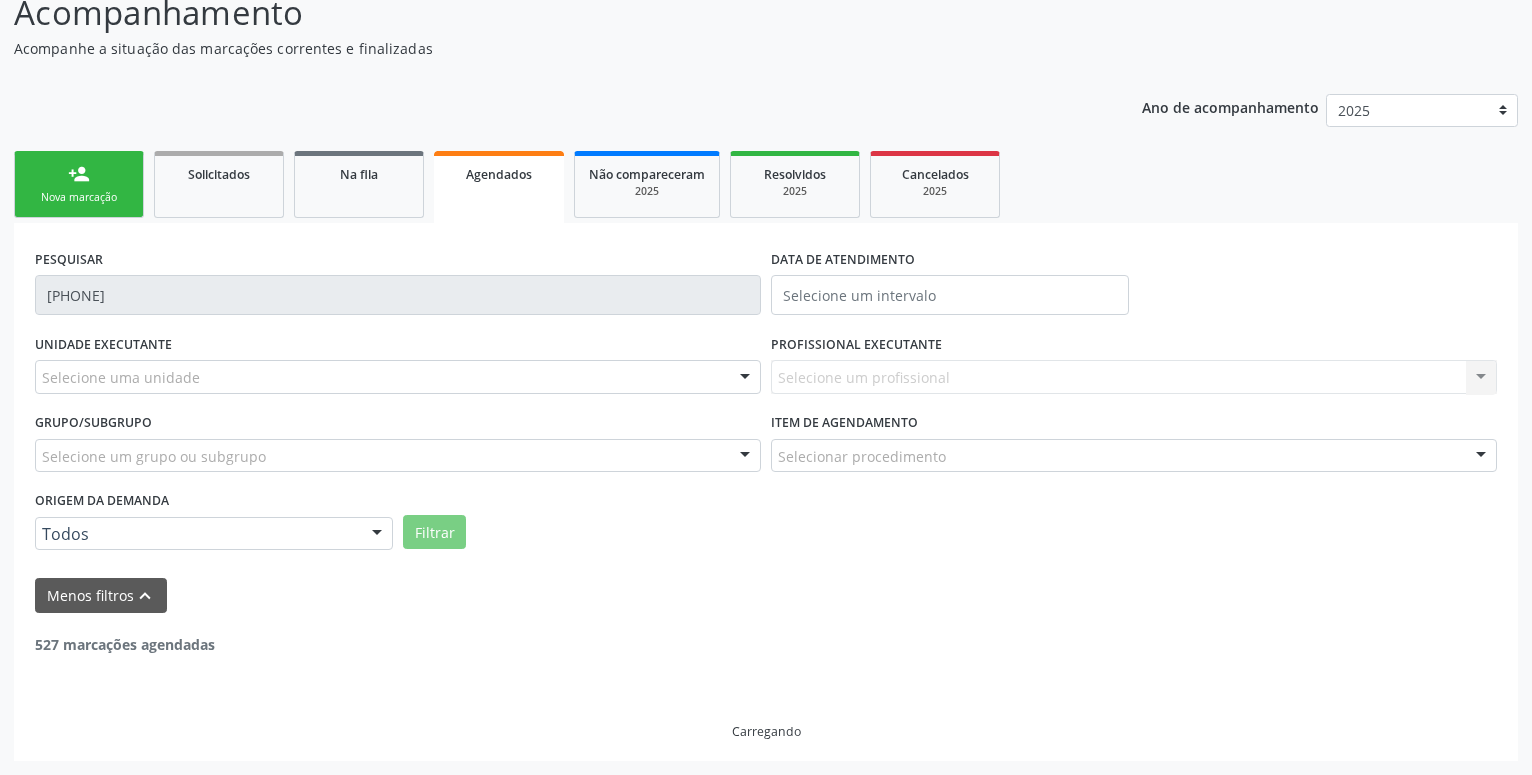 scroll, scrollTop: 148, scrollLeft: 0, axis: vertical 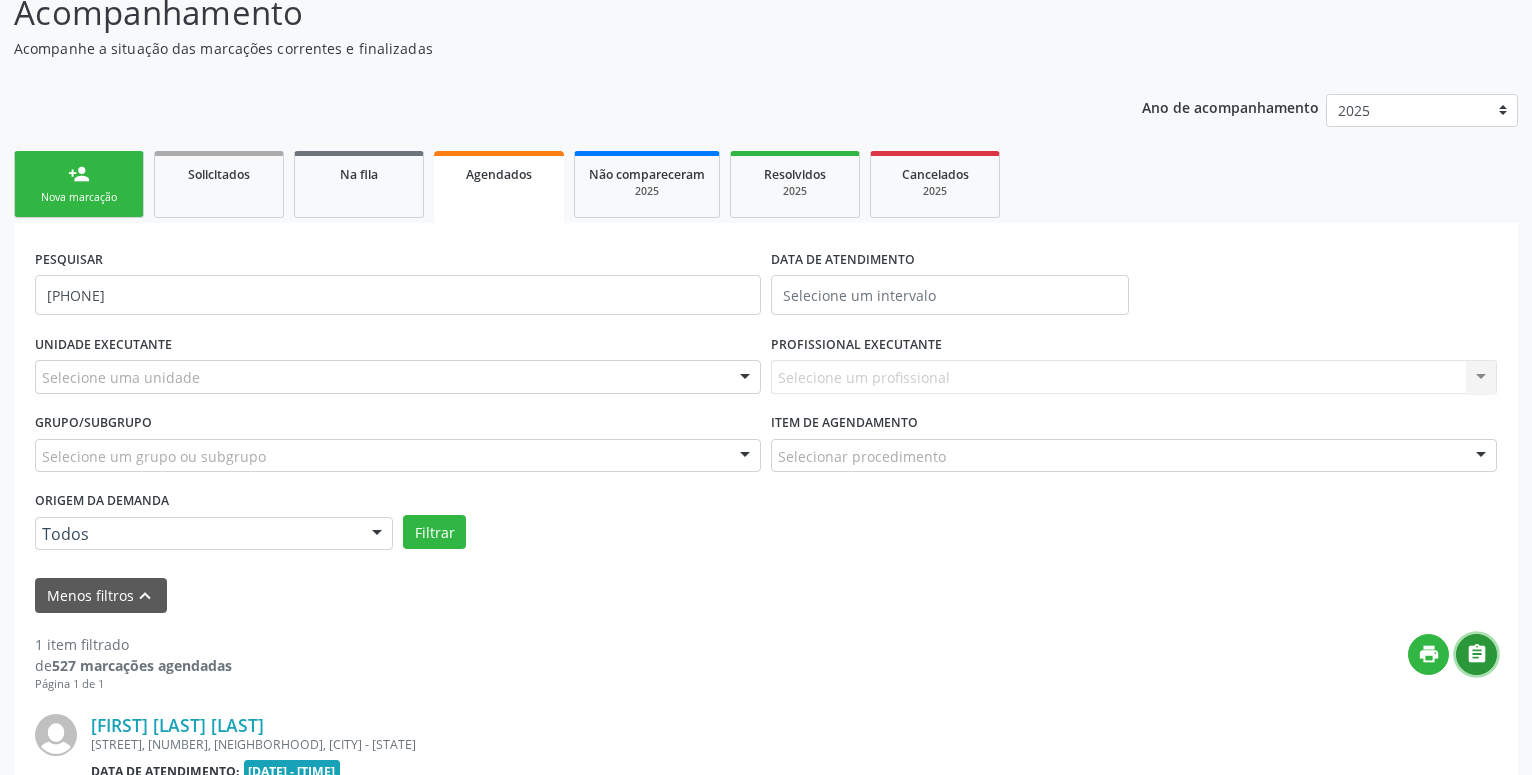 click on "" at bounding box center [1477, 654] 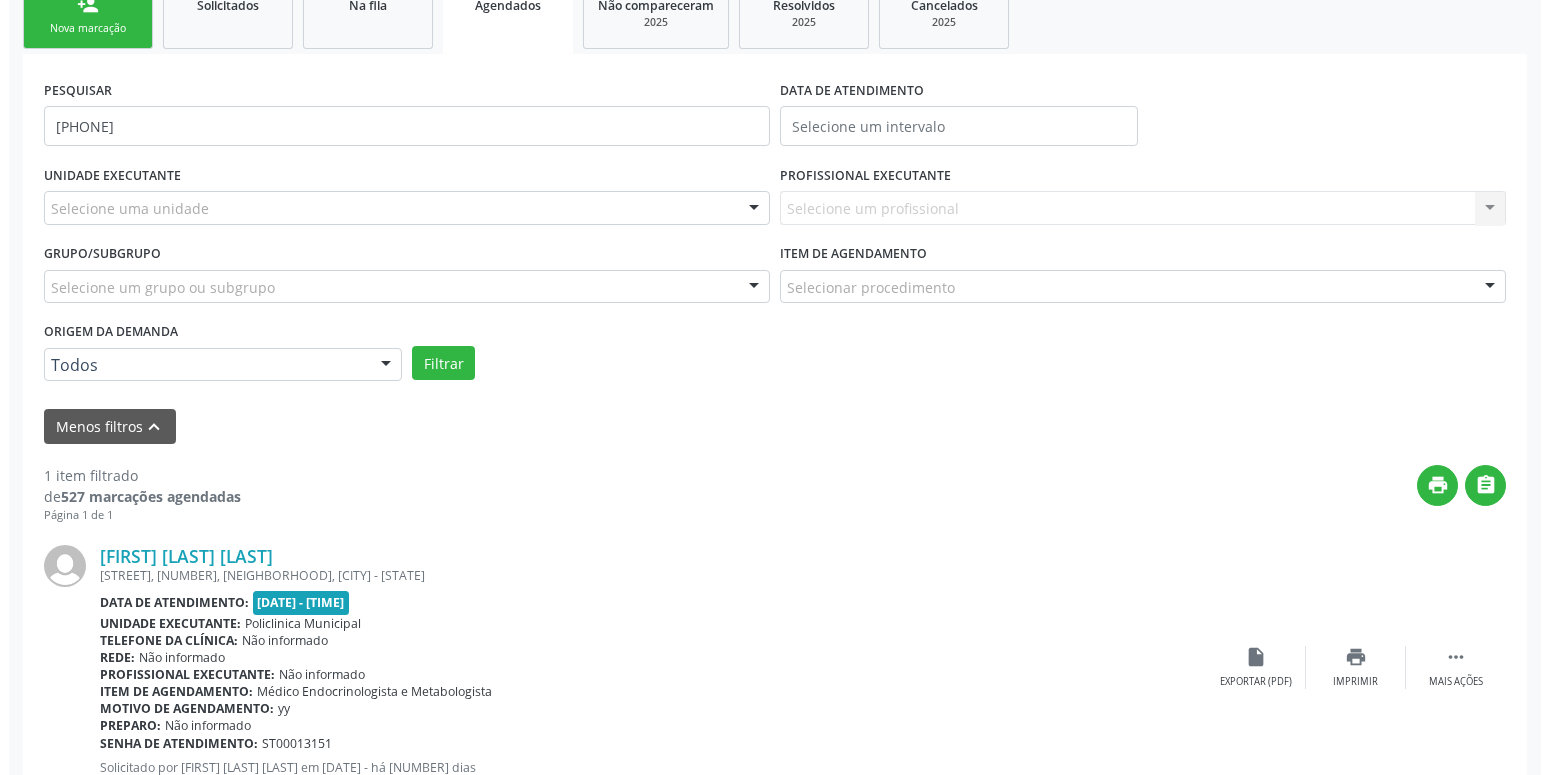 scroll, scrollTop: 352, scrollLeft: 0, axis: vertical 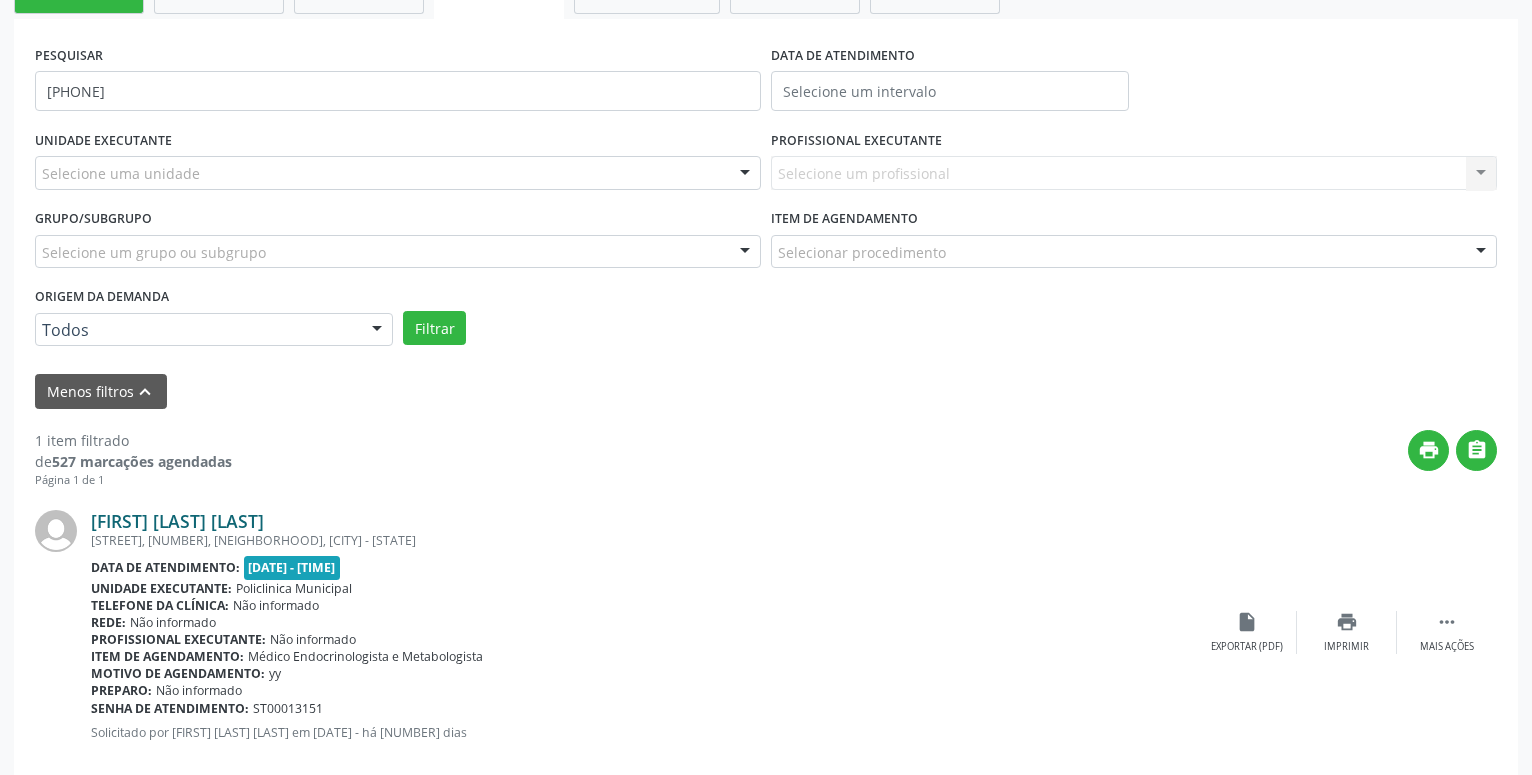 click on "Maria de Lima Pauferro" at bounding box center (177, 521) 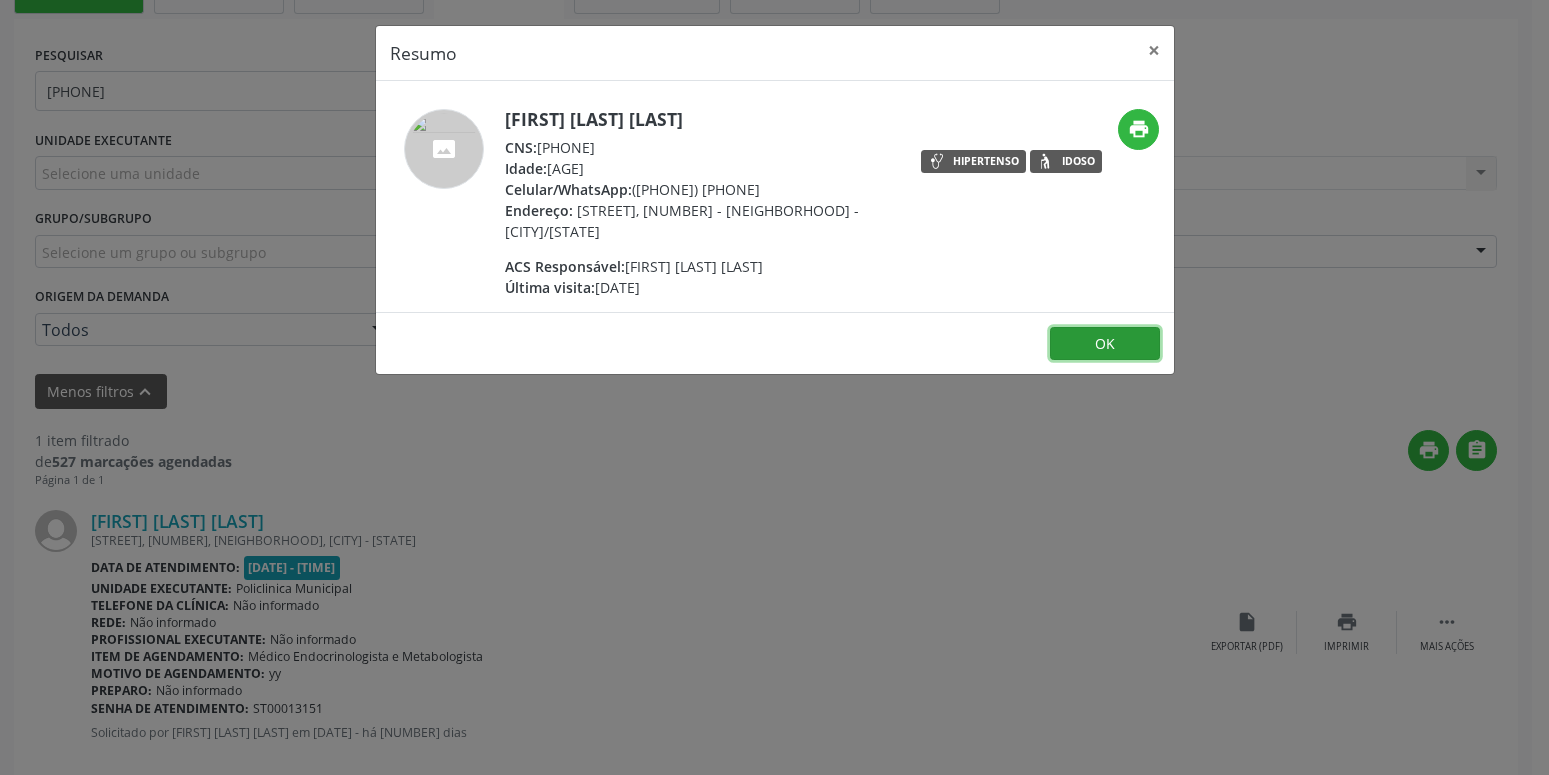 click on "OK" at bounding box center [1105, 344] 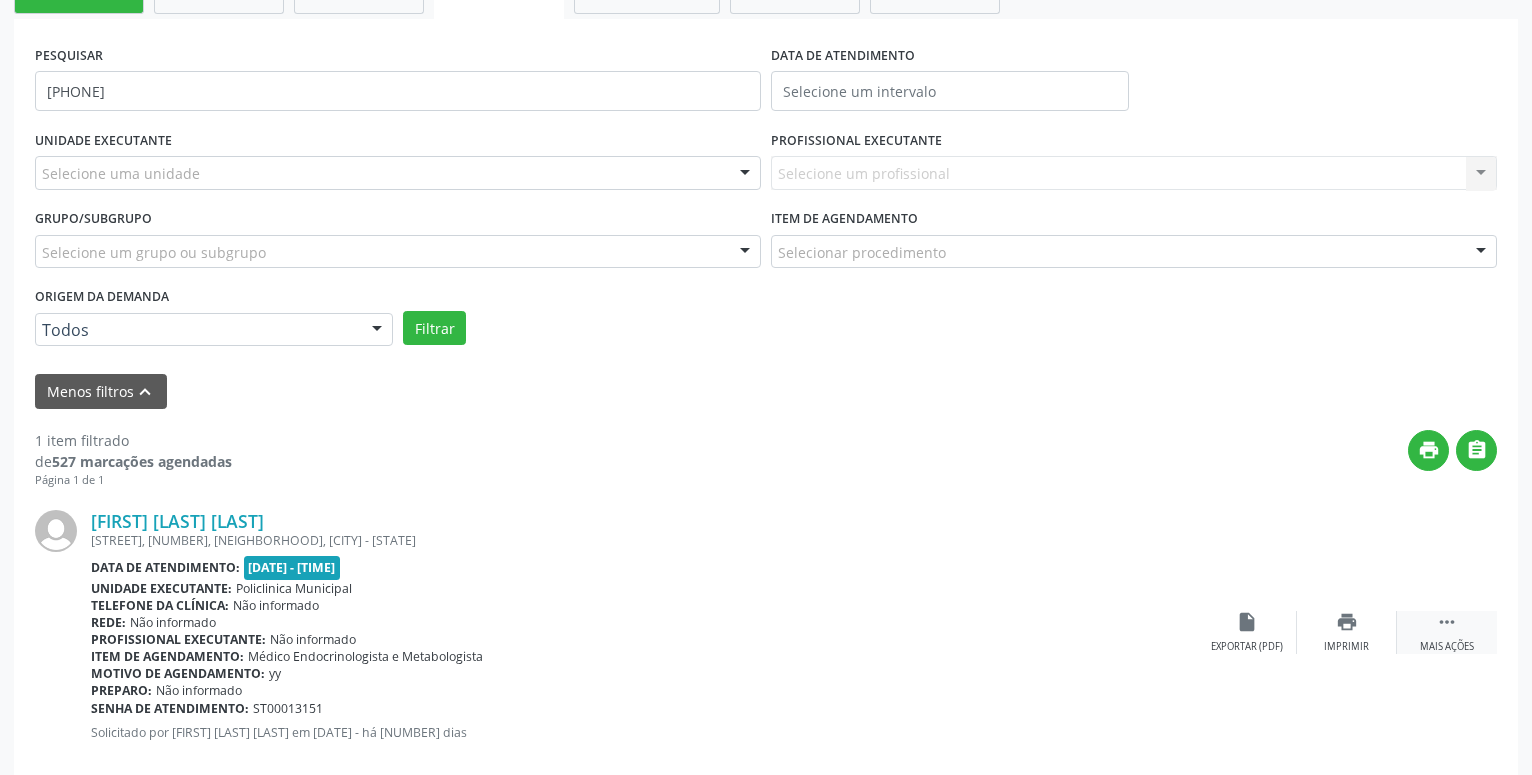 click on "" at bounding box center [1447, 622] 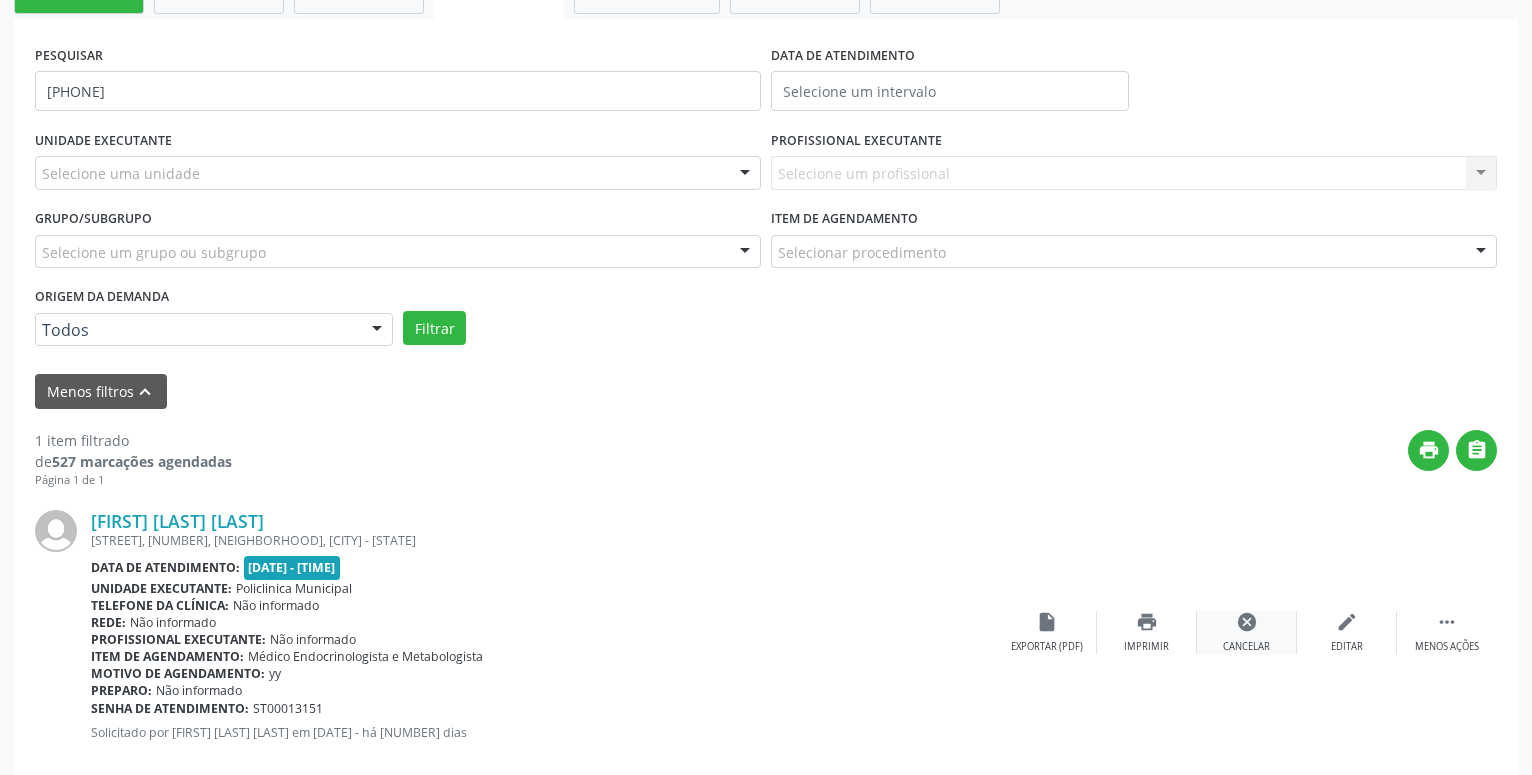click on "Cancelar" at bounding box center (1246, 647) 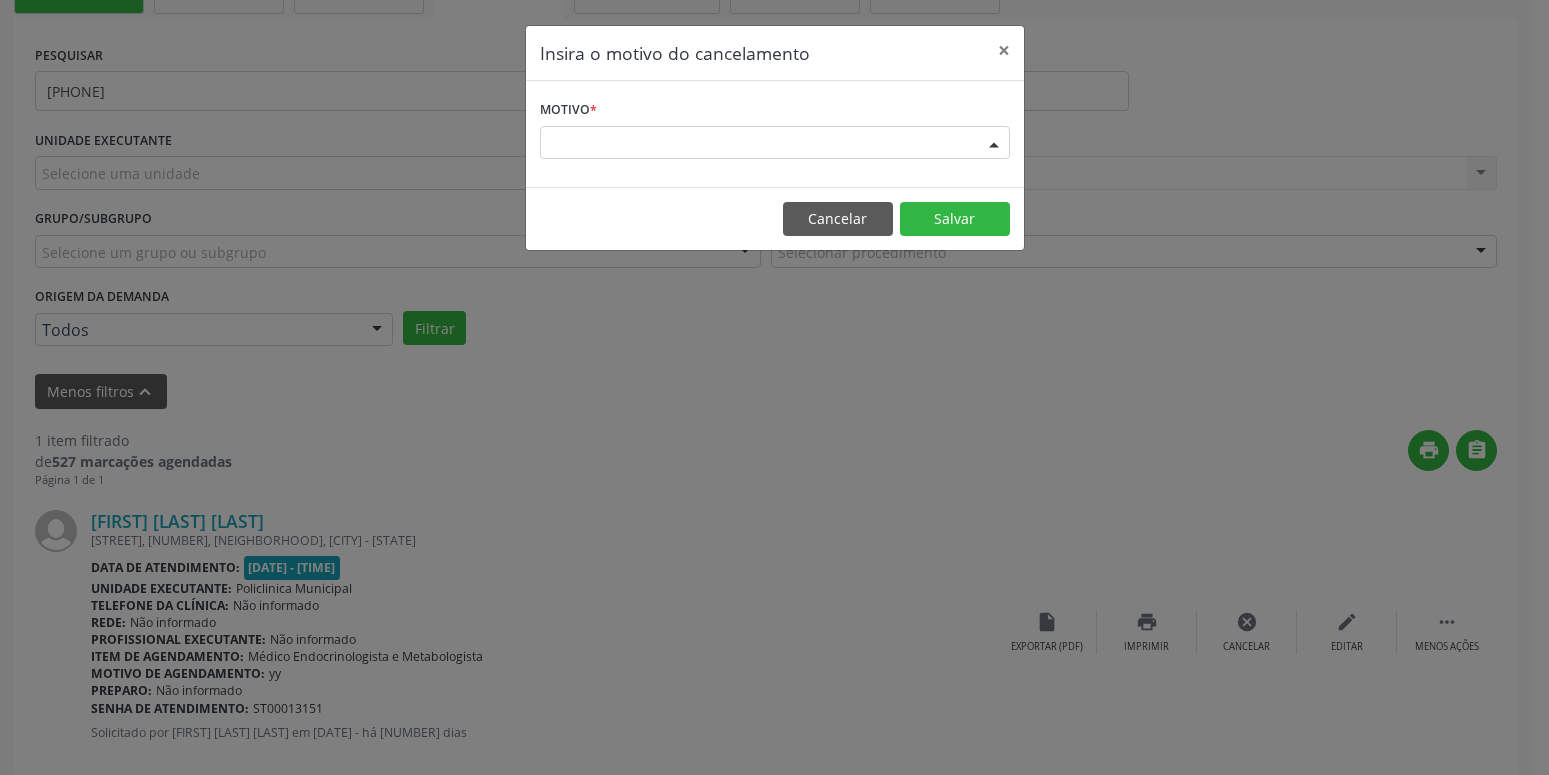 click on "Escolha o motivo" at bounding box center (775, 143) 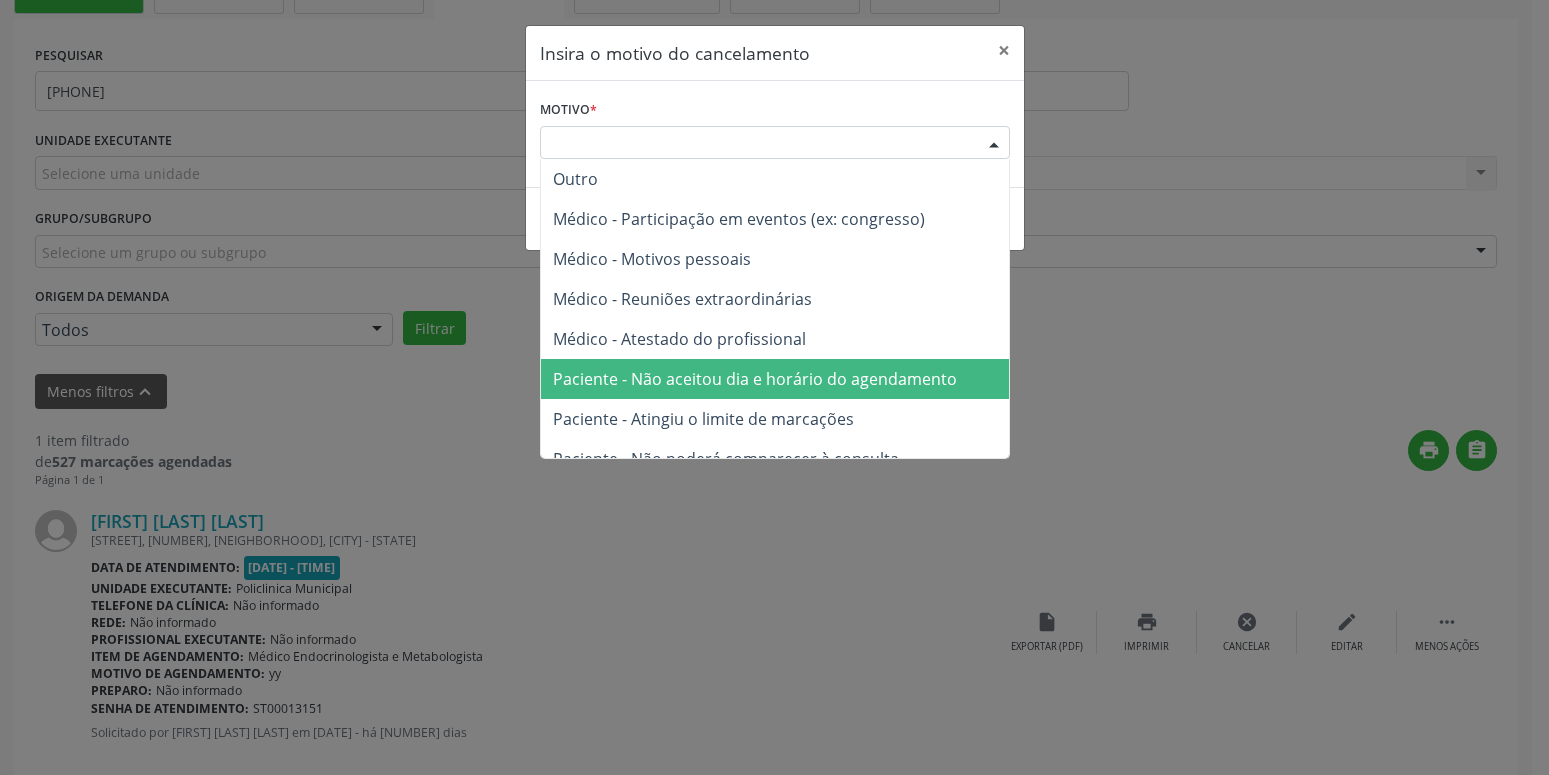 click on "Paciente - Não aceitou dia e horário do agendamento" at bounding box center (755, 379) 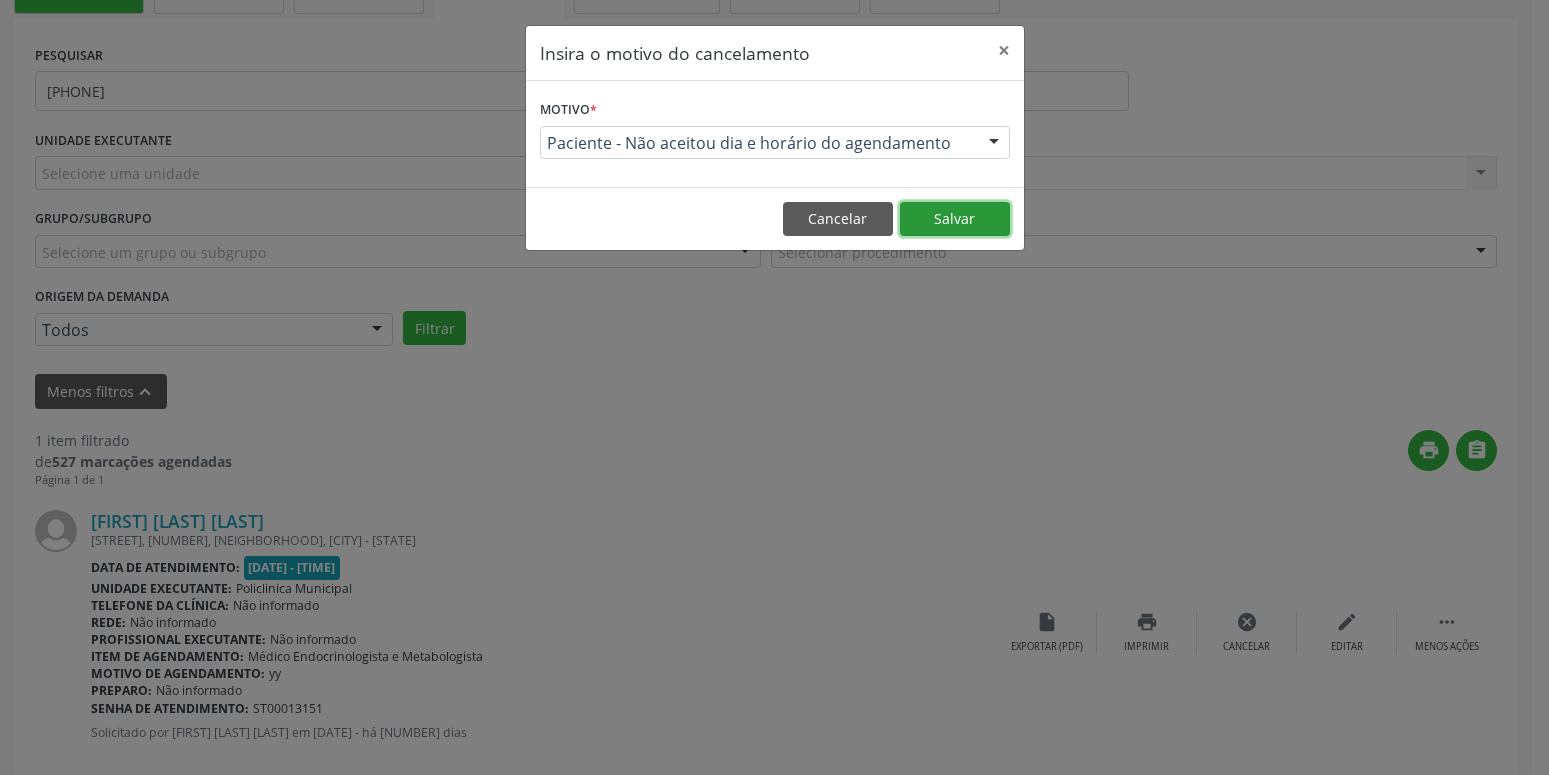 click on "Salvar" at bounding box center (955, 219) 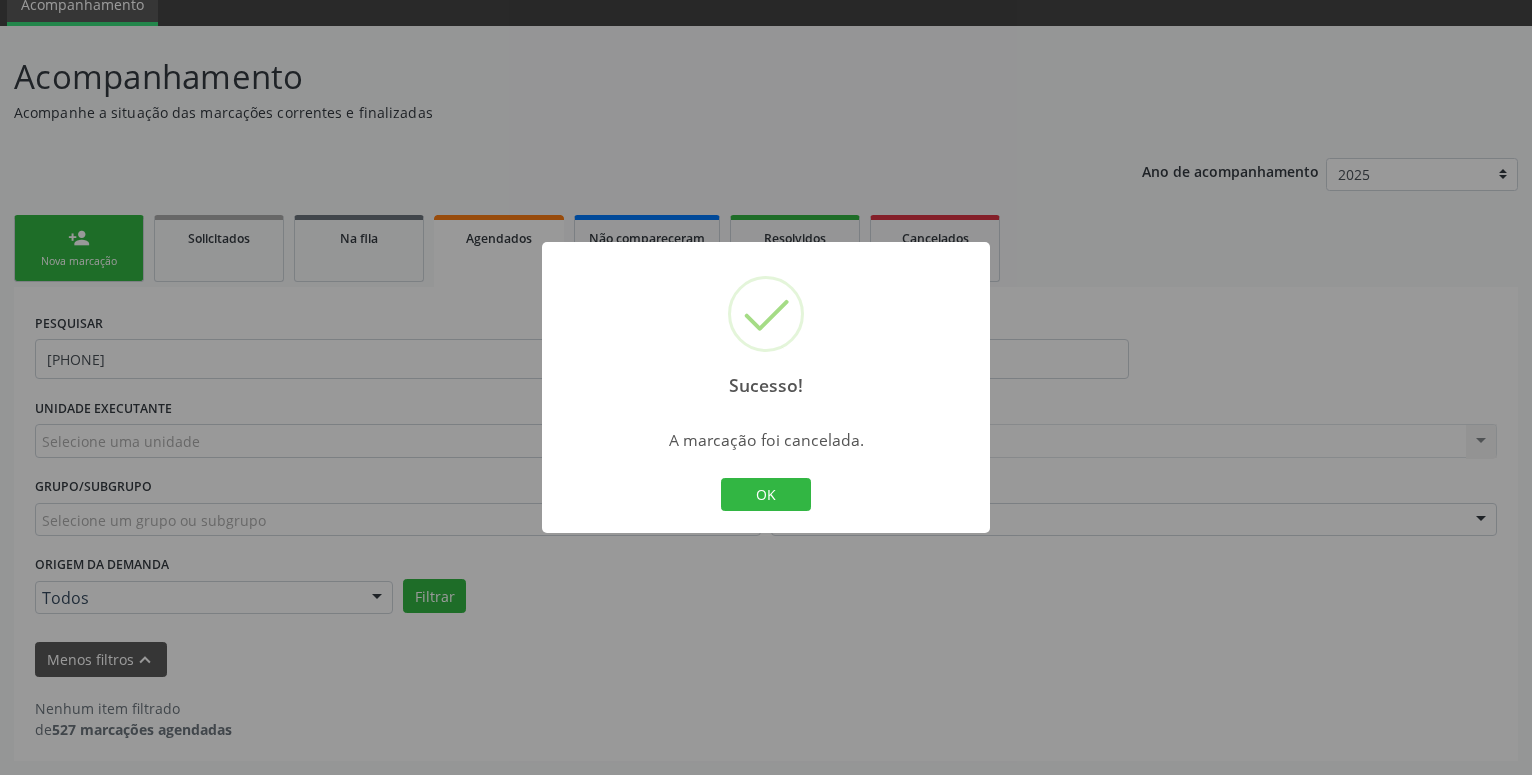 scroll, scrollTop: 84, scrollLeft: 0, axis: vertical 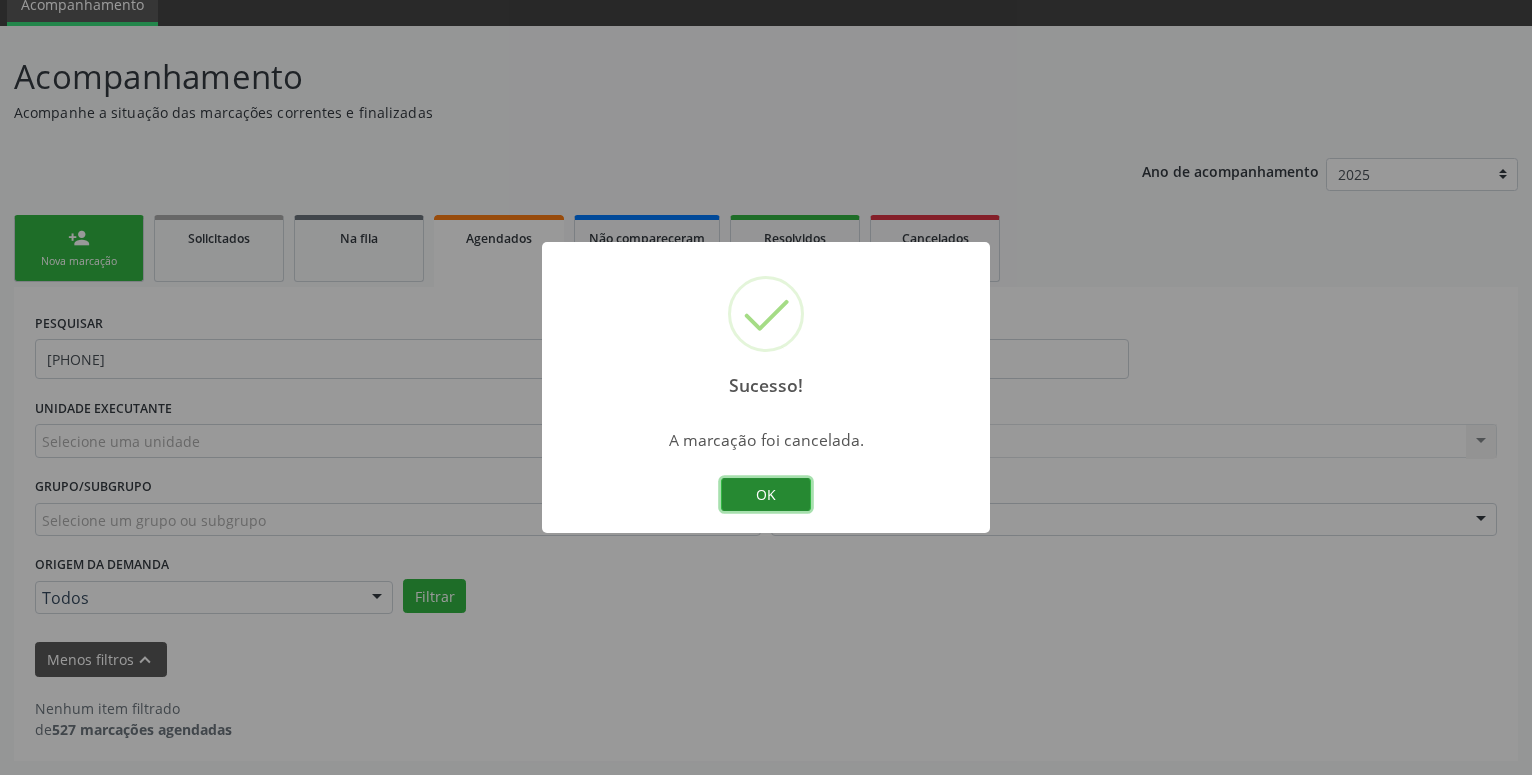 click on "OK" at bounding box center (766, 495) 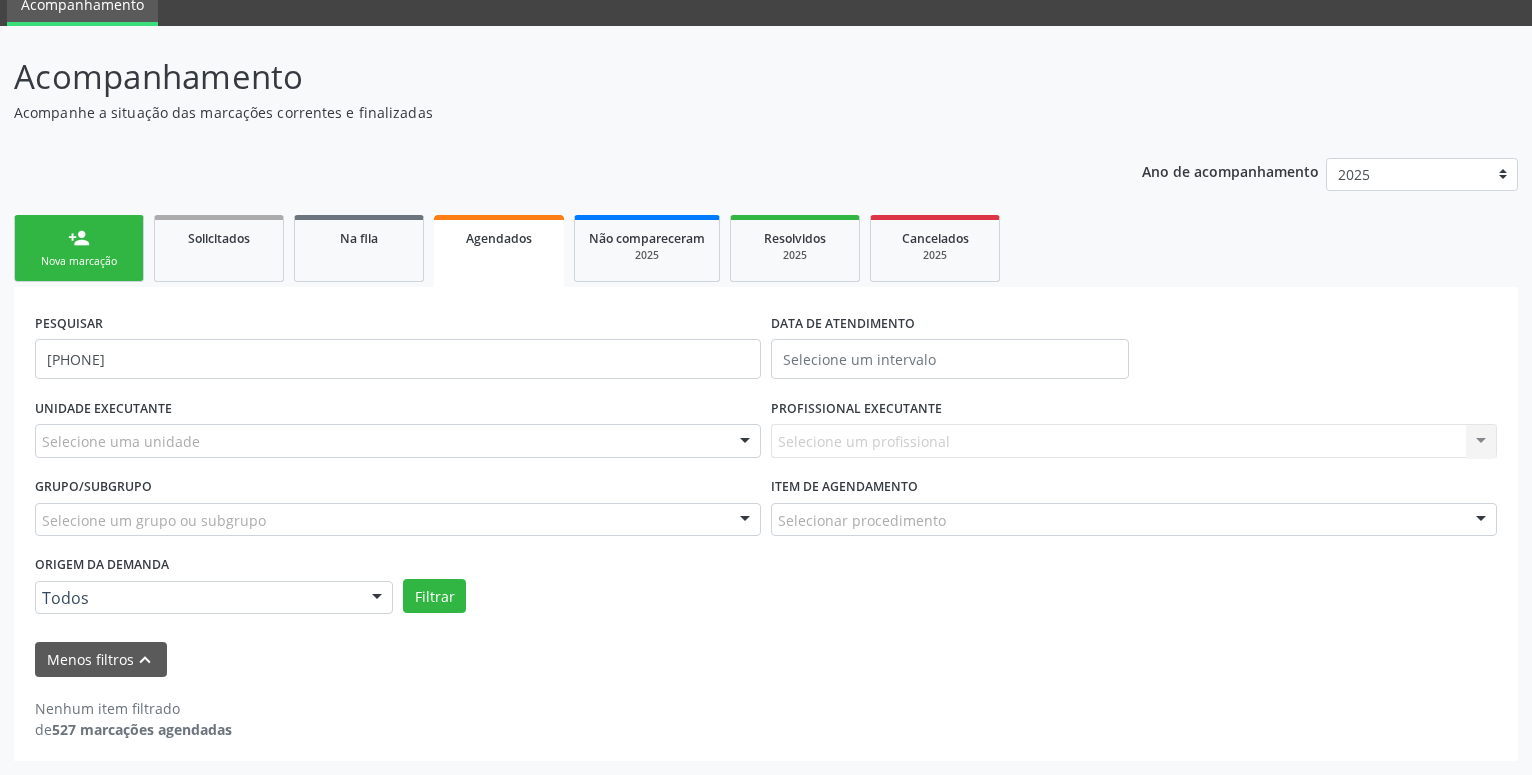 click on "Nova marcação" at bounding box center (79, 261) 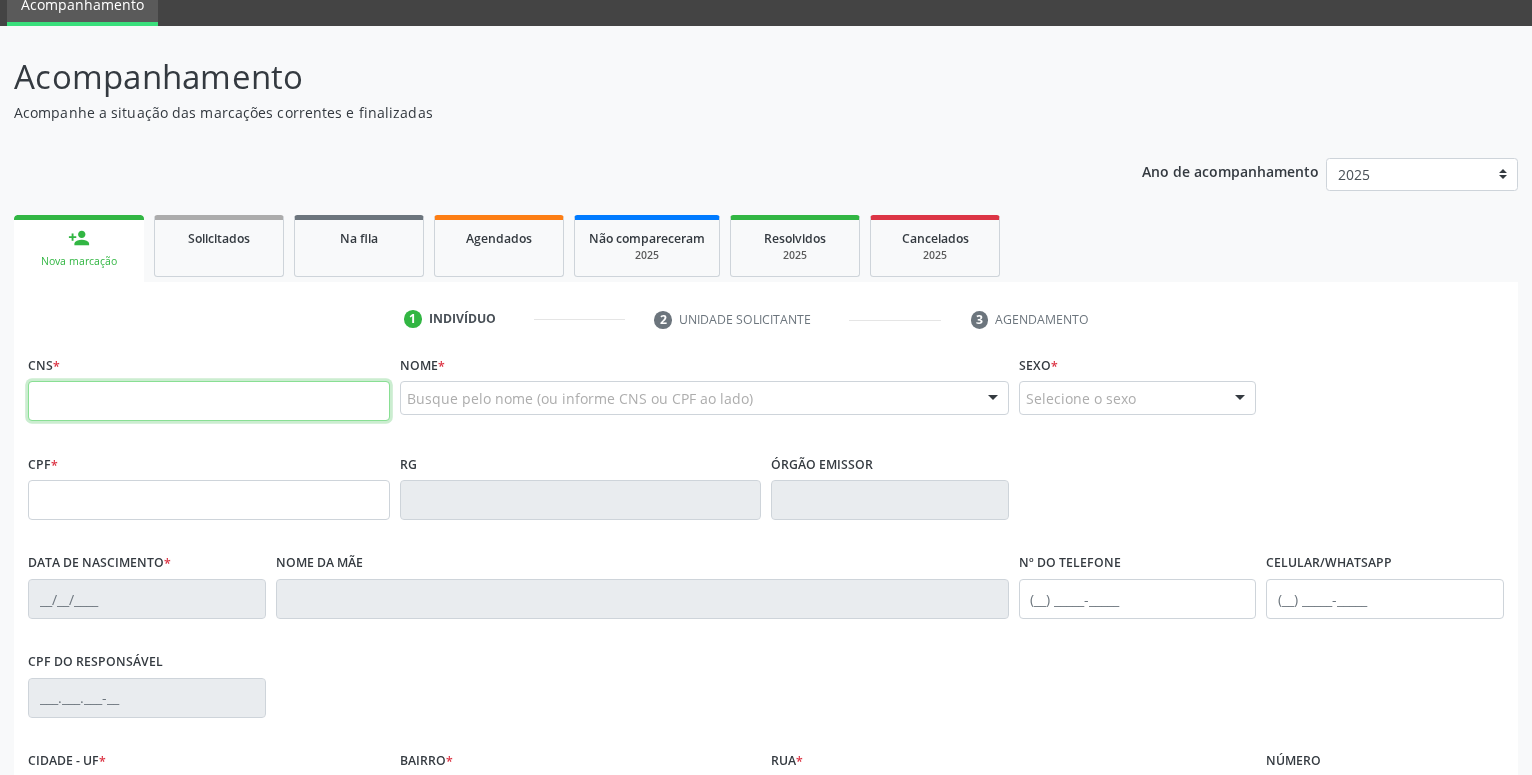 click at bounding box center [209, 401] 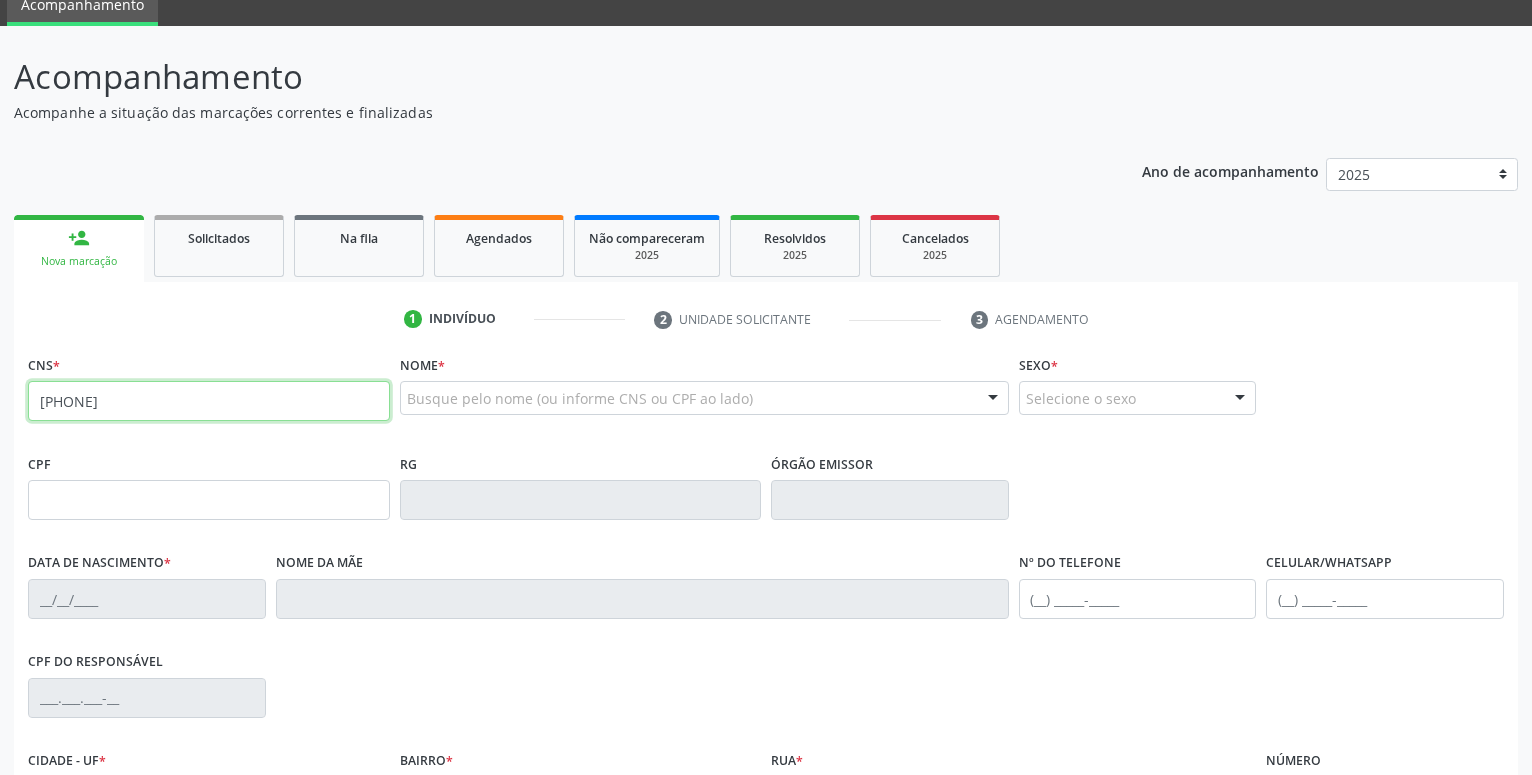 type on "700 4004 7371 8147" 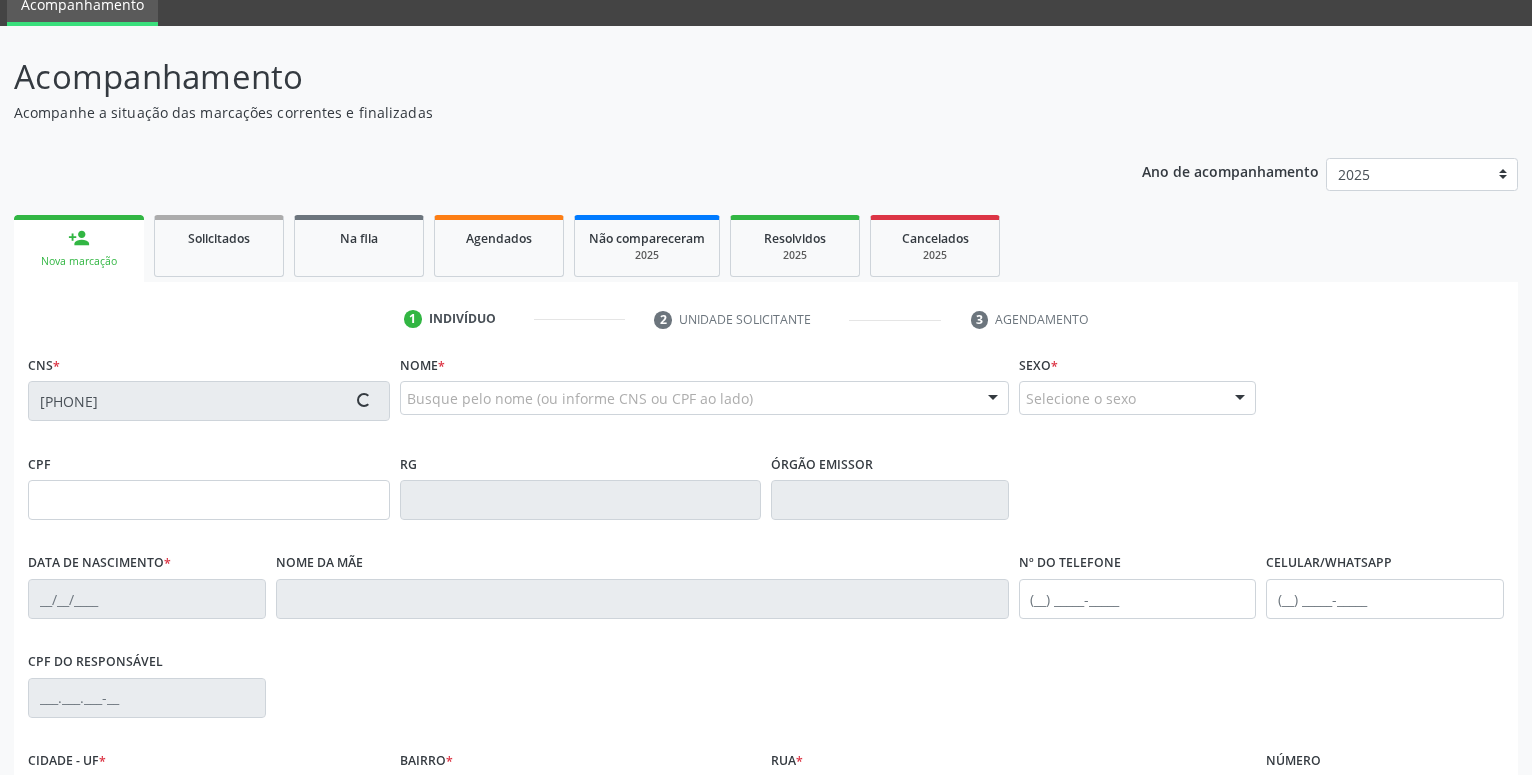 type on "345.790.525-87" 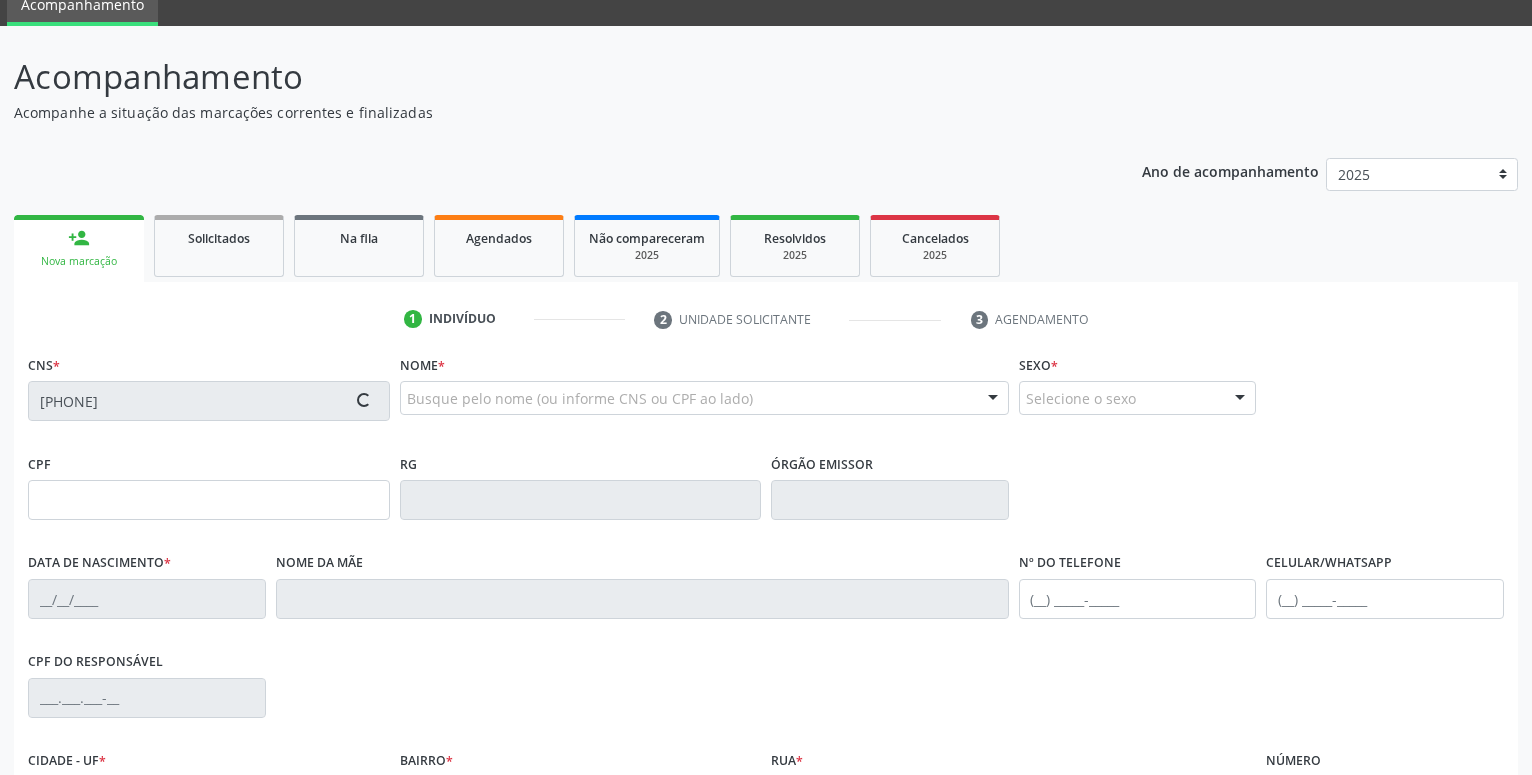 type on "19/08/1964" 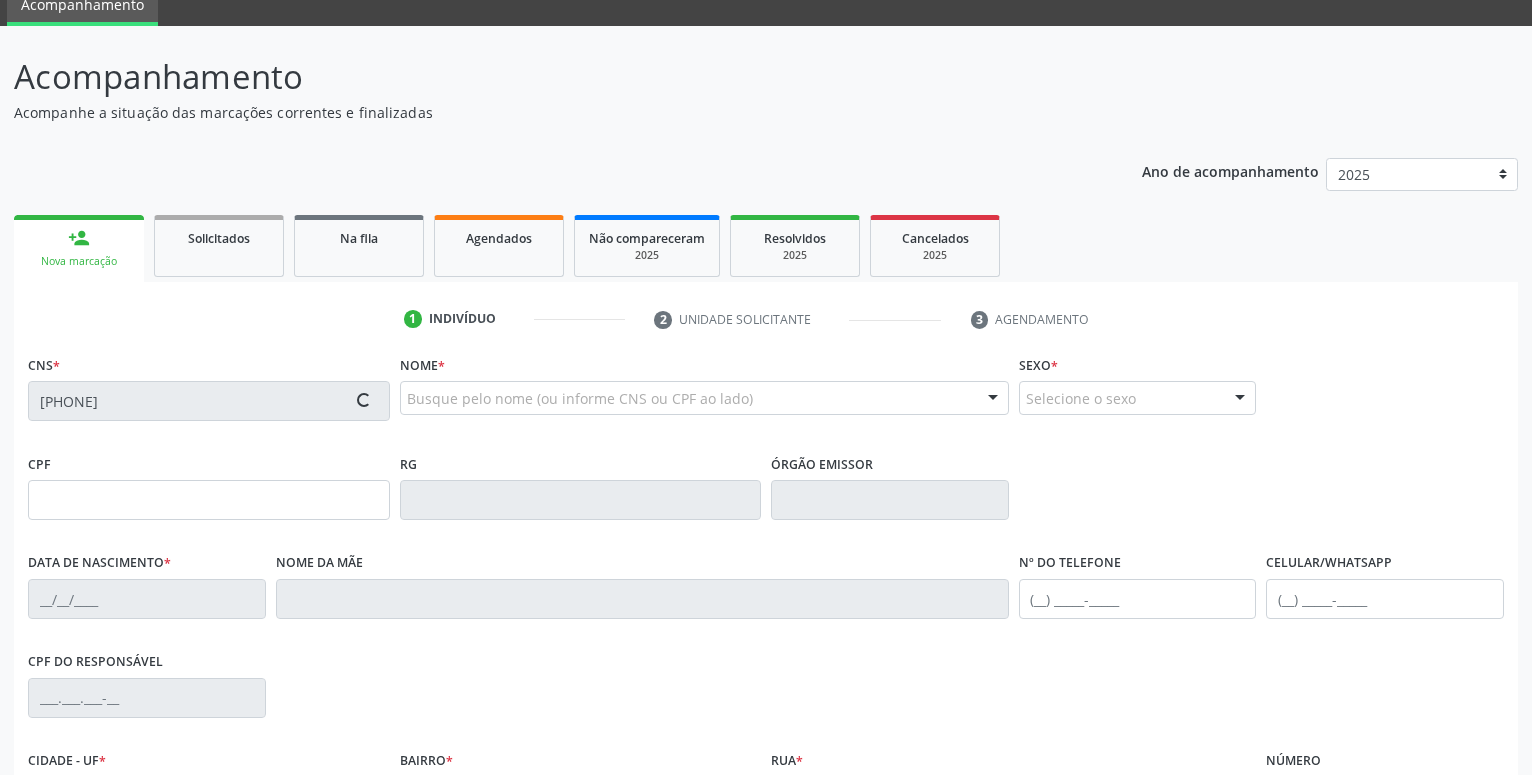 type on "081.866.454-11" 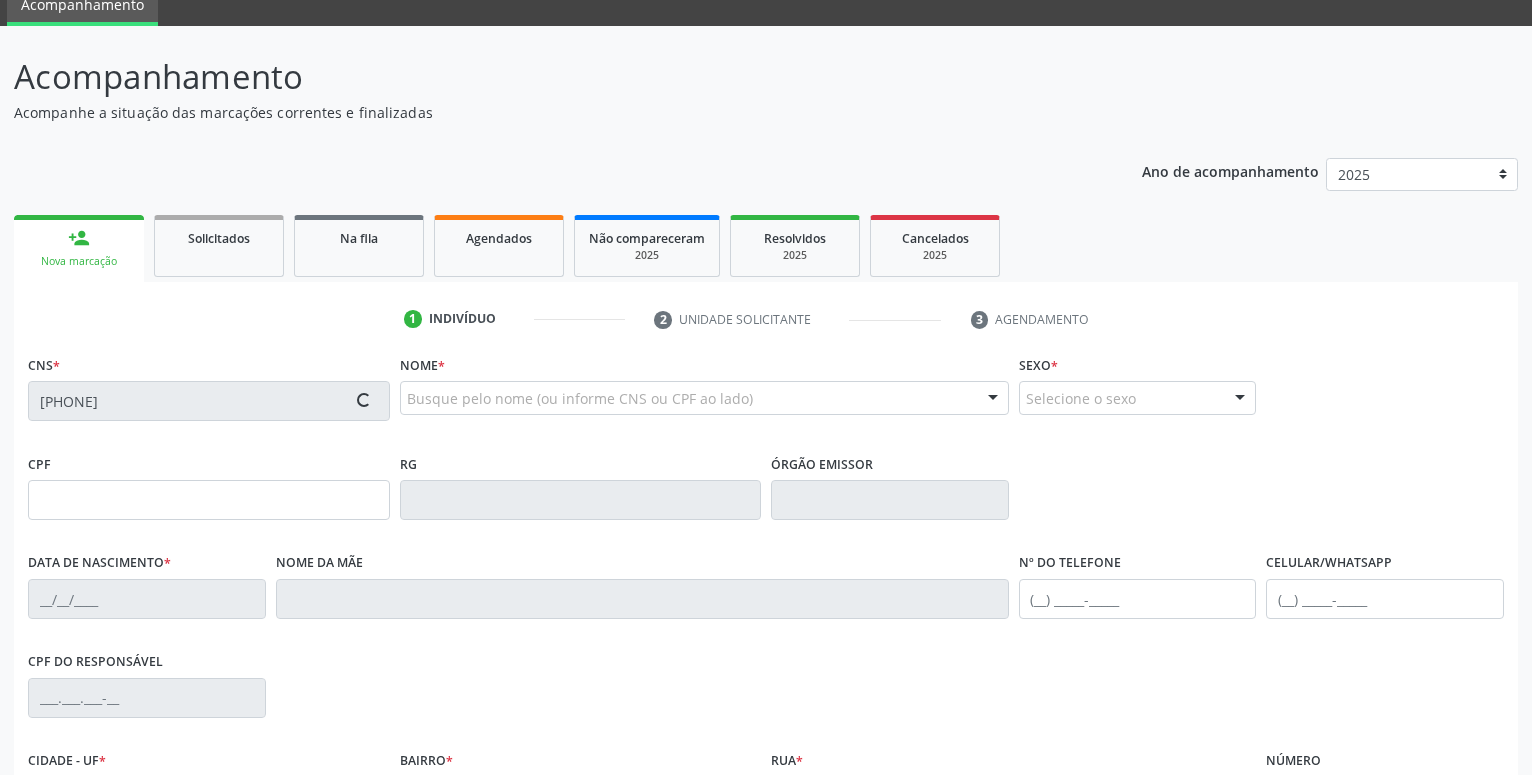 type on "525" 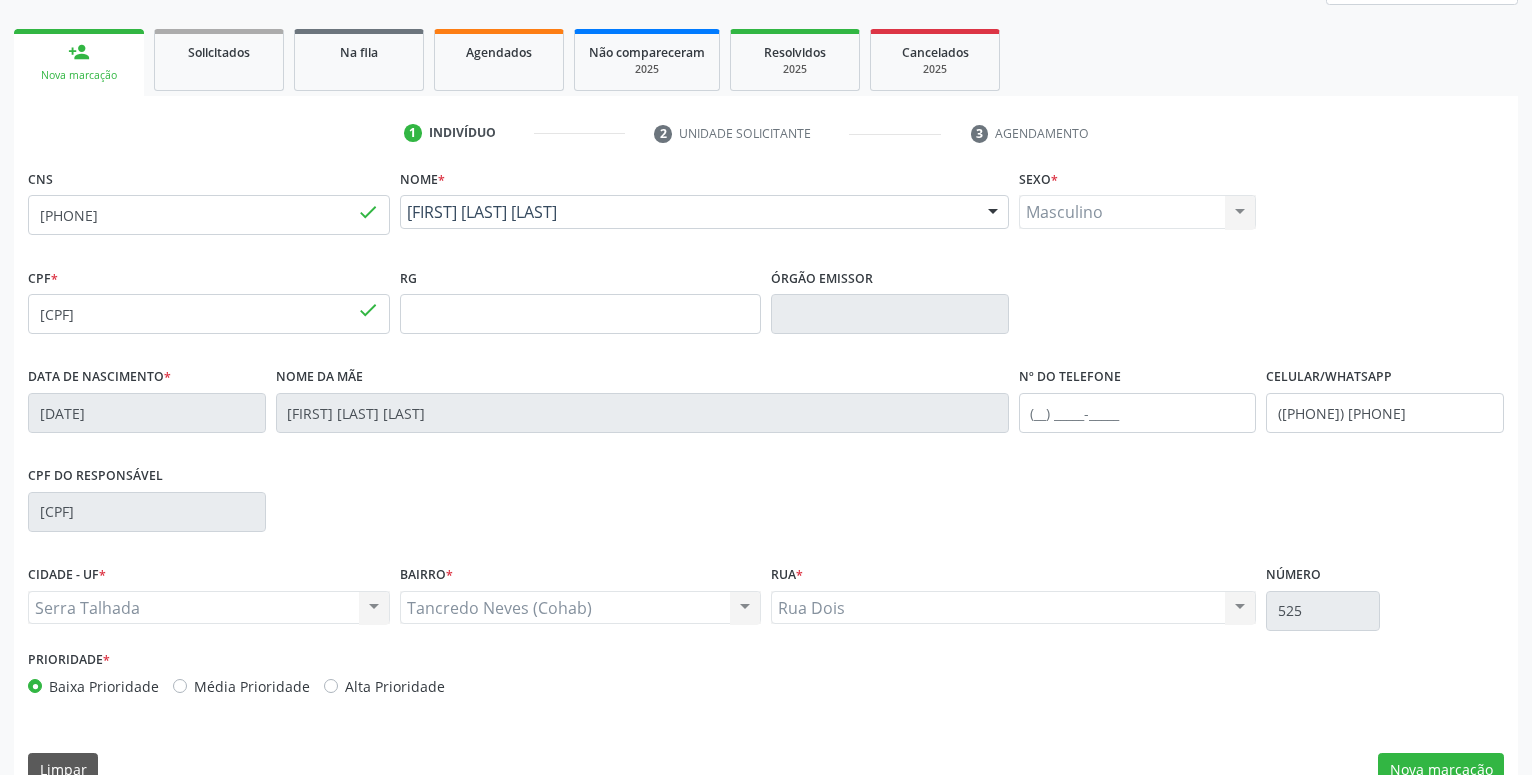 scroll, scrollTop: 288, scrollLeft: 0, axis: vertical 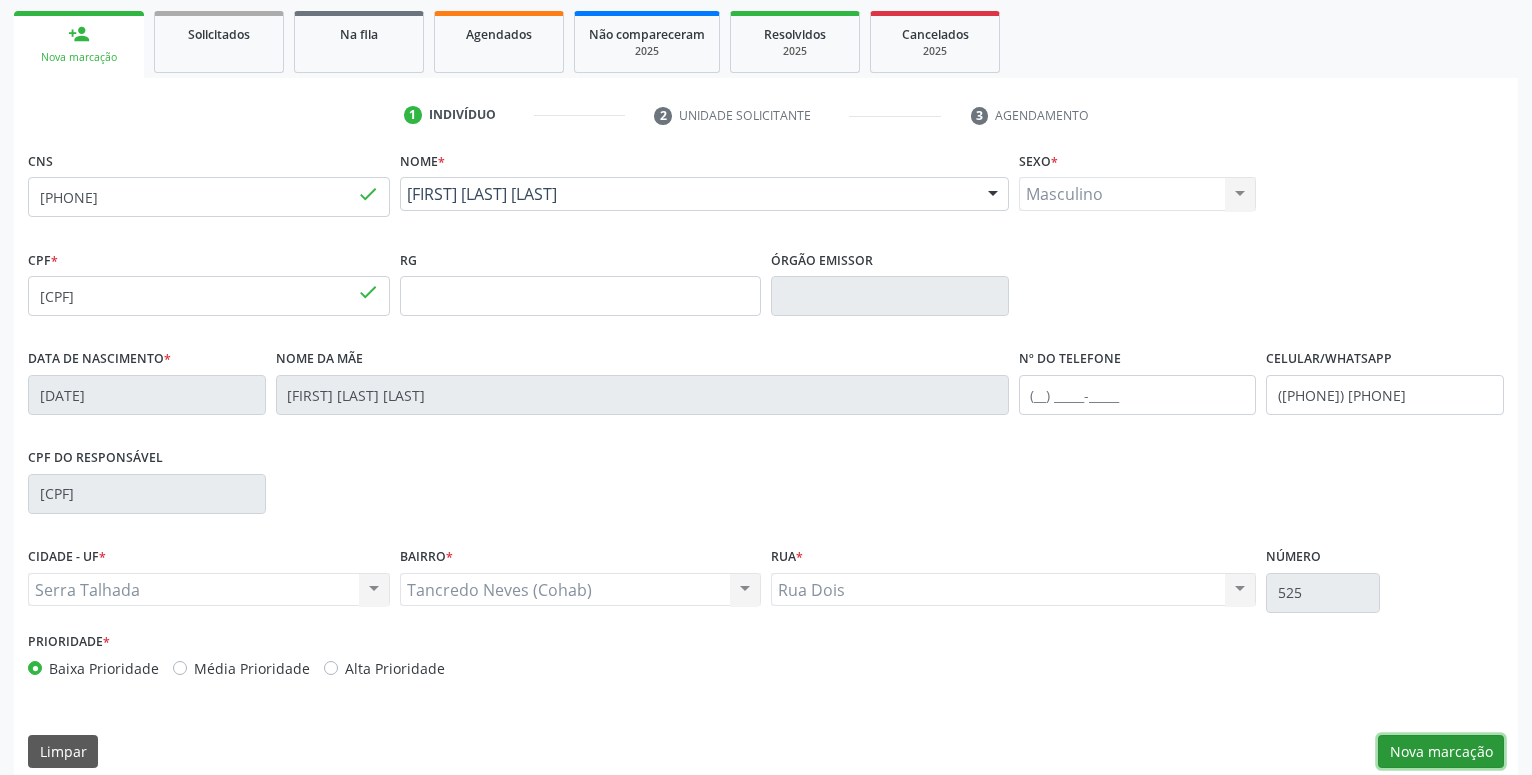 click on "Nova marcação" at bounding box center (1441, 752) 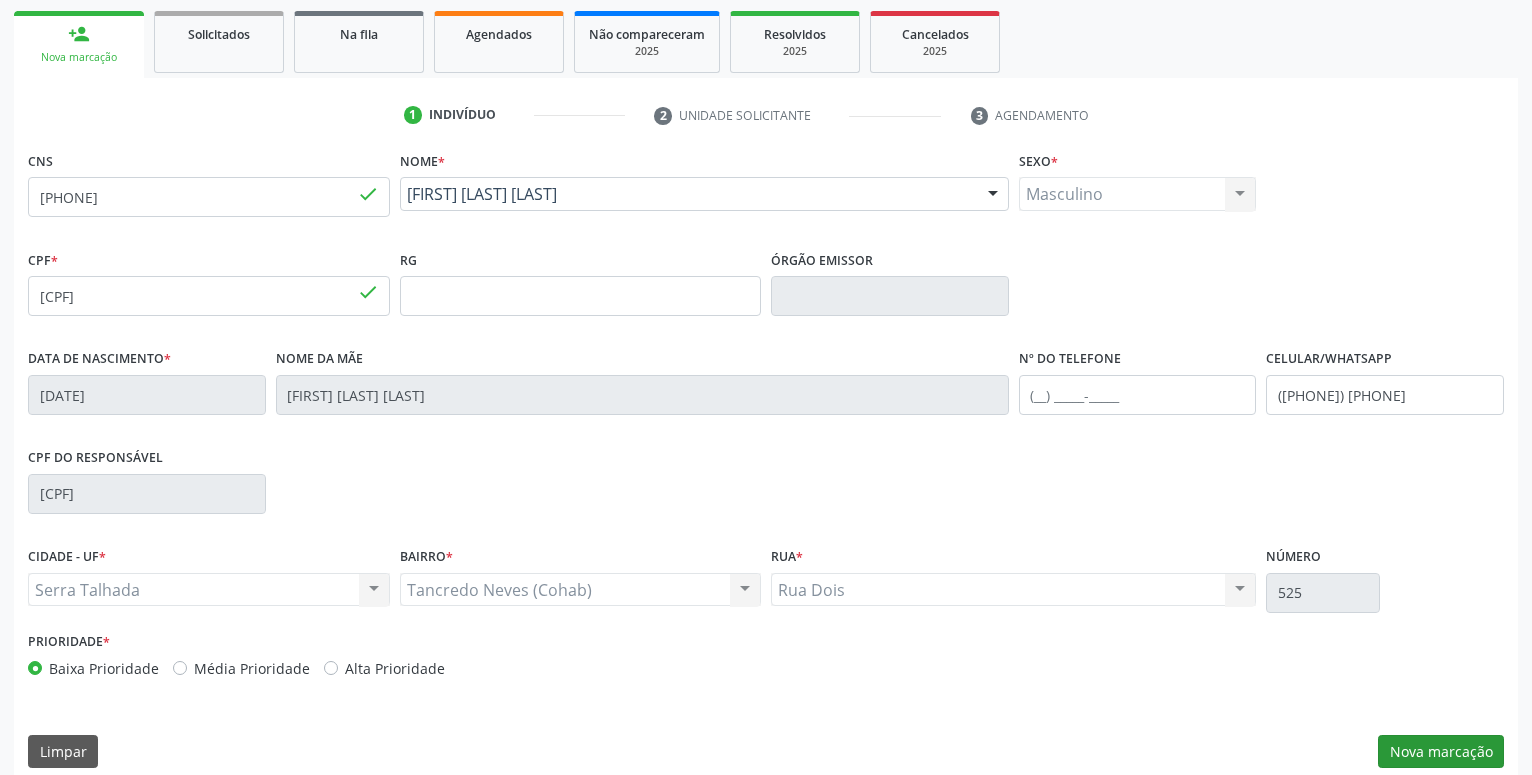 scroll, scrollTop: 131, scrollLeft: 0, axis: vertical 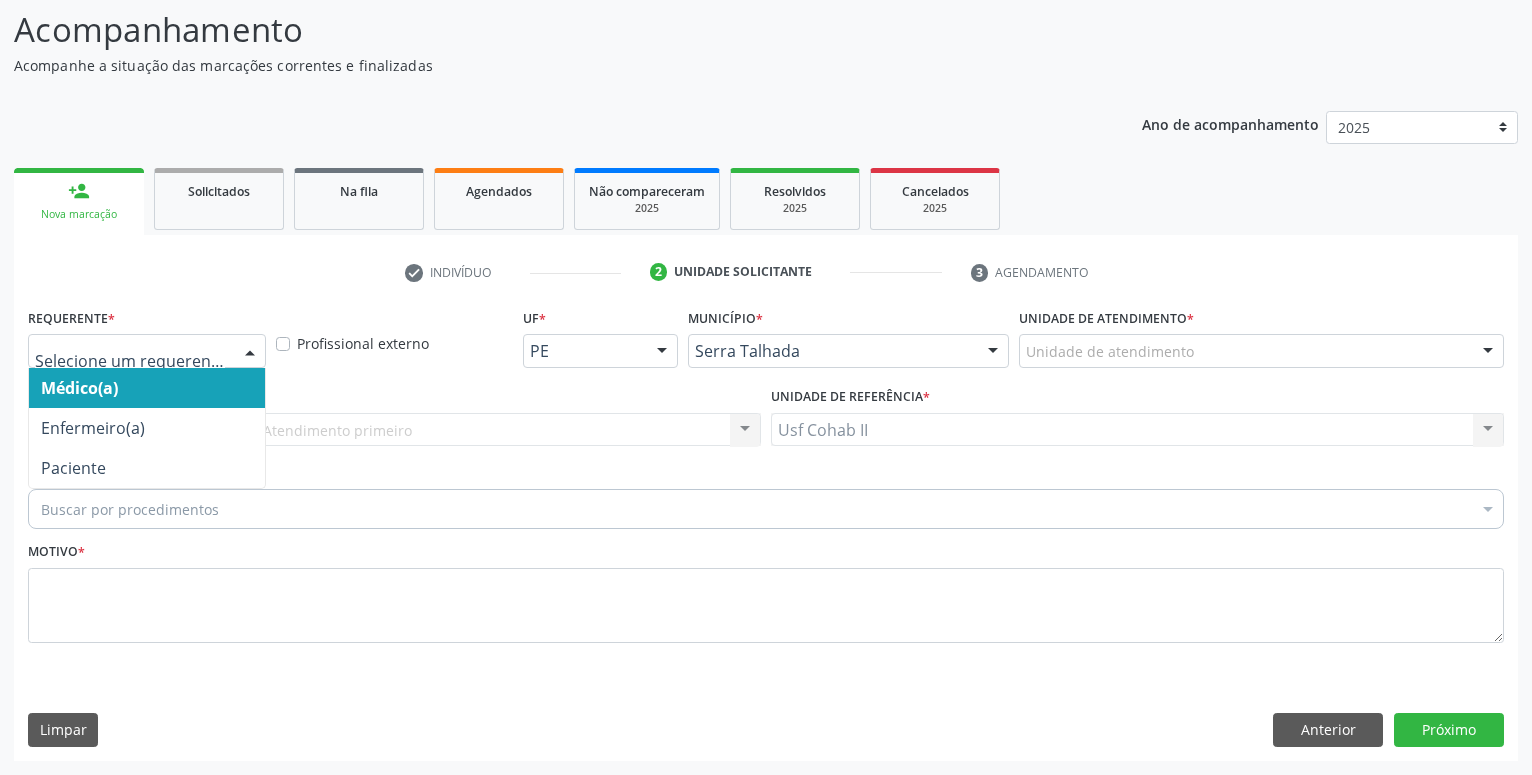 click at bounding box center [250, 352] 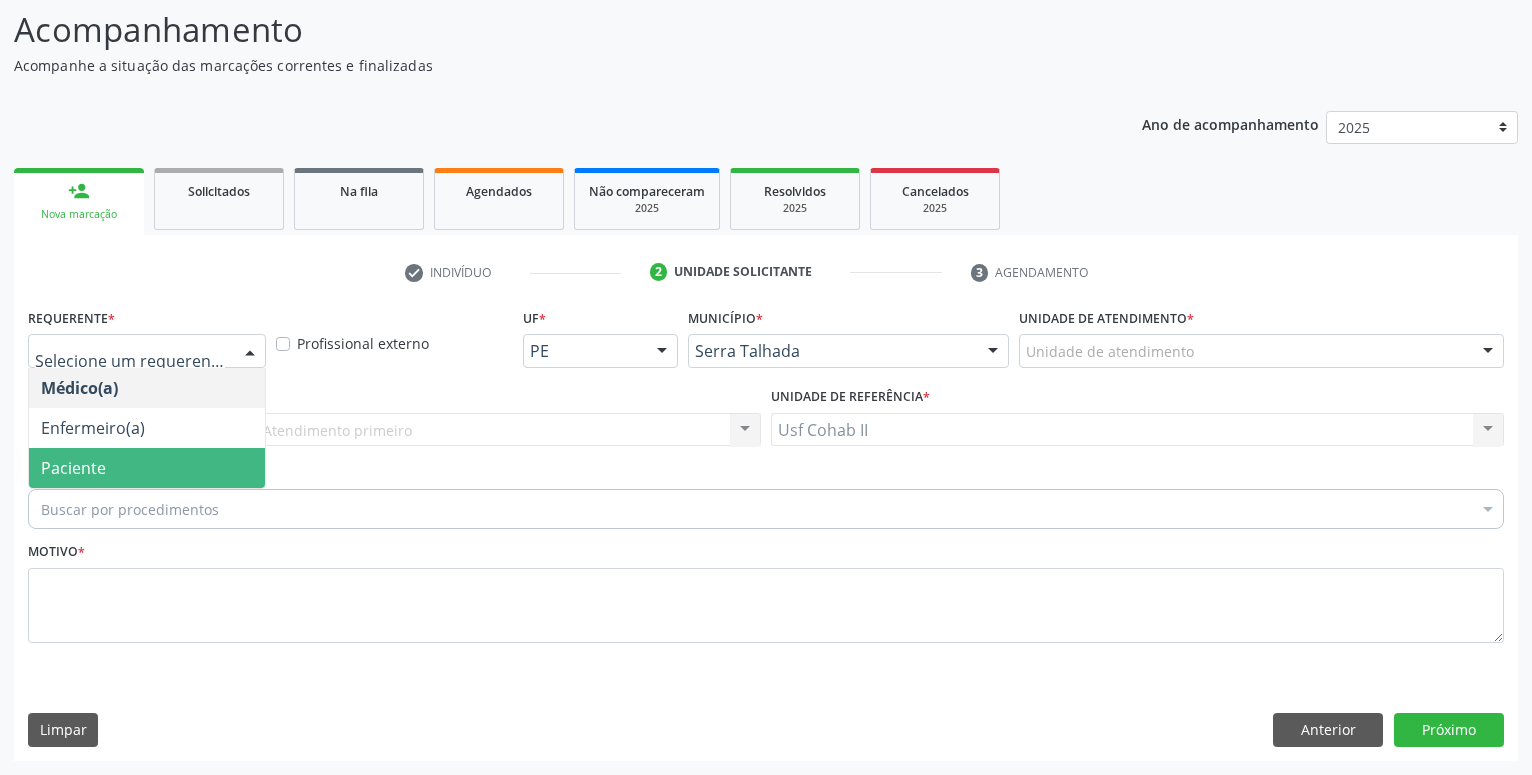 click on "Paciente" at bounding box center [147, 468] 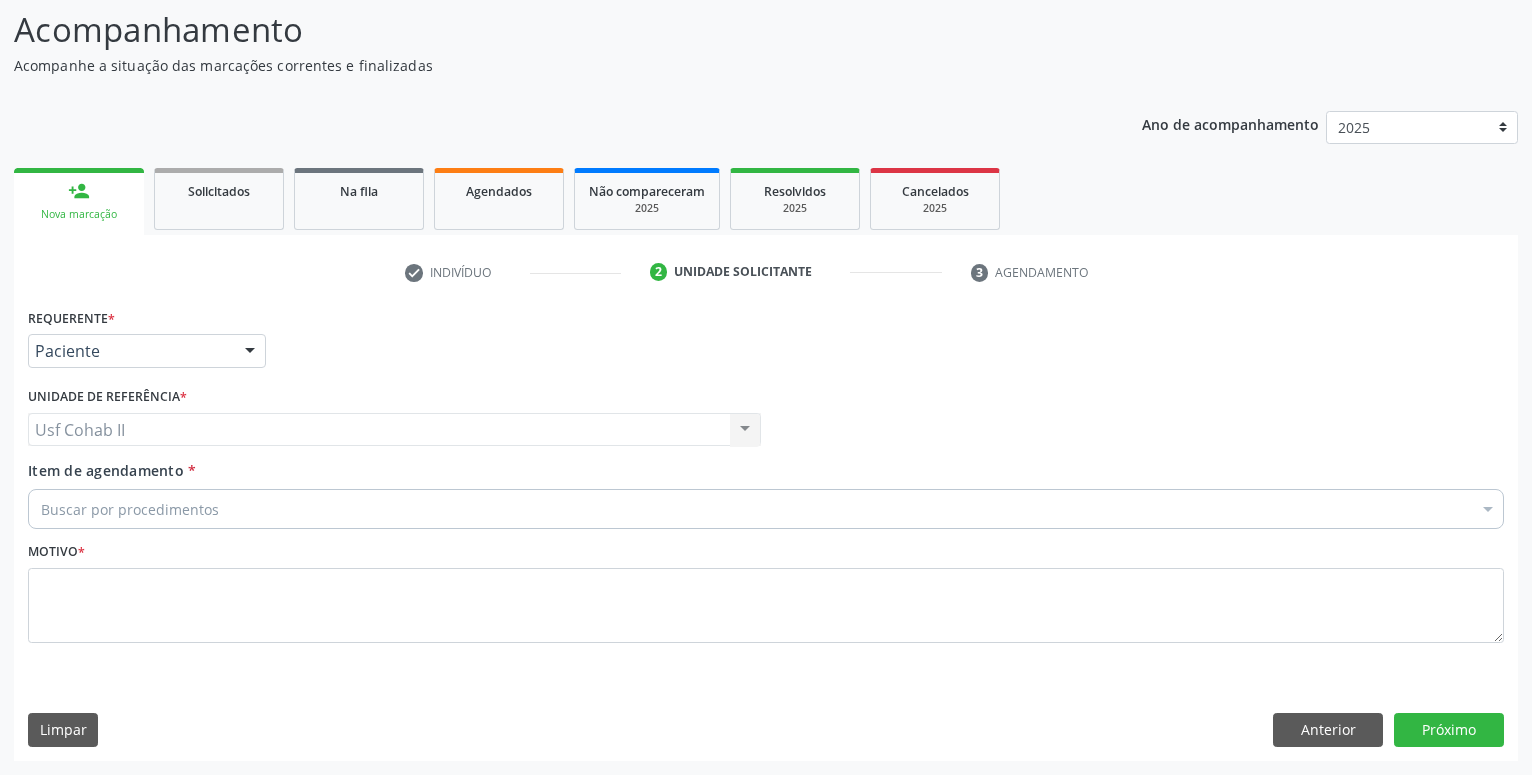 click on "Buscar por procedimentos" at bounding box center [766, 509] 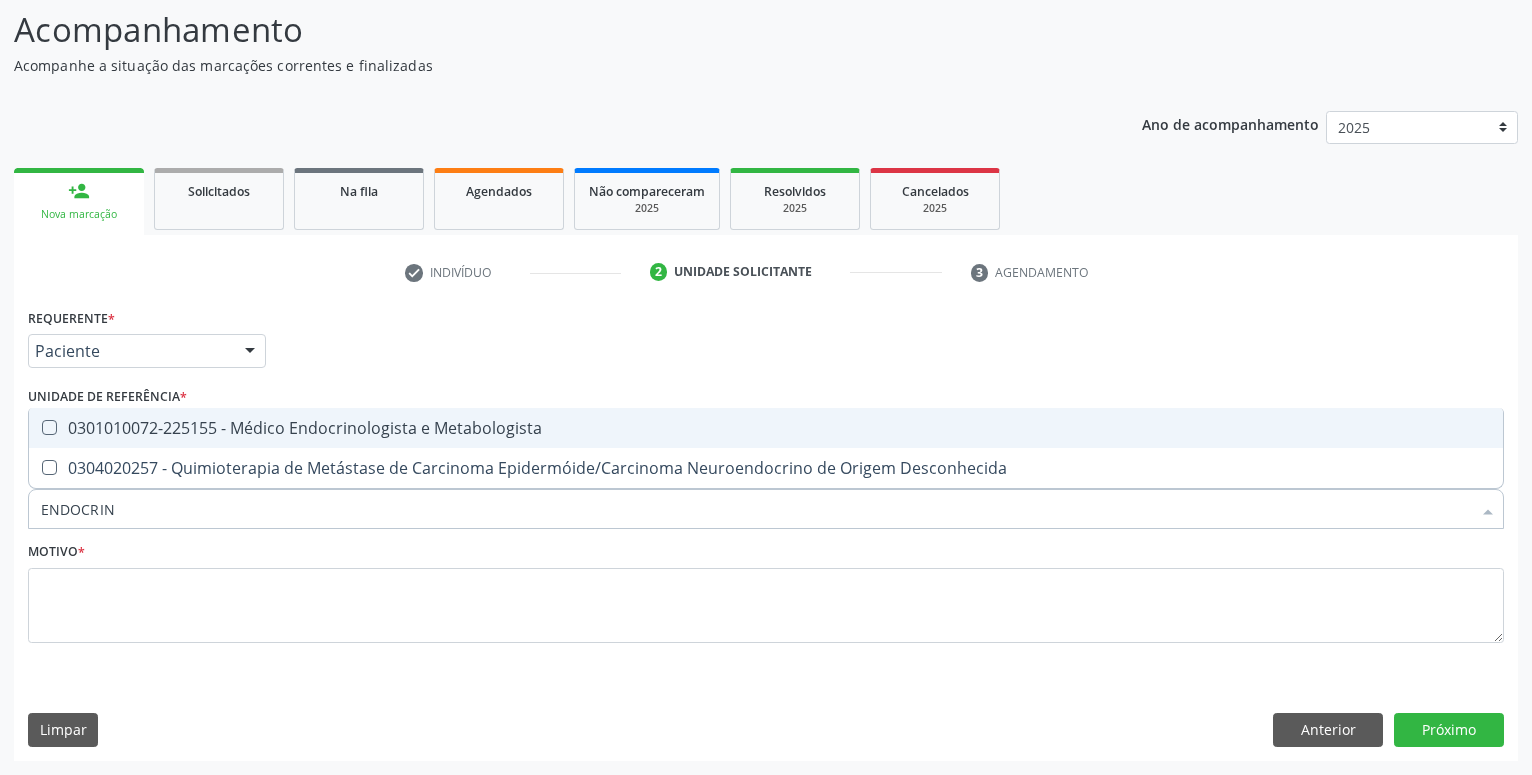 type on "ENDOCRINO" 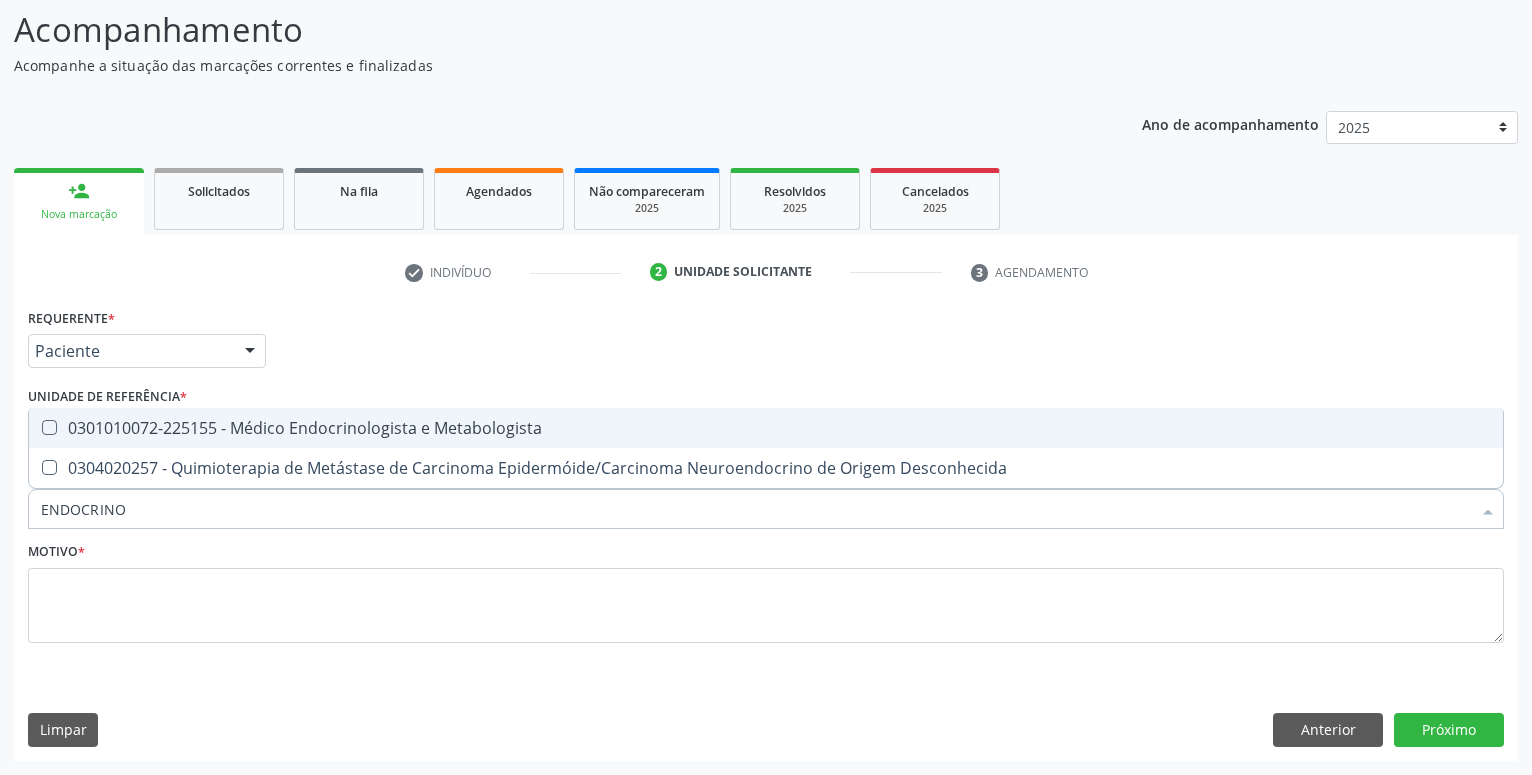 click on "0301010072-225155 - Médico Endocrinologista e Metabologista" at bounding box center [766, 428] 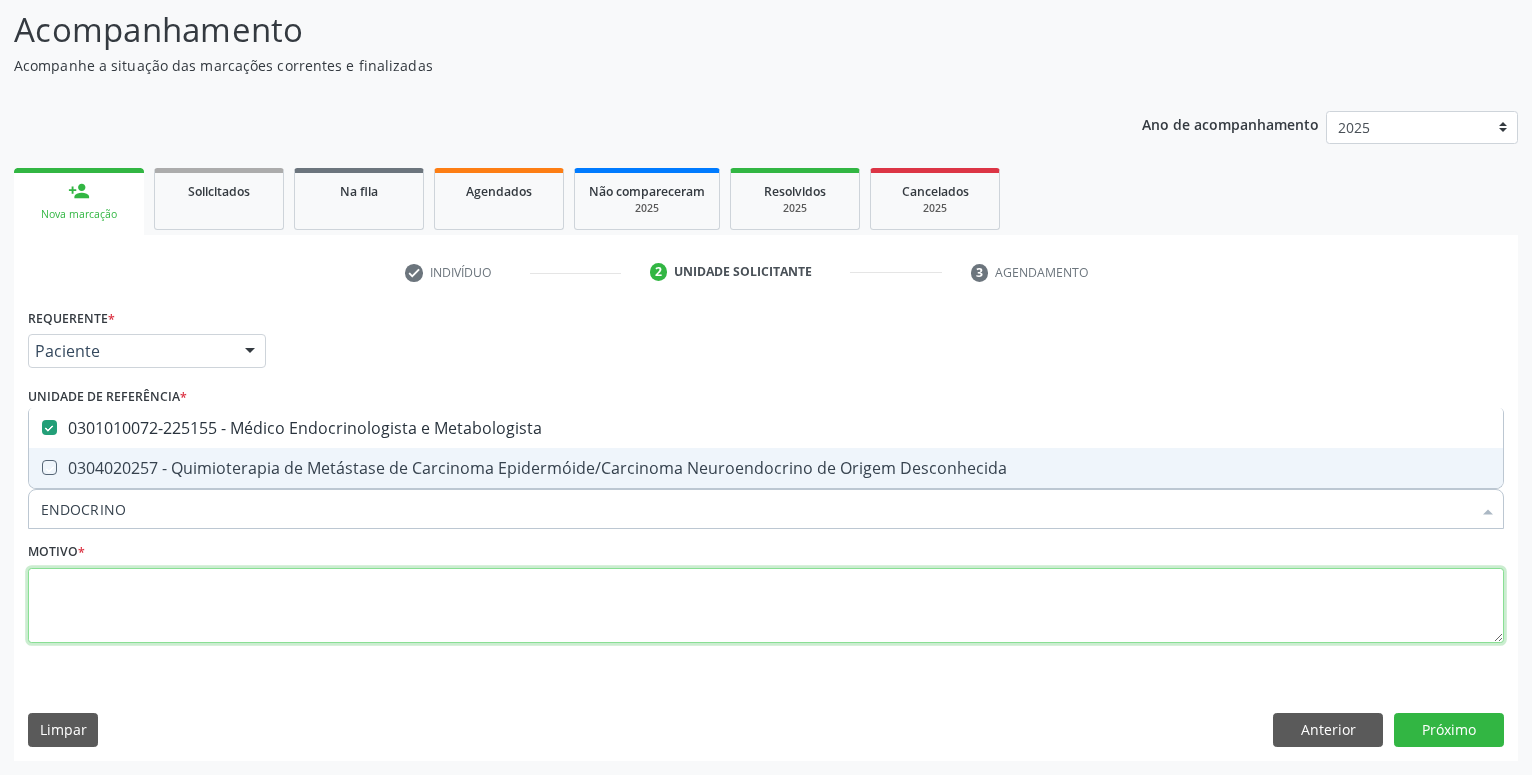 click at bounding box center (766, 606) 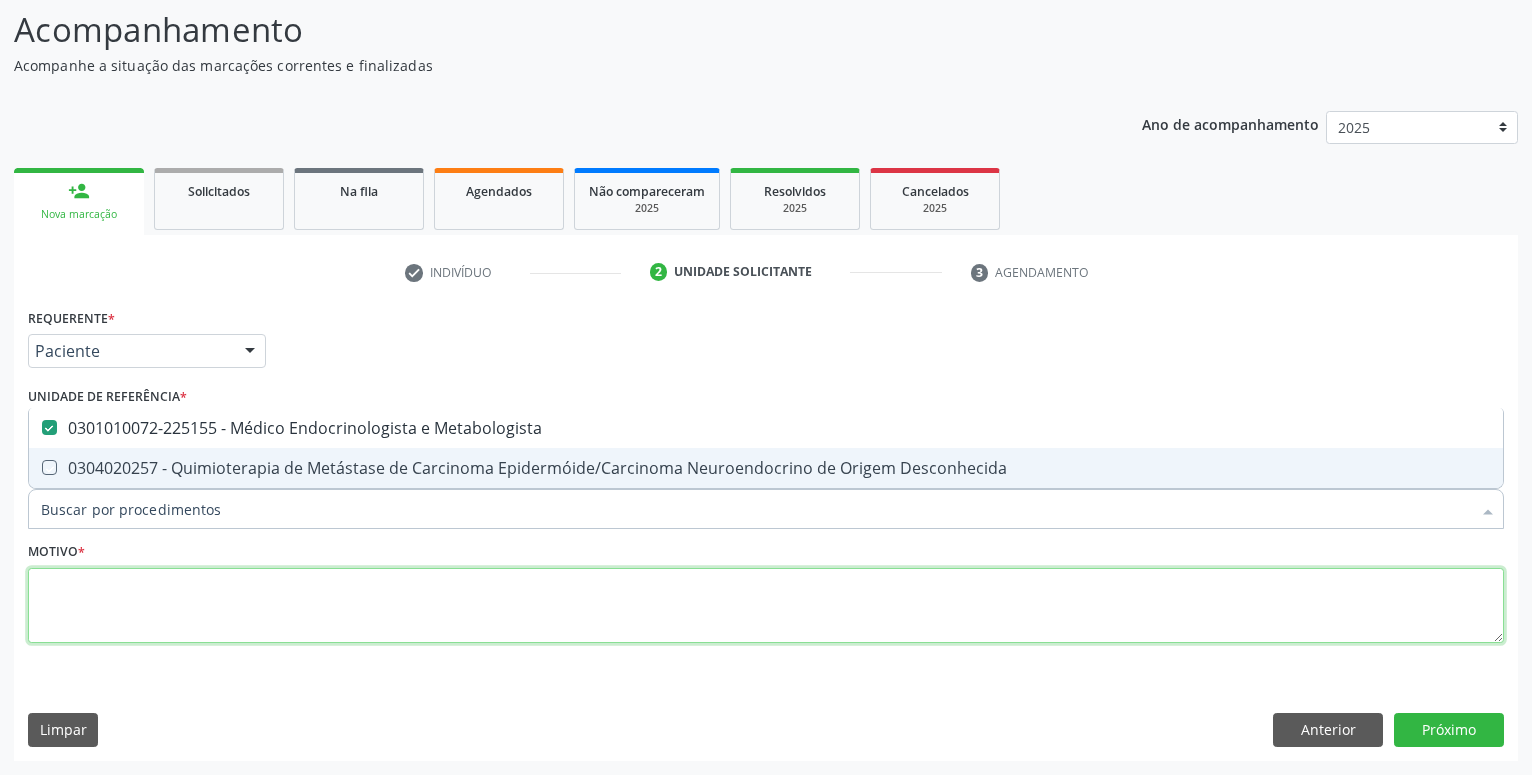 checkbox on "true" 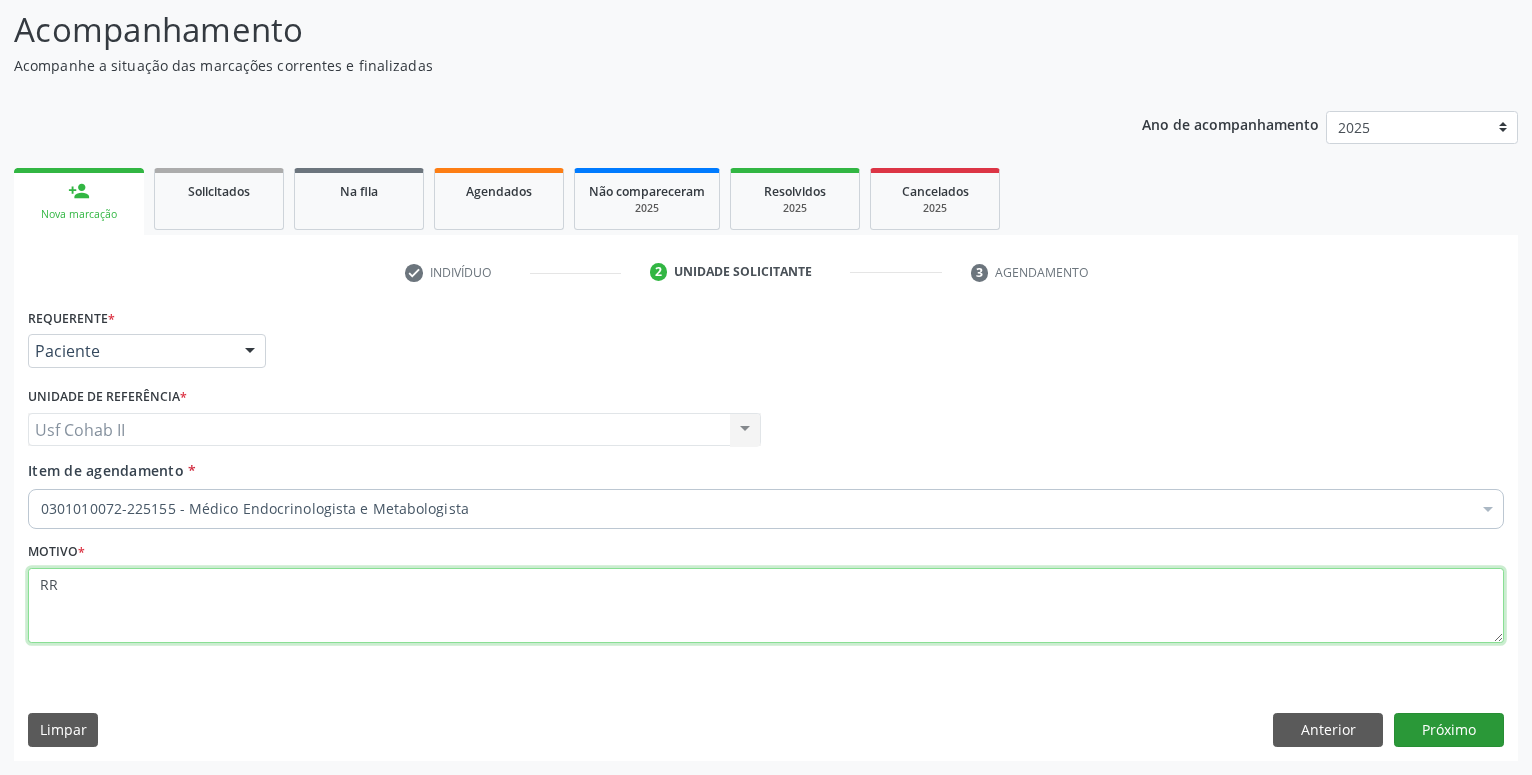 type on "RR" 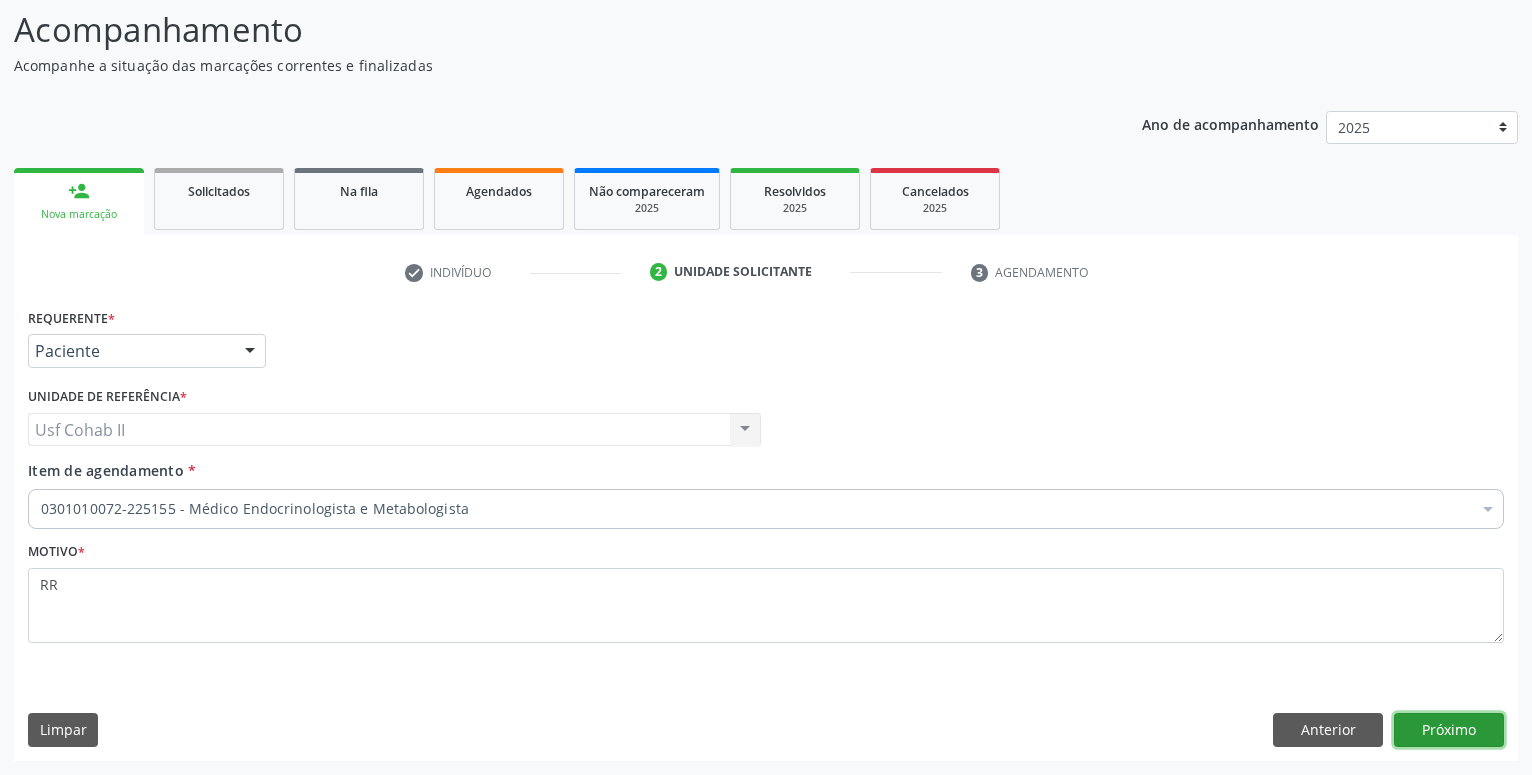 click on "Próximo" at bounding box center (1449, 730) 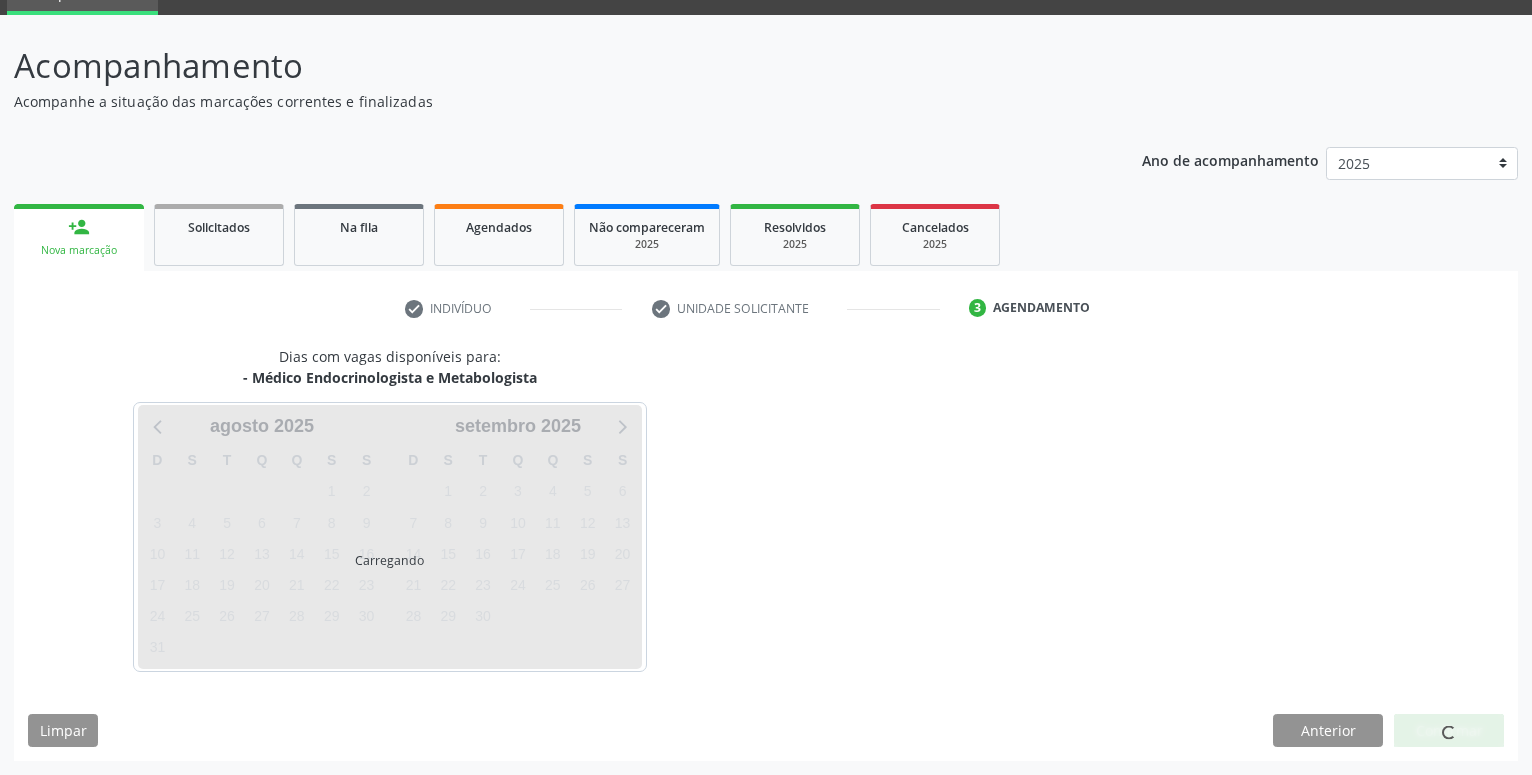 scroll, scrollTop: 95, scrollLeft: 0, axis: vertical 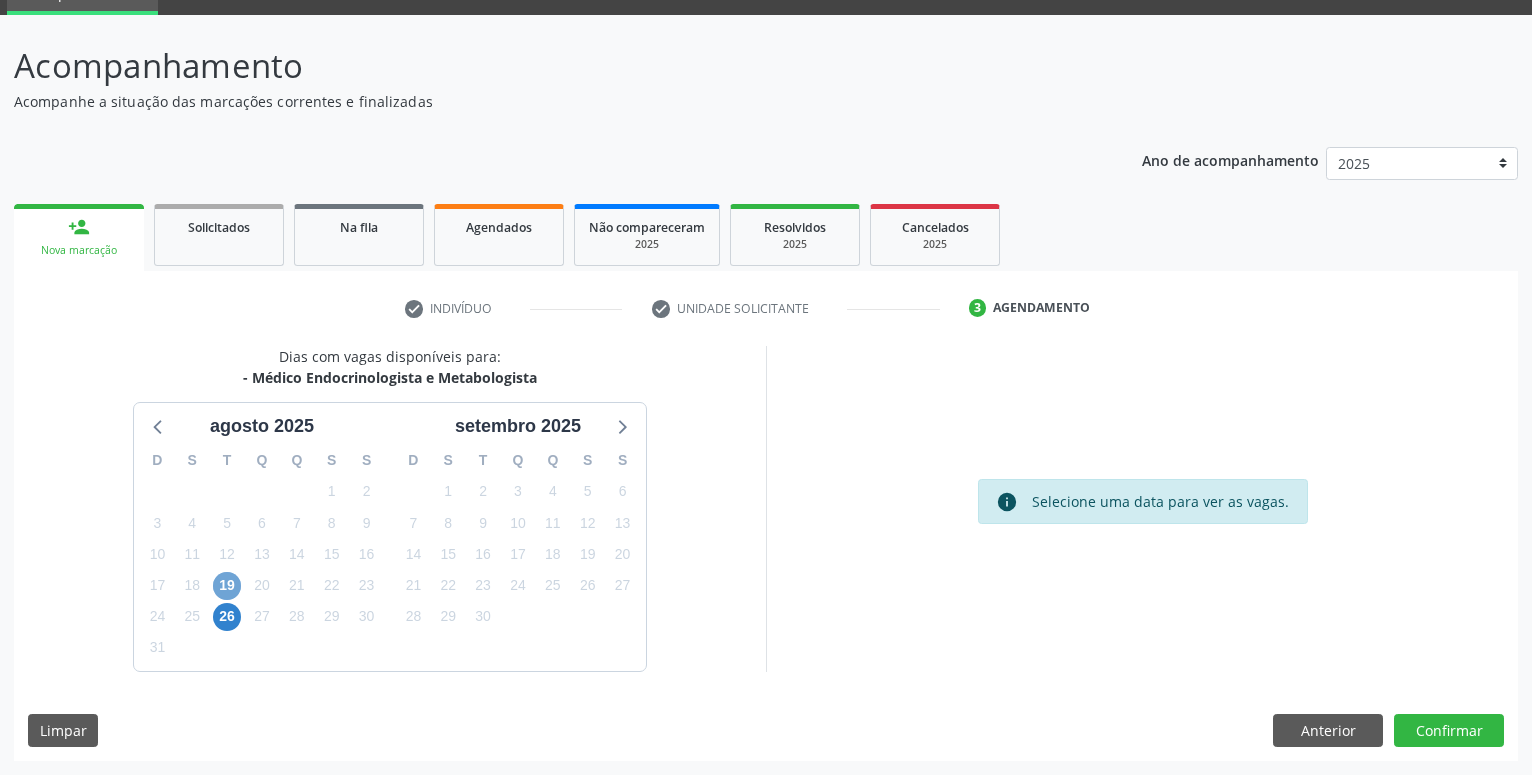 click on "19" at bounding box center (227, 586) 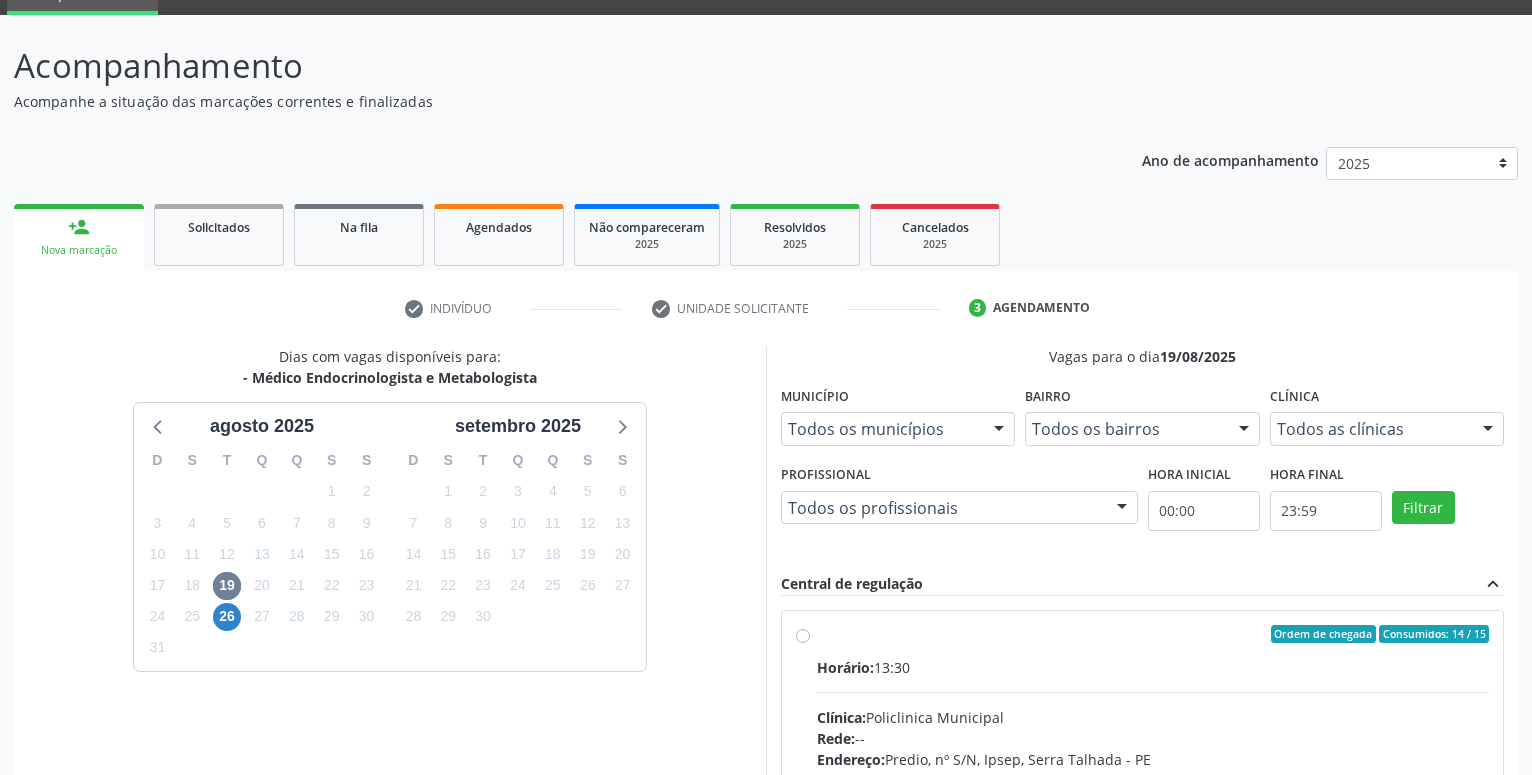 click at bounding box center [1122, 509] 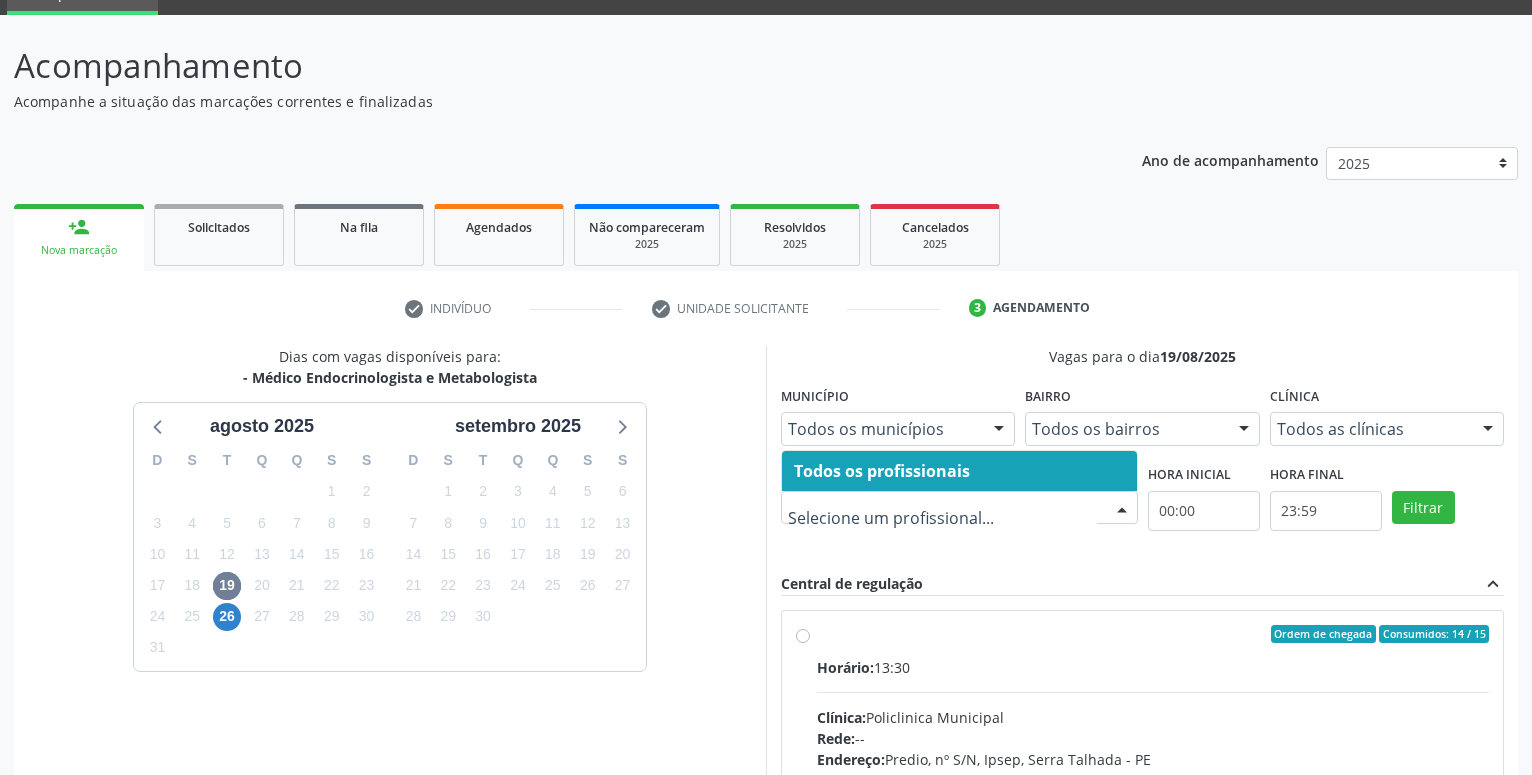 click at bounding box center [1488, 430] 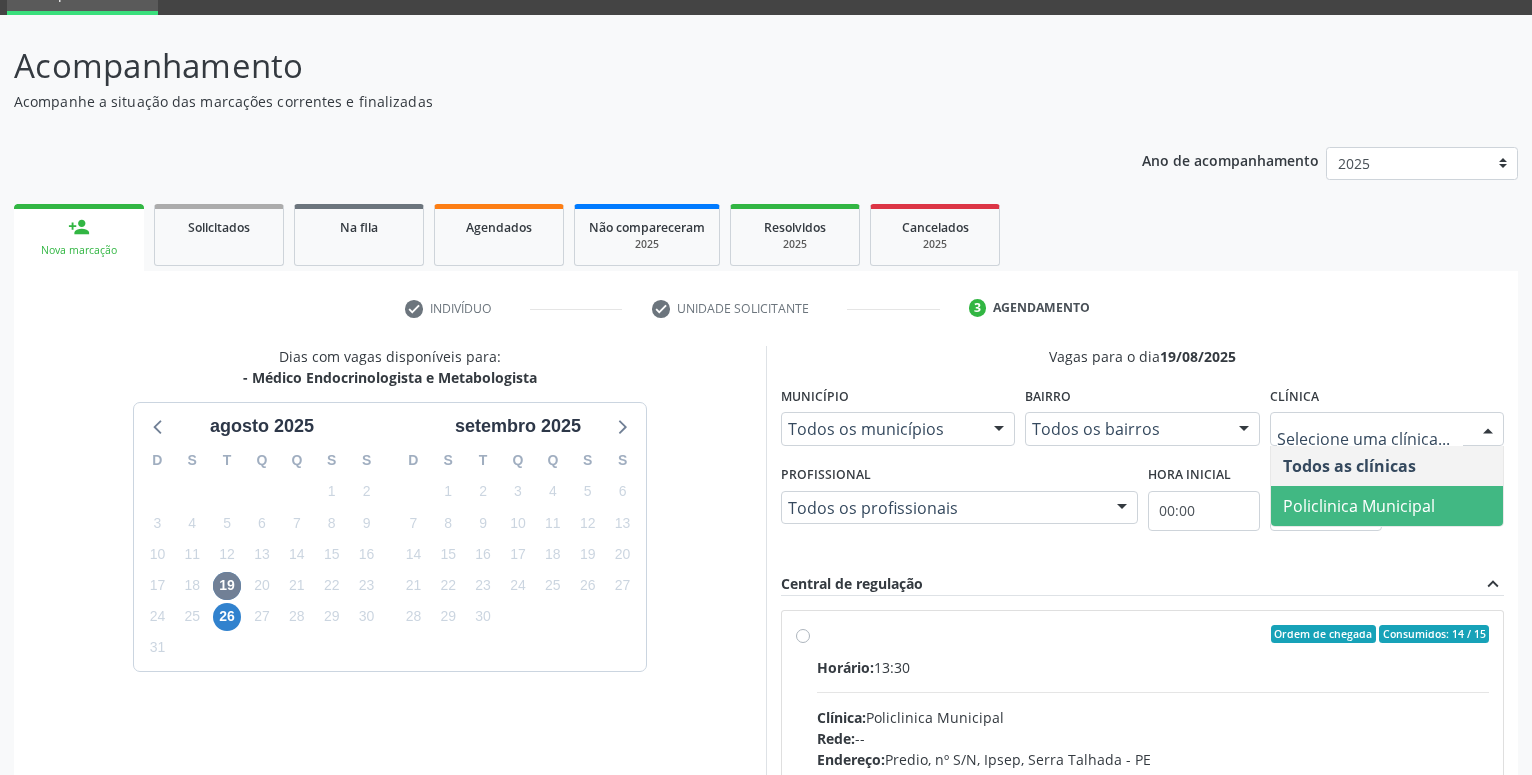 click on "Policlinica Municipal" at bounding box center [1359, 506] 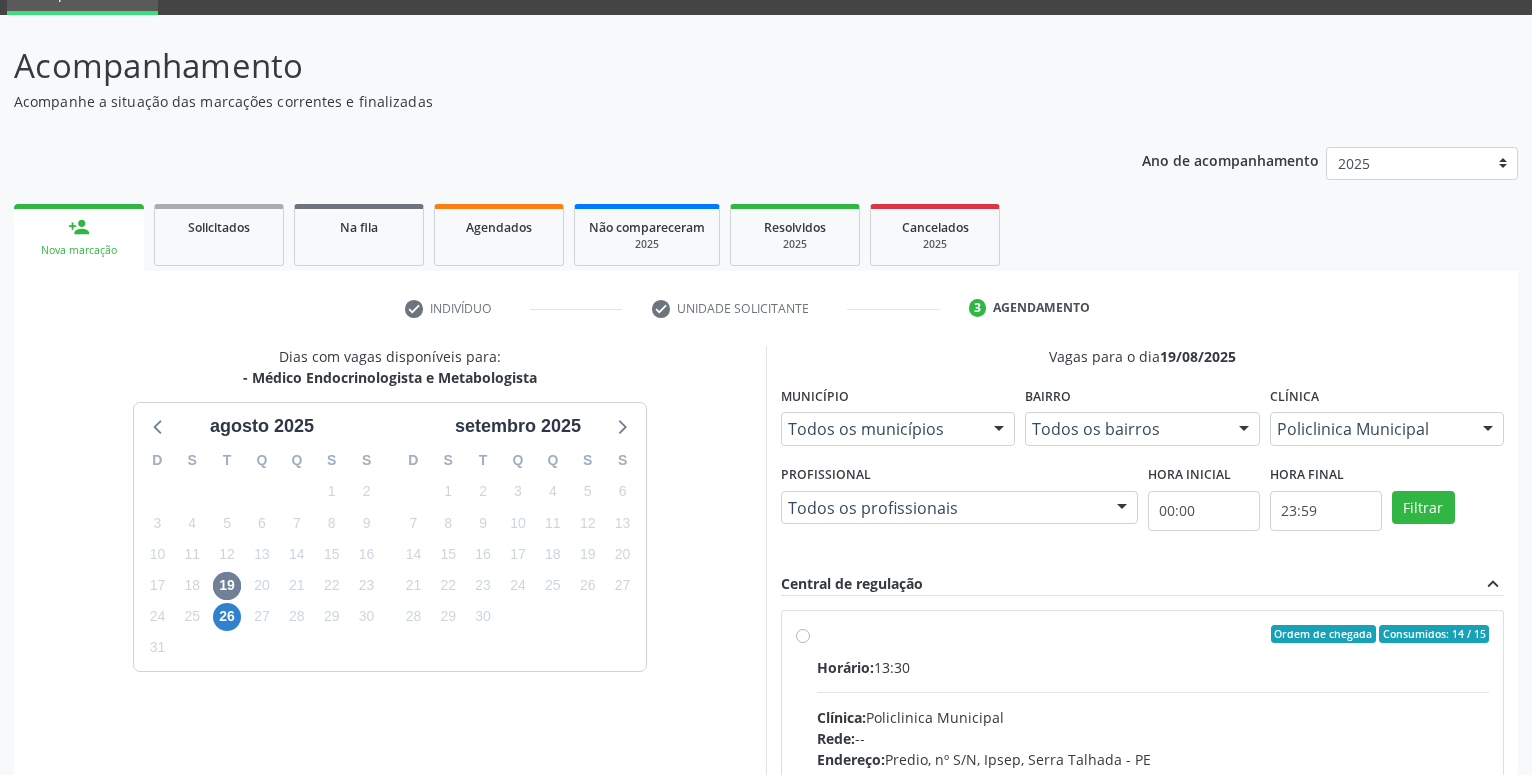 click on "Horário:   13:30" at bounding box center (1153, 667) 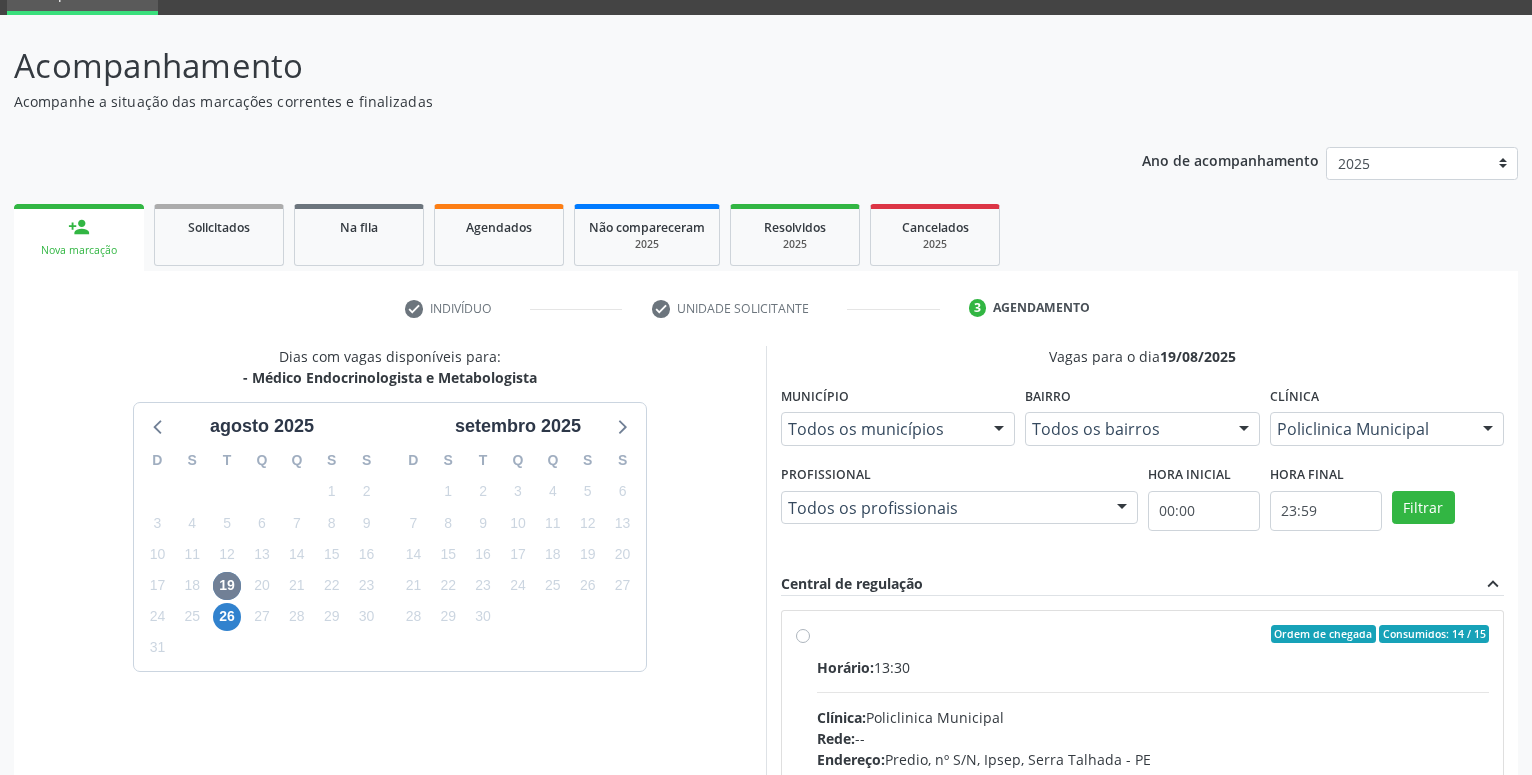 click on "Ordem de chegada
Consumidos: 14 / 15
Horário:   13:30
Clínica:  Policlinica Municipal
Rede:
--
Endereço:   Predio, nº S/N, Ipsep, Serra Talhada - PE
Telefone:   --
Profissional:
--
Informações adicionais sobre o atendimento
Idade de atendimento:
Sem restrição
Gênero(s) atendido(s):
Sem restrição
Informações adicionais:
--" at bounding box center [803, 634] 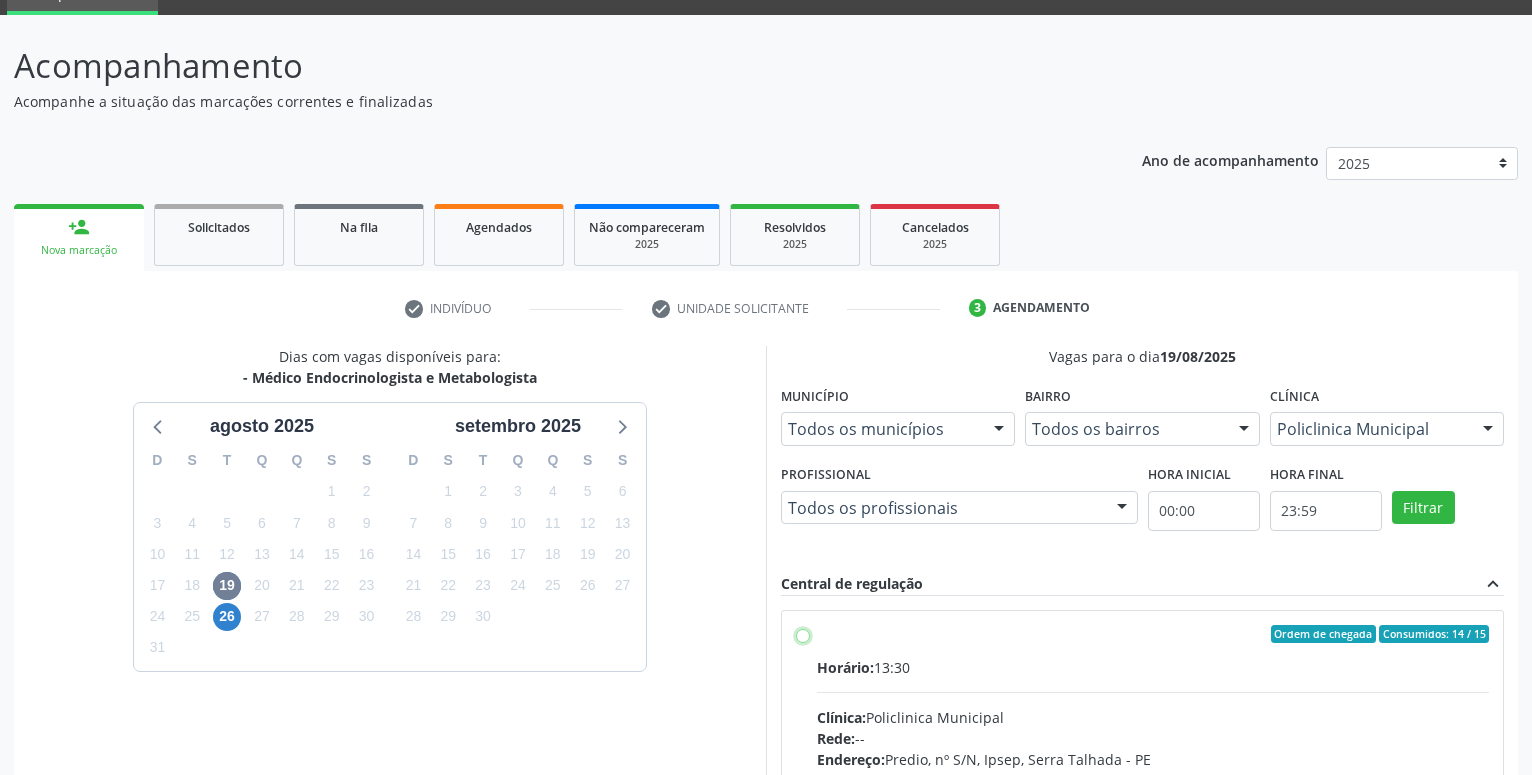radio on "true" 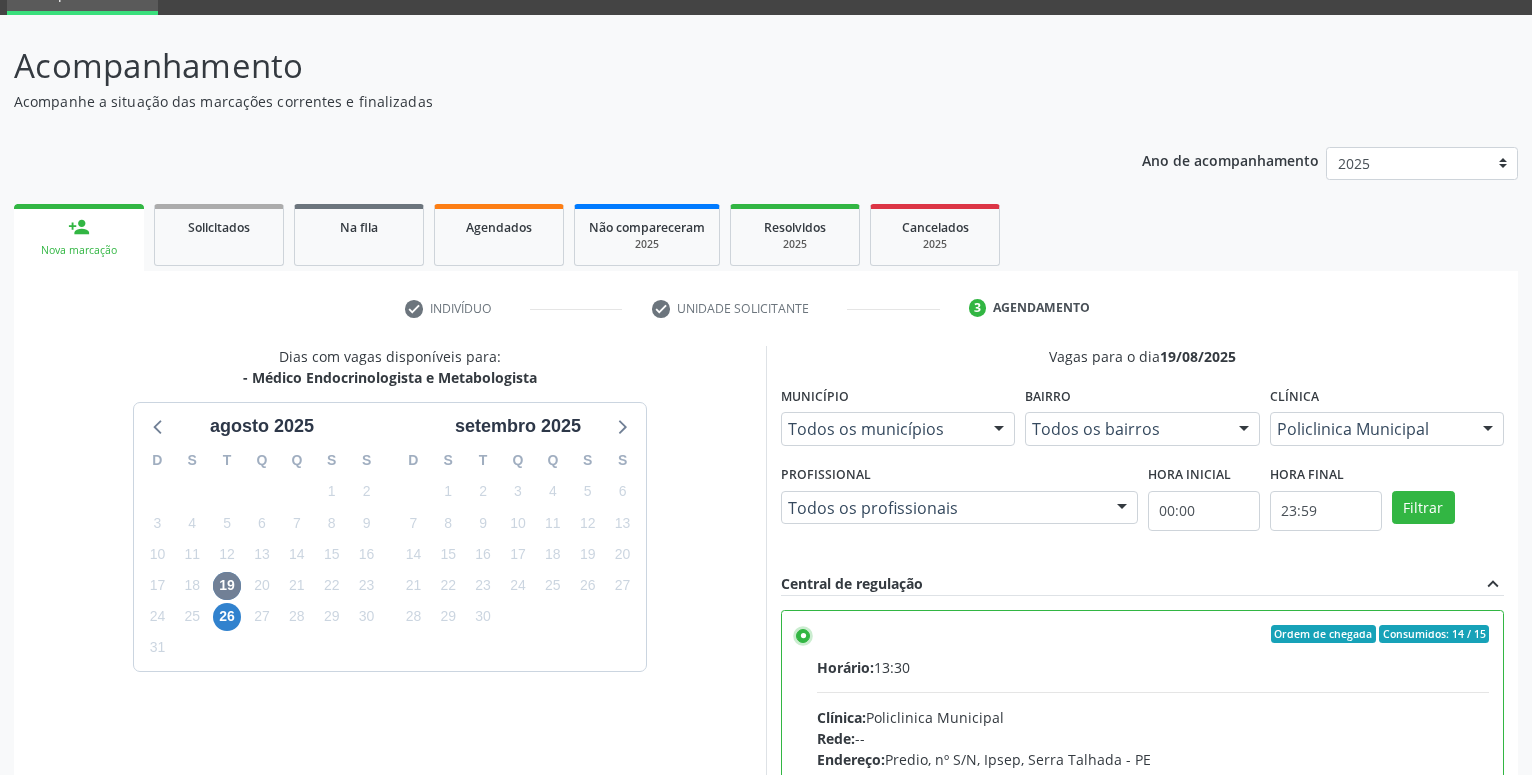 scroll, scrollTop: 100, scrollLeft: 0, axis: vertical 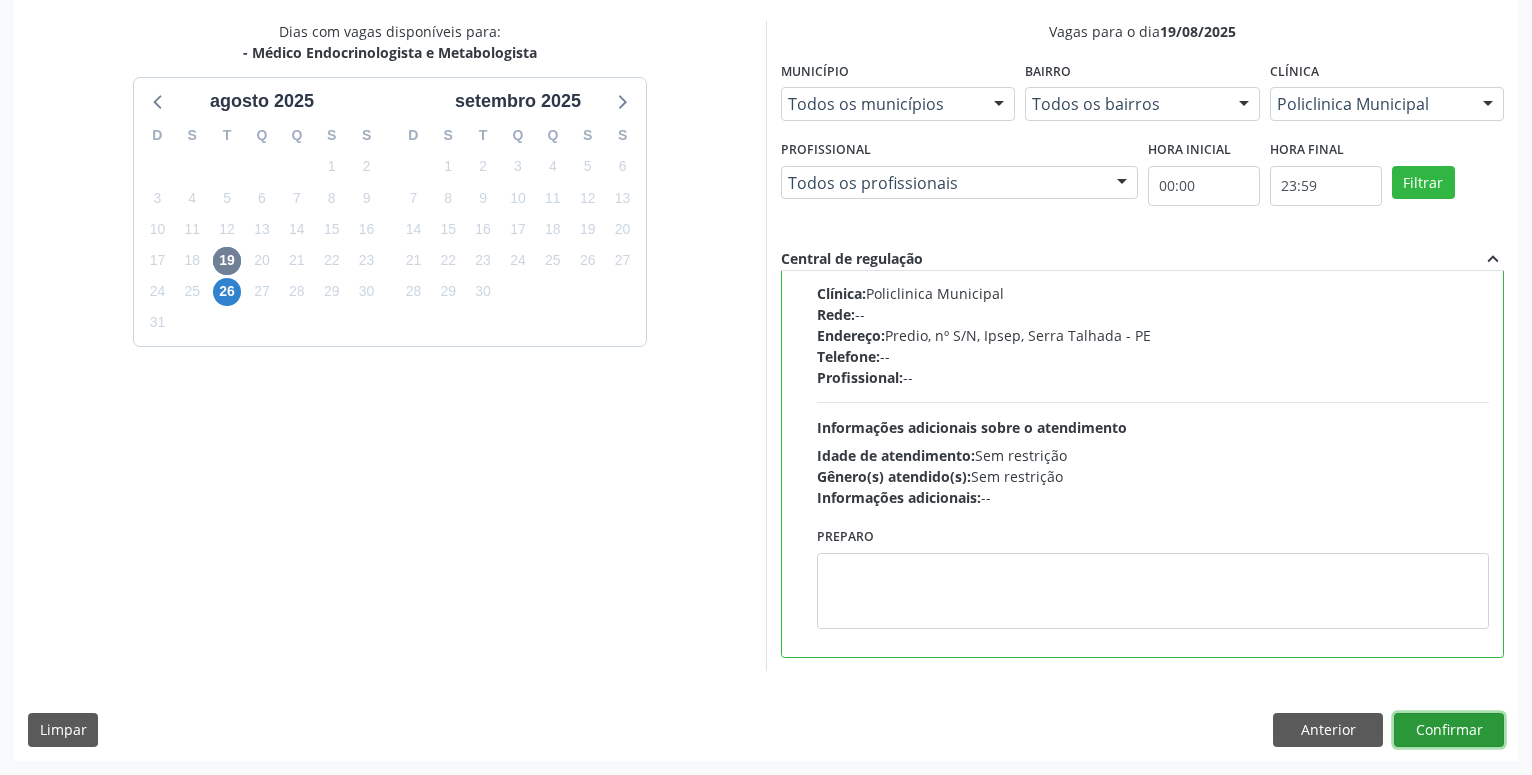 click on "Confirmar" at bounding box center [1449, 730] 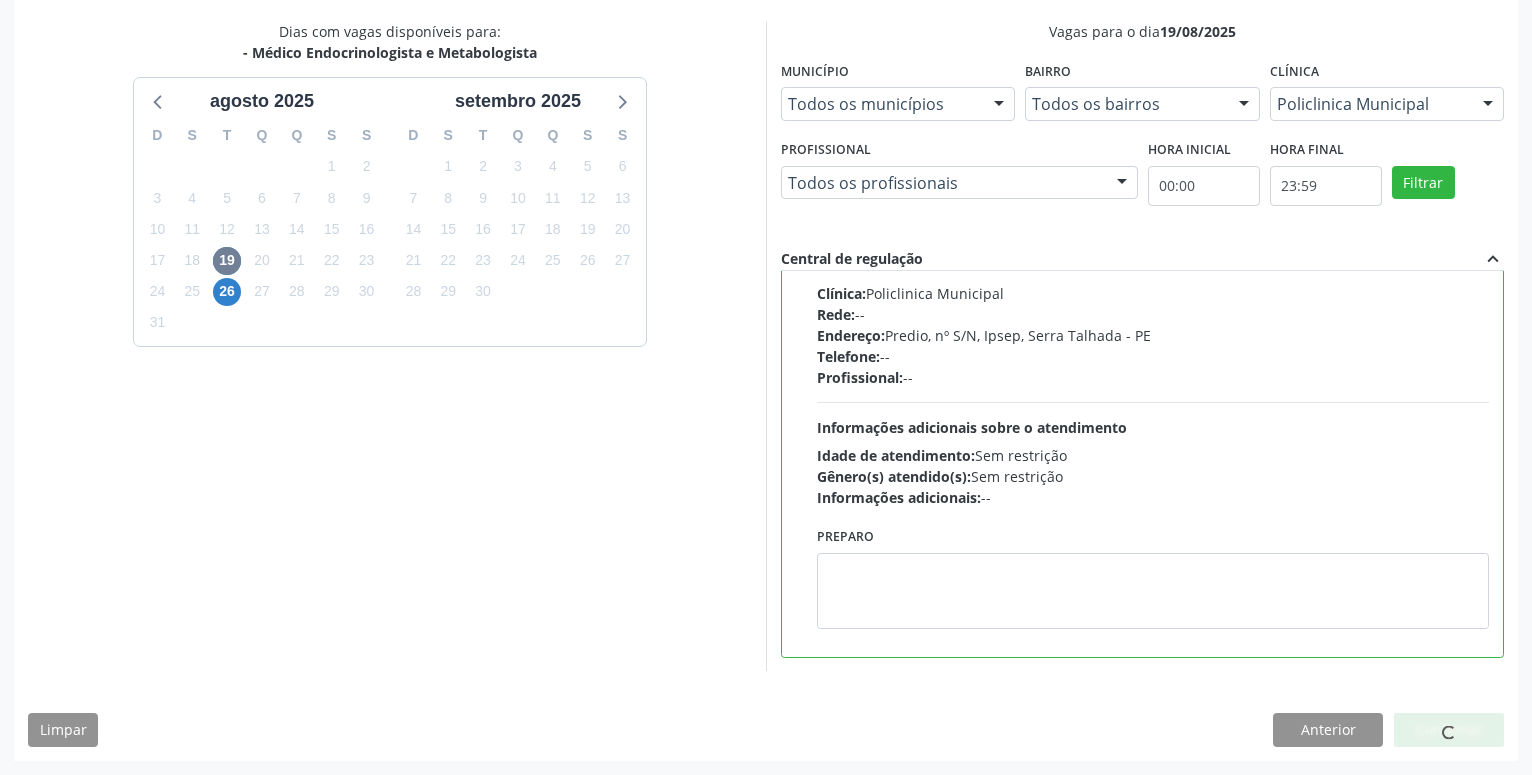 click at bounding box center [1449, 730] 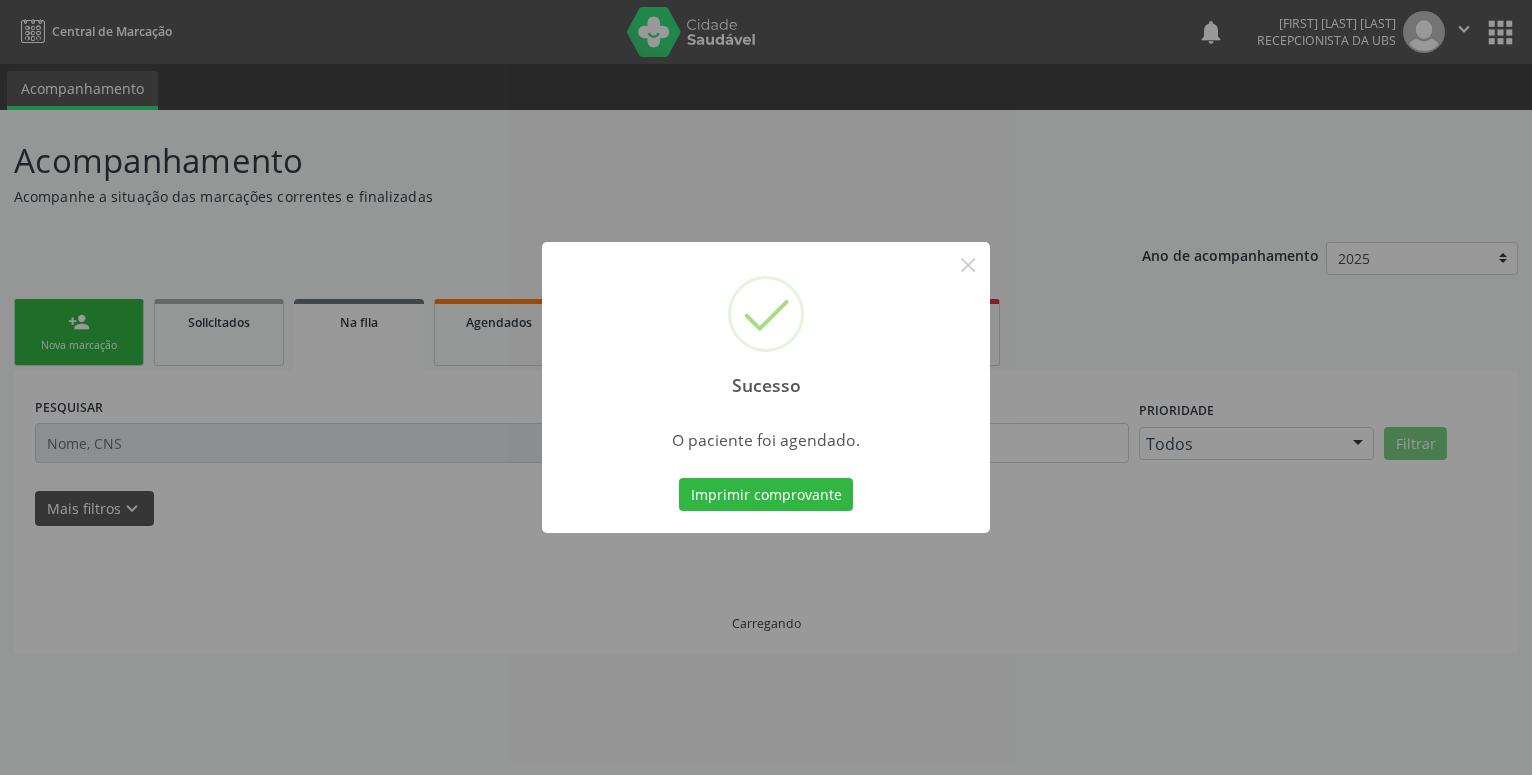 scroll, scrollTop: 0, scrollLeft: 0, axis: both 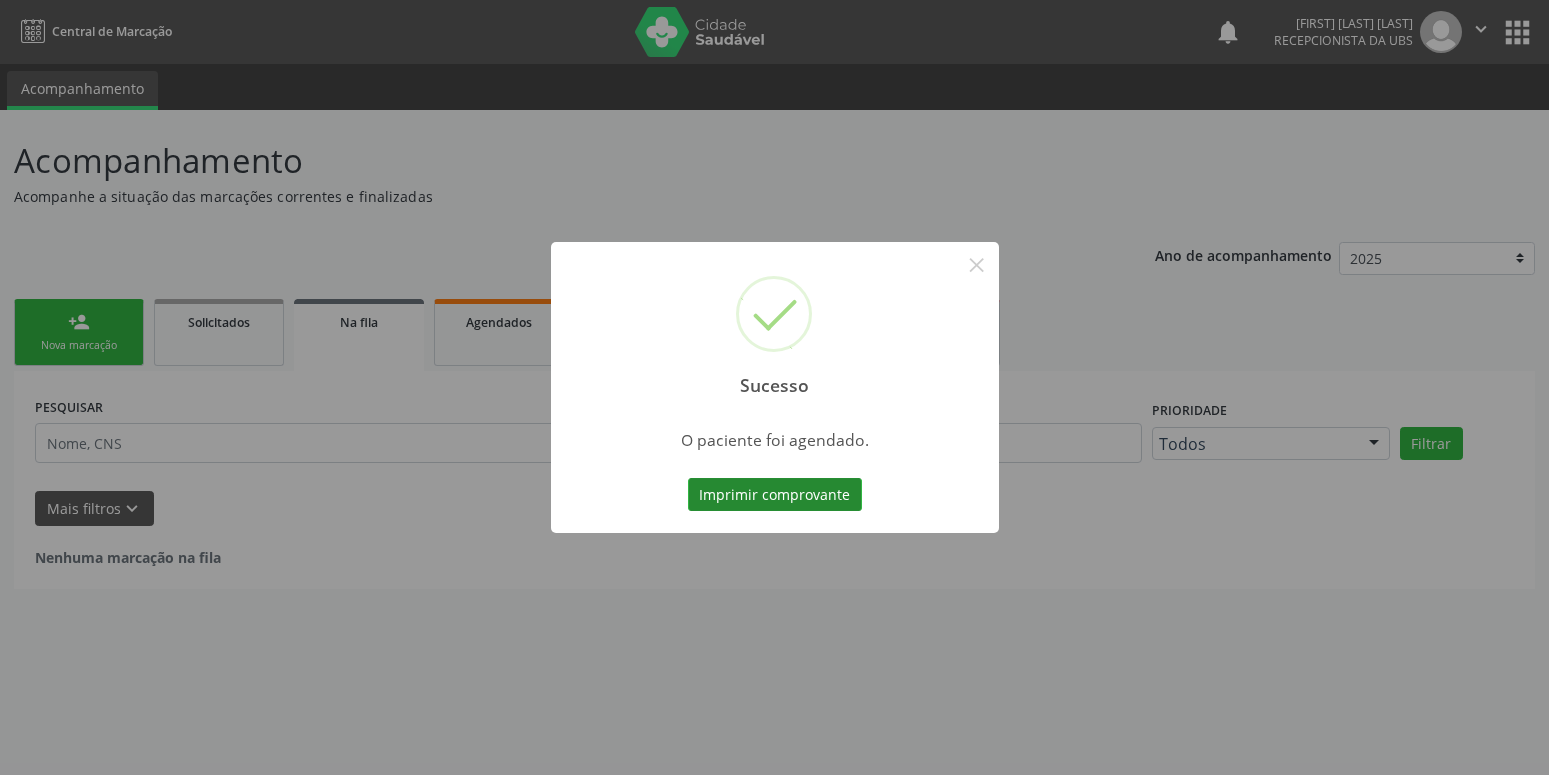 click on "Imprimir comprovante" at bounding box center [775, 495] 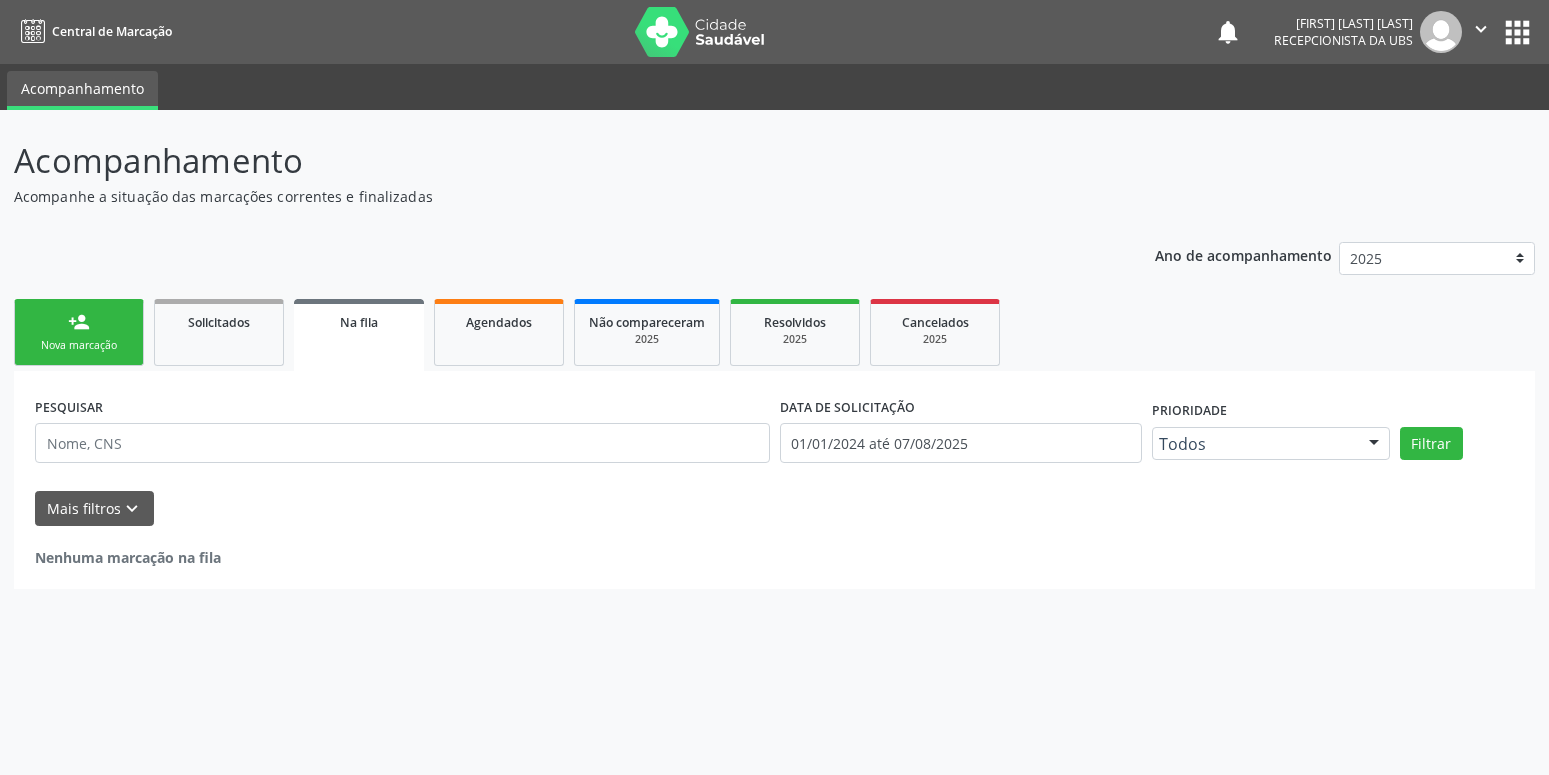 click on "person_add
Nova marcação" at bounding box center [79, 332] 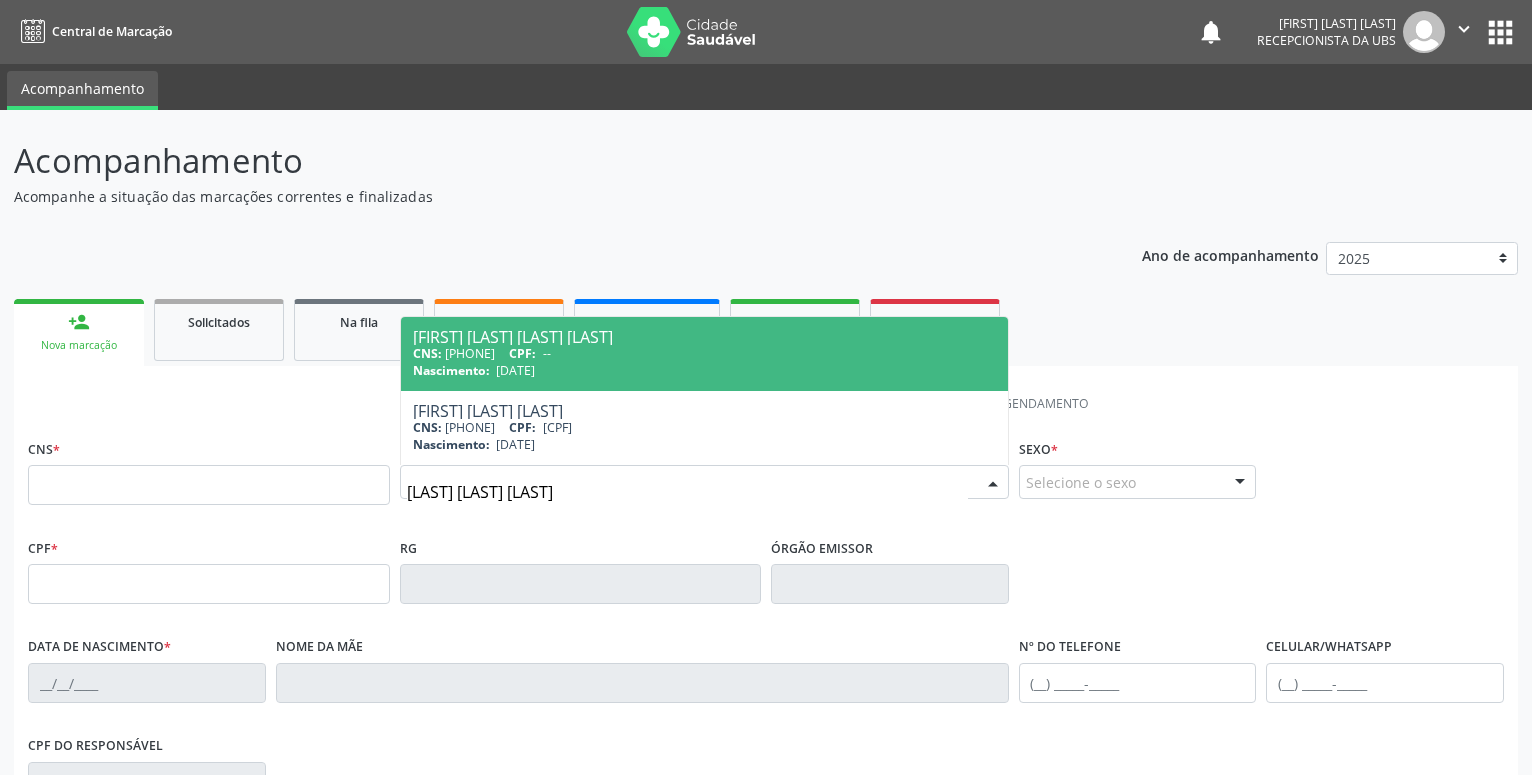 type on "LINDINALVA RODRIGUES DA SILVA" 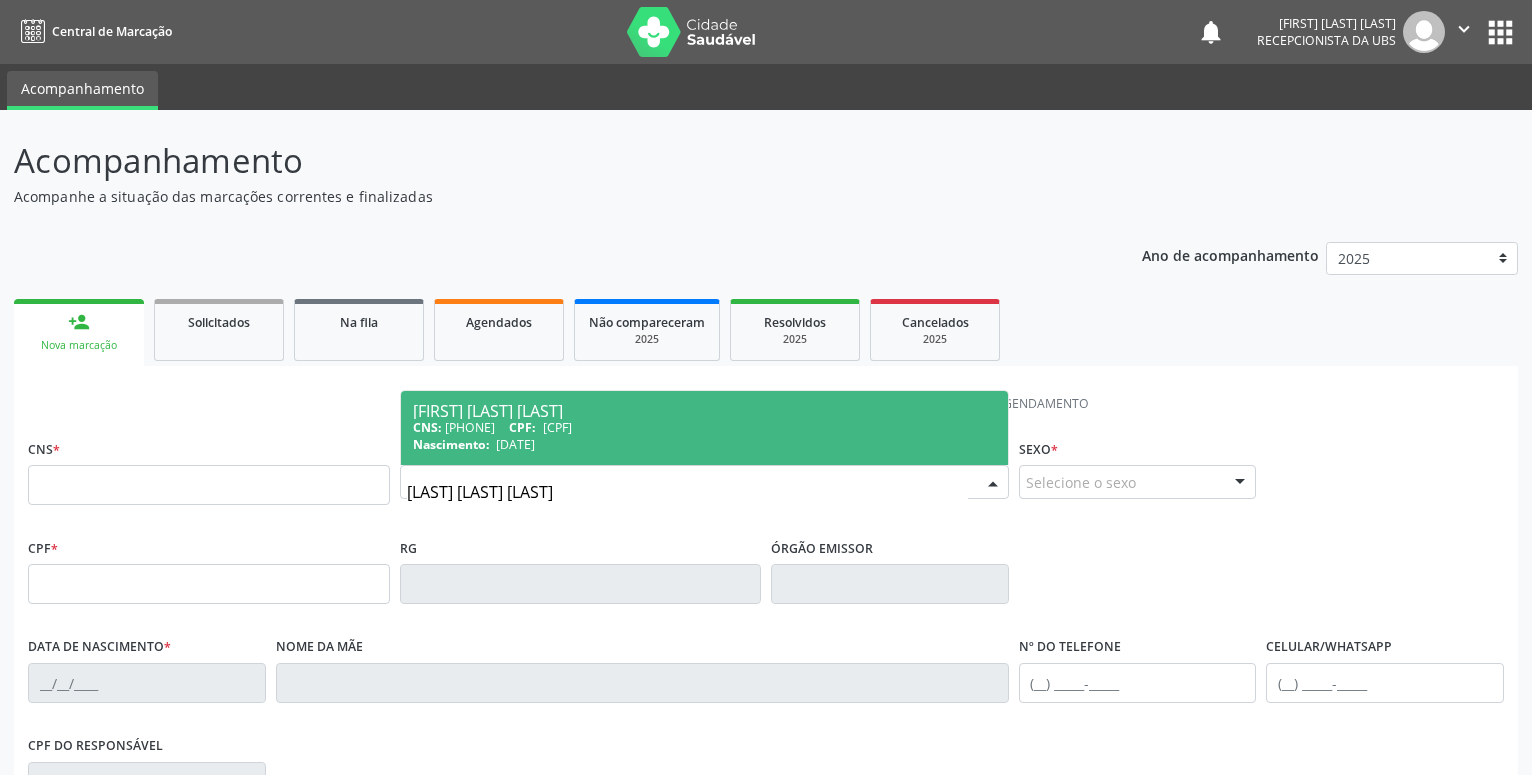 click on "CNS:
708 2071 1216 9141
CPF:
293.143.644-53" at bounding box center (704, 427) 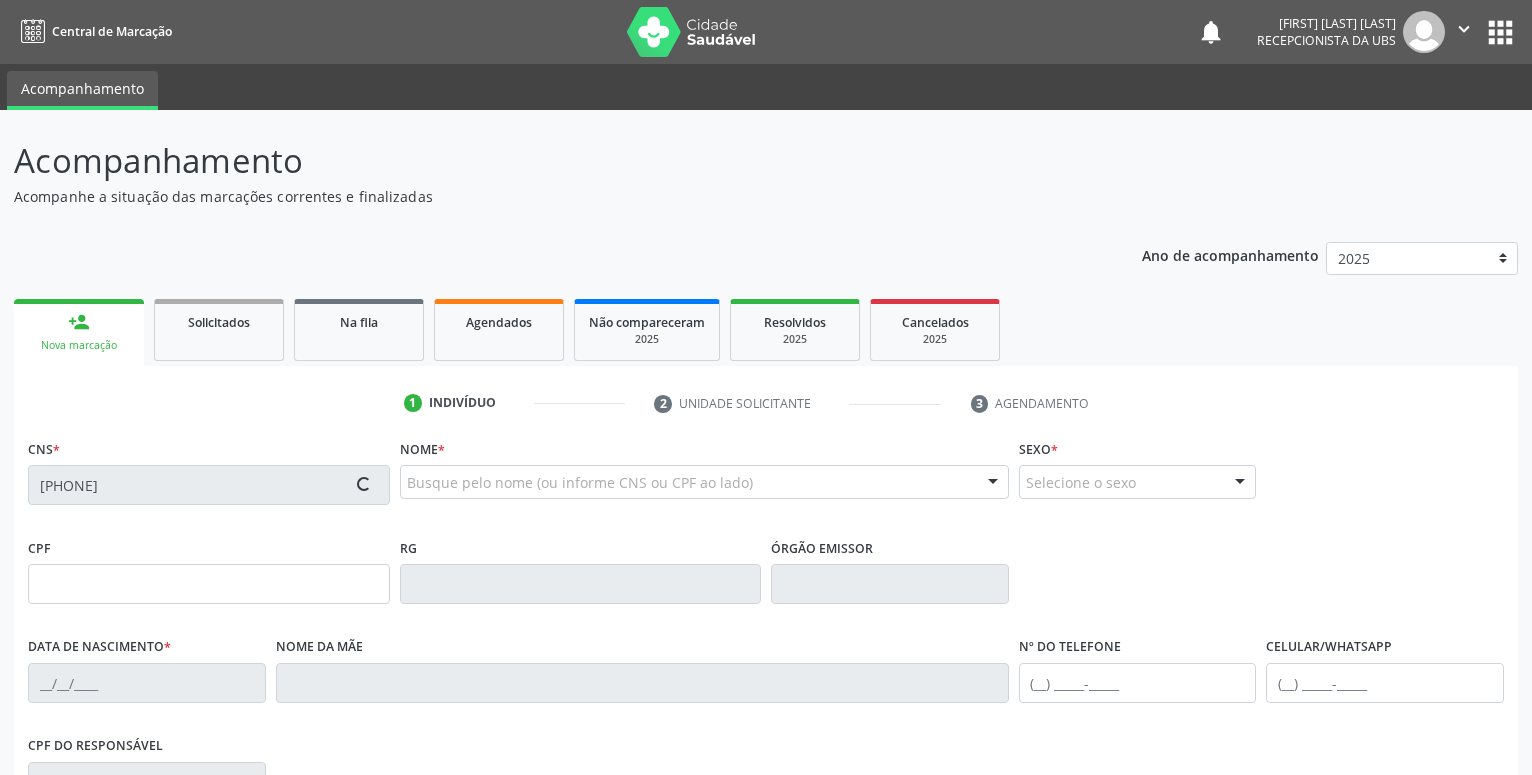 type on "293.143.644-53" 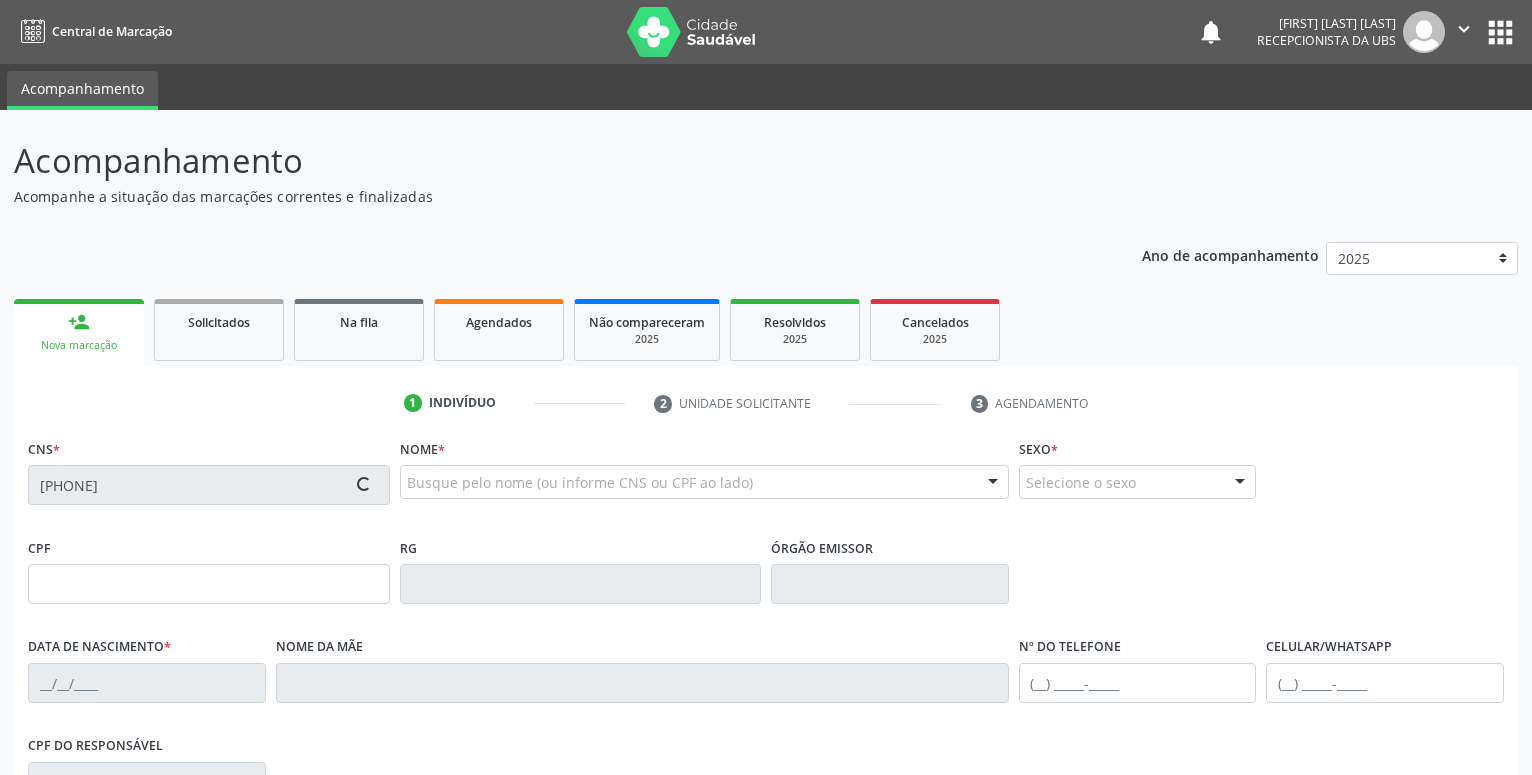 type on "11/04/1952" 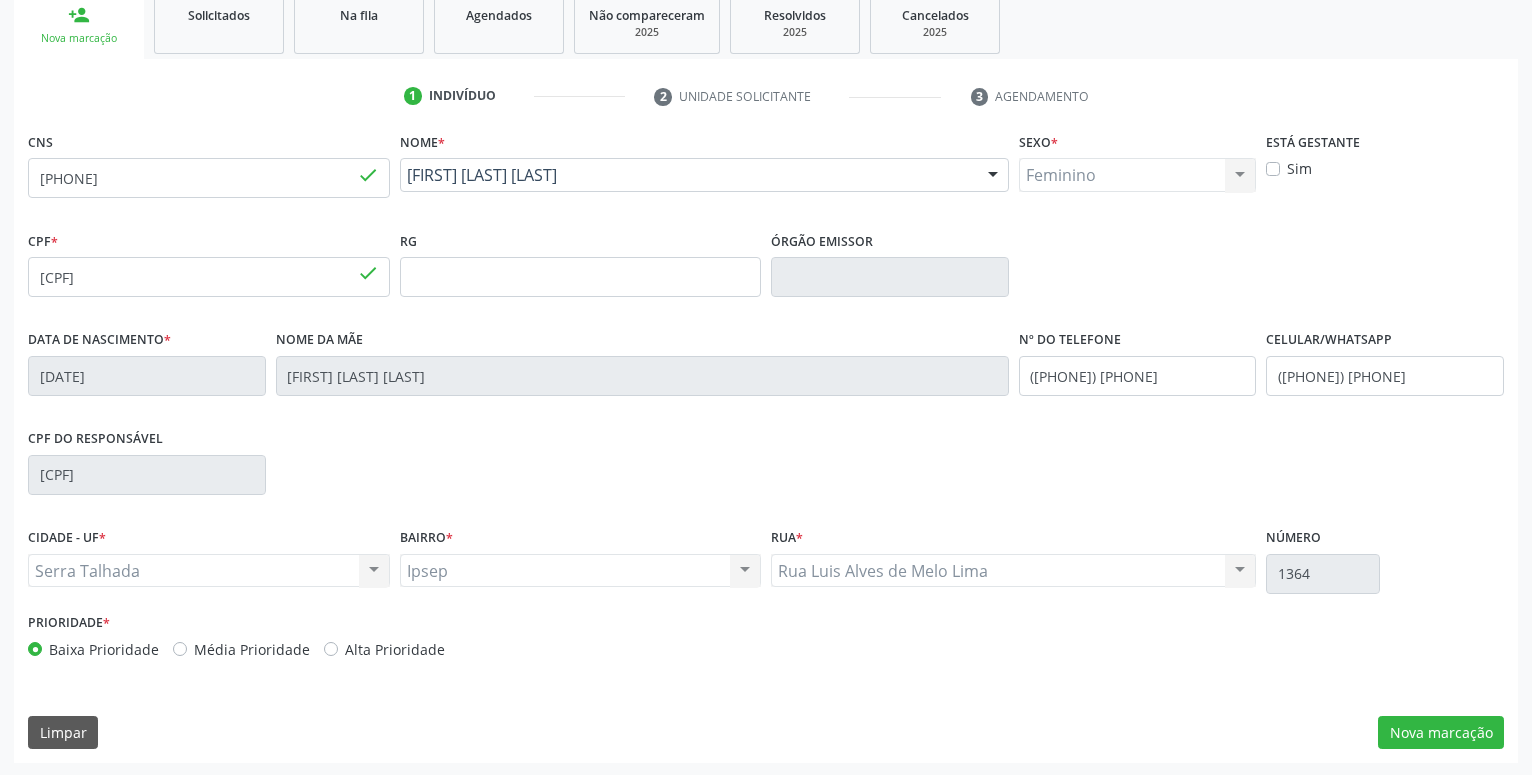 scroll, scrollTop: 309, scrollLeft: 0, axis: vertical 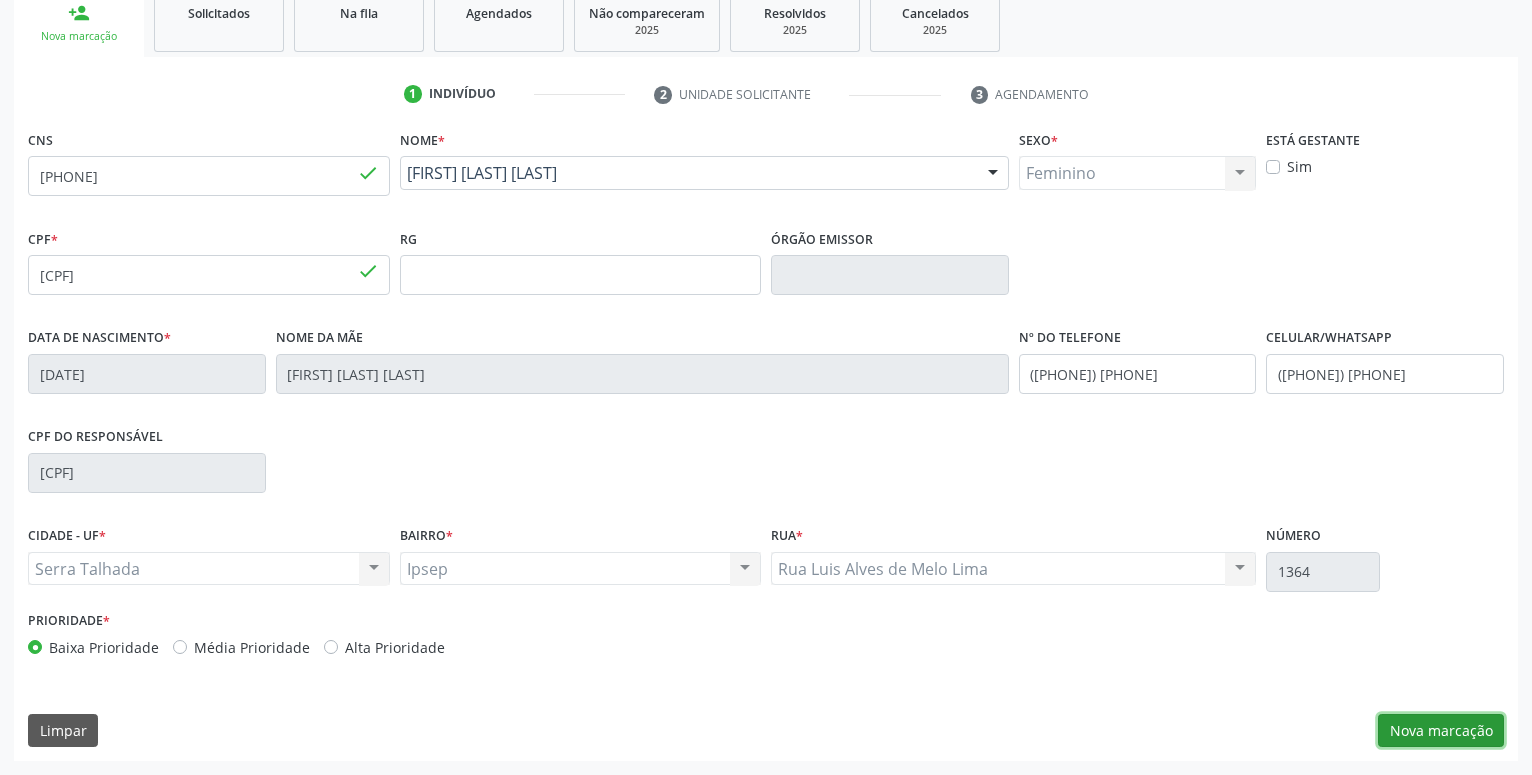 click on "Nova marcação" at bounding box center (1441, 731) 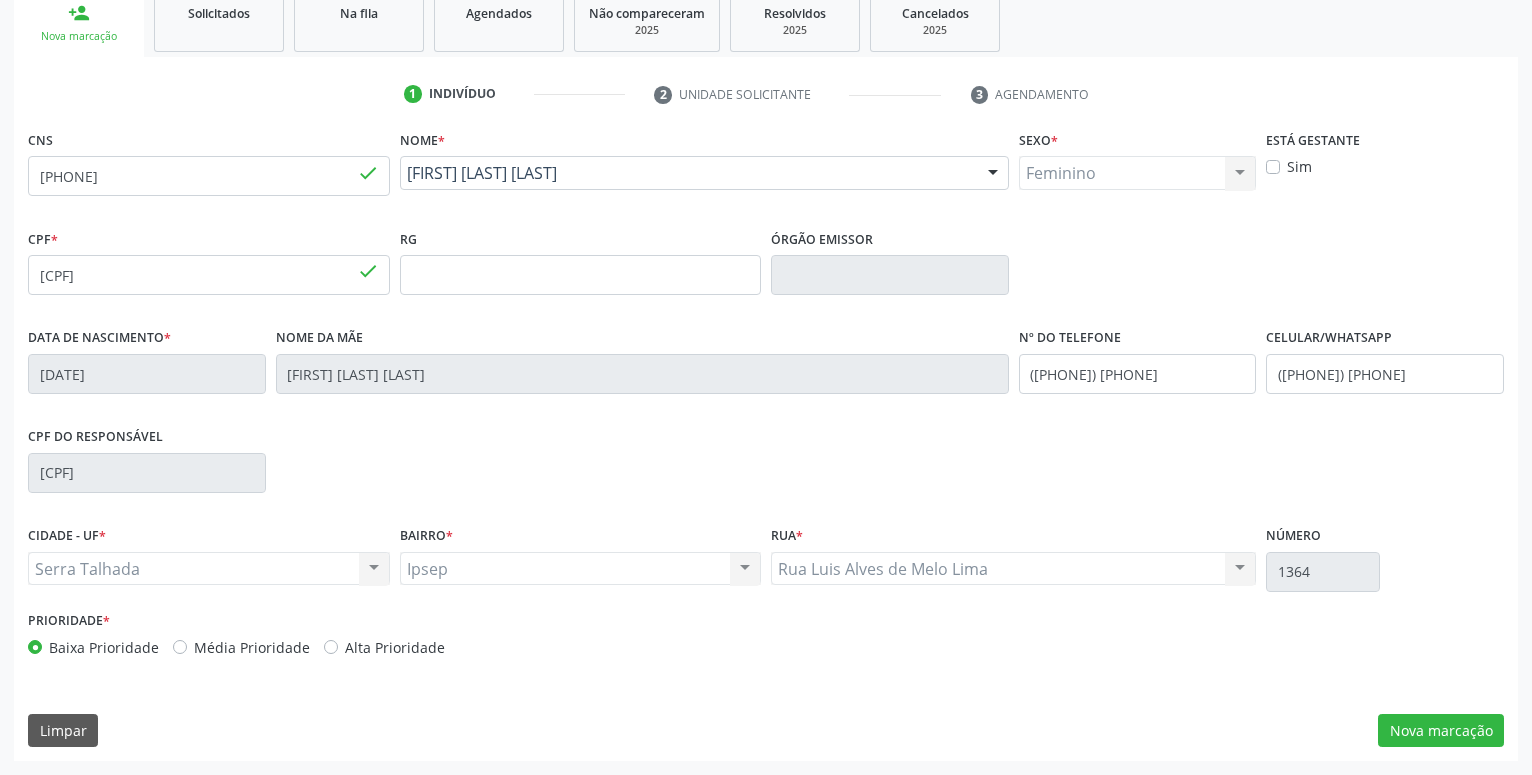 scroll, scrollTop: 131, scrollLeft: 0, axis: vertical 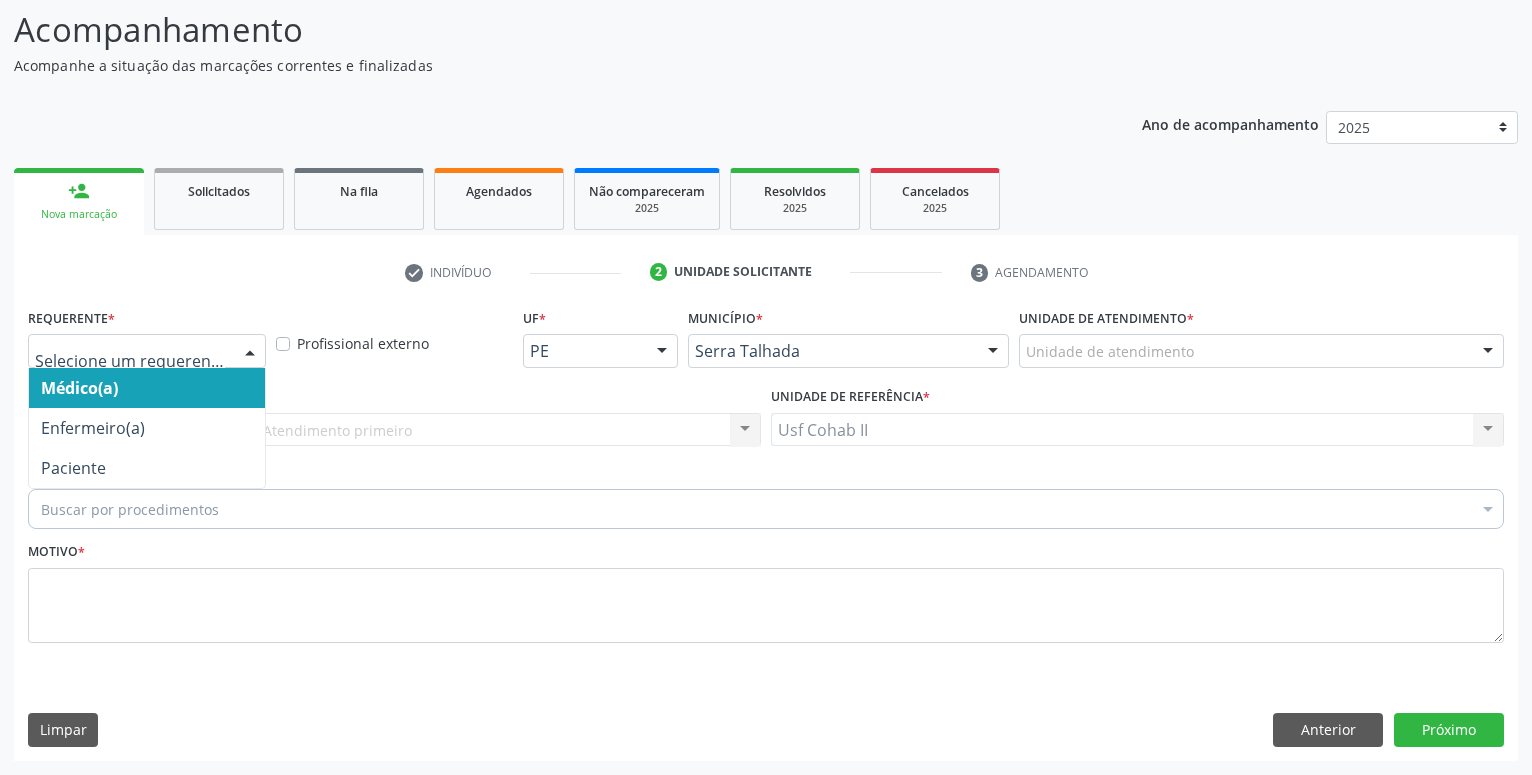 click at bounding box center [250, 352] 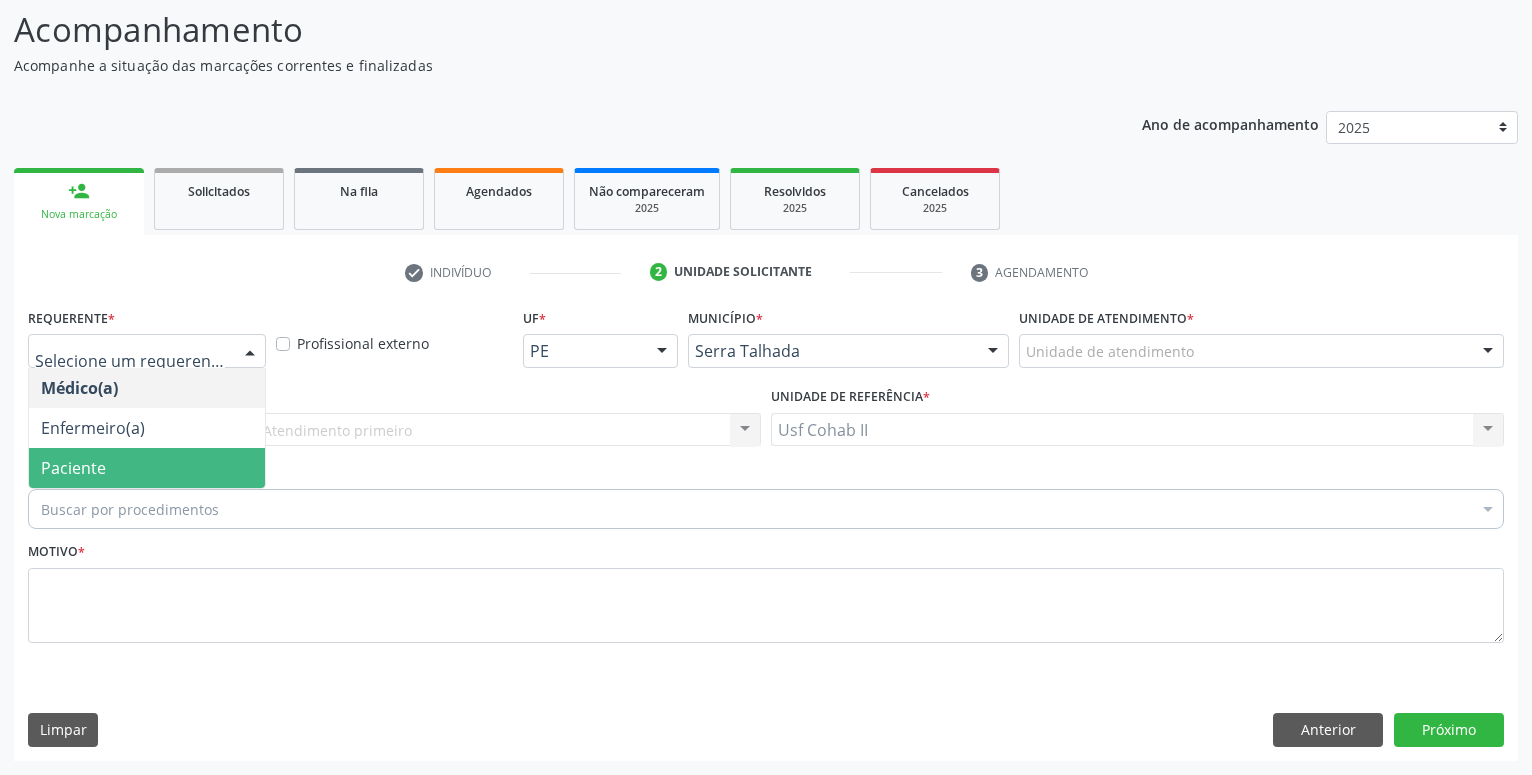 click on "Paciente" at bounding box center [147, 468] 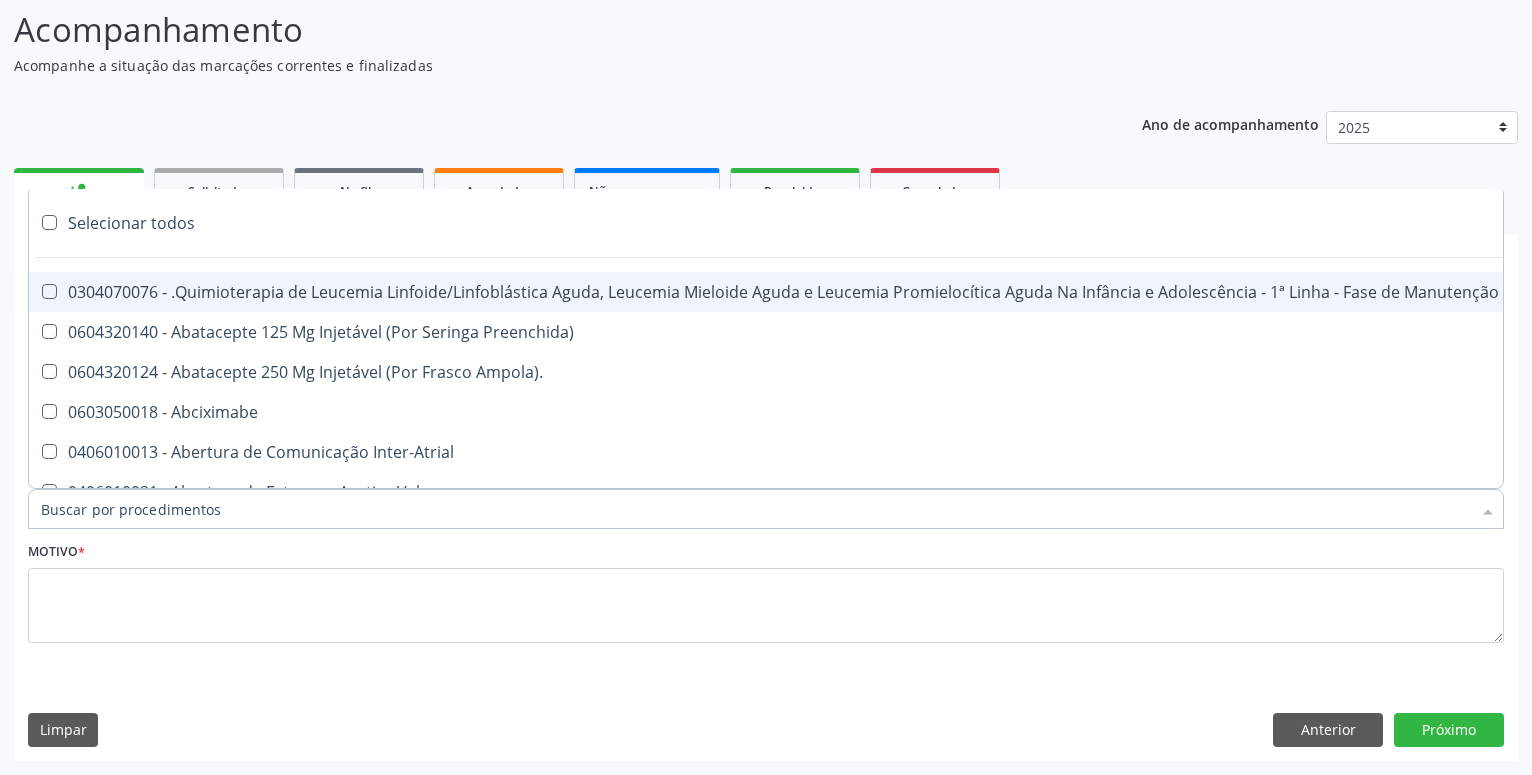 click at bounding box center [766, 509] 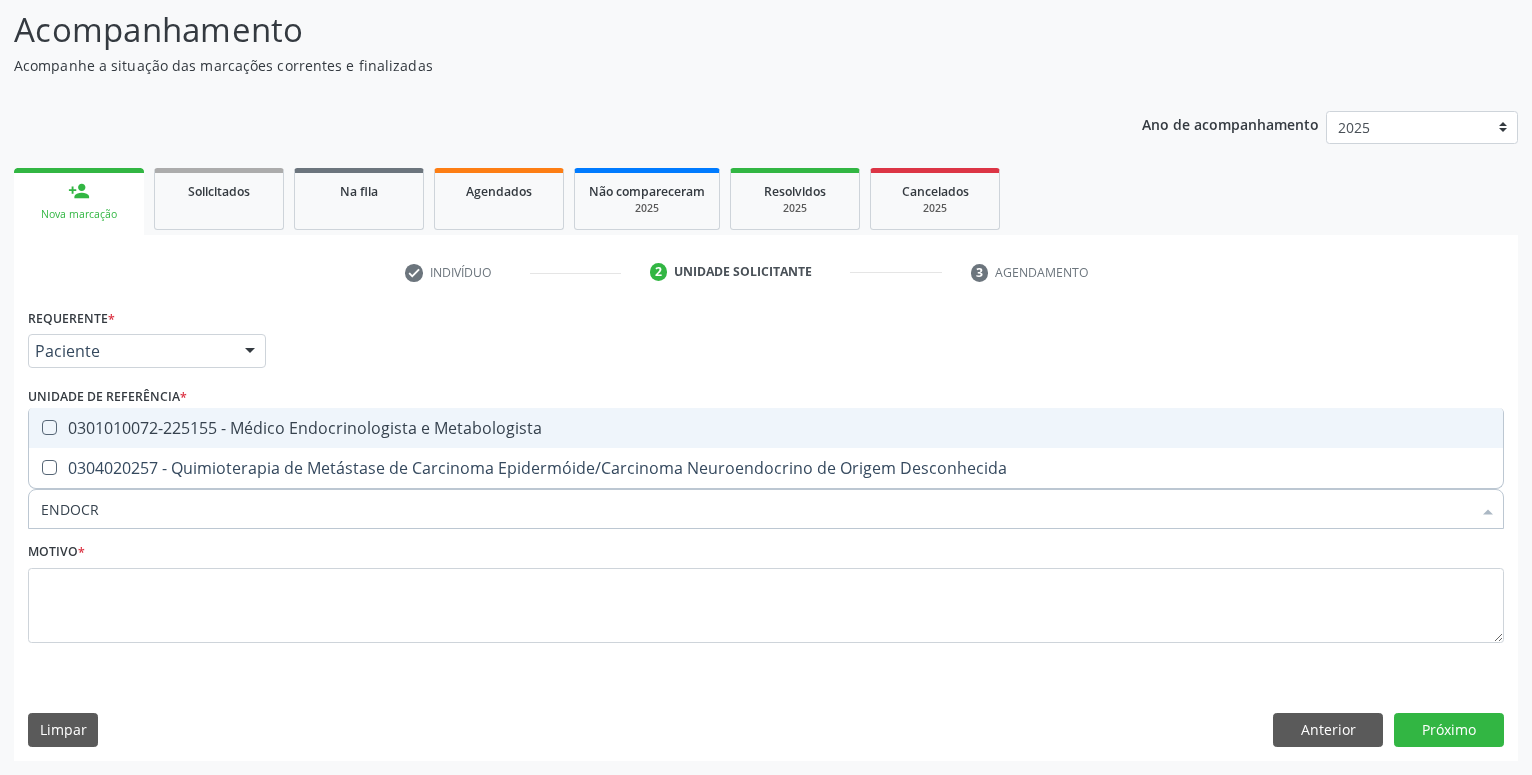 type on "ENDOCRI" 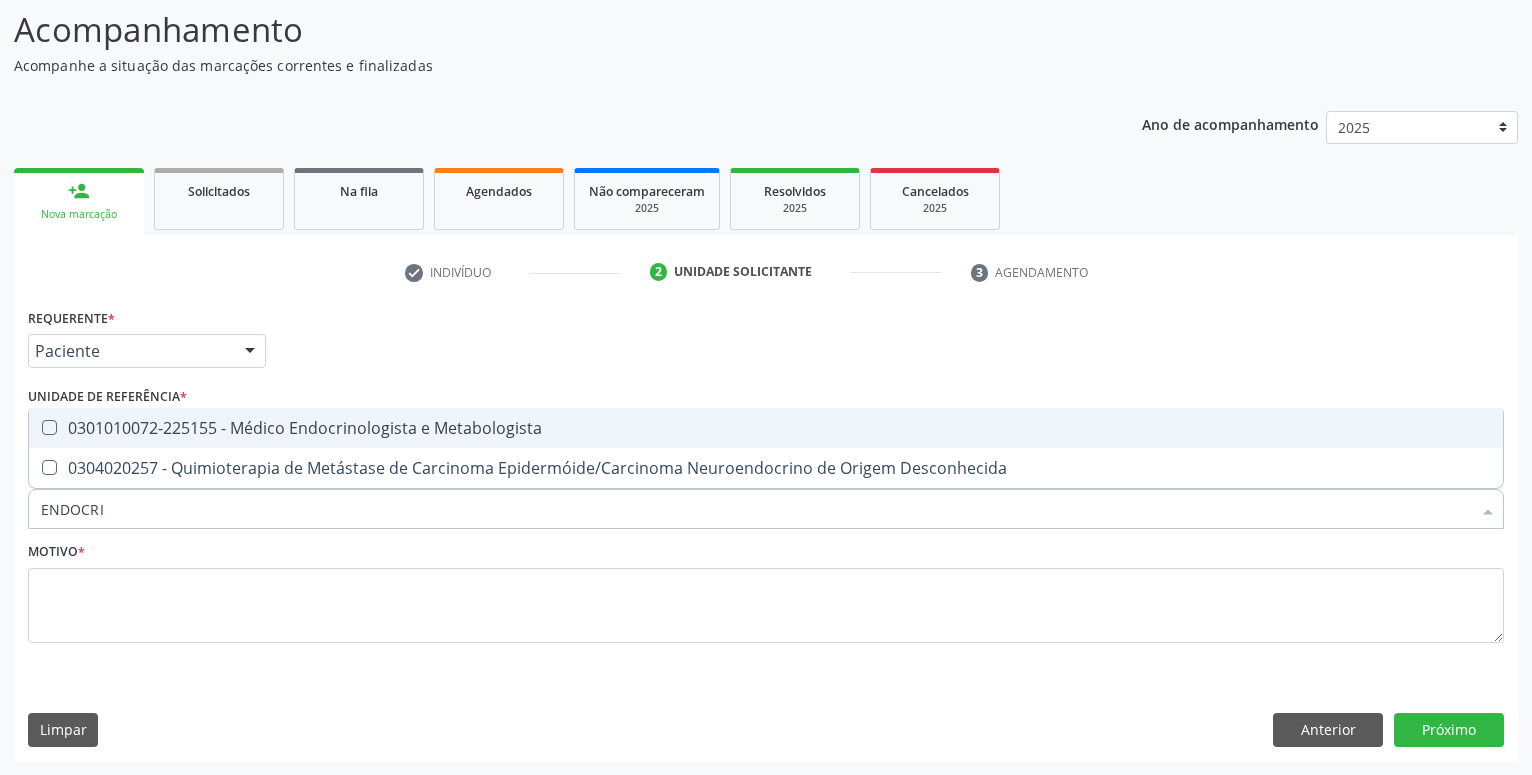 click on "0301010072-225155 - Médico Endocrinologista e Metabologista" at bounding box center [766, 428] 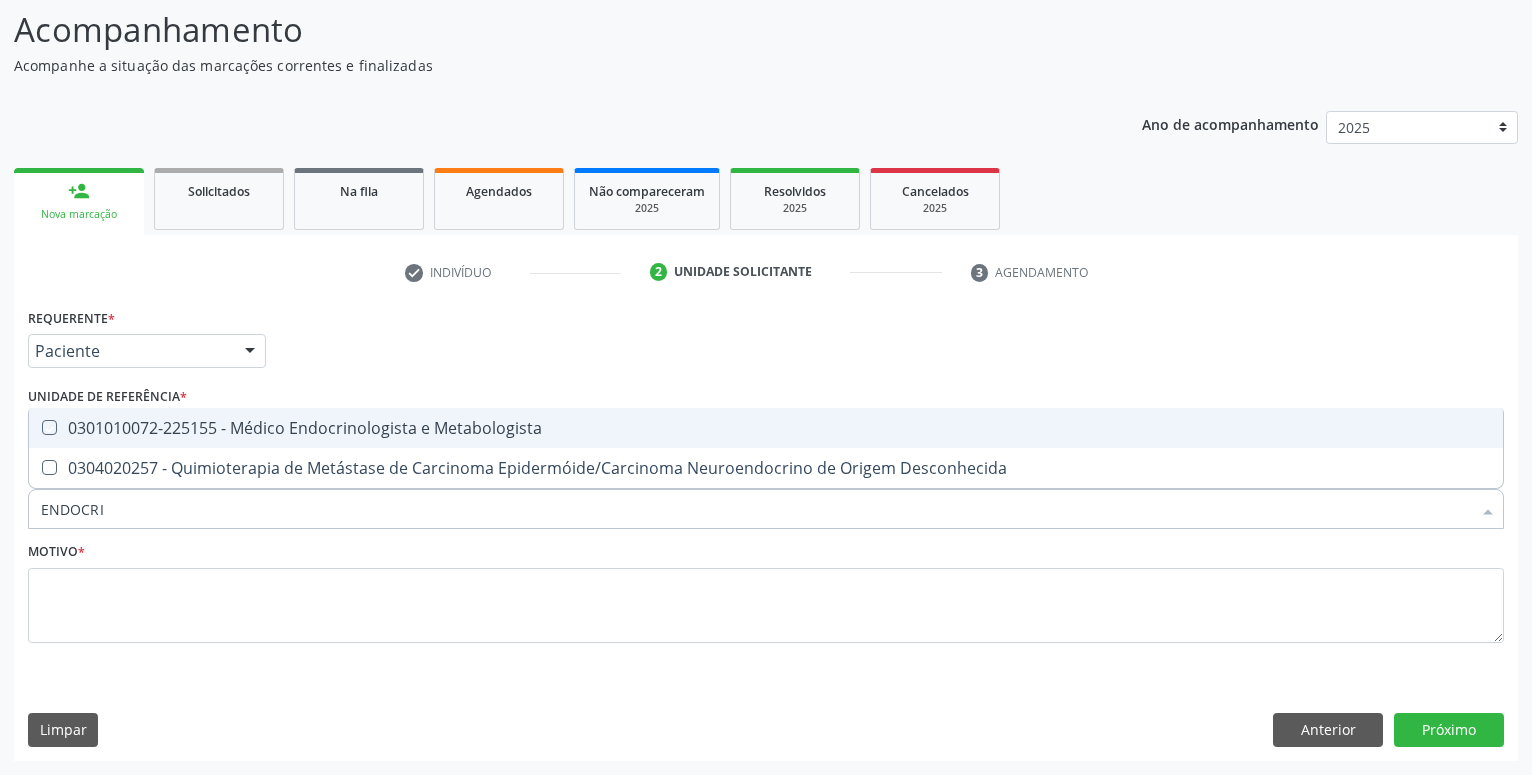 checkbox on "true" 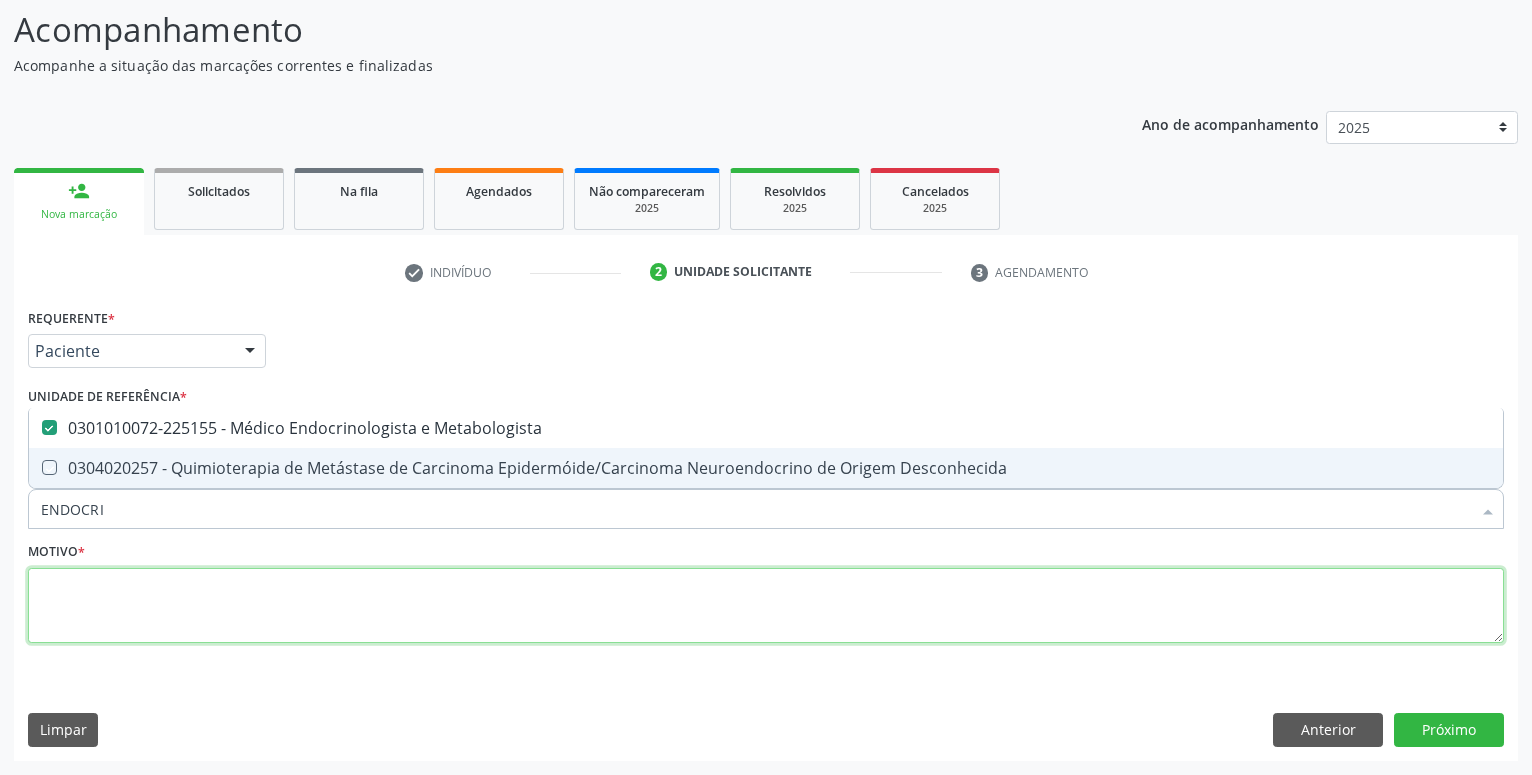 click at bounding box center [766, 606] 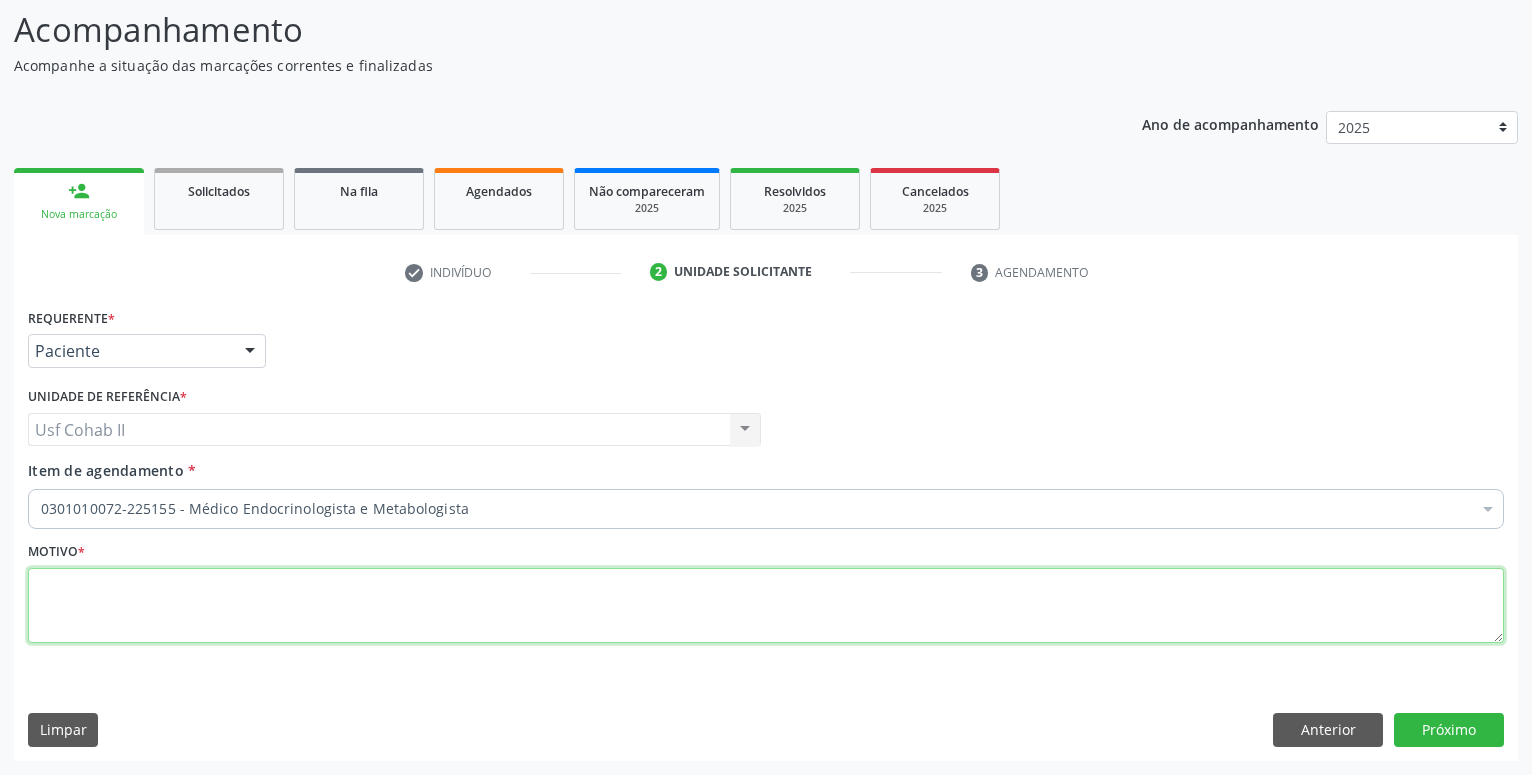 checkbox on "true" 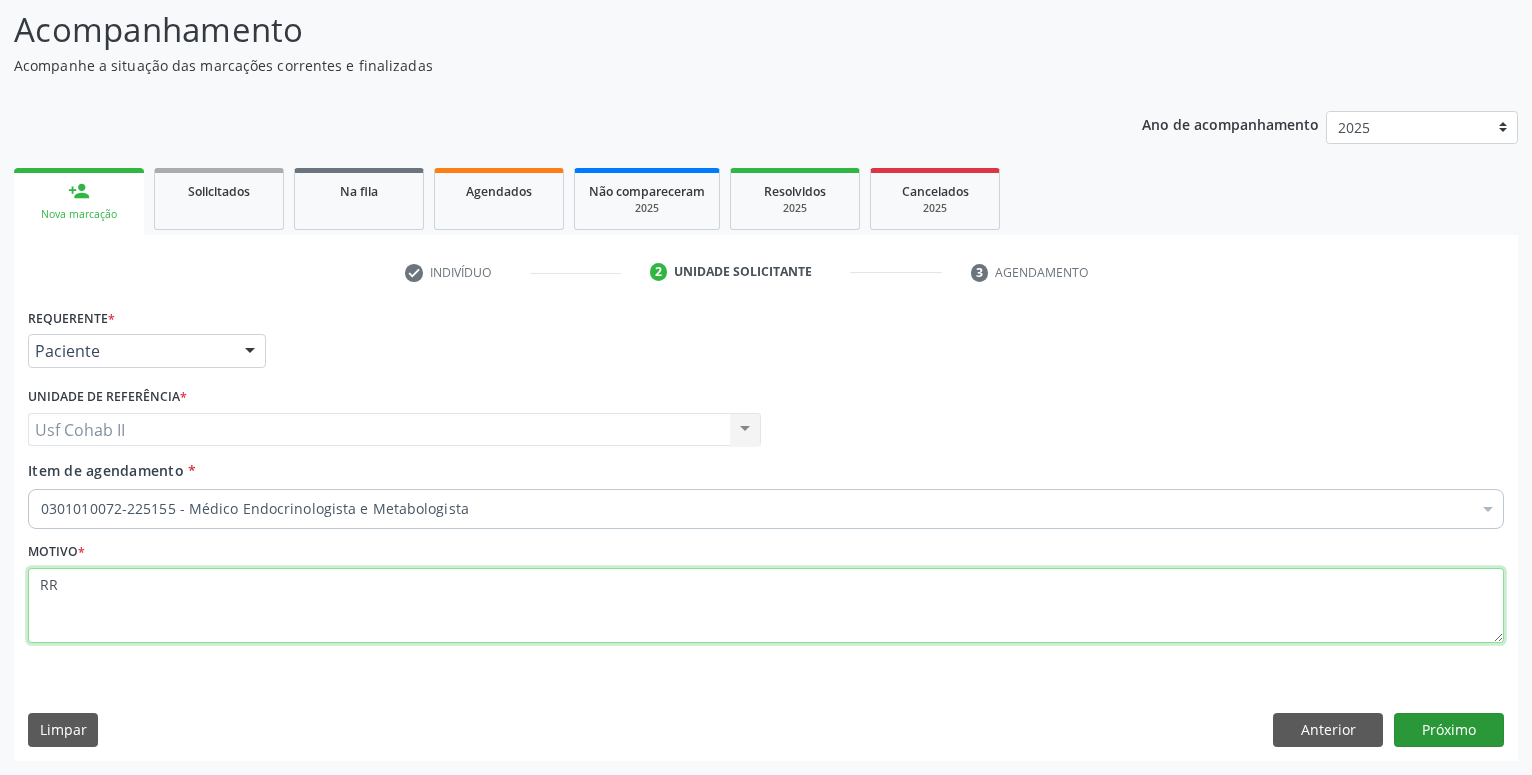 type on "RR" 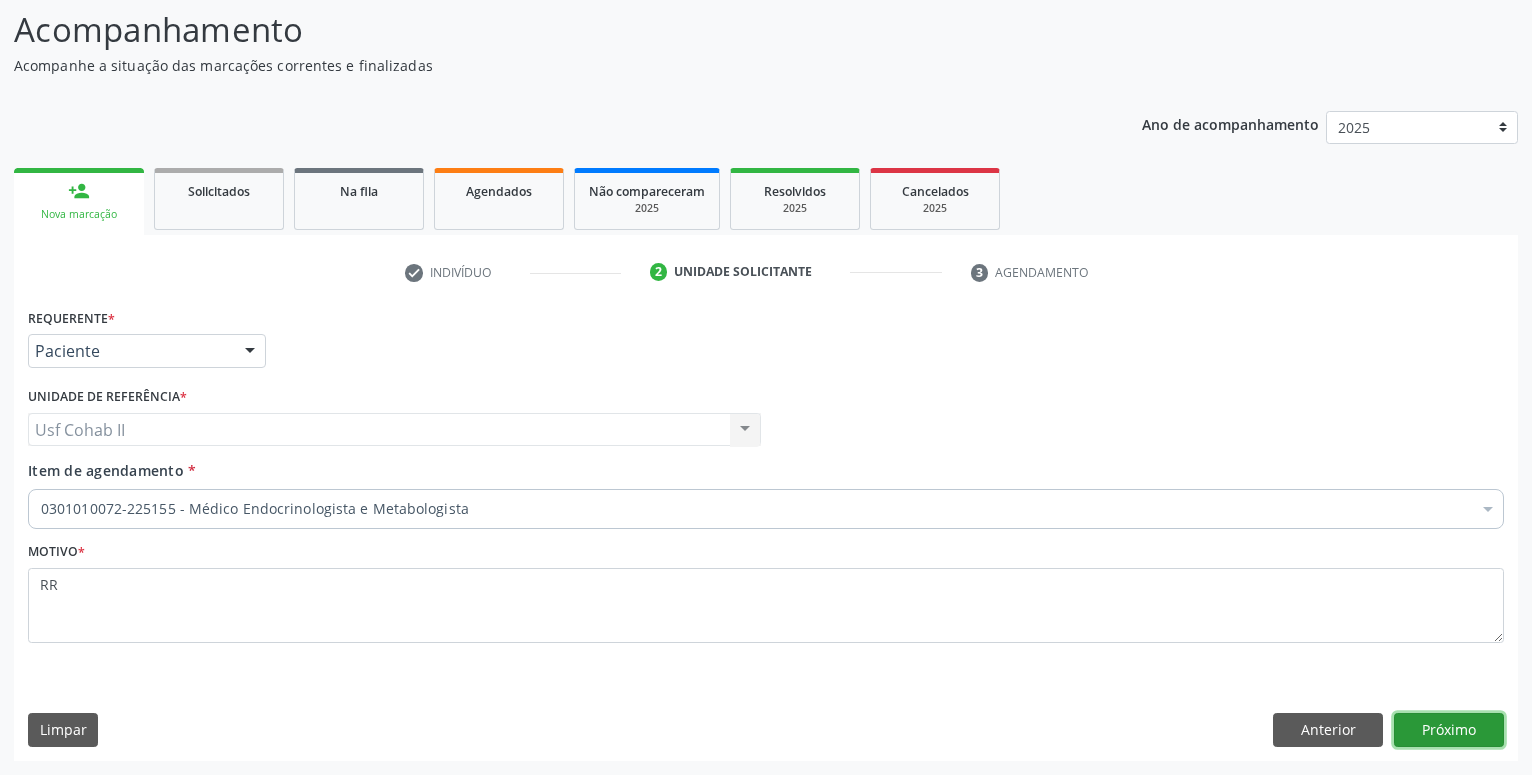 click on "Próximo" at bounding box center [1449, 730] 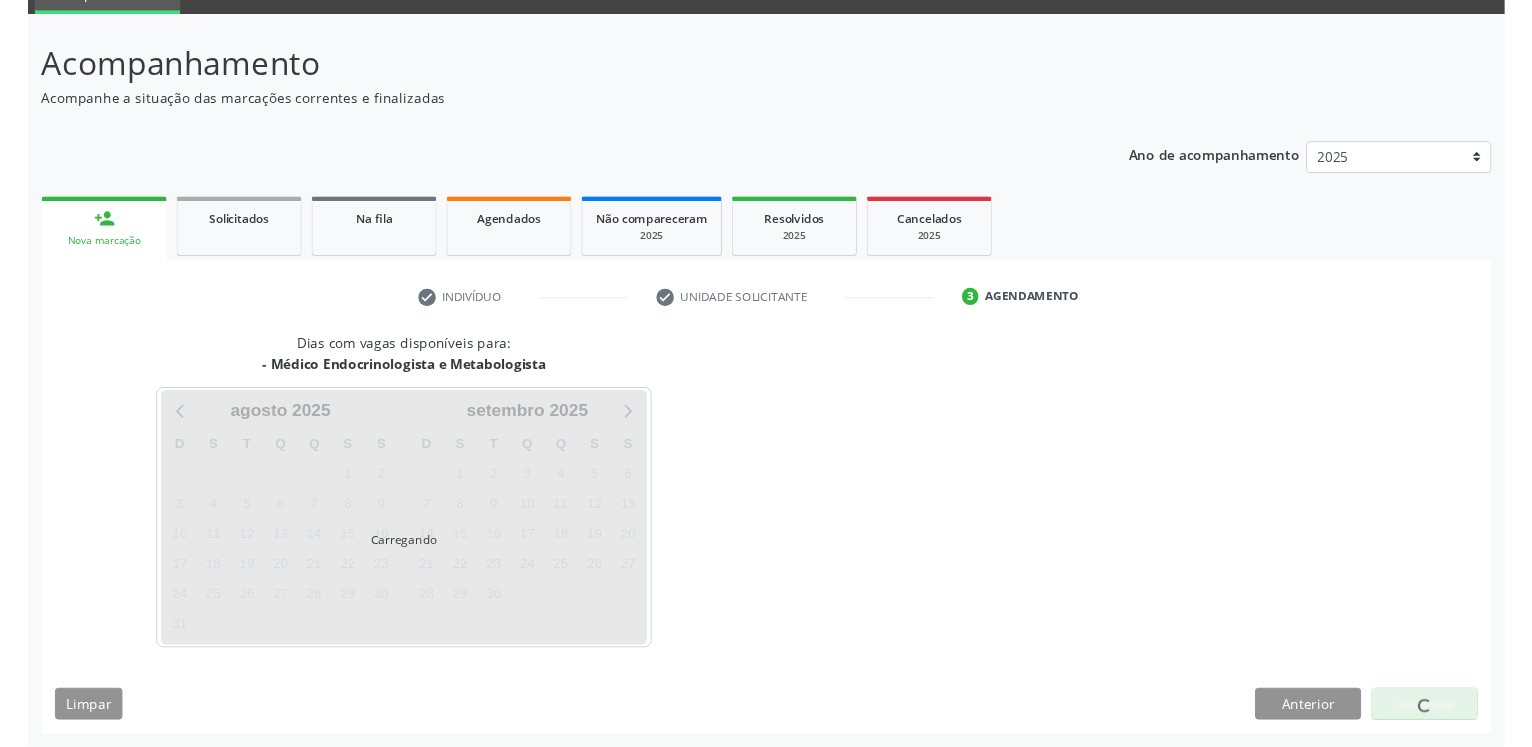 scroll, scrollTop: 95, scrollLeft: 0, axis: vertical 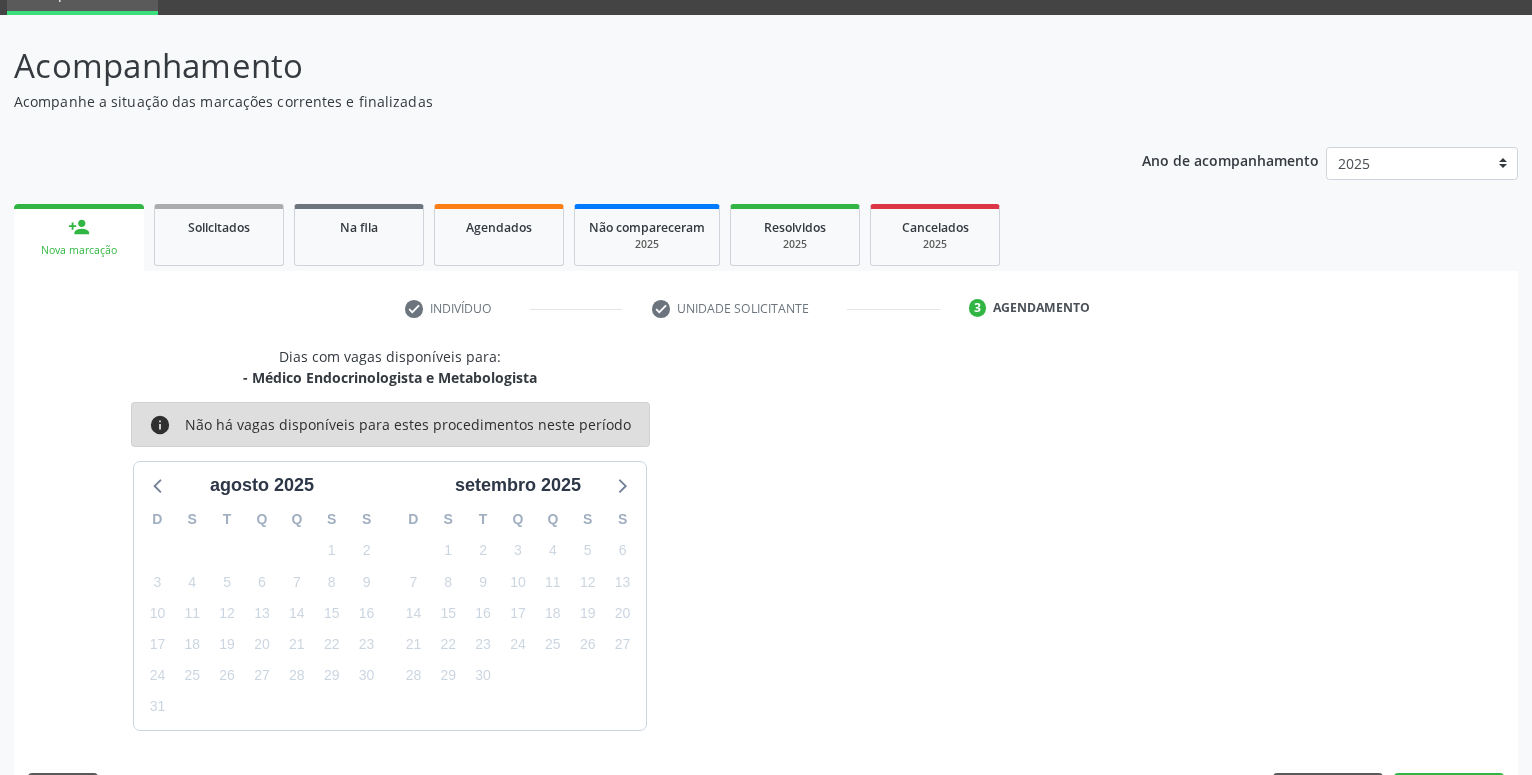 click on "Dias com vagas disponíveis para:
- Médico Endocrinologista e Metabologista
info
Não há vagas disponíveis para estes procedimentos neste período
agosto 2025 D S T Q Q S S 27 28 29 30 31 1 2 3 4 5 6 7 8 9 10 11 12 13 14 15 16 17 18 19 20 21 22 23 24 25 26 27 28 29 30 31 1 2 3 4 5 6 setembro 2025 D S T Q Q S S 31 1 2 3 4 5 6 7 8 9 10 11 12 13 14 15 16 17 18 19 20 21 22 23 24 25 26 27 28 29 30 1 2 3 4 5 6 7 8 9 10 11" at bounding box center (766, 538) 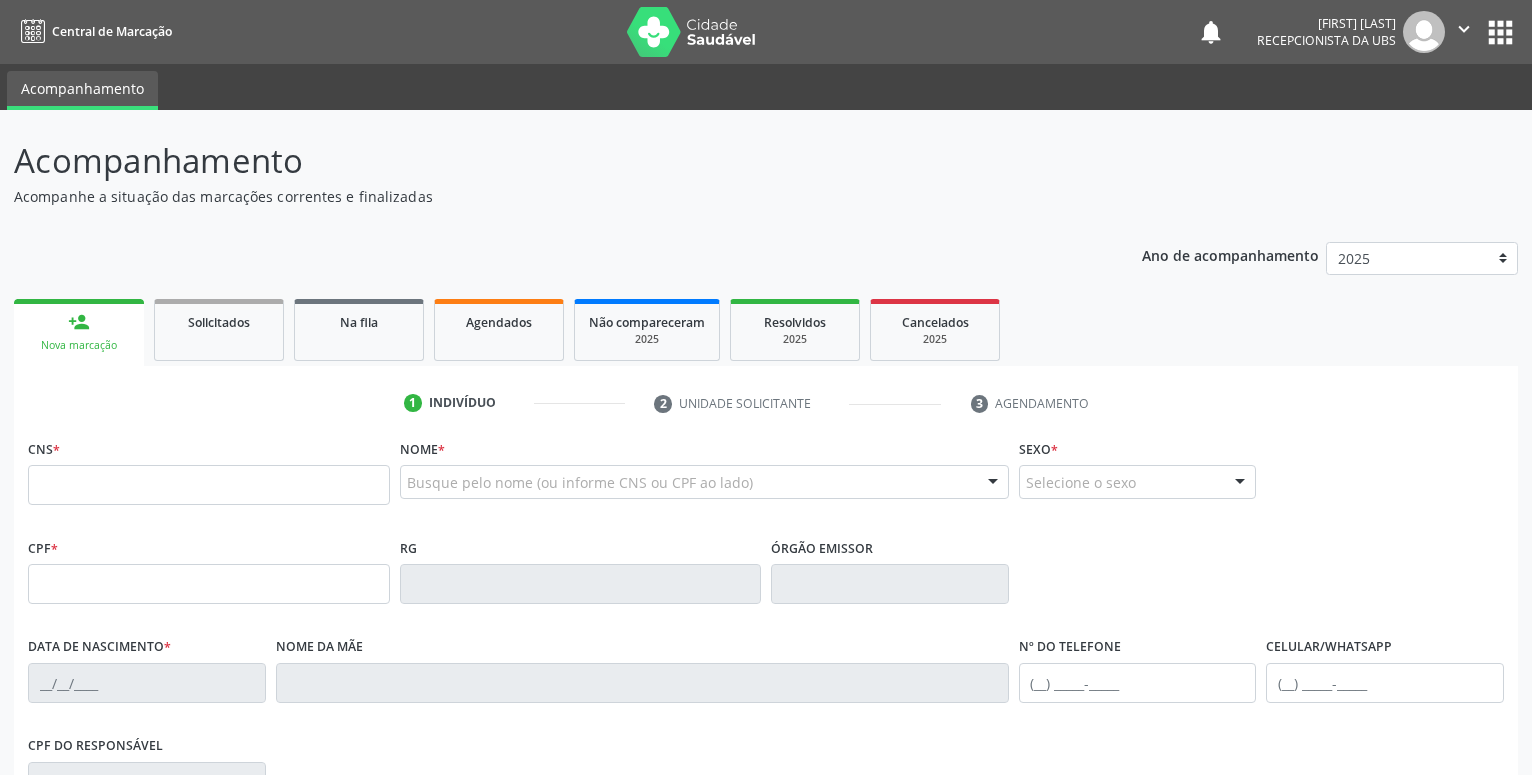 scroll, scrollTop: 0, scrollLeft: 0, axis: both 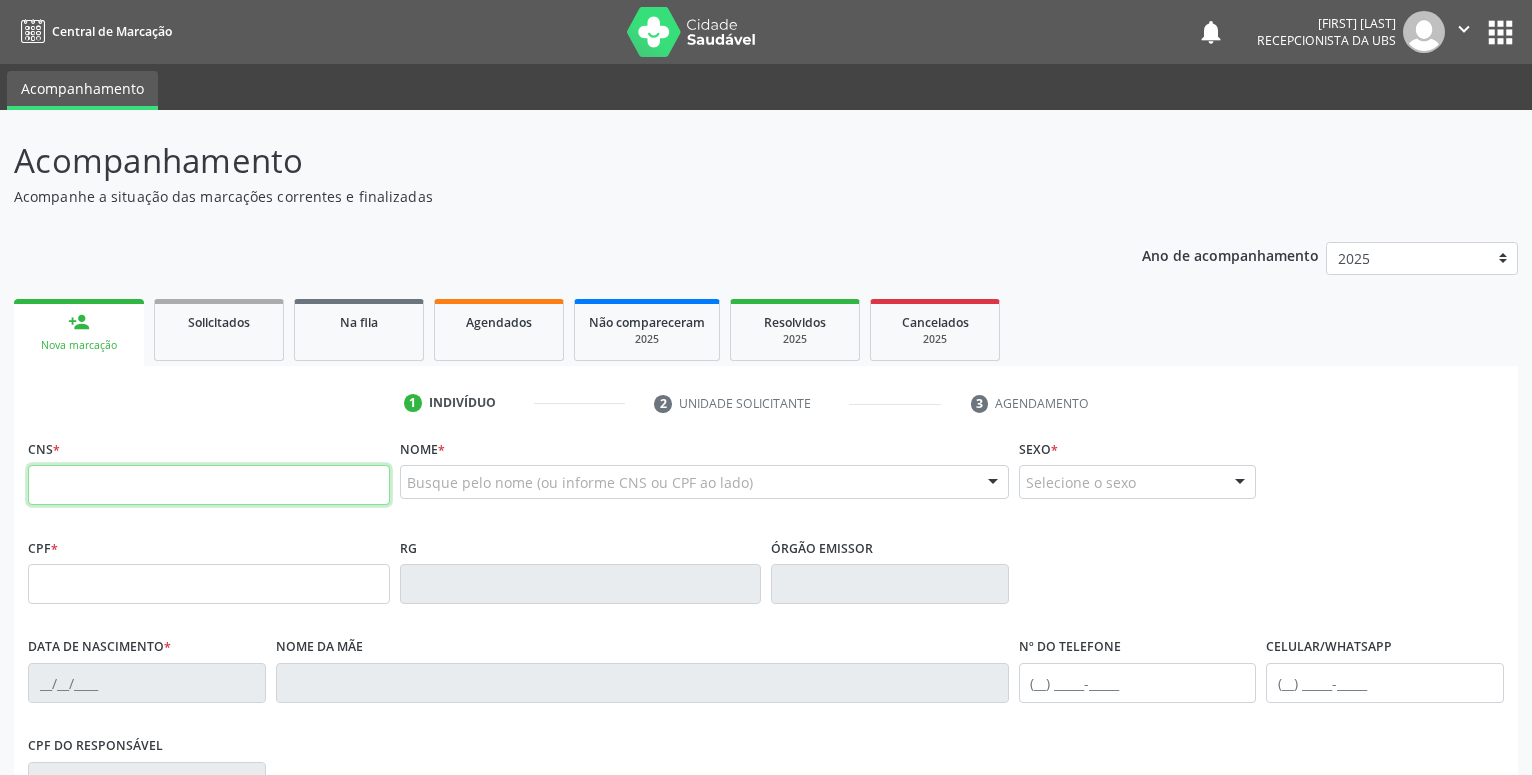 click at bounding box center [209, 485] 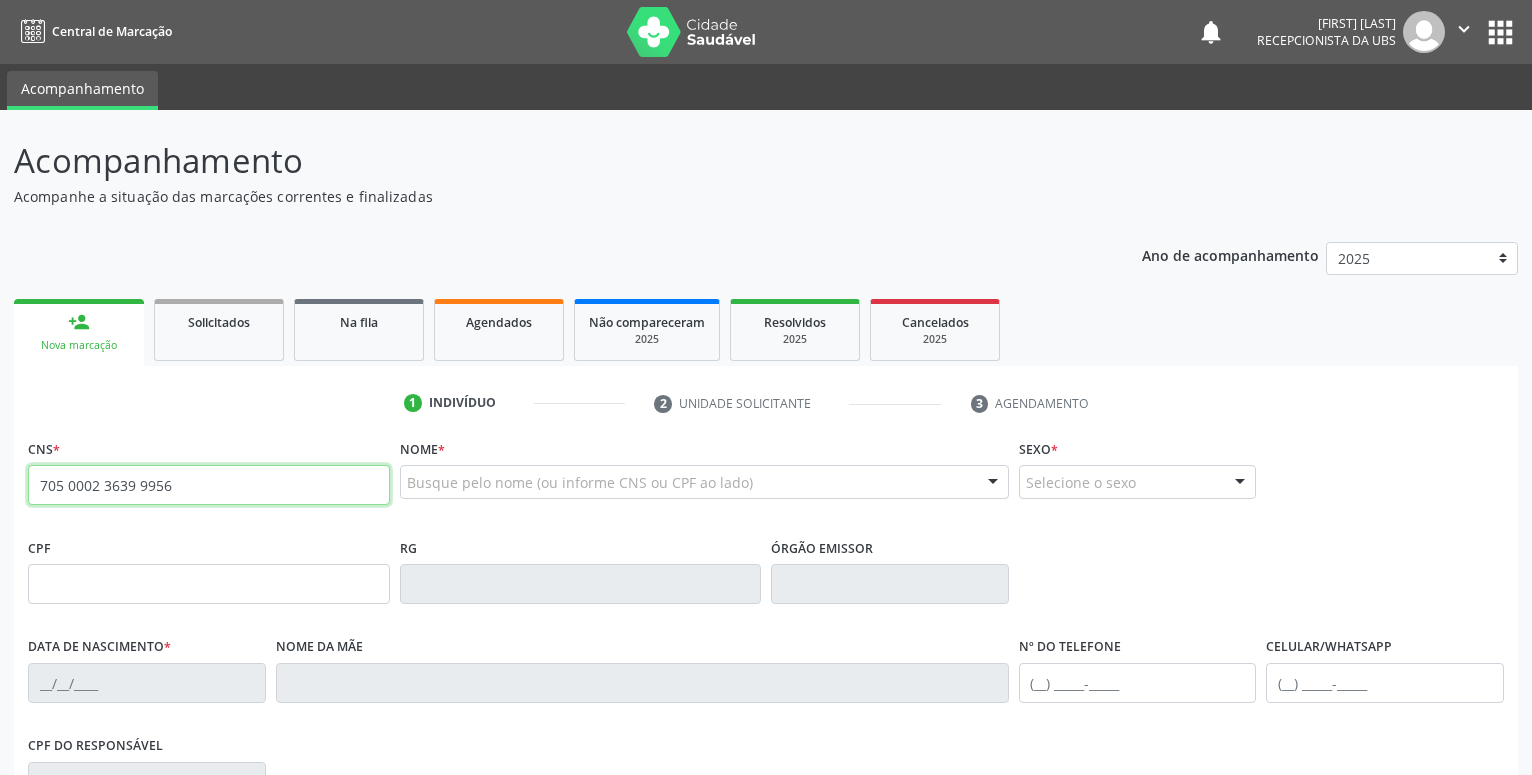 type on "705 0002 3639 9956" 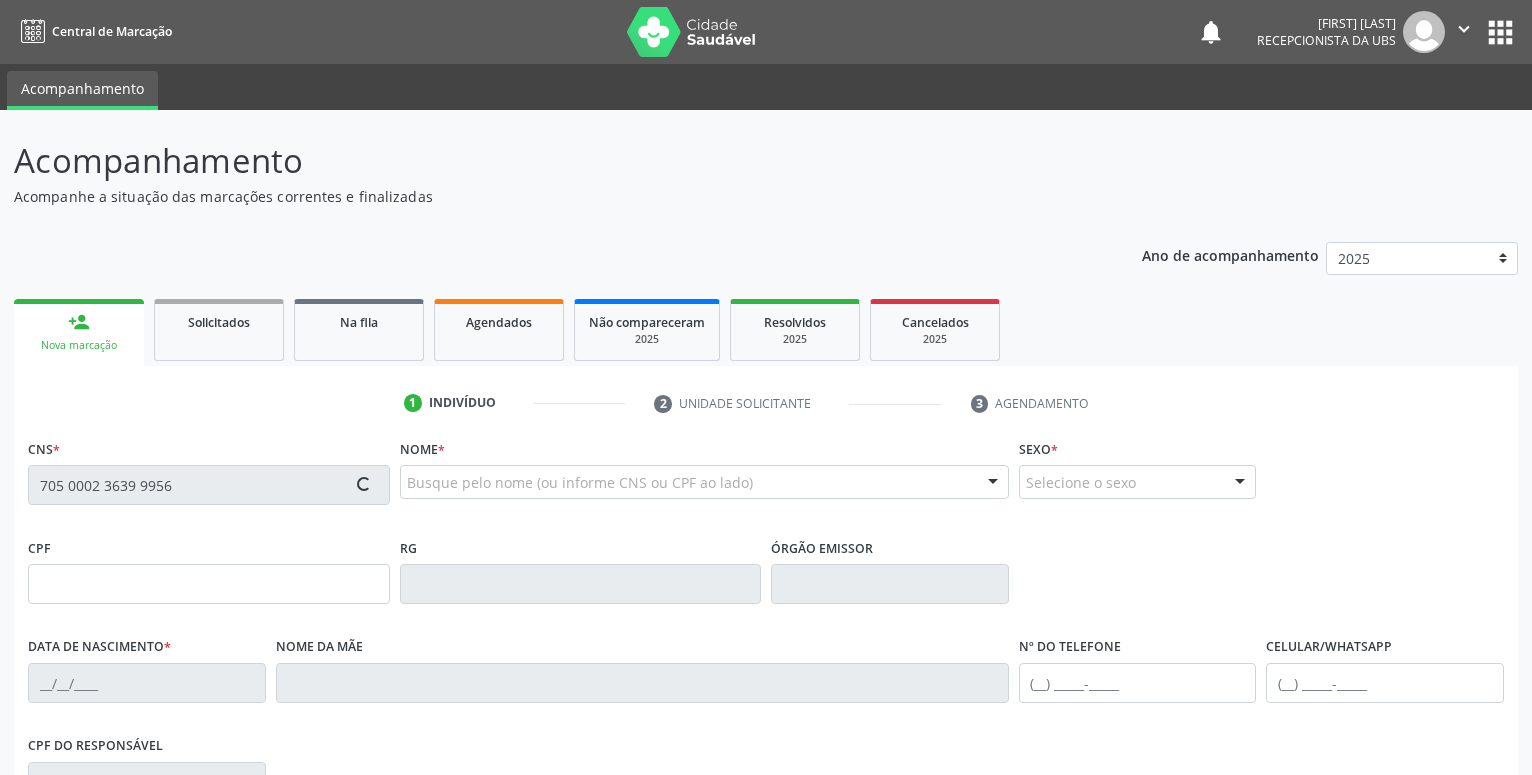 type on "[SSN]" 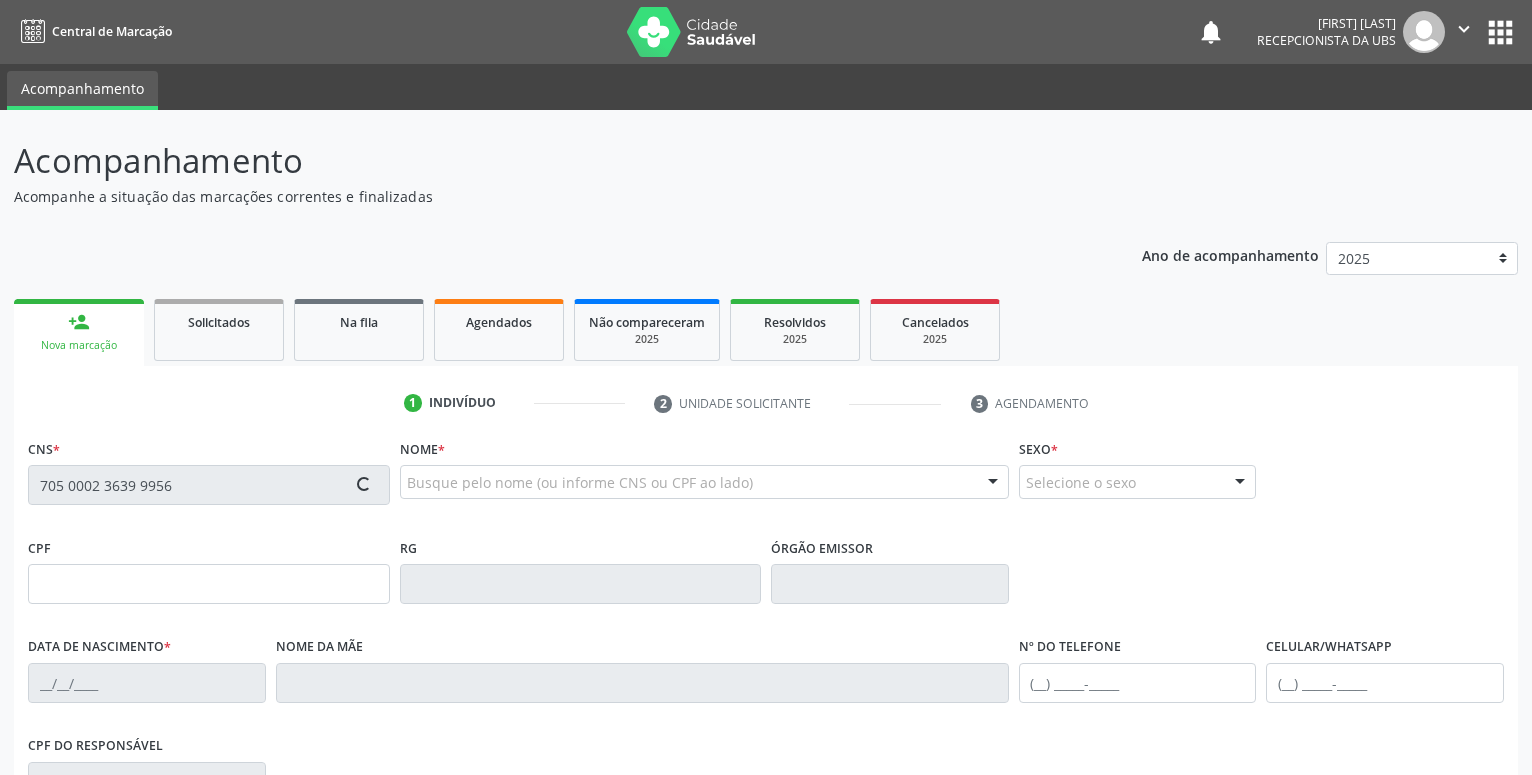type on "[DATE]" 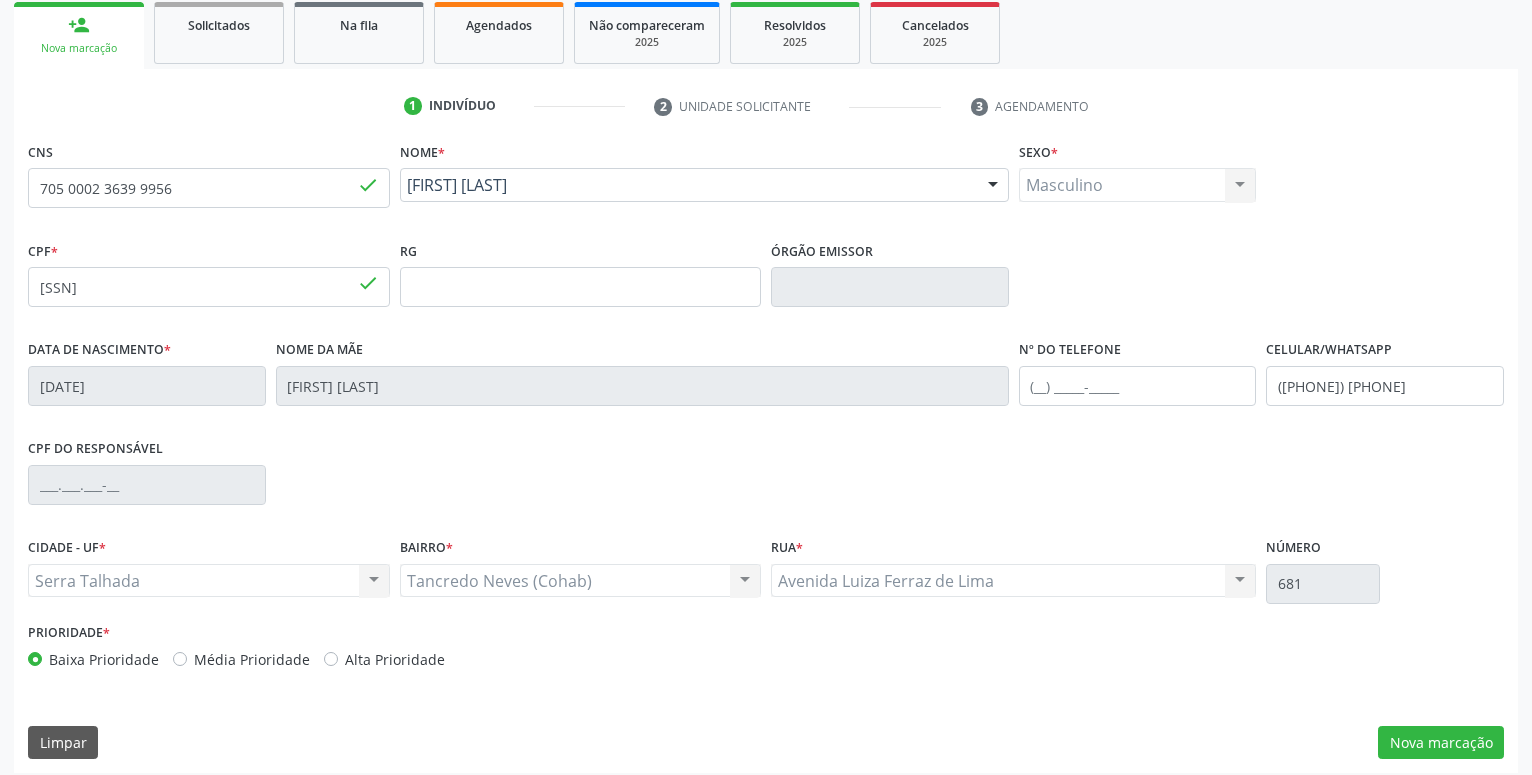 scroll, scrollTop: 309, scrollLeft: 0, axis: vertical 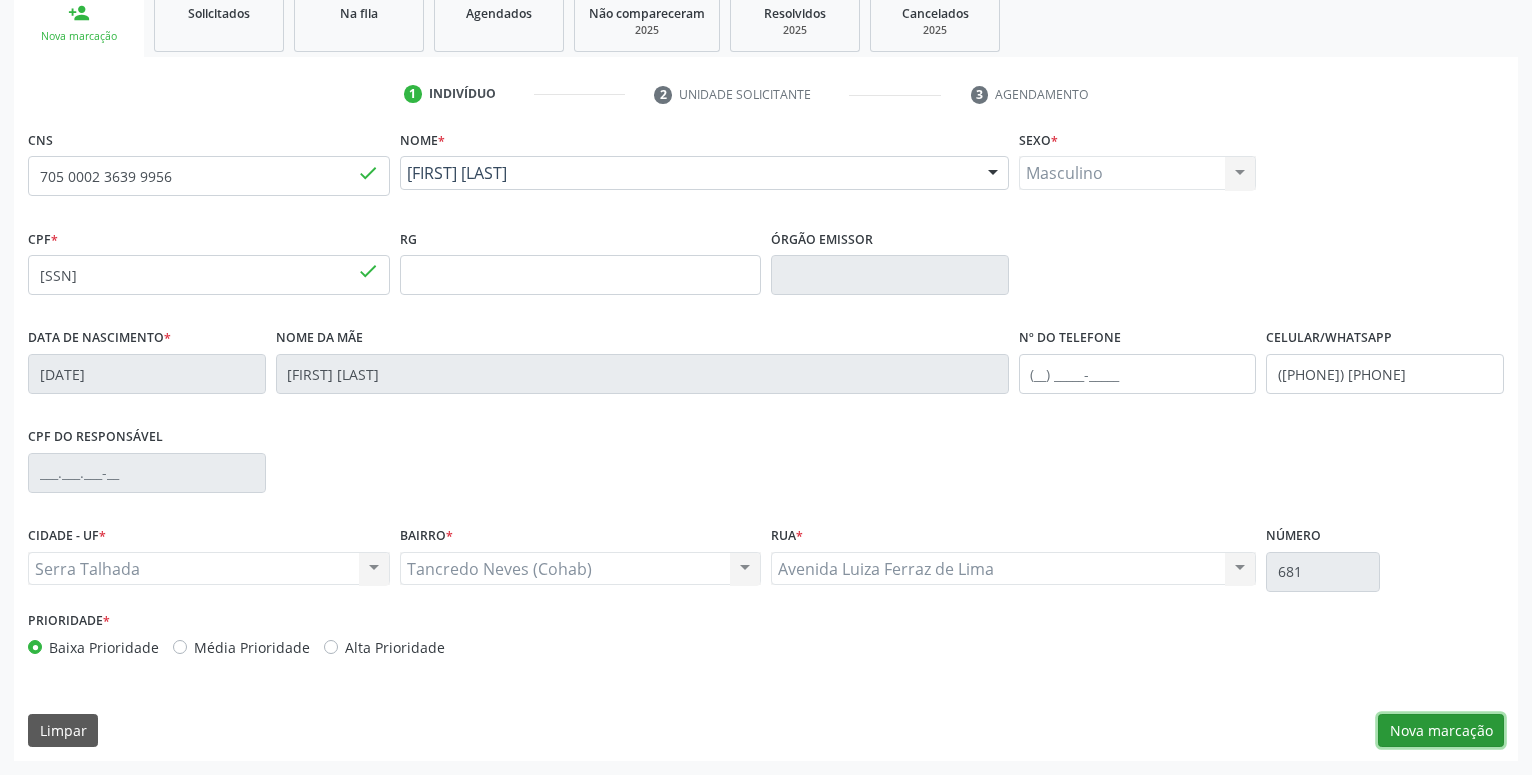 click on "Nova marcação" at bounding box center [1441, 731] 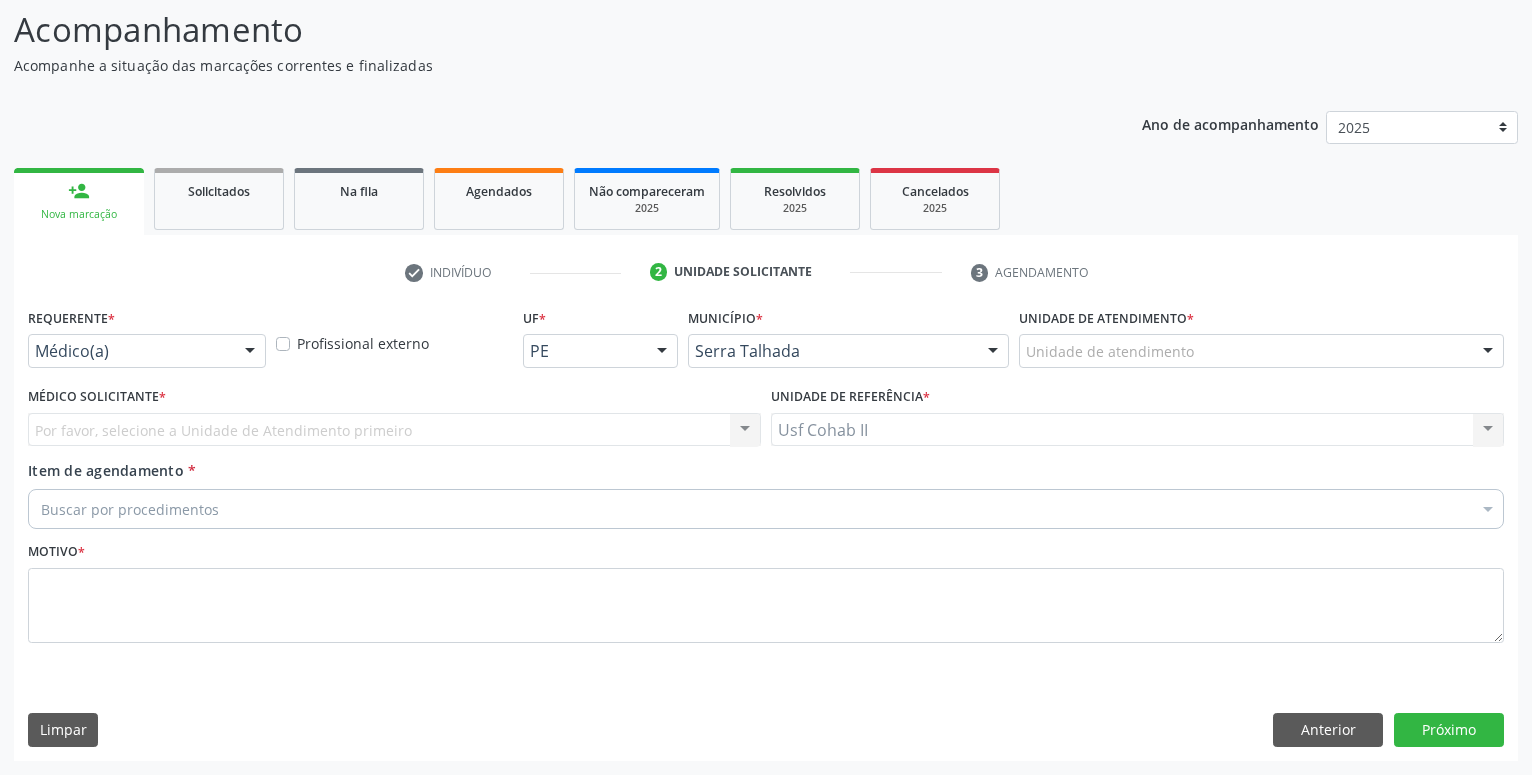 scroll, scrollTop: 131, scrollLeft: 0, axis: vertical 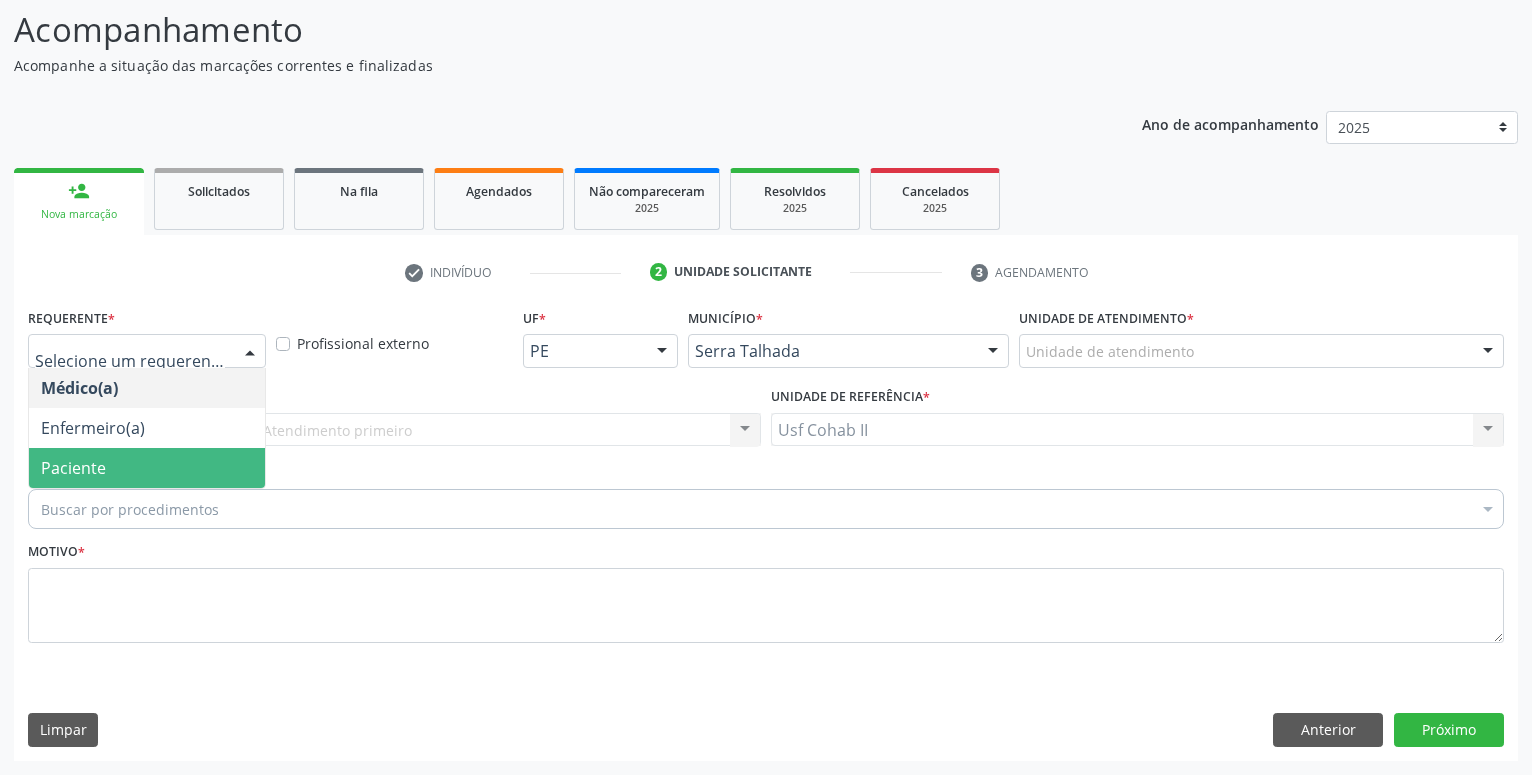 click on "Paciente" at bounding box center [147, 468] 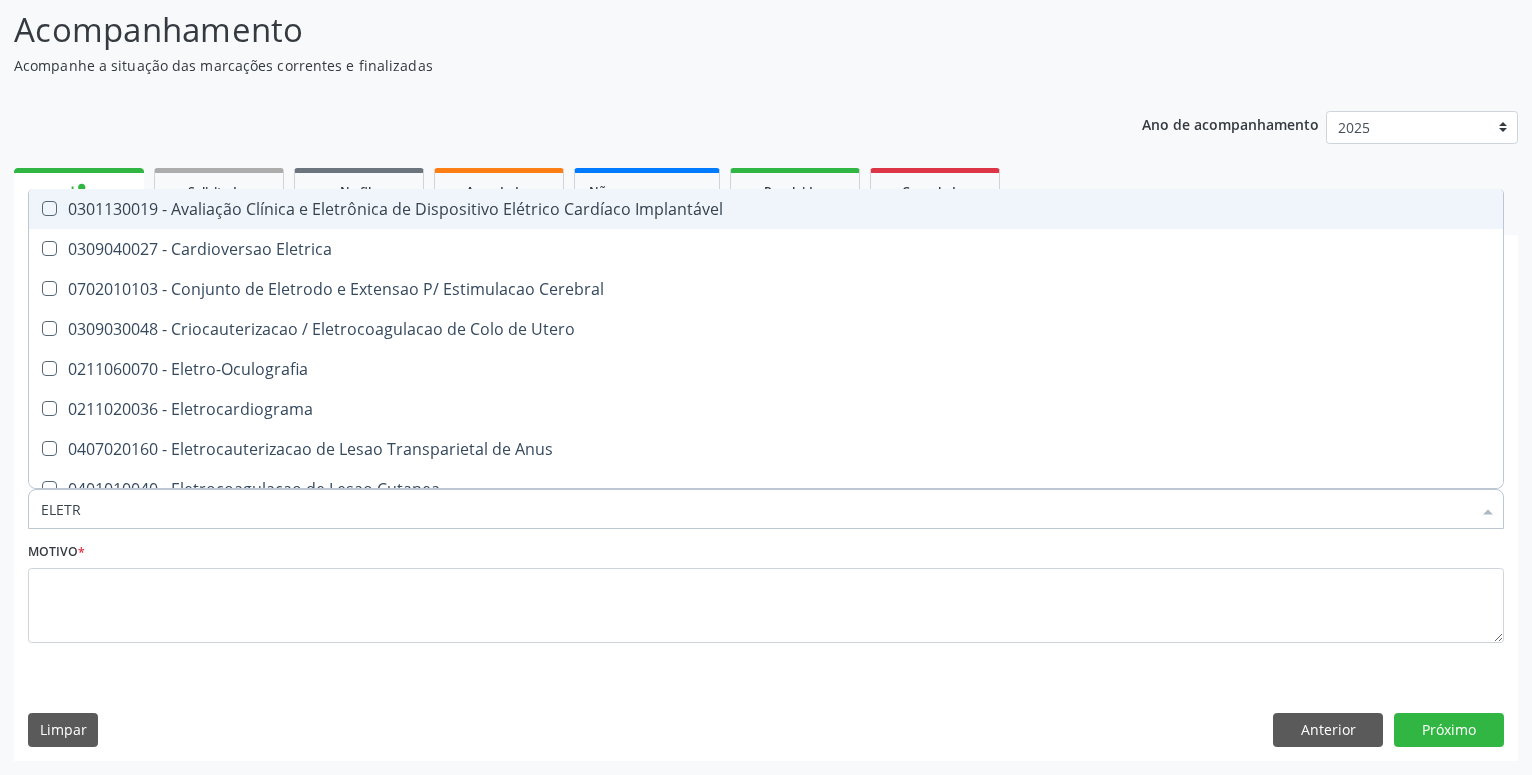type on "ELETRO" 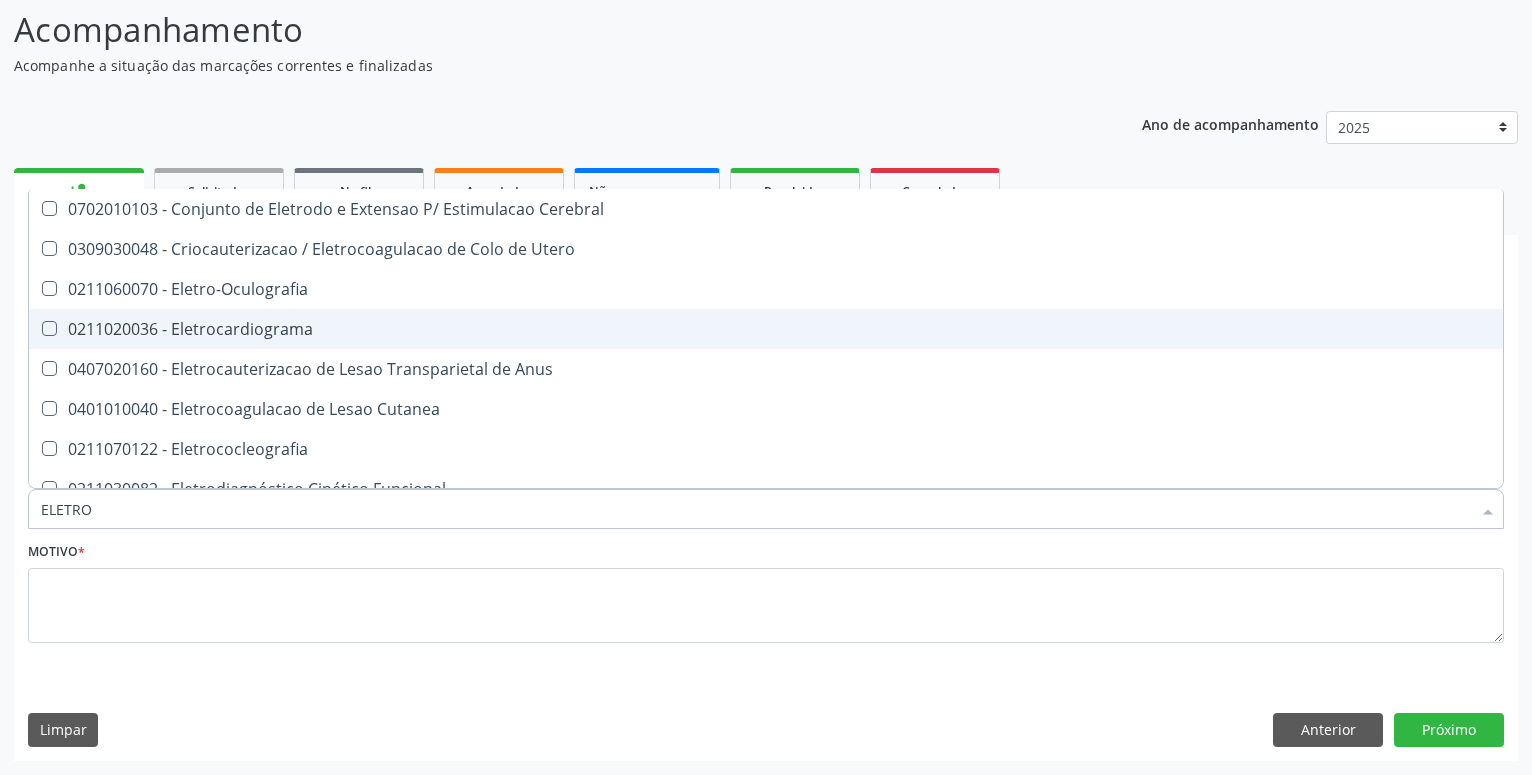 click on "0211020036 - Eletrocardiograma" at bounding box center [766, 329] 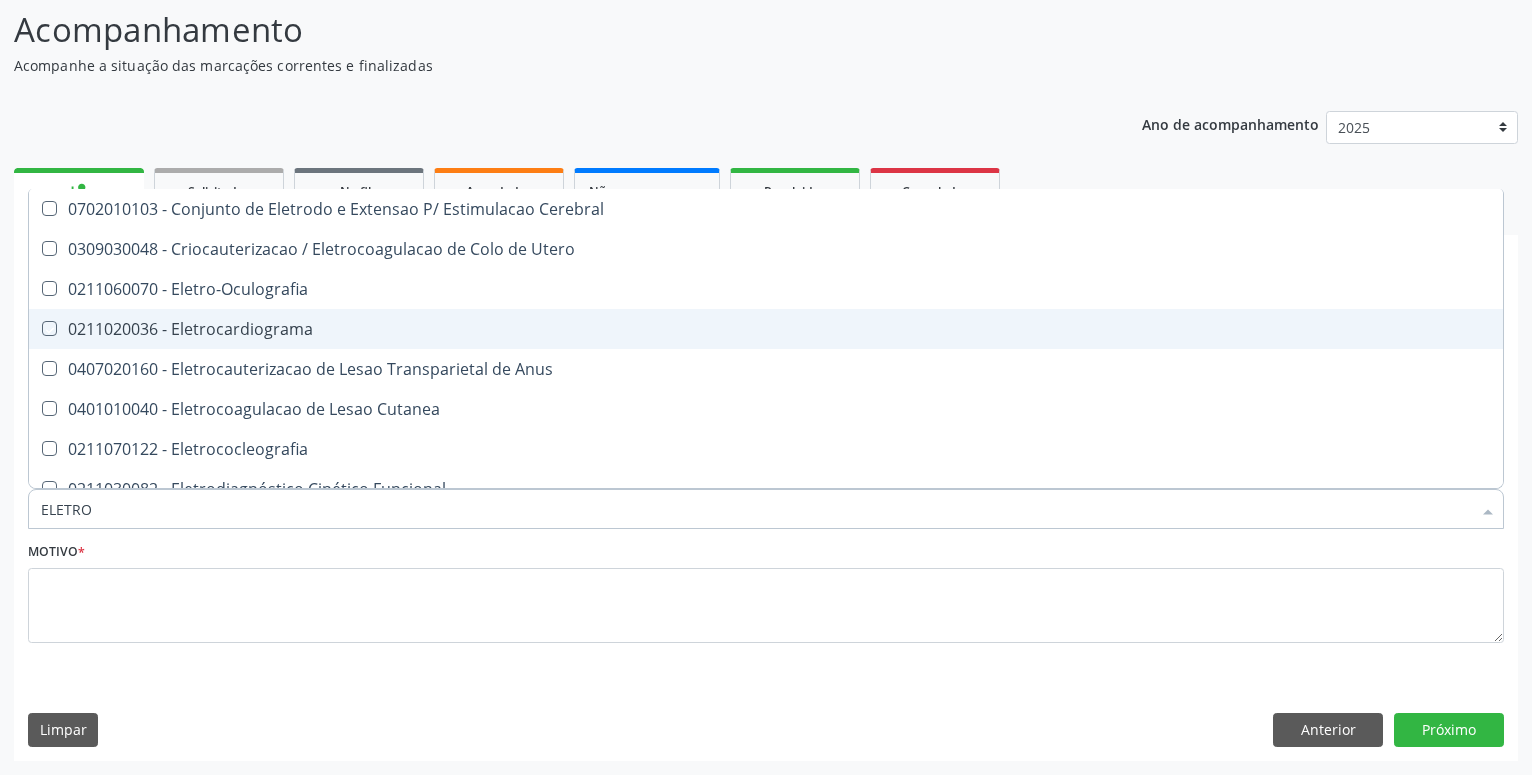 checkbox on "true" 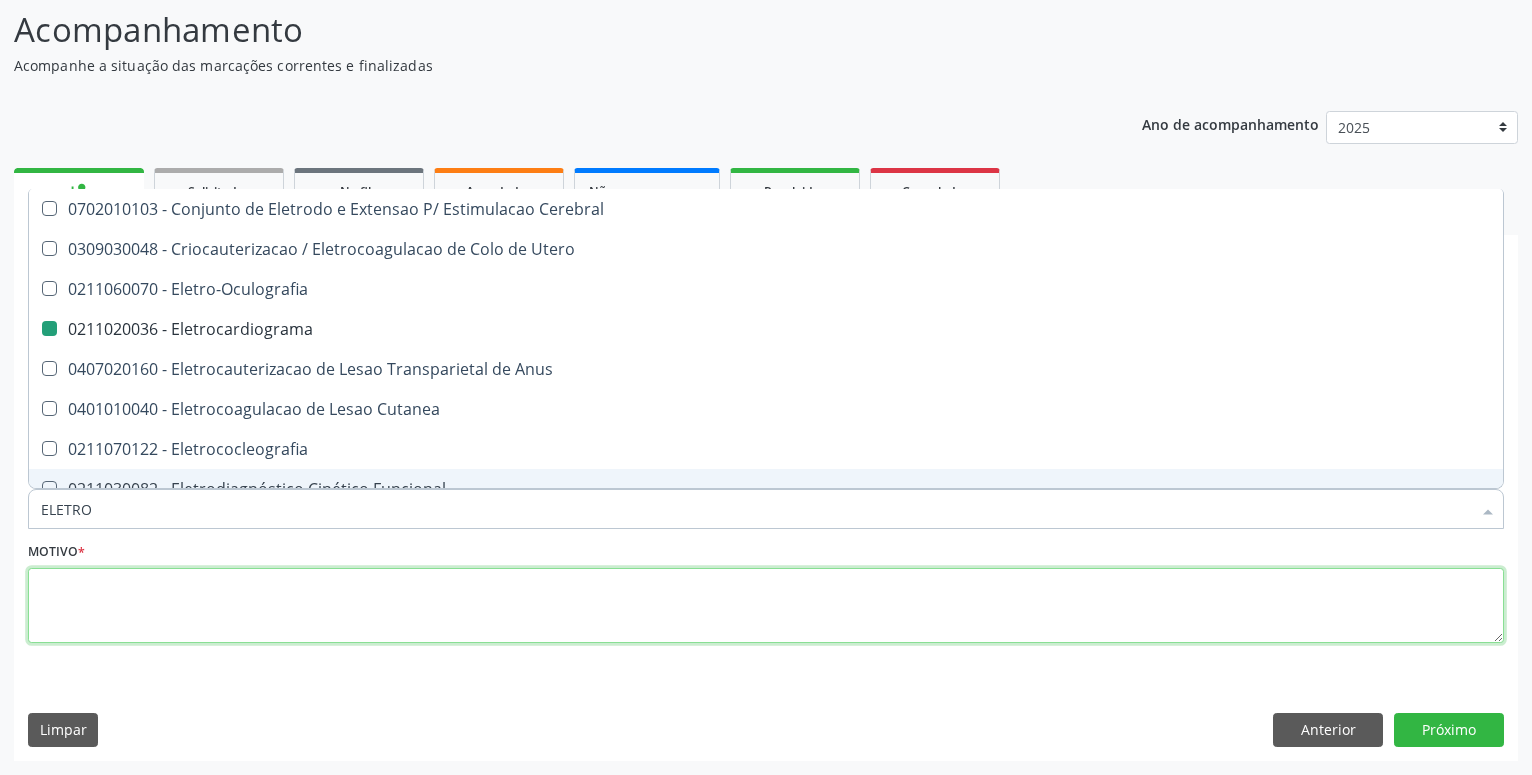 click at bounding box center (766, 606) 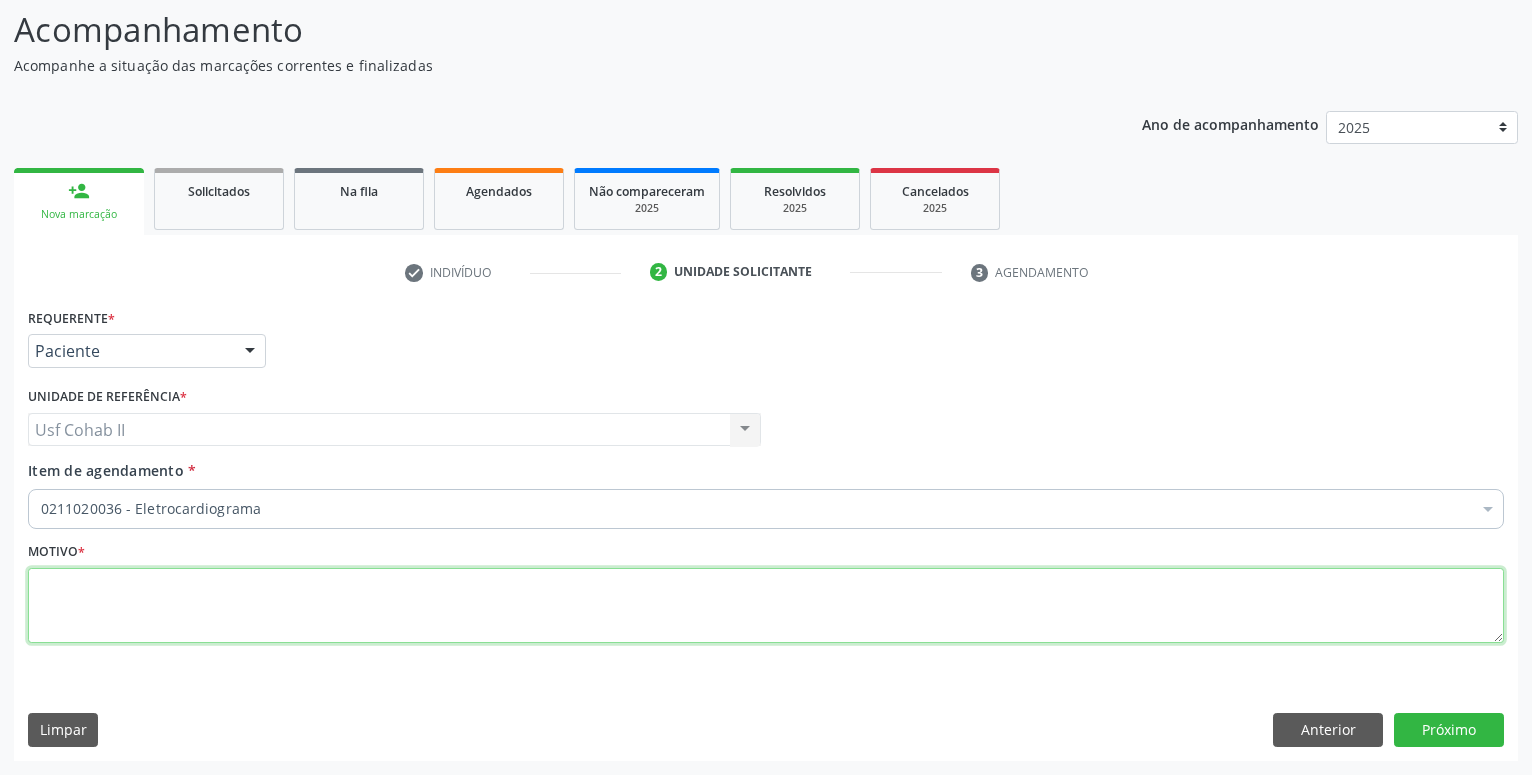 checkbox on "true" 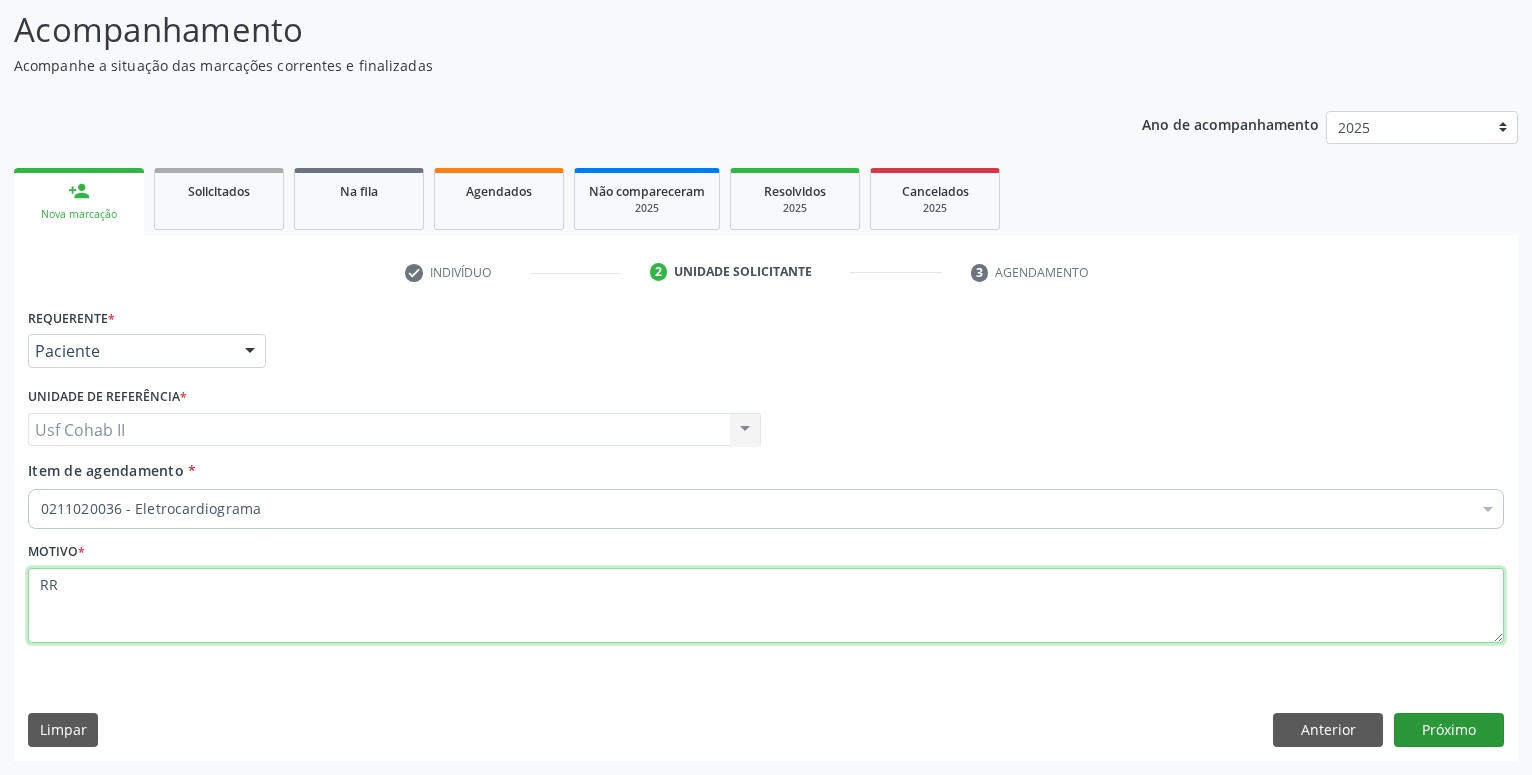 type on "RR" 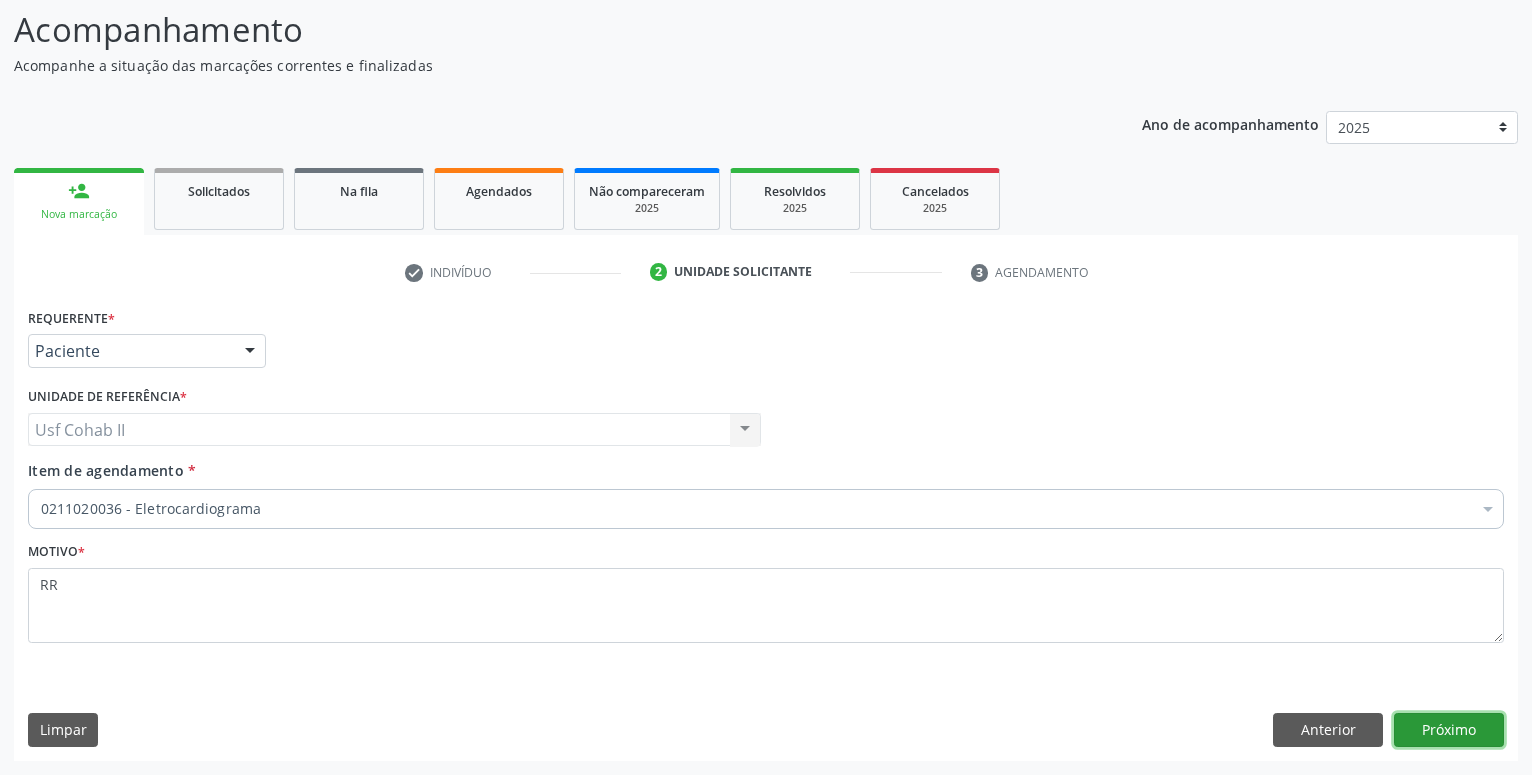 click on "Próximo" at bounding box center [1449, 730] 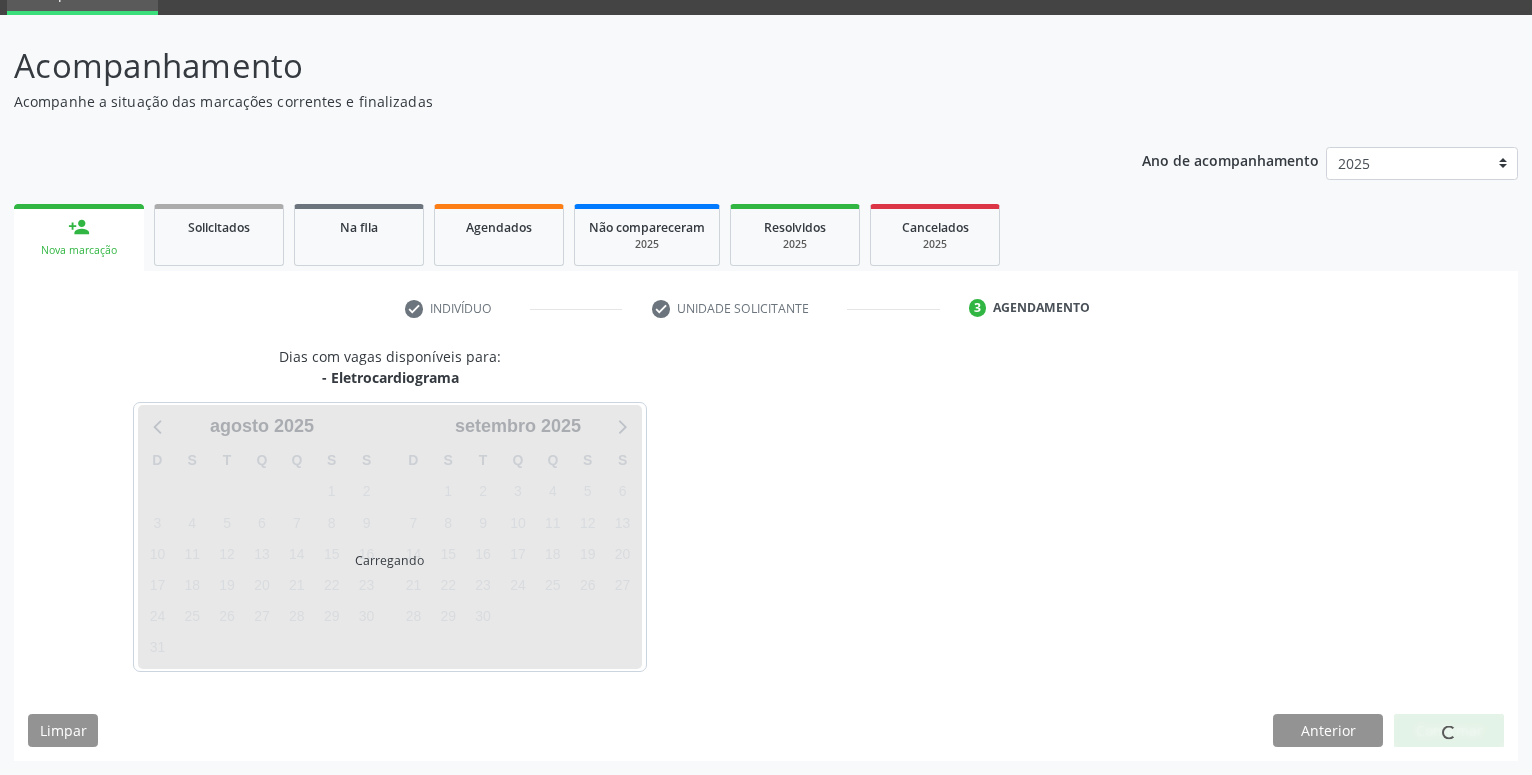 scroll, scrollTop: 95, scrollLeft: 0, axis: vertical 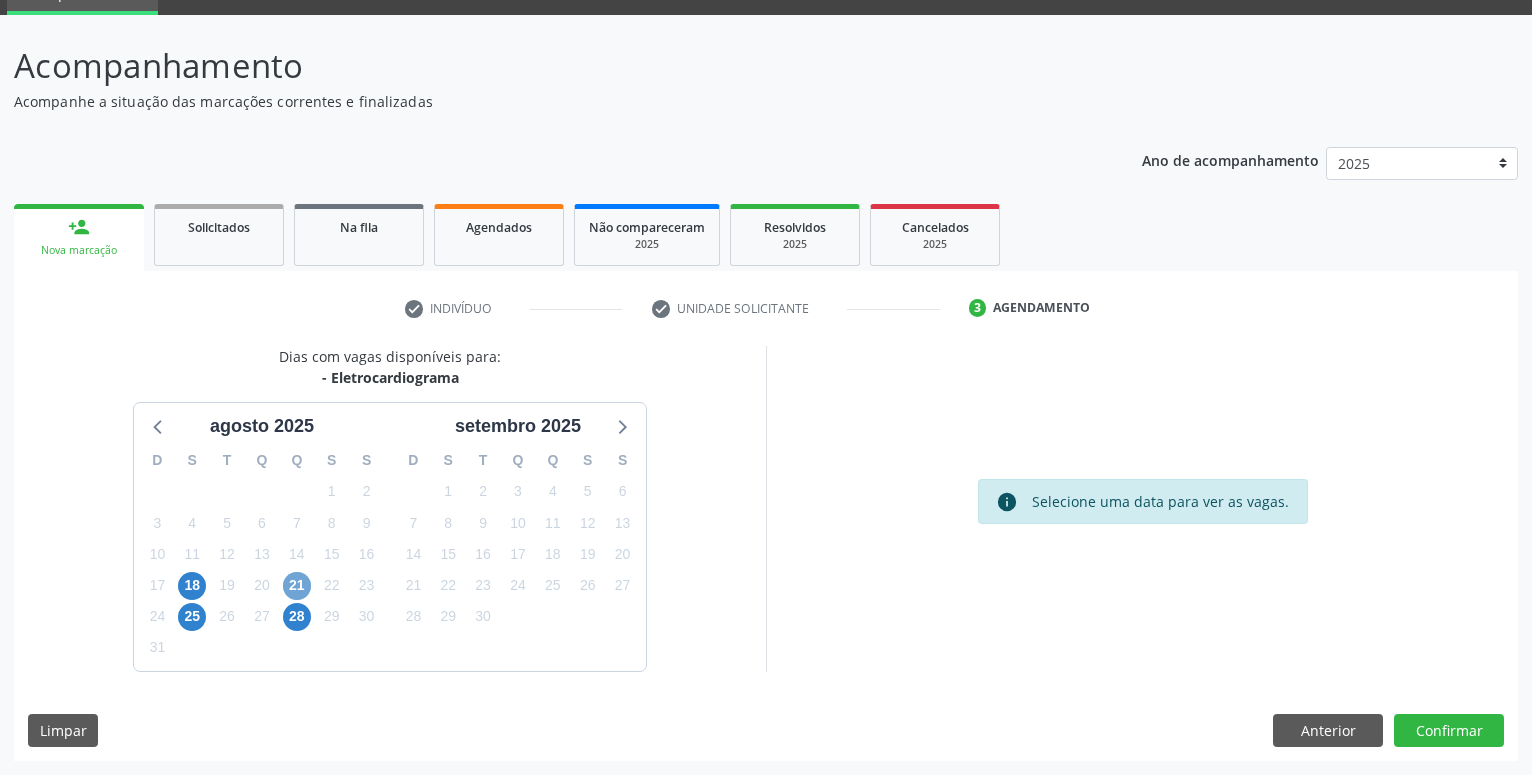 click on "21" at bounding box center [297, 586] 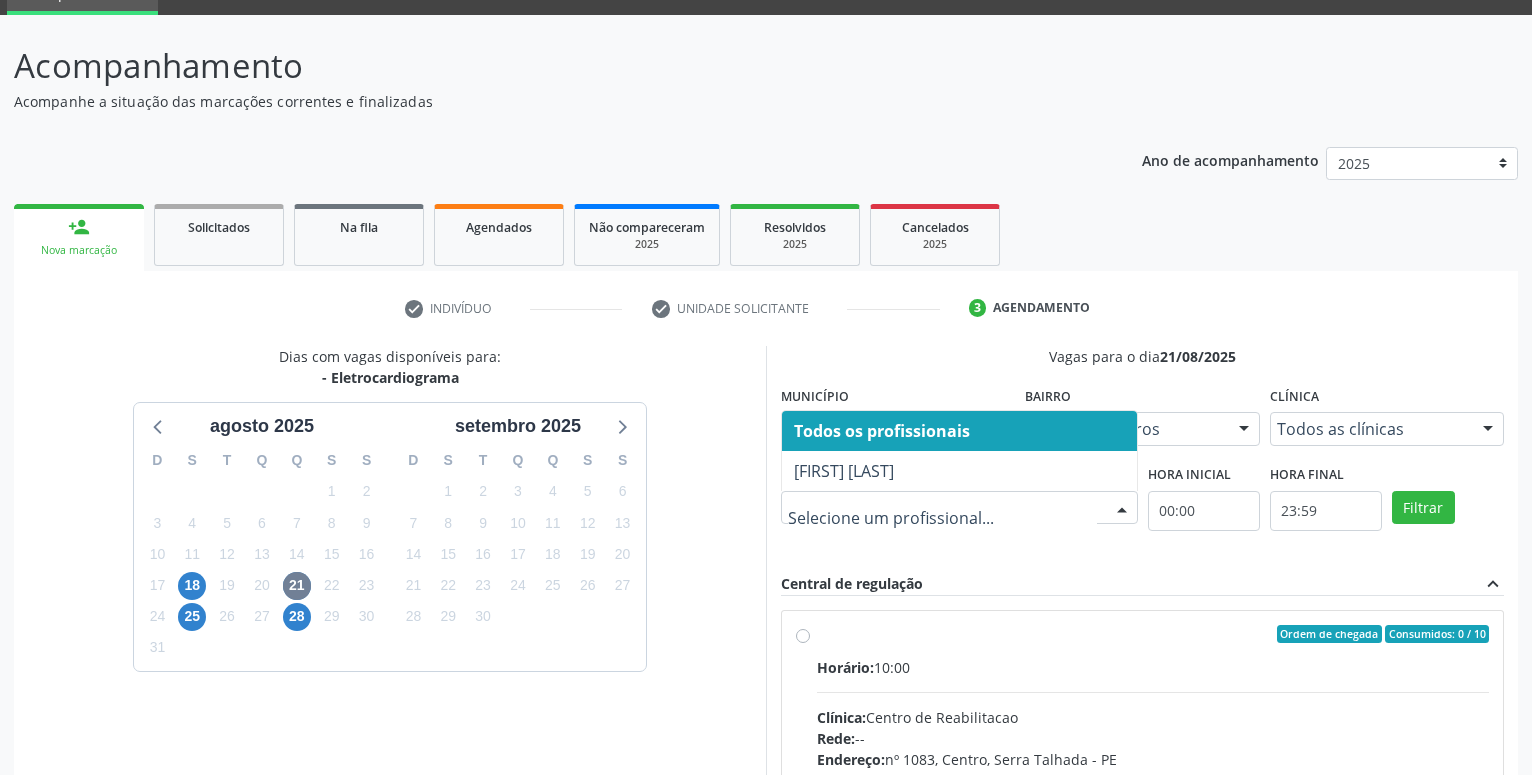 click at bounding box center (1122, 509) 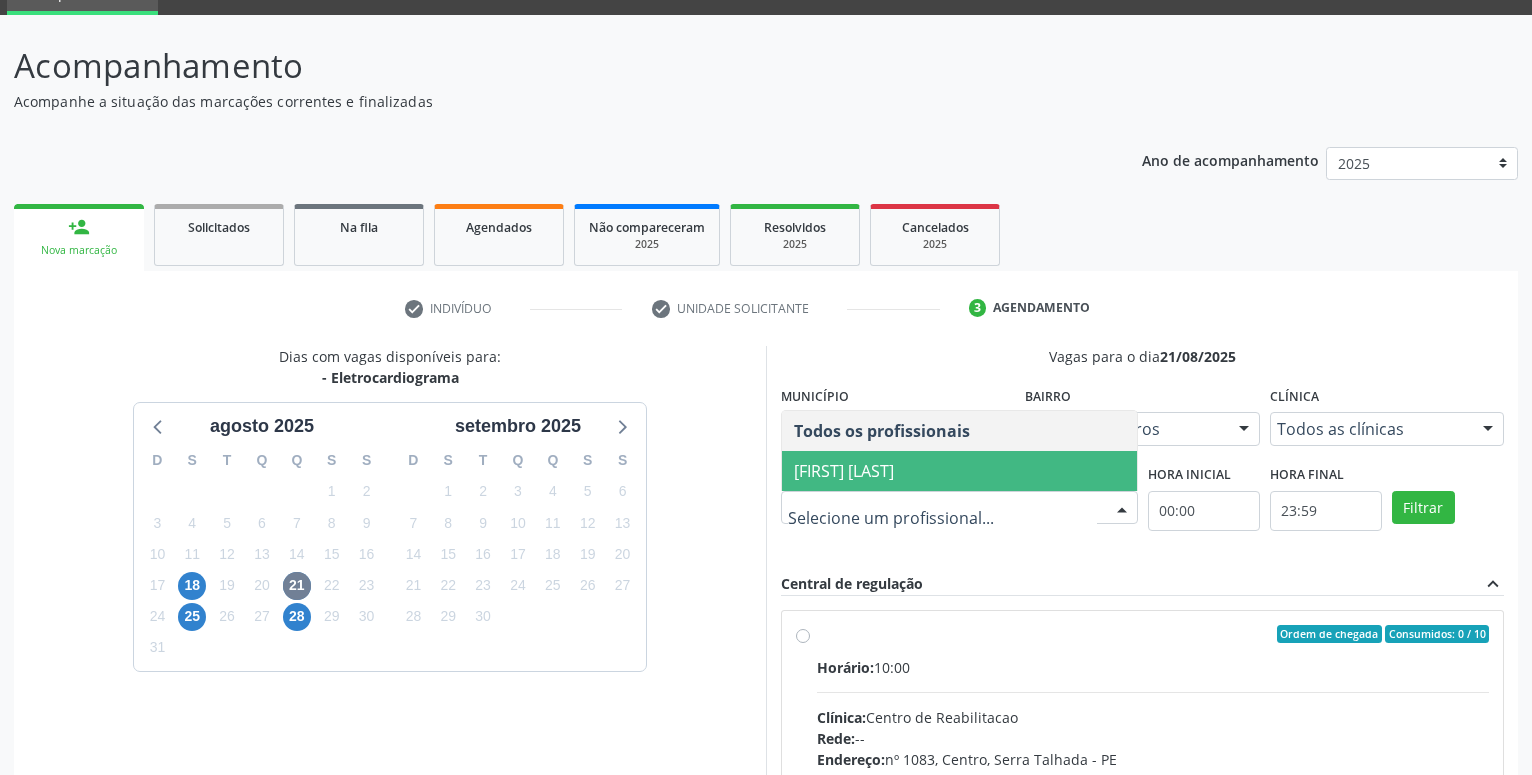 click on "[FIRST] [LAST]" at bounding box center (844, 471) 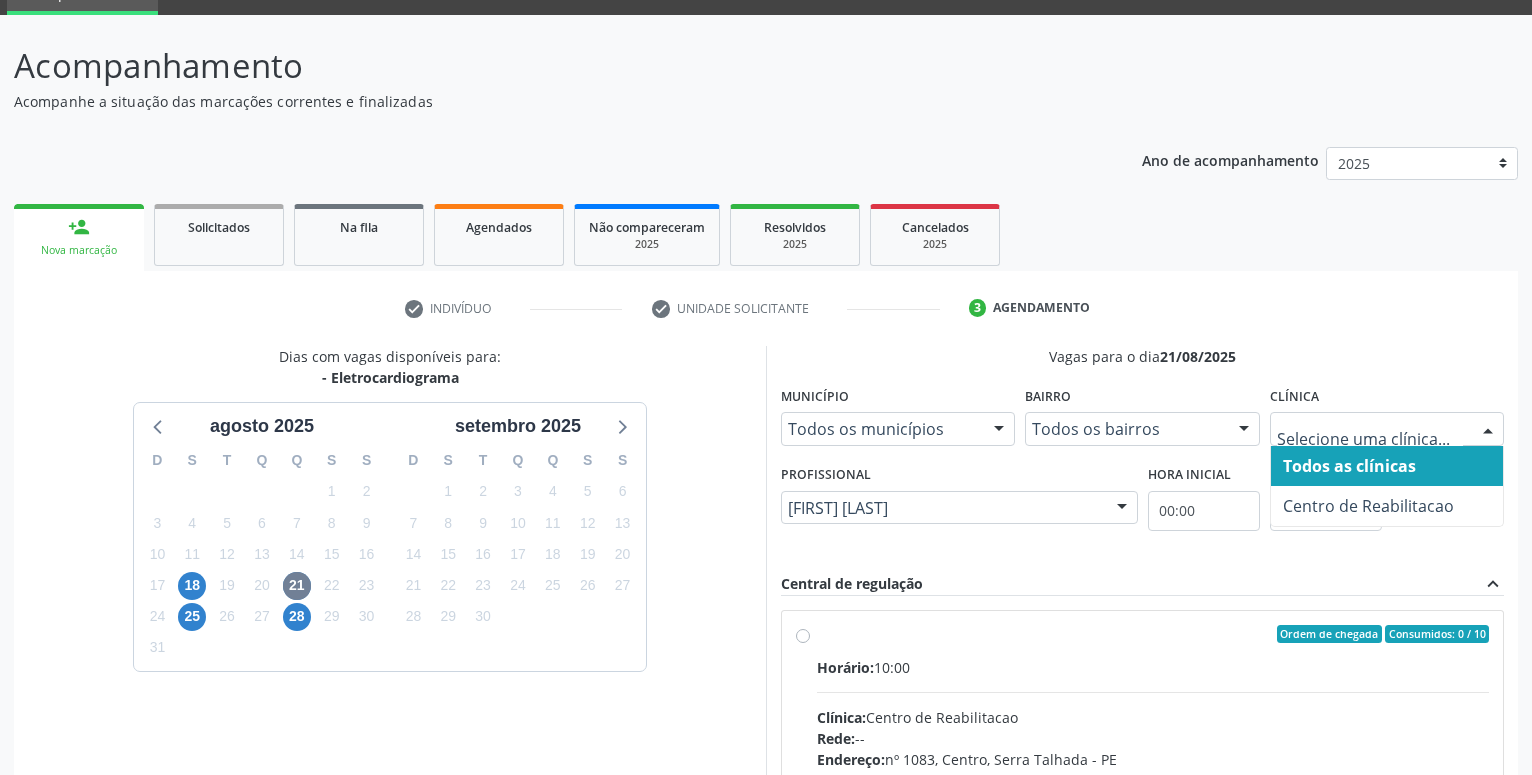 click at bounding box center (1488, 430) 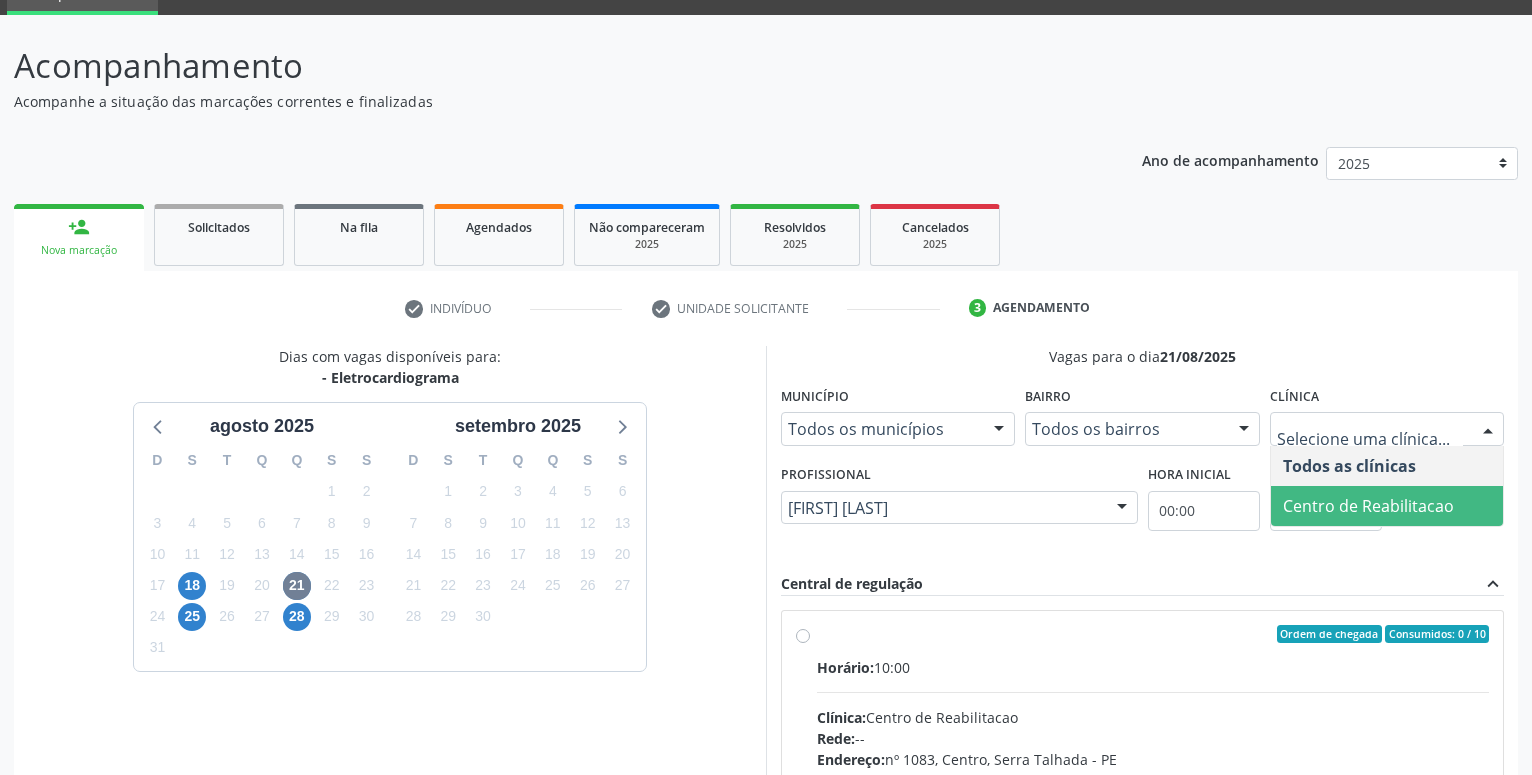 click on "Centro de Reabilitacao" at bounding box center (1368, 506) 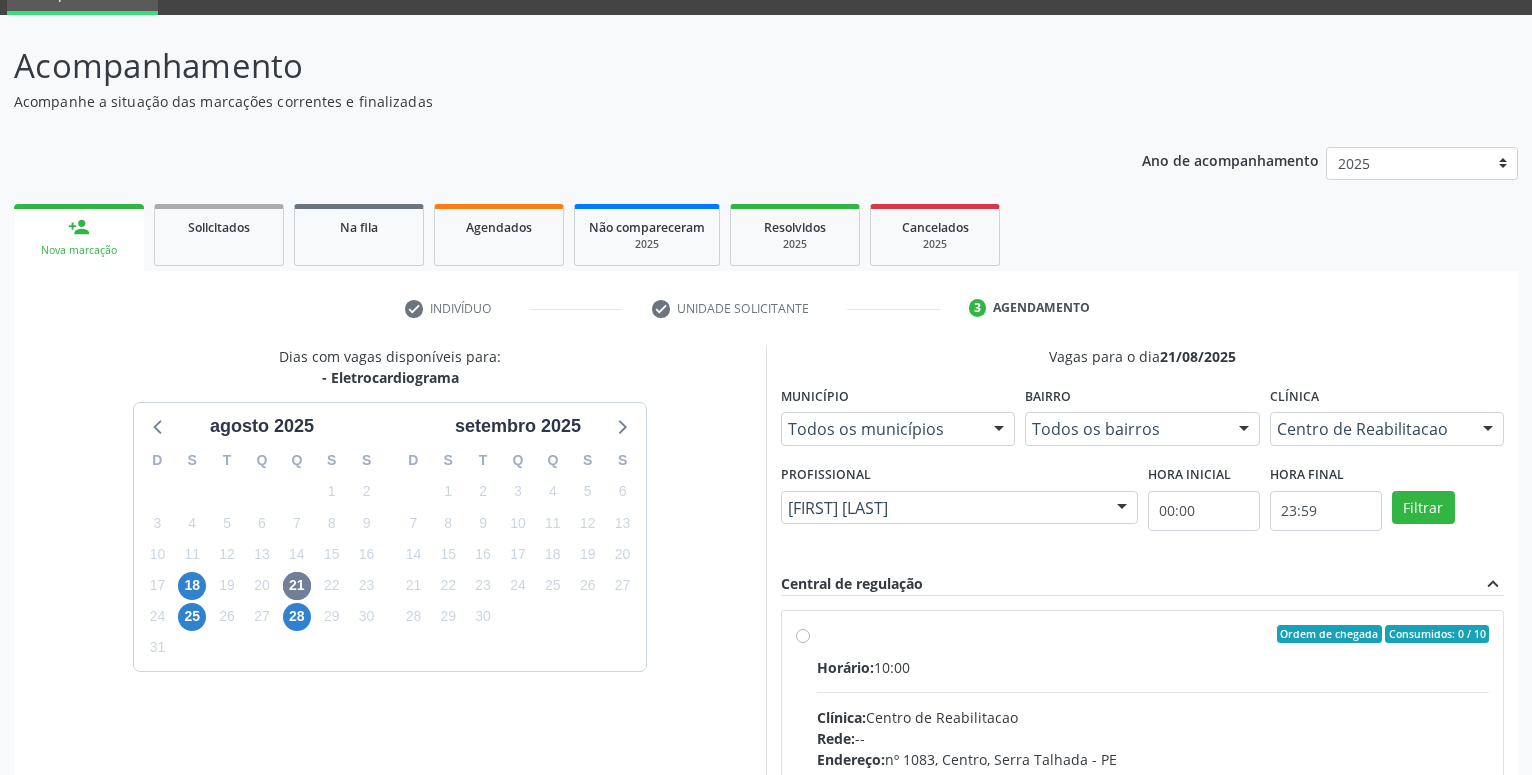 click on "Horário:   10:00" at bounding box center (1153, 667) 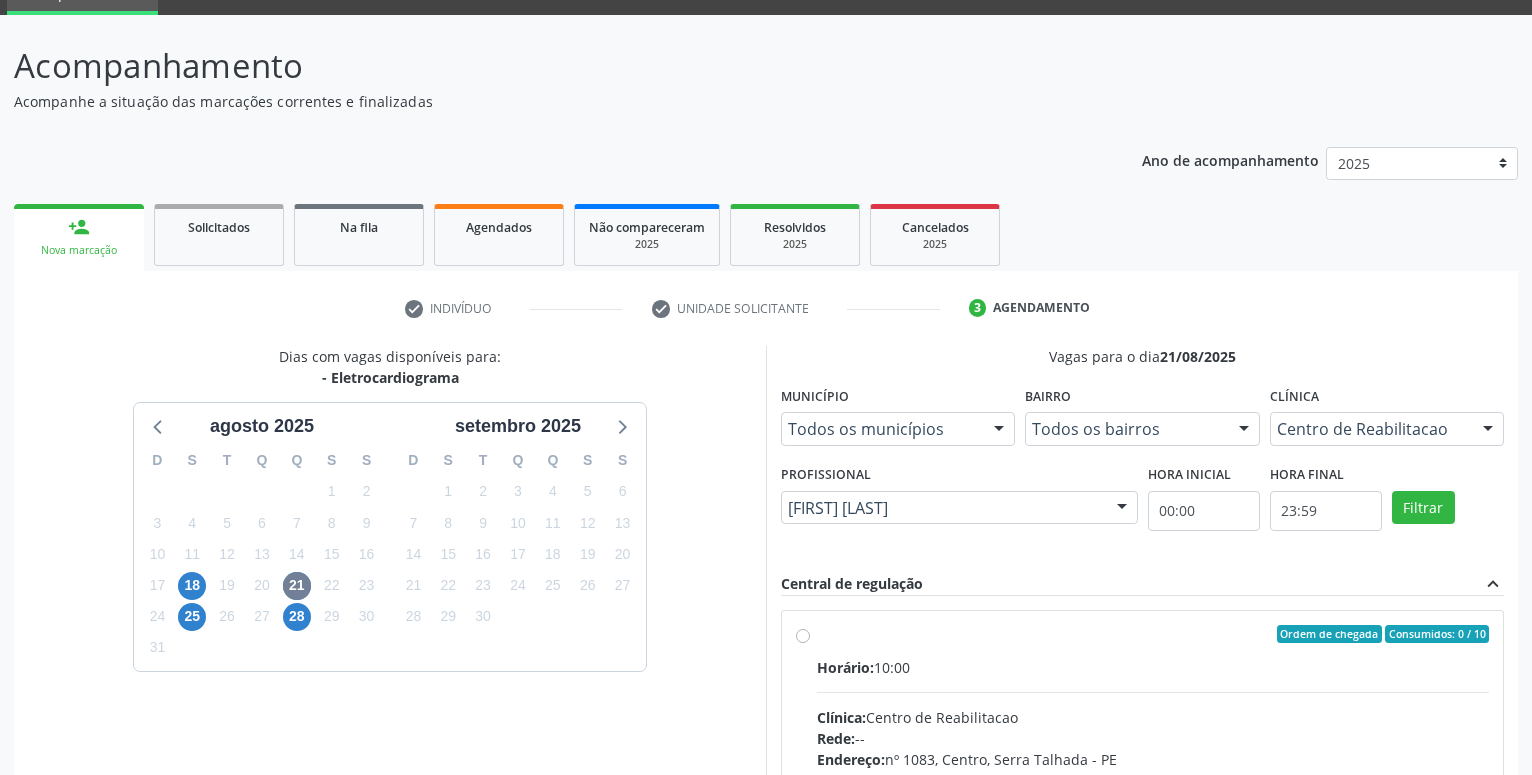 click on "Ordem de chegada
Consumidos: 0 / 10
Horário:   10:00
Clínica:  Centro de Reabilitacao
Rede:
--
Endereço:   nº 1083, Centro, [CITY] - [STATE]
Telefone:   [PHONE]
Profissional:
[FIRST] [LAST]
Informações adicionais sobre o atendimento
Idade de atendimento:
de 0 a 120 anos
Gênero(s) atendido(s):
Masculino e Feminino
Informações adicionais:
--" at bounding box center (803, 634) 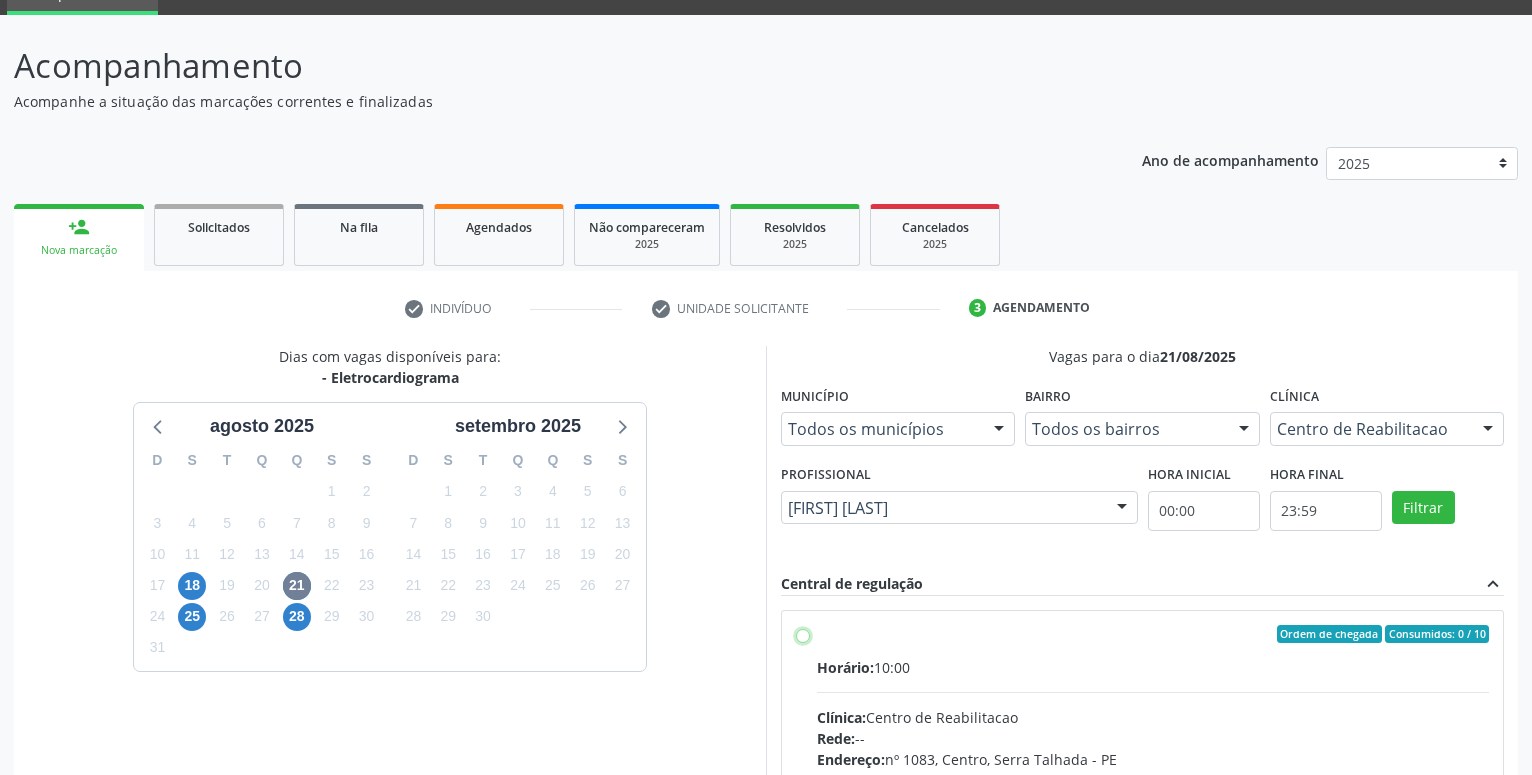 radio on "true" 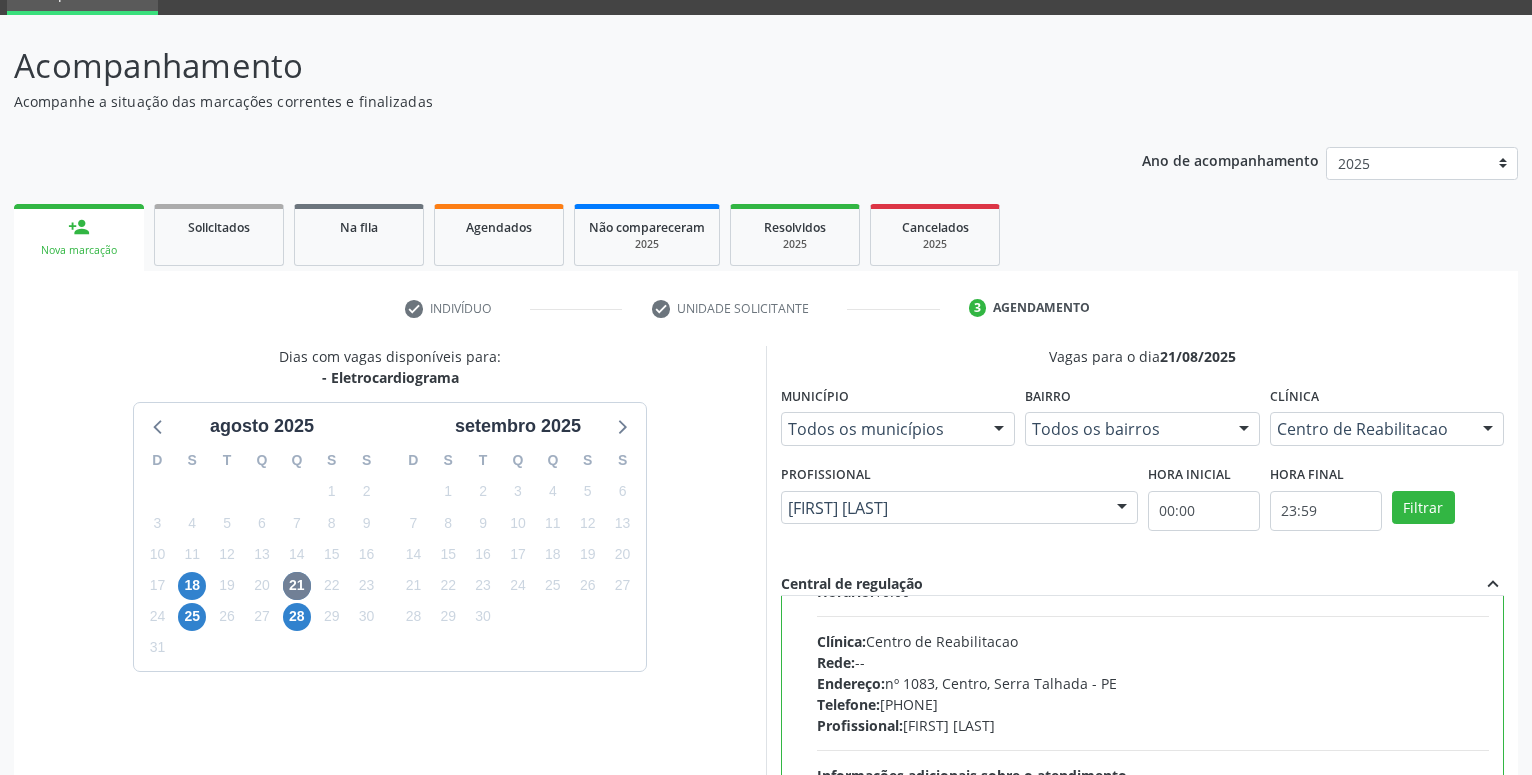 scroll, scrollTop: 100, scrollLeft: 0, axis: vertical 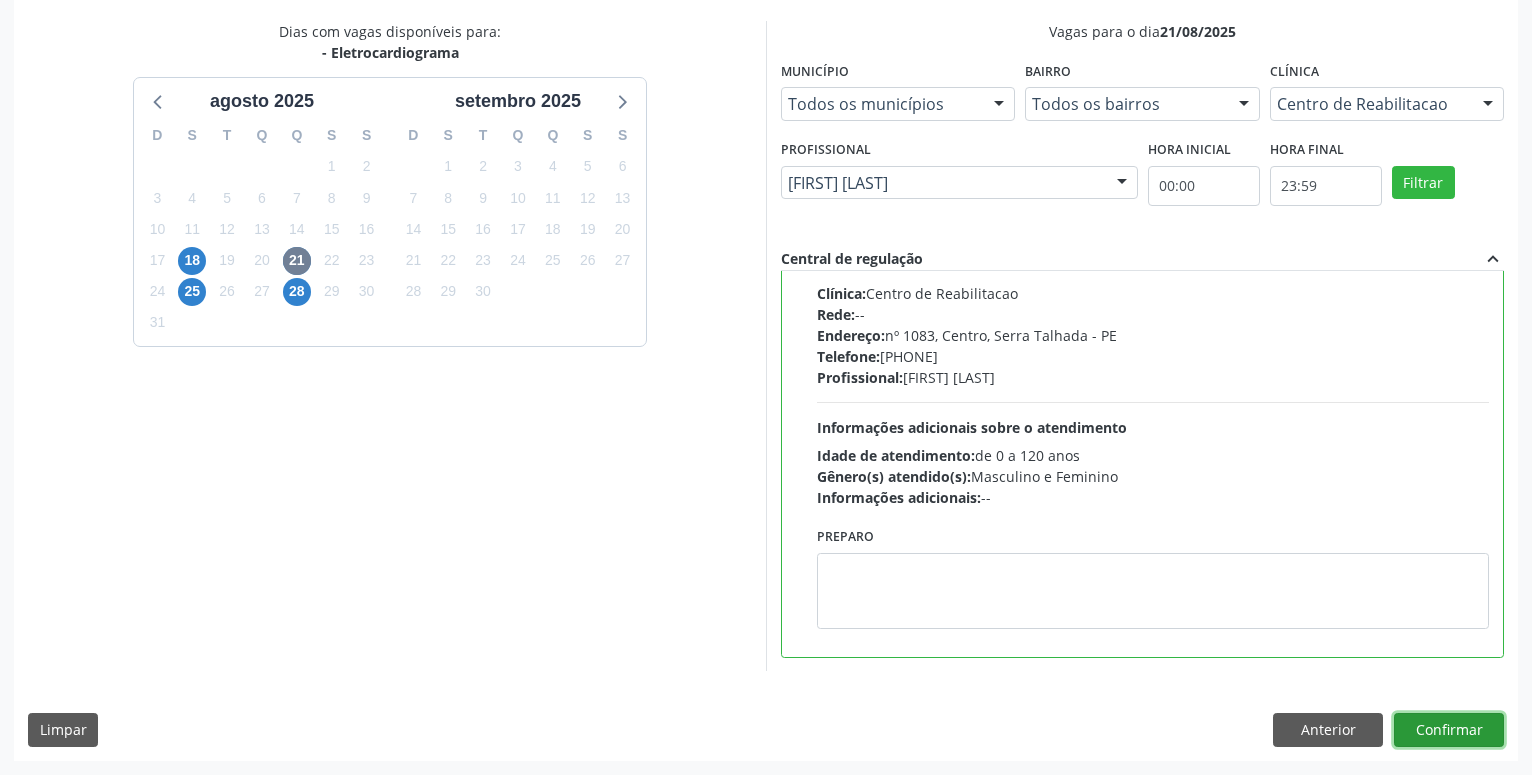 click on "Confirmar" at bounding box center [1449, 730] 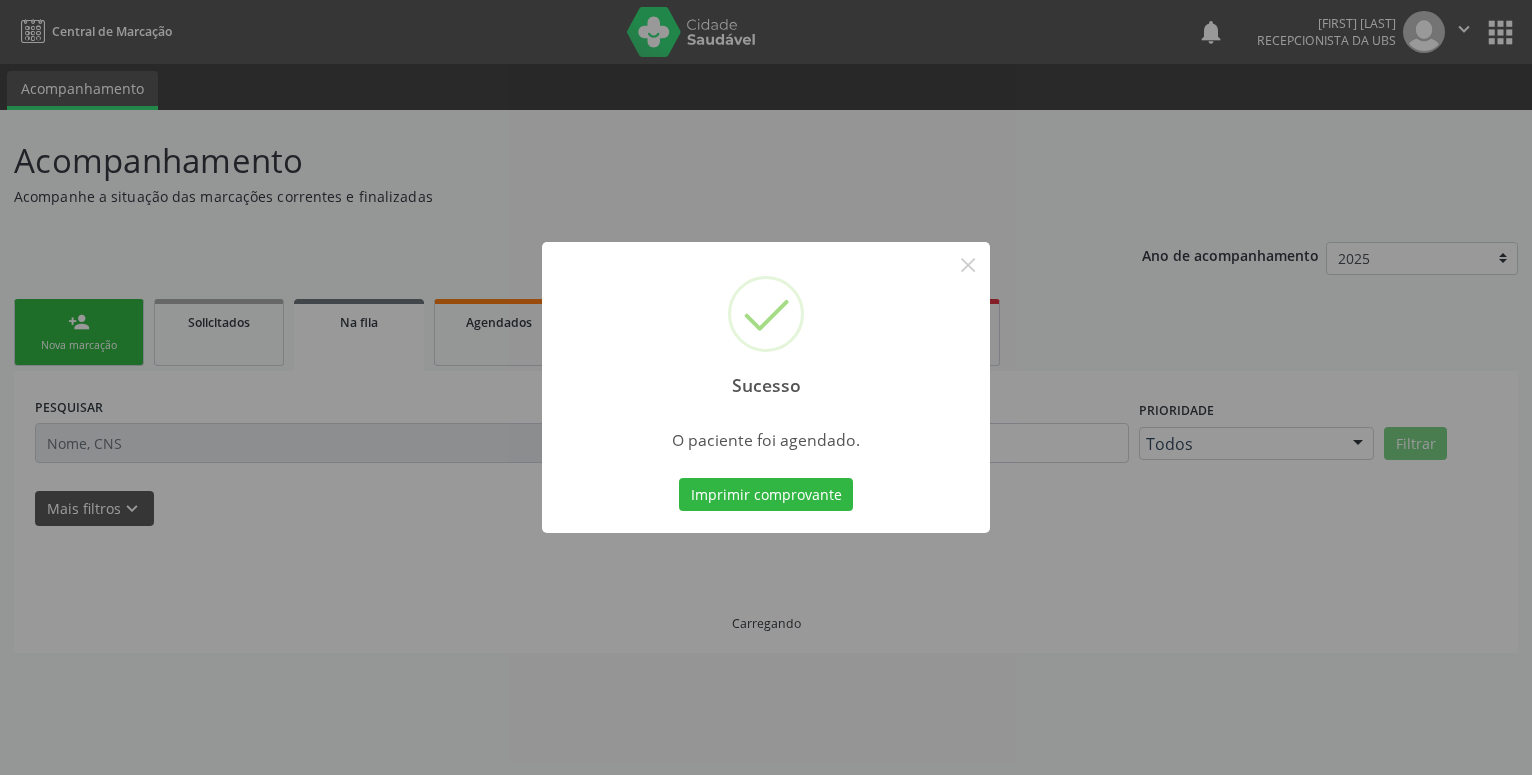 scroll, scrollTop: 0, scrollLeft: 0, axis: both 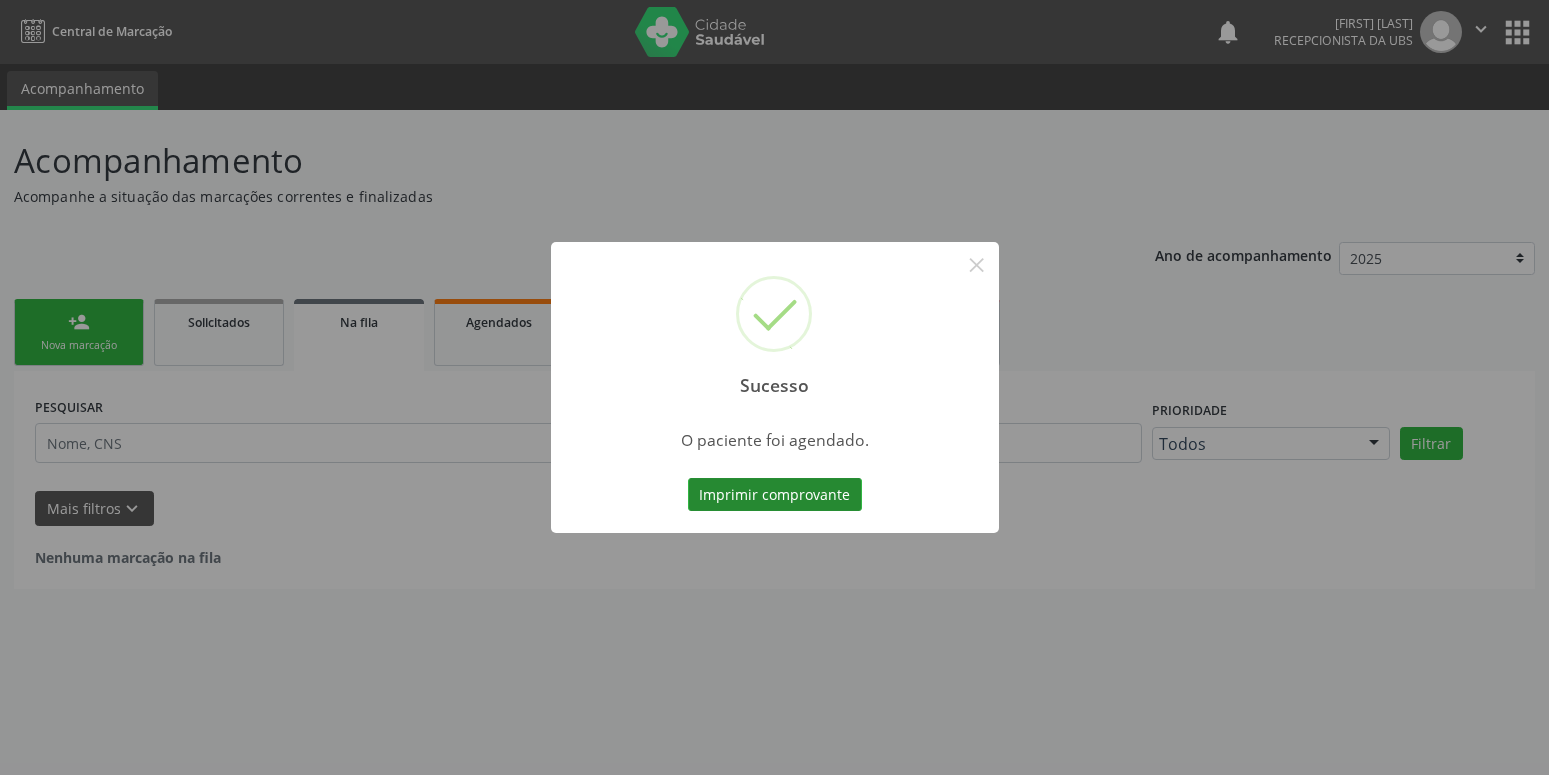 click on "Imprimir comprovante" at bounding box center [775, 495] 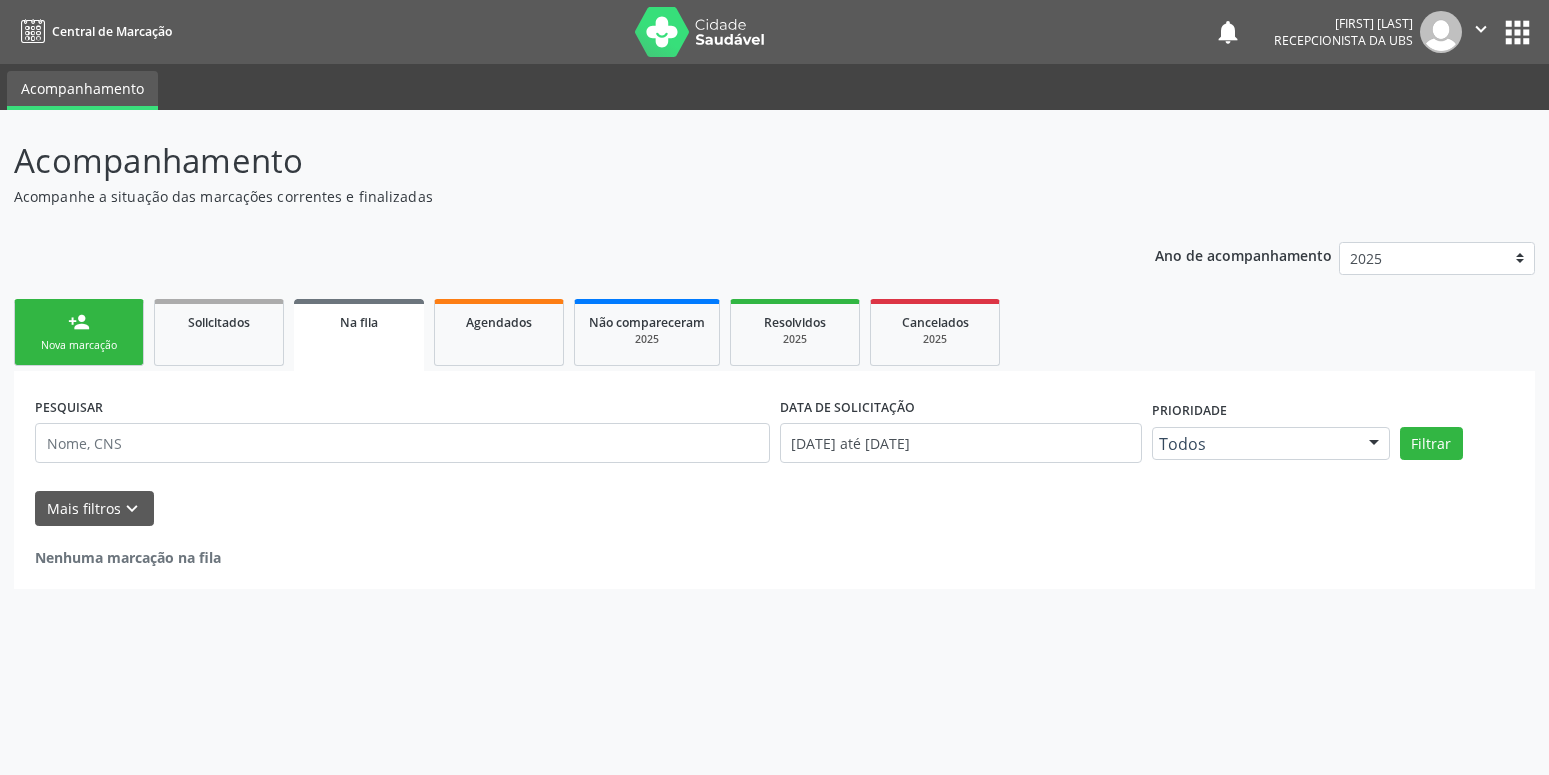 click on "person_add
Nova marcação" at bounding box center (79, 332) 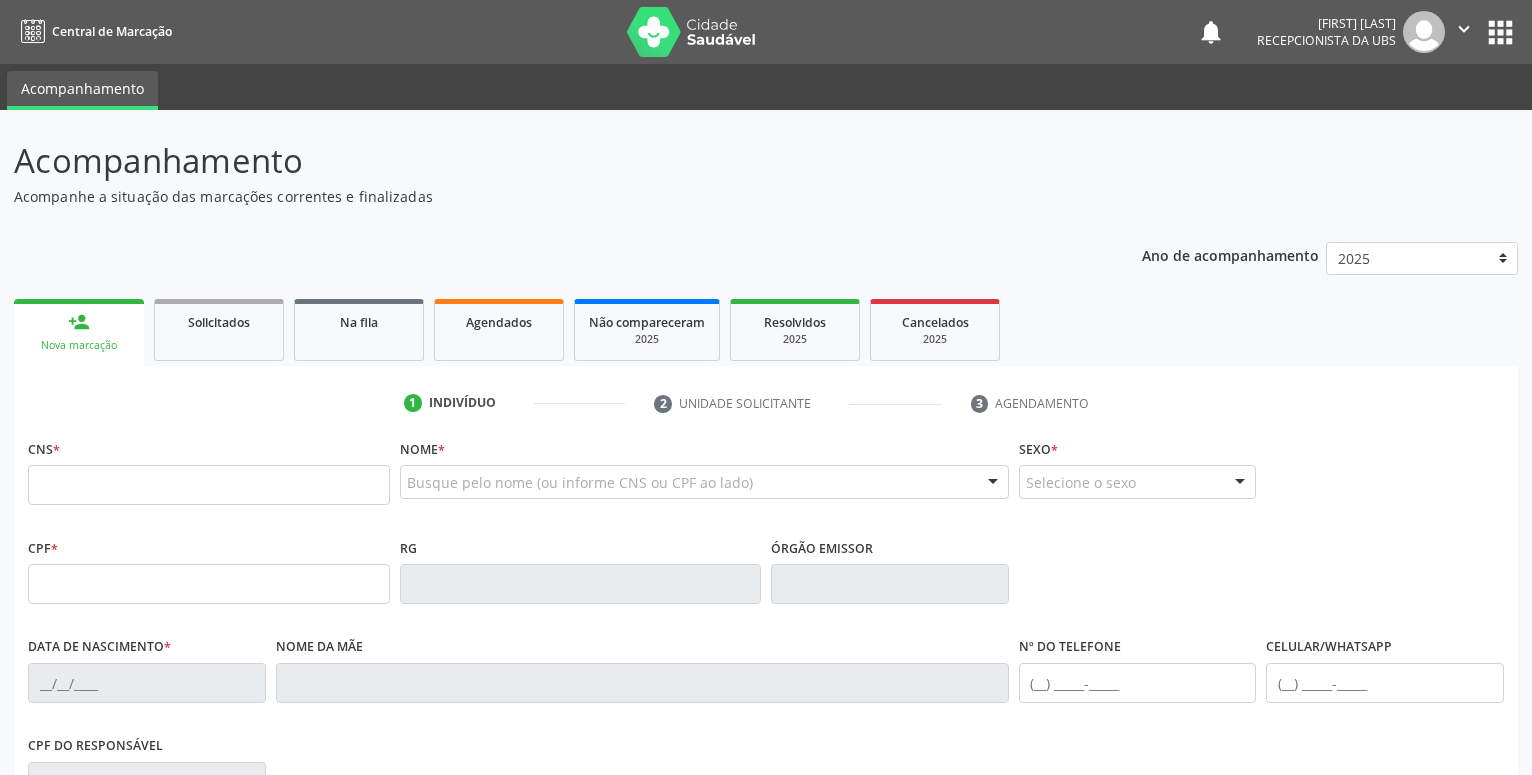 click on "Acompanhe a situação das marcações correntes e finalizadas" at bounding box center [540, 196] 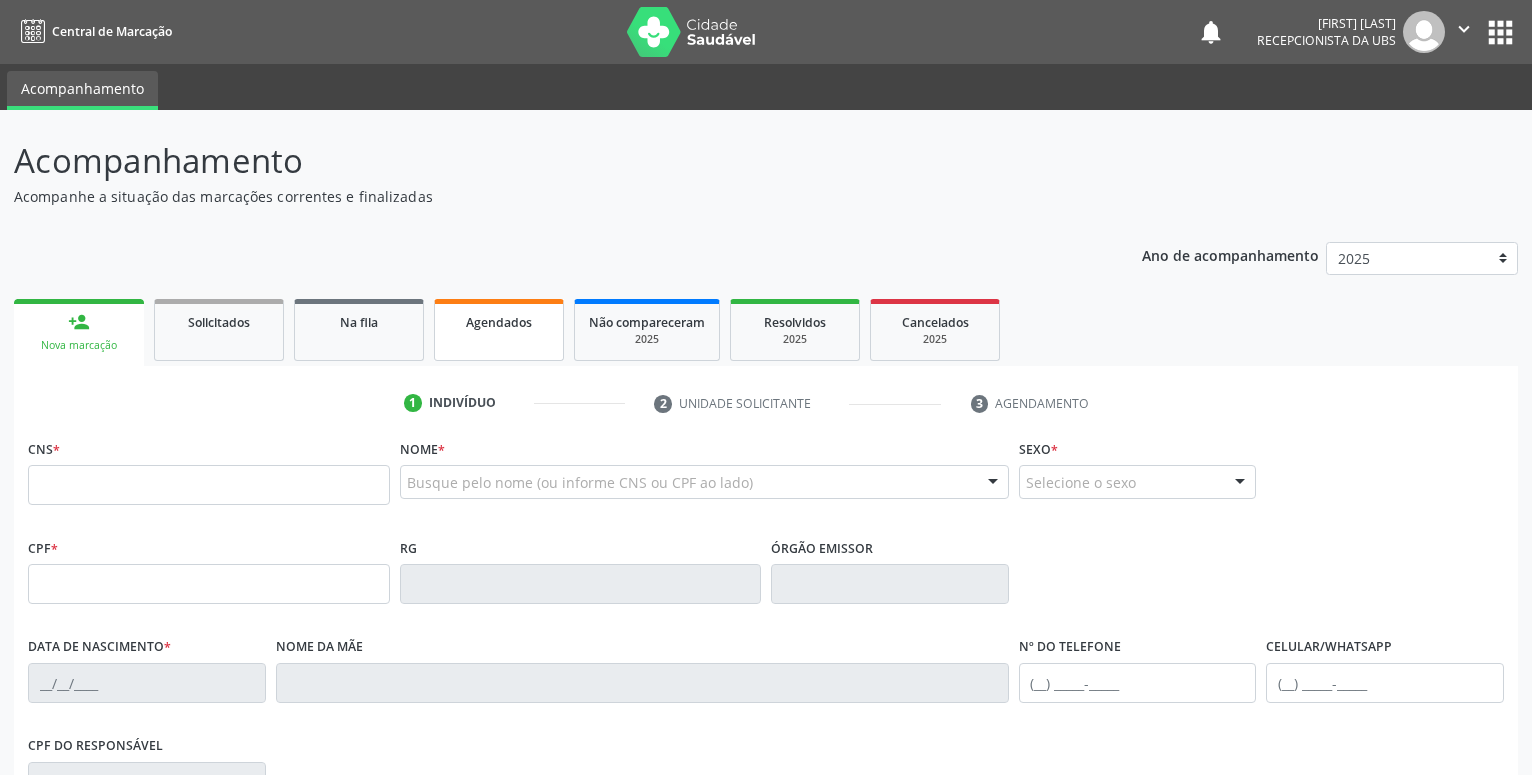 click on "Agendados" at bounding box center (499, 330) 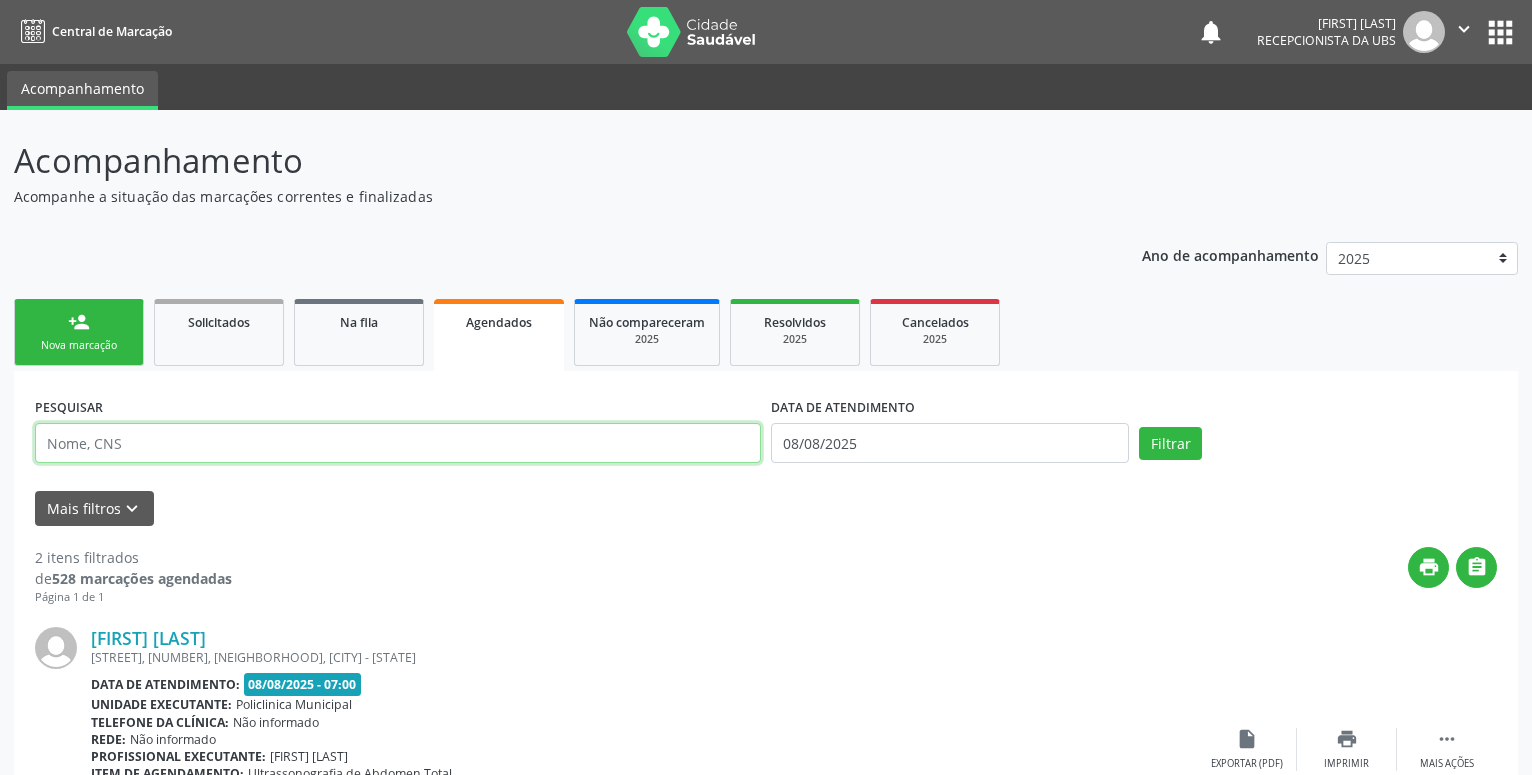 click at bounding box center [398, 443] 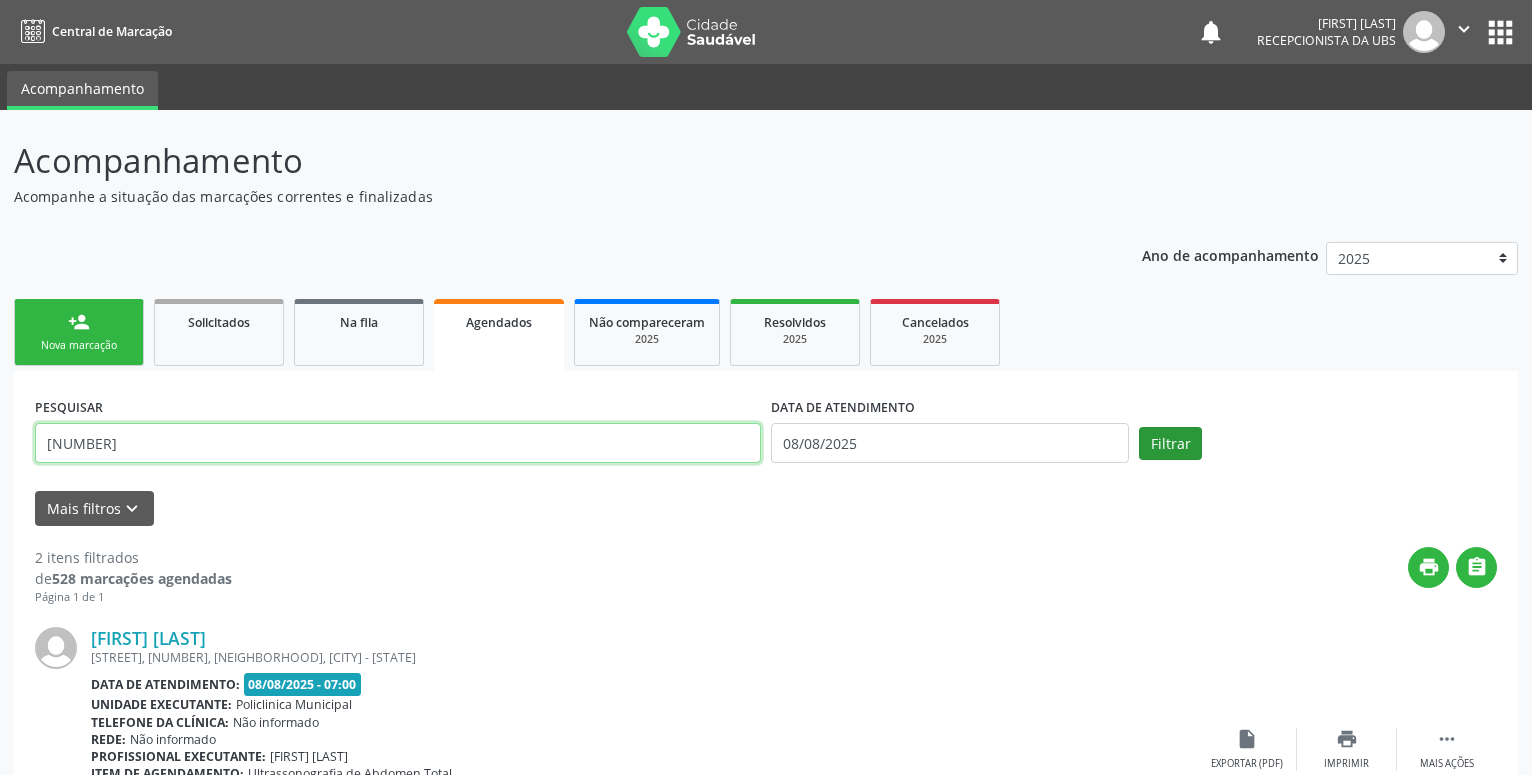 type on "[NUMBER]" 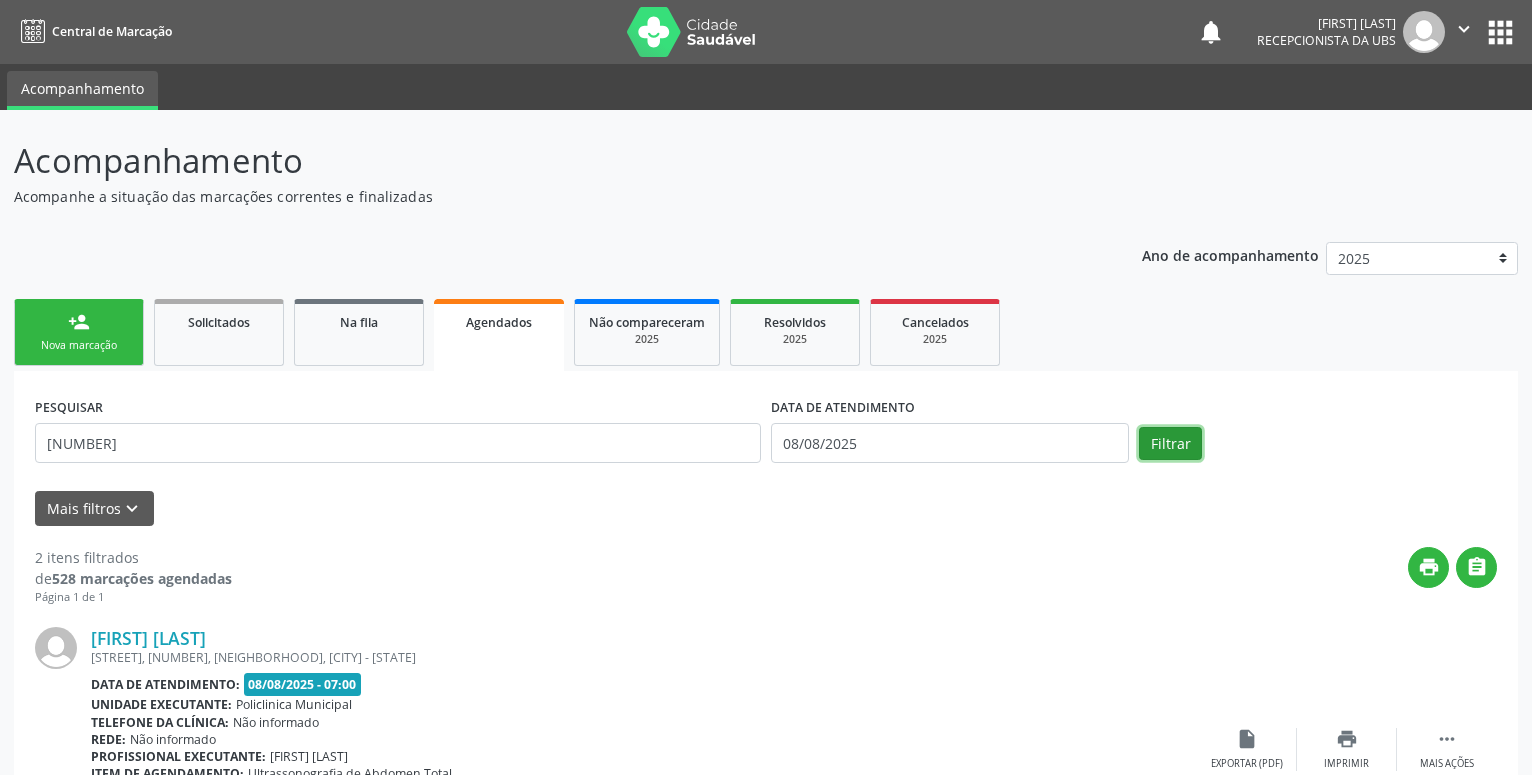 click on "Filtrar" at bounding box center [1170, 444] 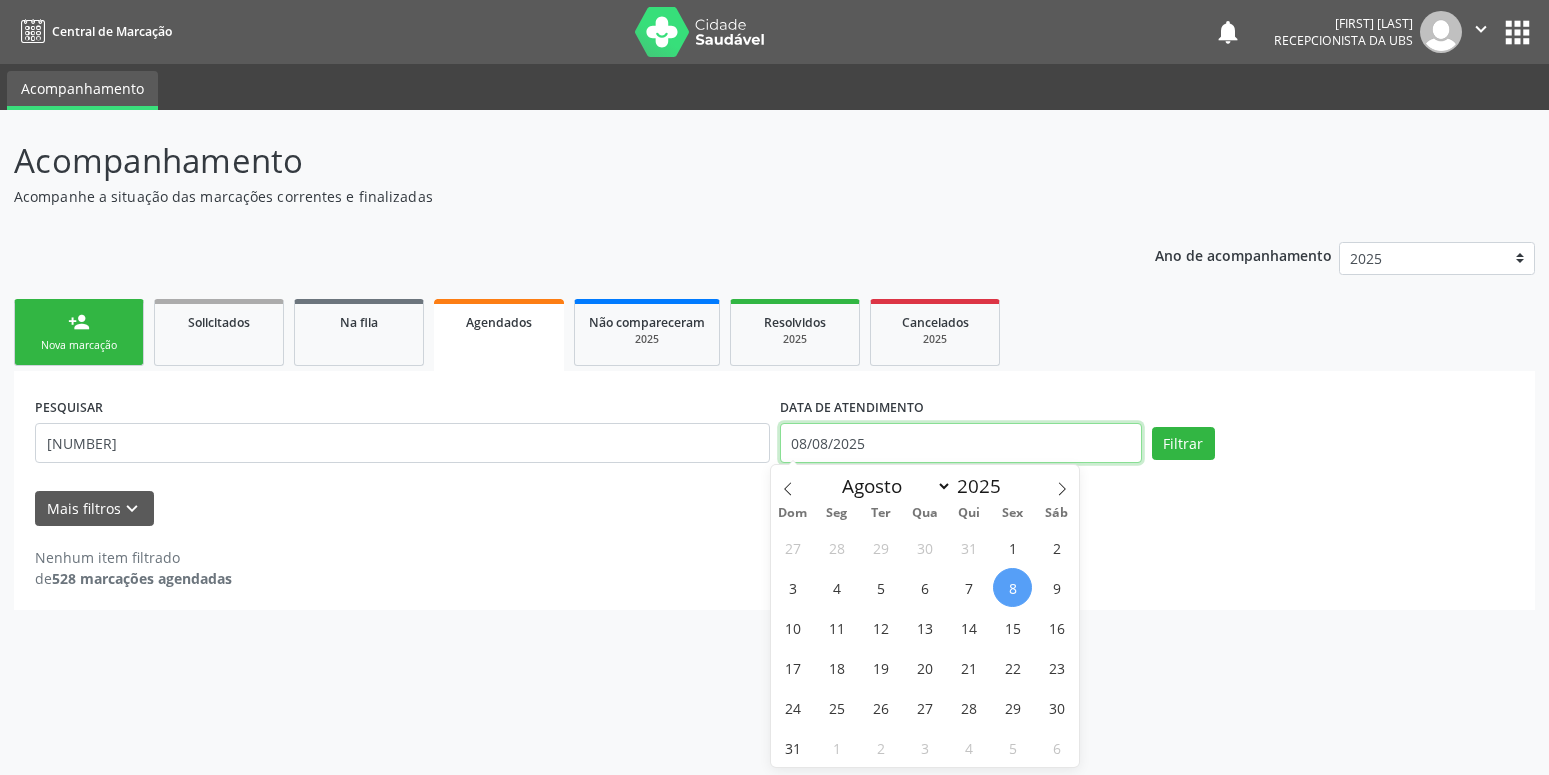 click on "08/08/2025" at bounding box center [961, 443] 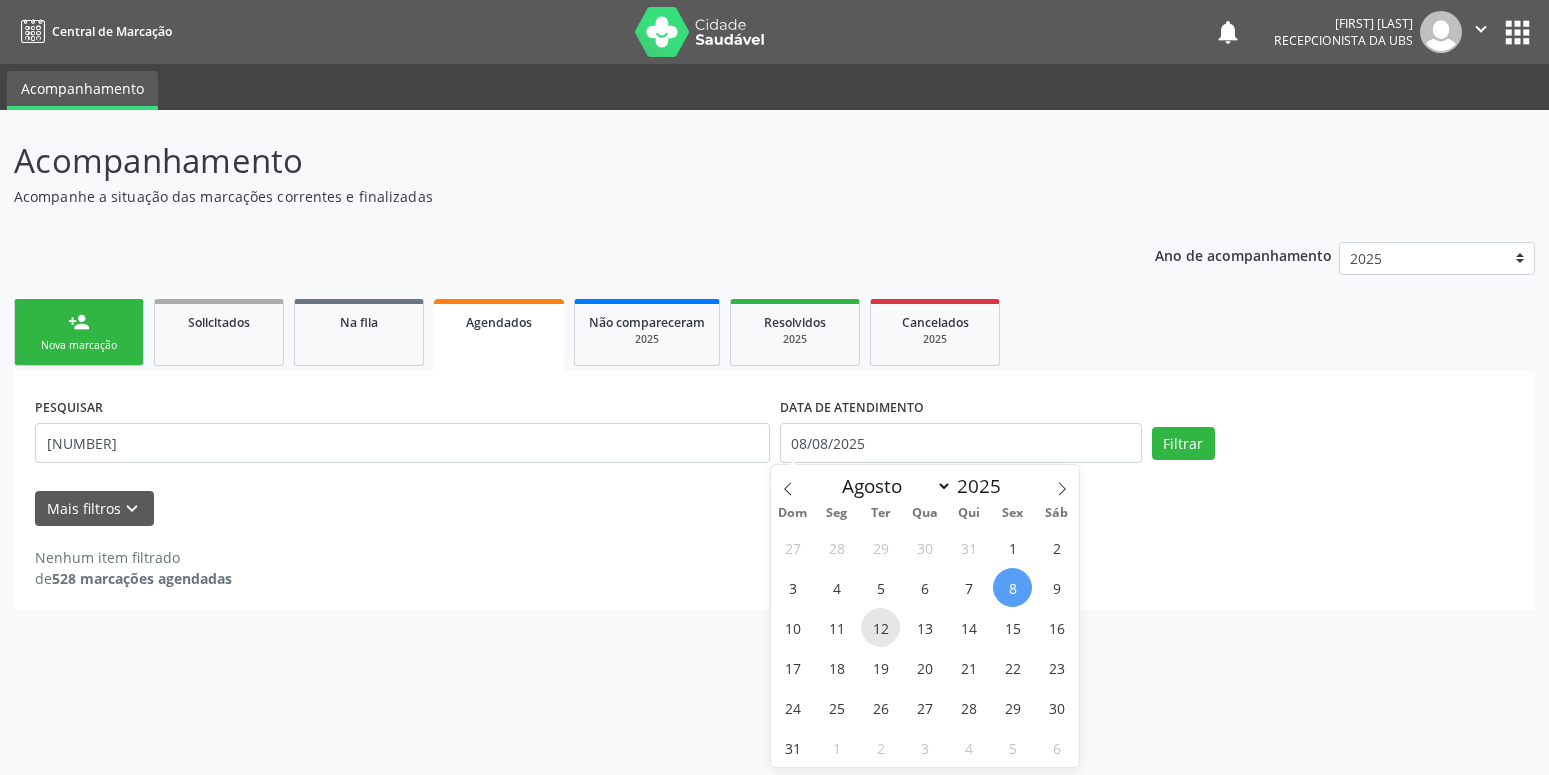 click on "12" at bounding box center (880, 627) 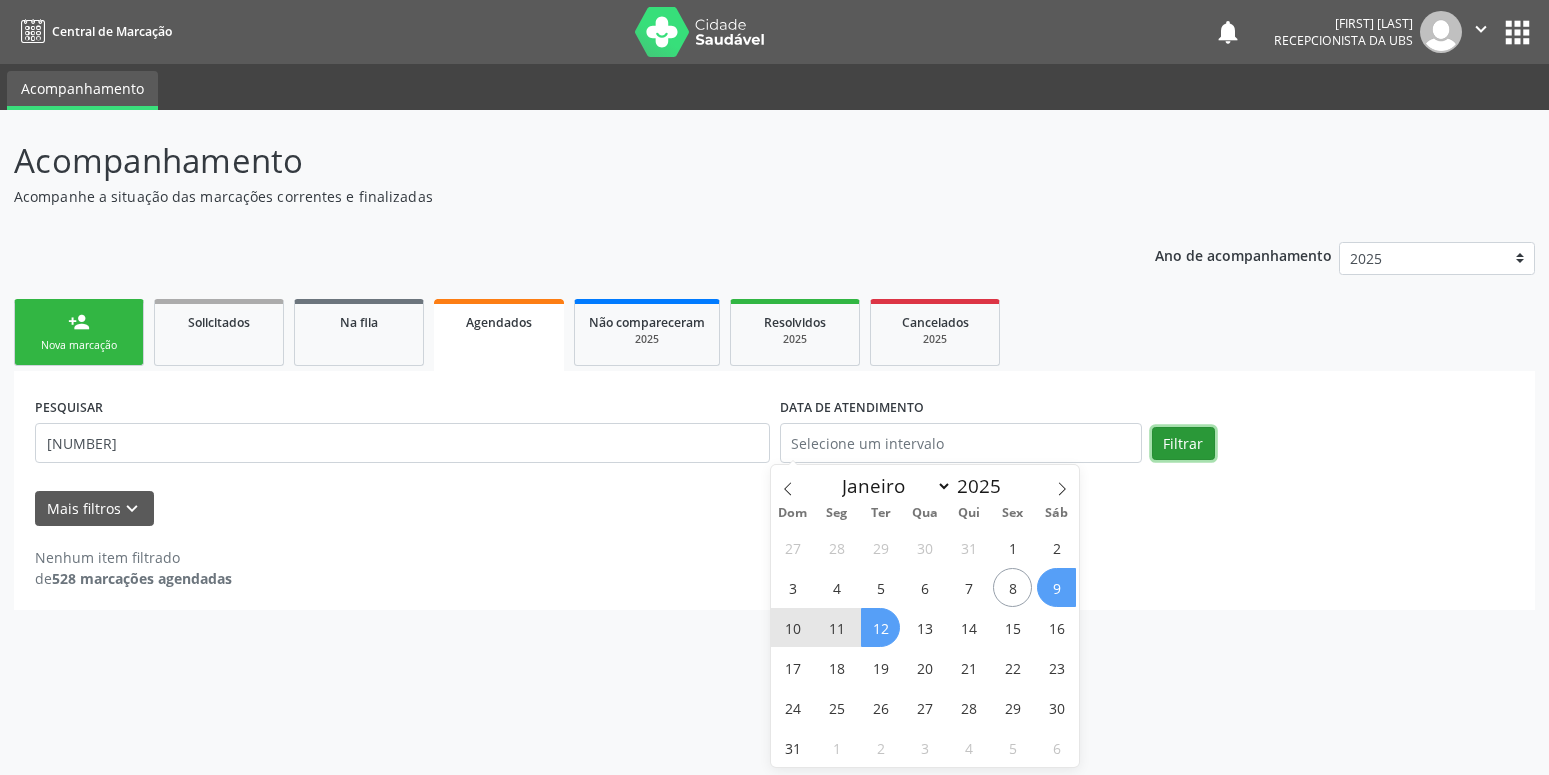 click on "Filtrar" at bounding box center (1183, 444) 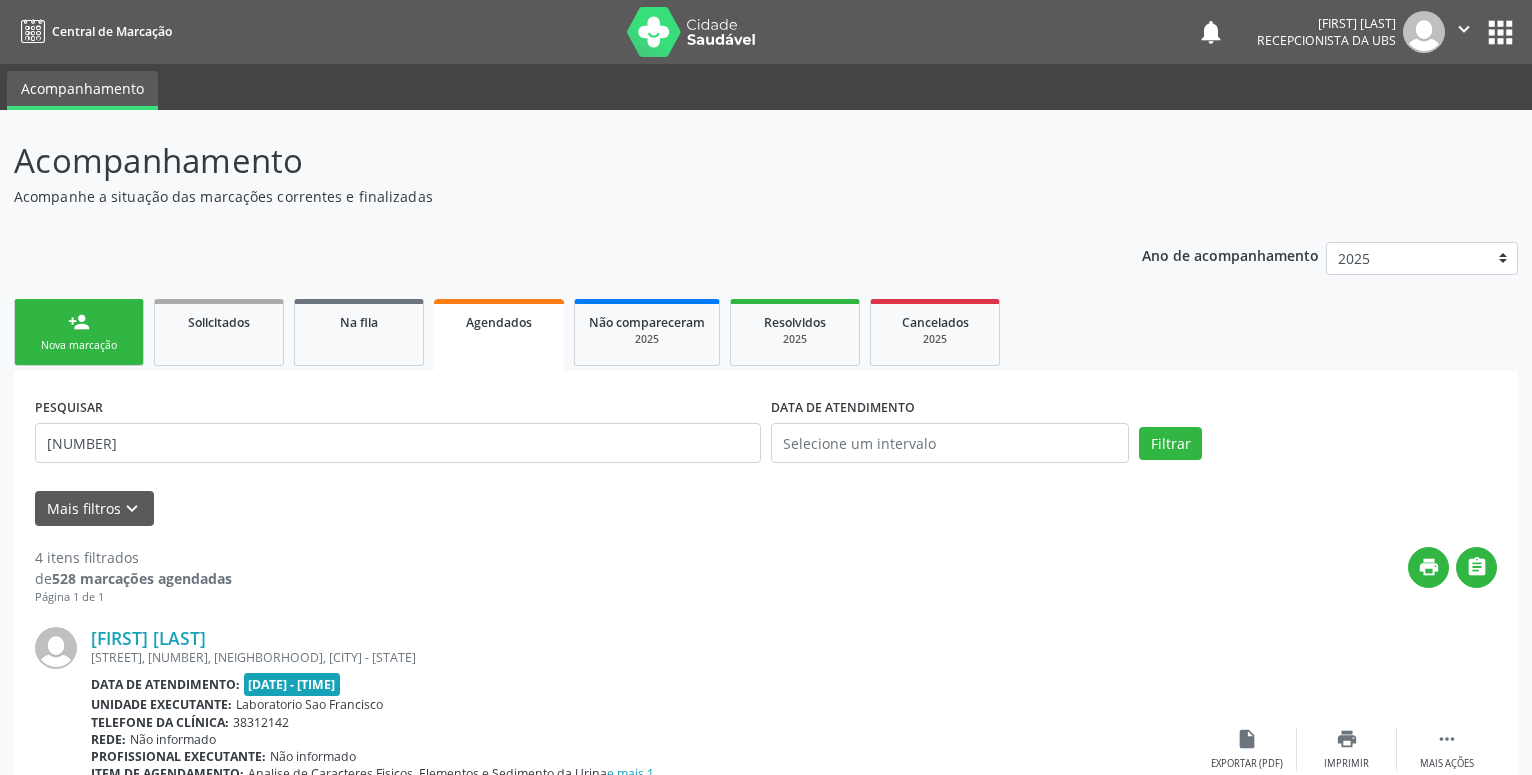 click on "Unidade executante:" at bounding box center [161, 704] 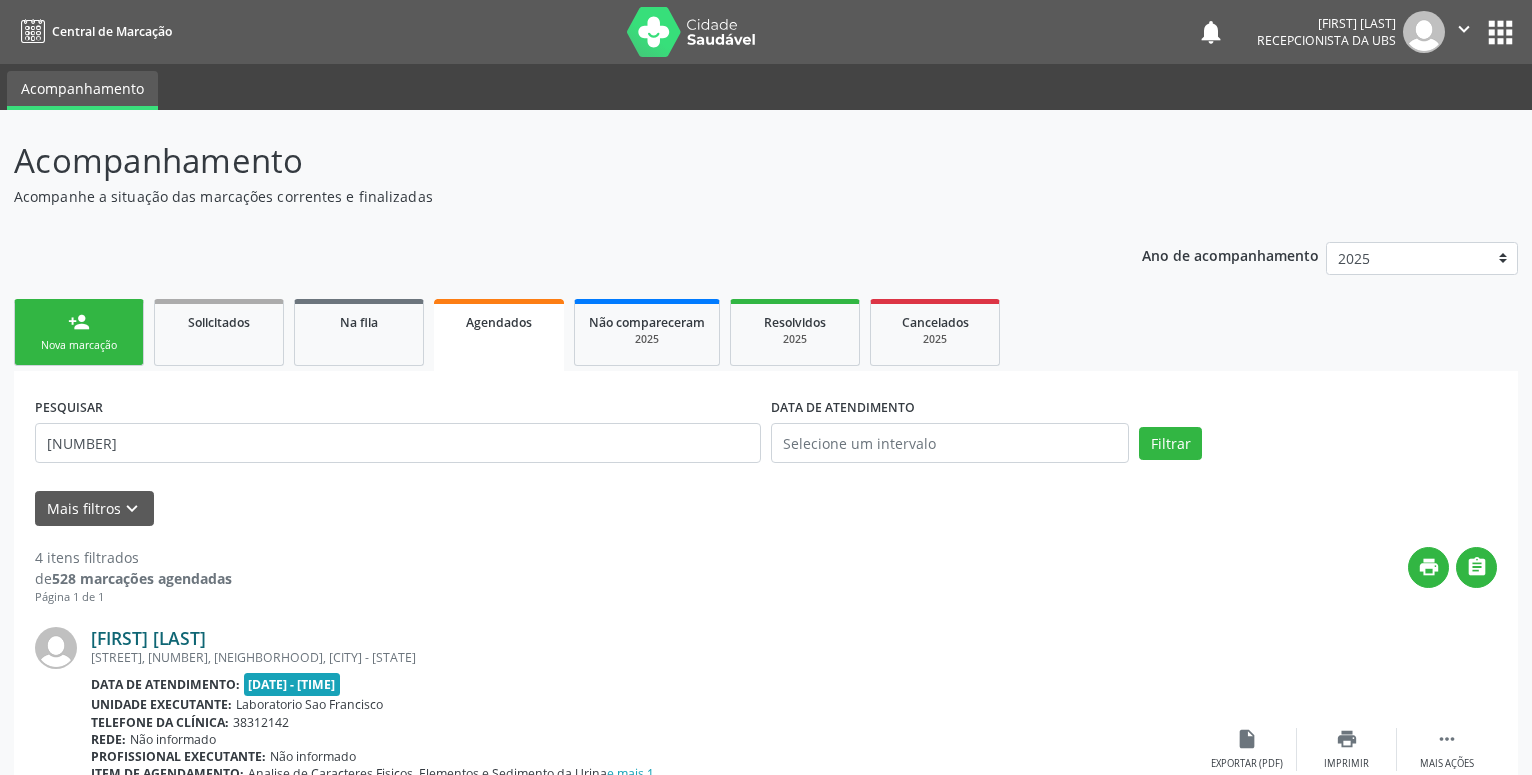 click on "[FIRST] [LAST]" at bounding box center (148, 638) 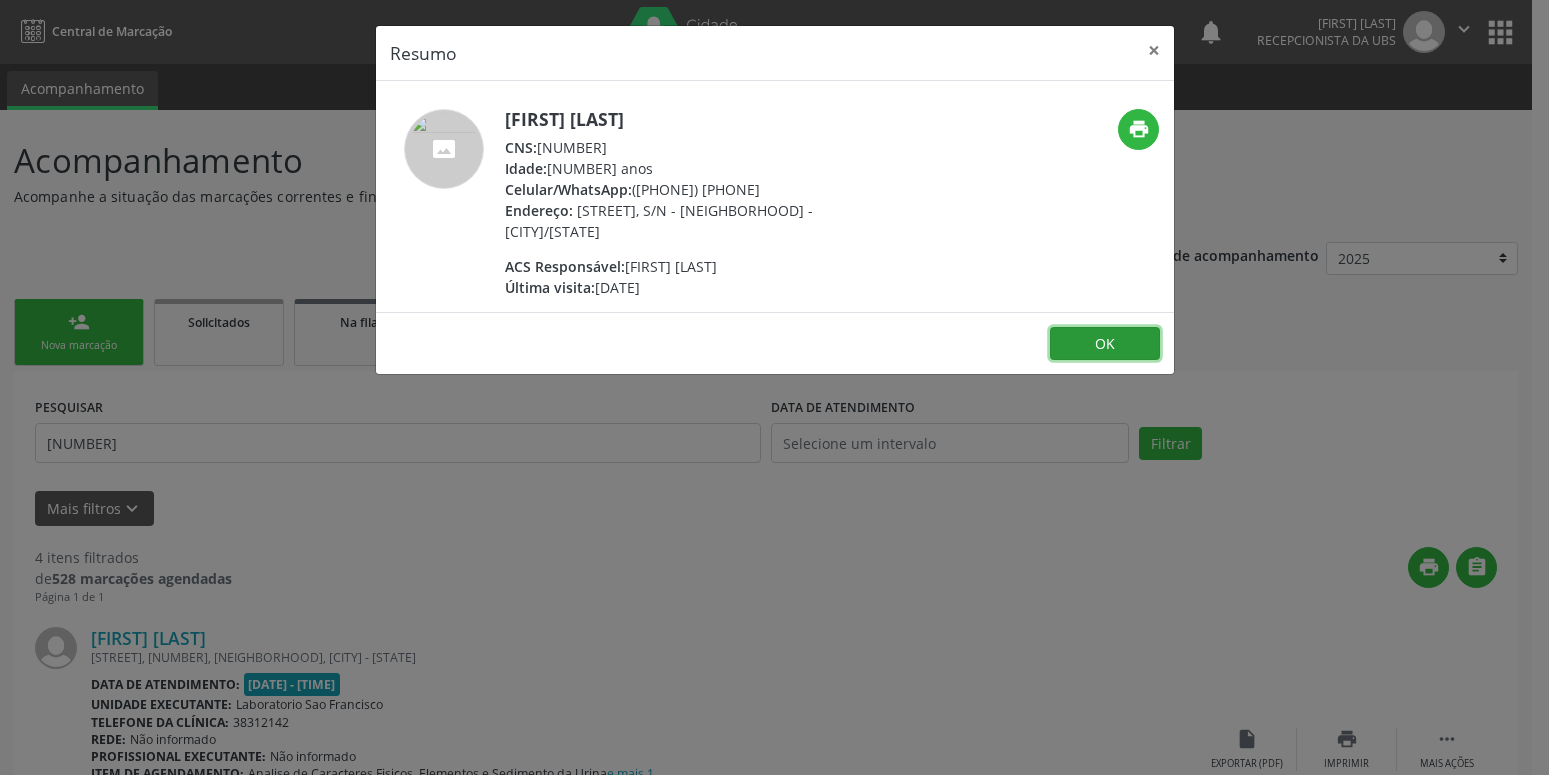 click on "OK" at bounding box center (1105, 344) 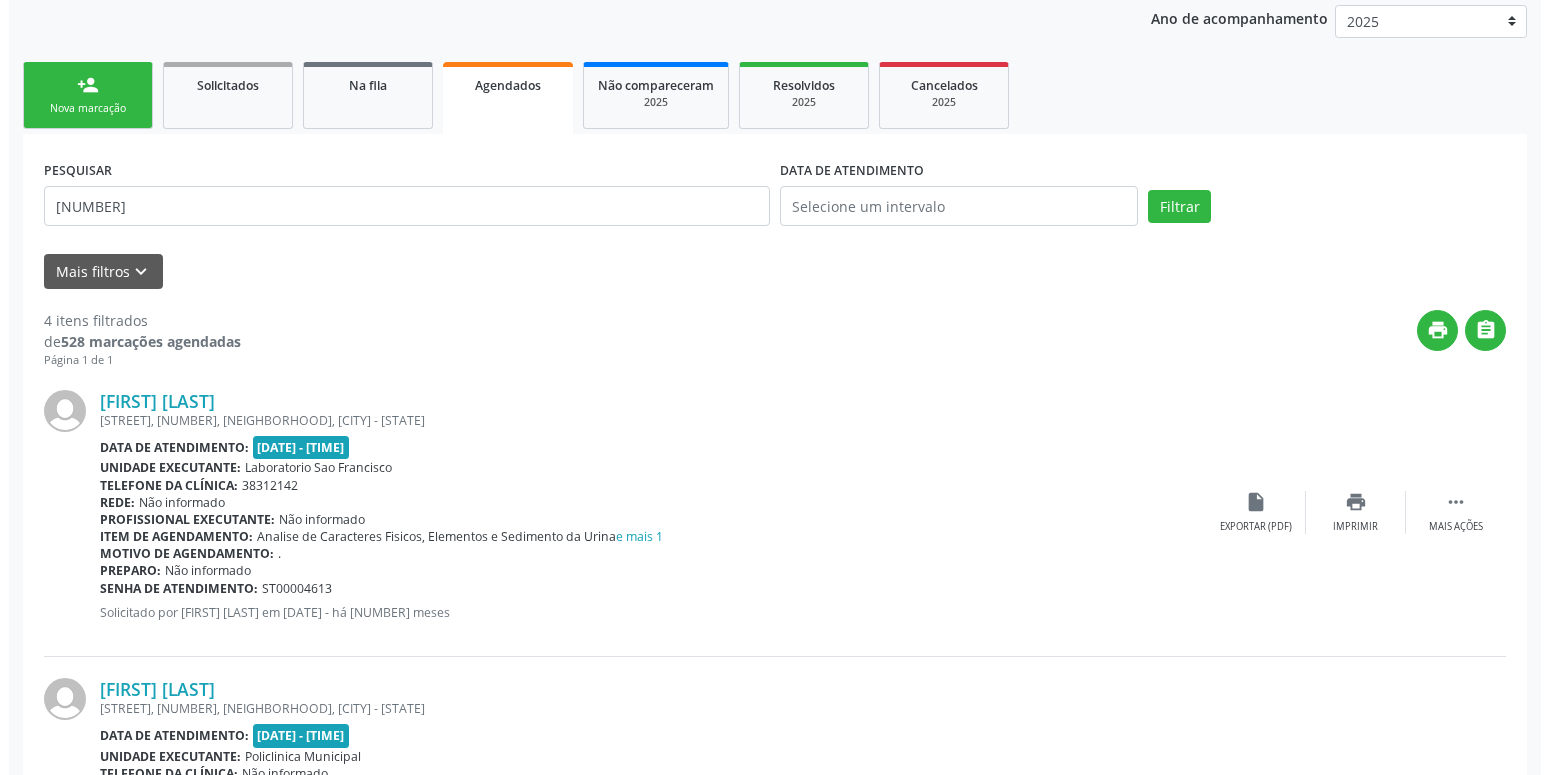 scroll, scrollTop: 306, scrollLeft: 0, axis: vertical 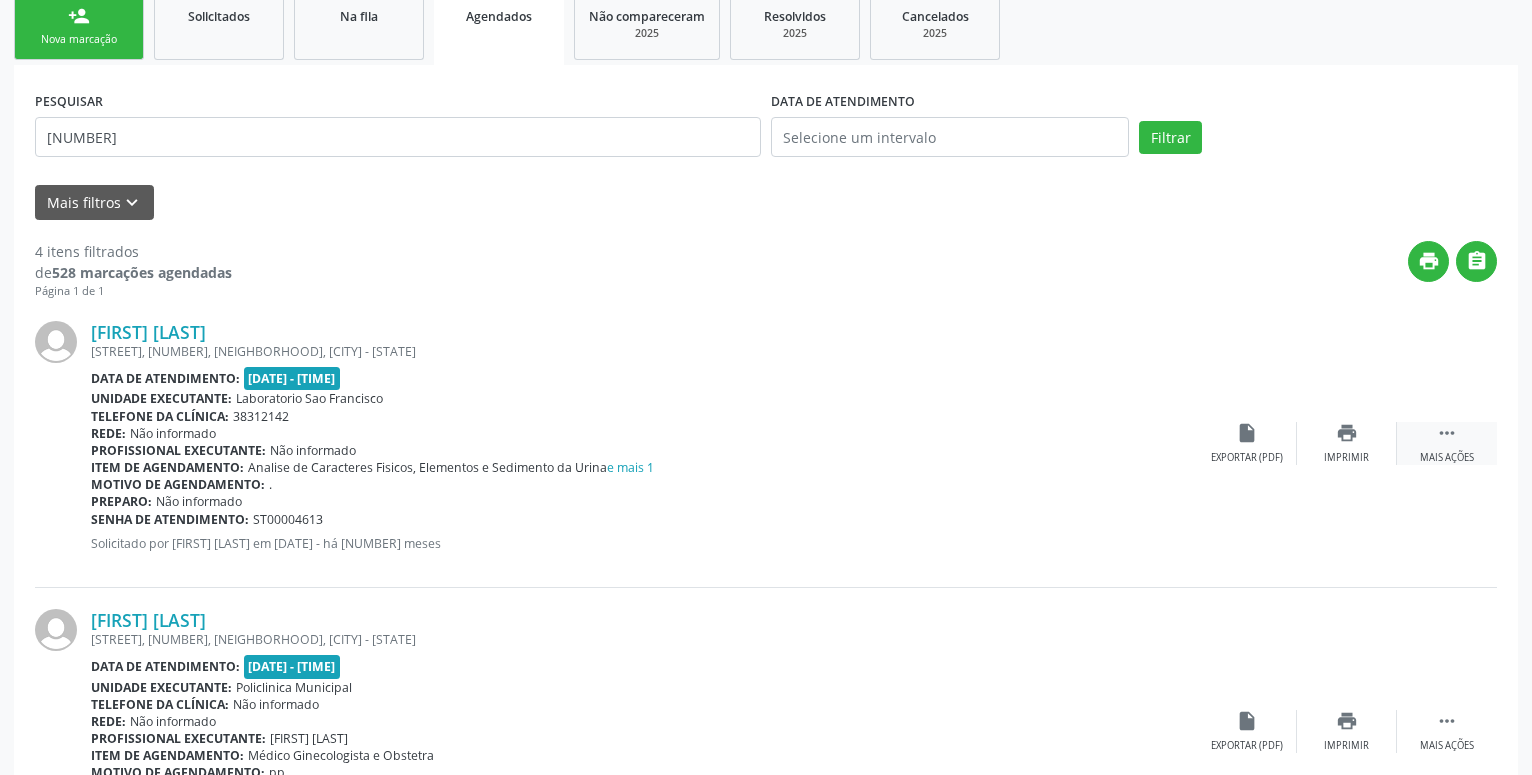 click on "
Mais ações" at bounding box center (1447, 443) 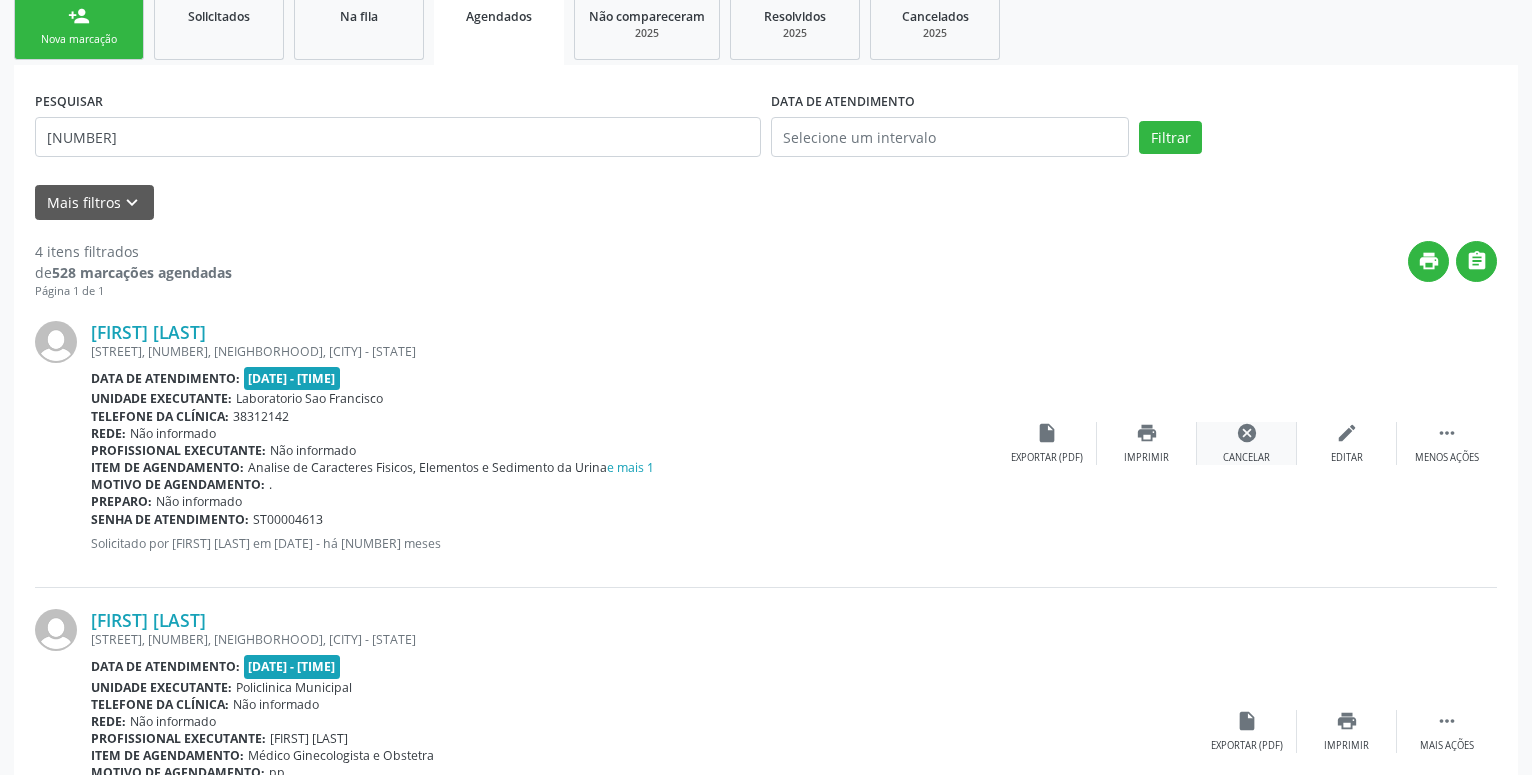 click on "cancel
Cancelar" at bounding box center (1247, 443) 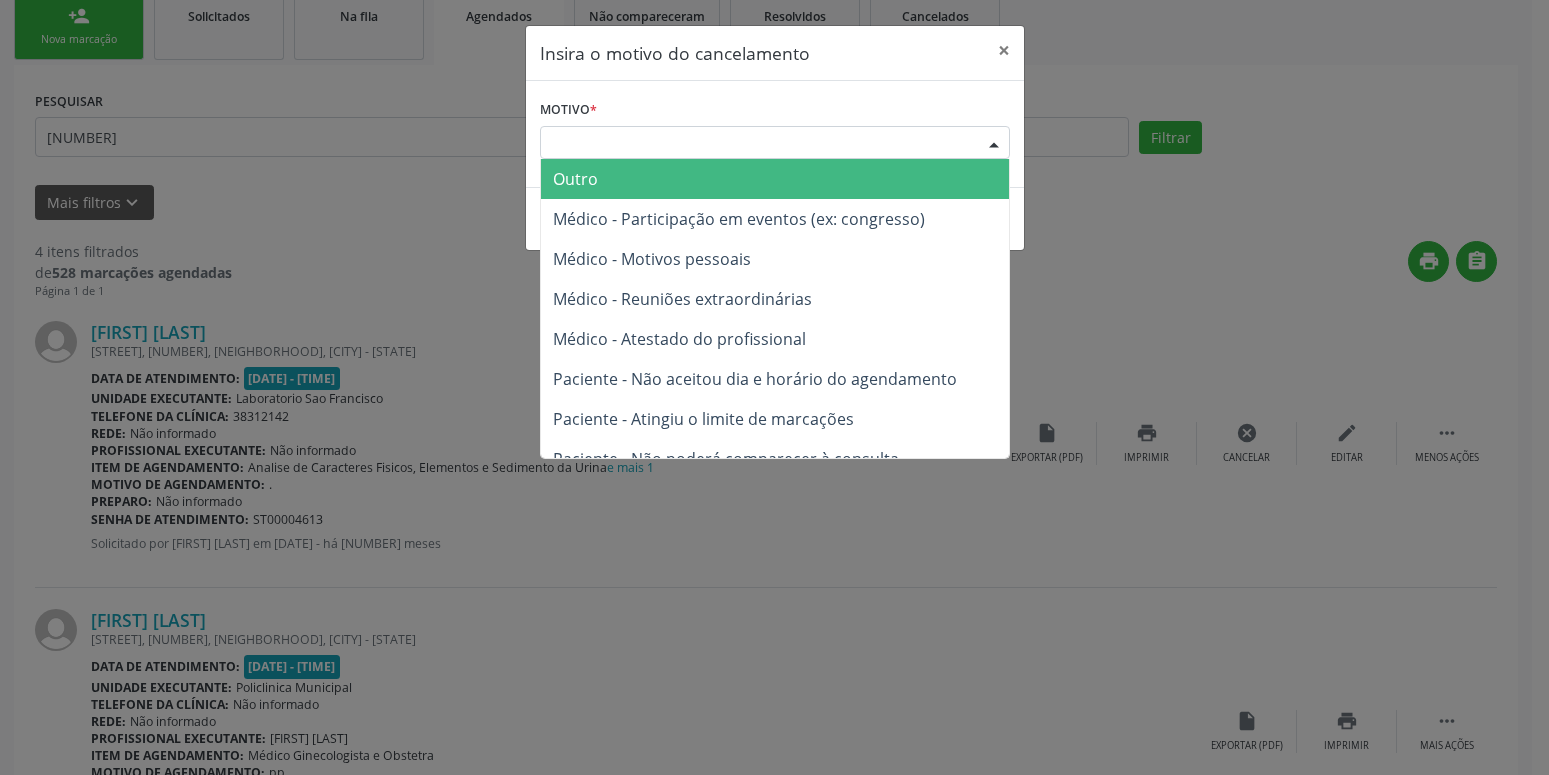 click on "Escolha o motivo" at bounding box center (775, 143) 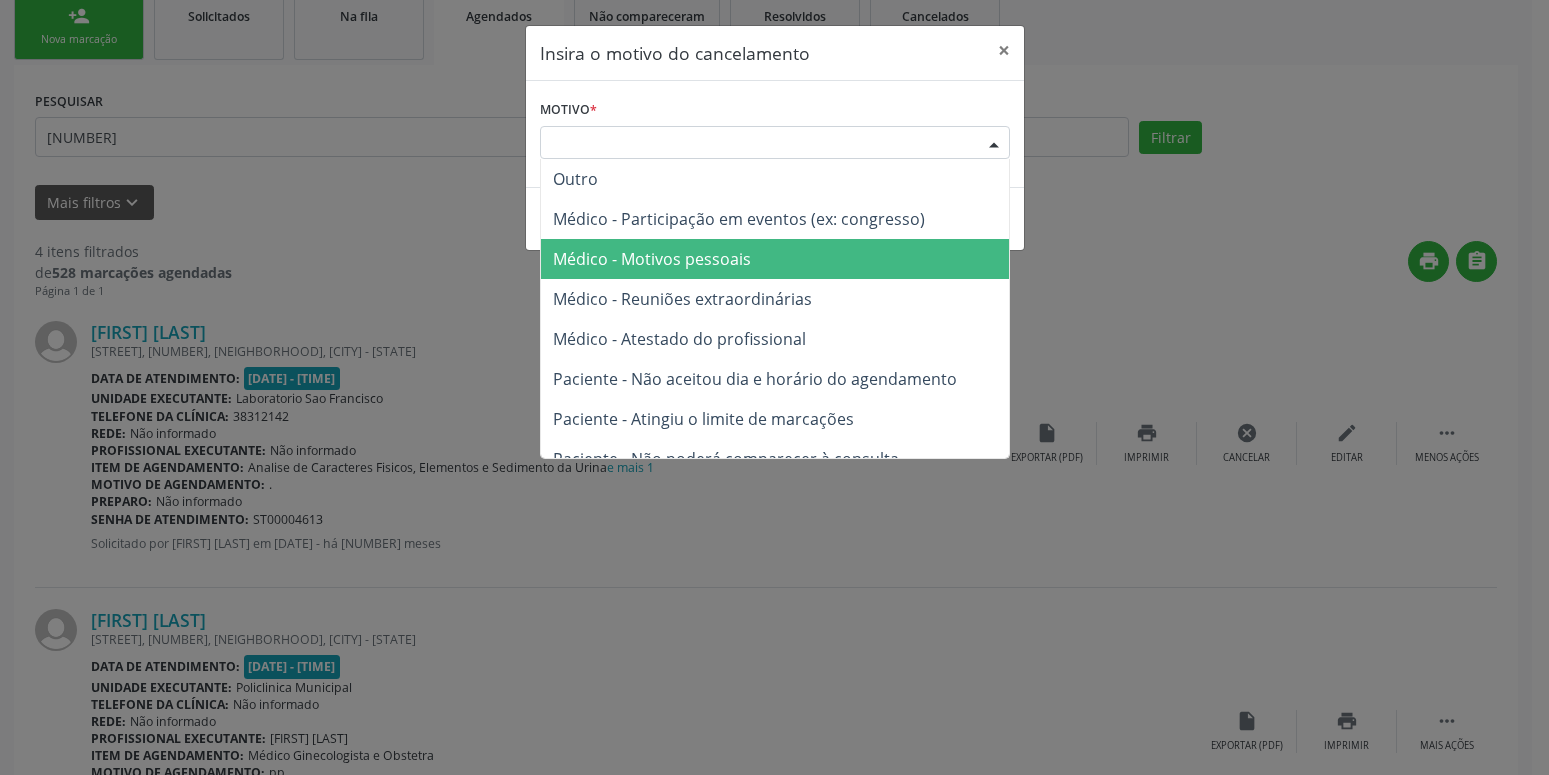 click on "Médico - Motivos pessoais" at bounding box center (652, 259) 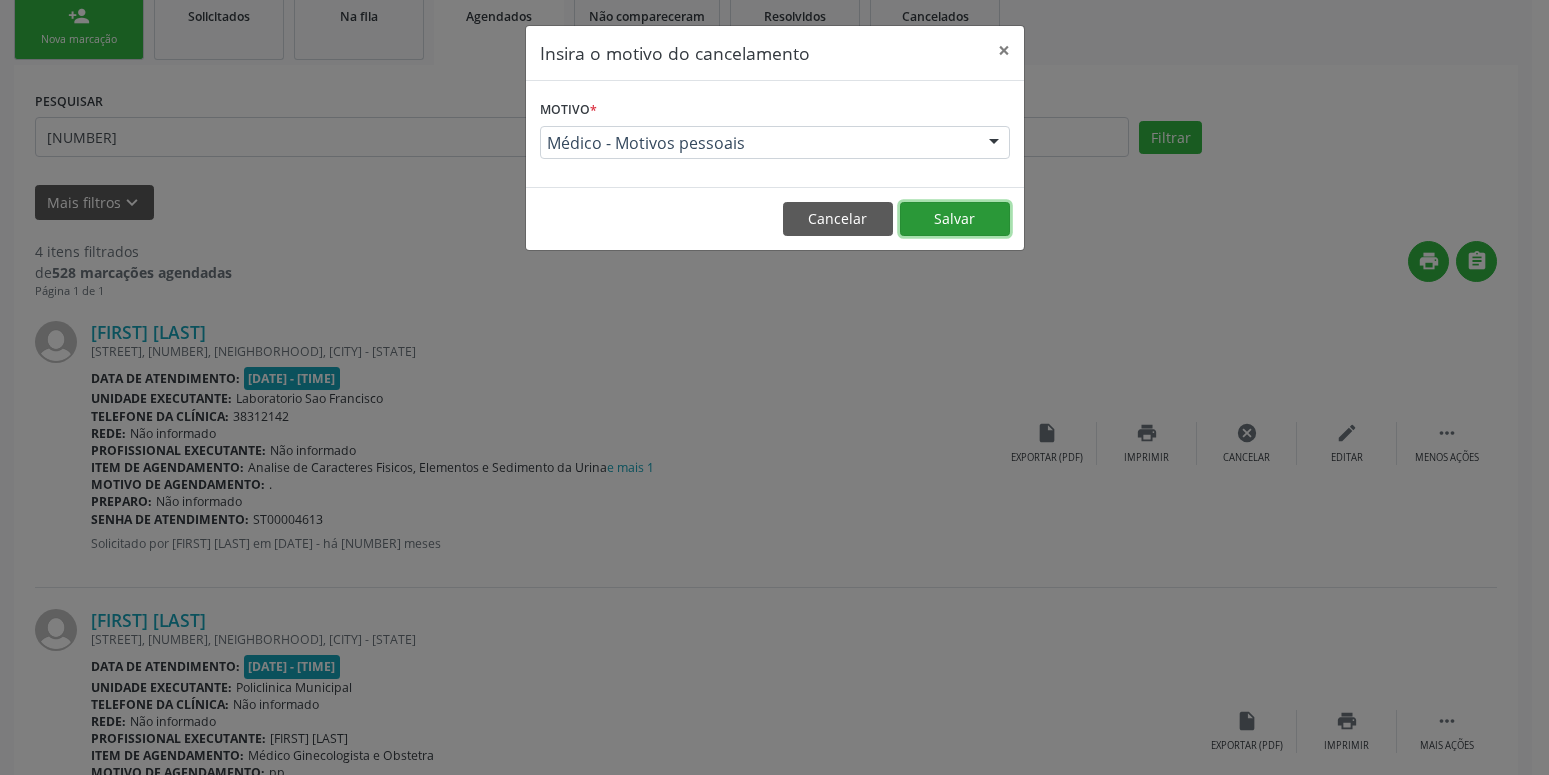 click on "Salvar" at bounding box center [955, 219] 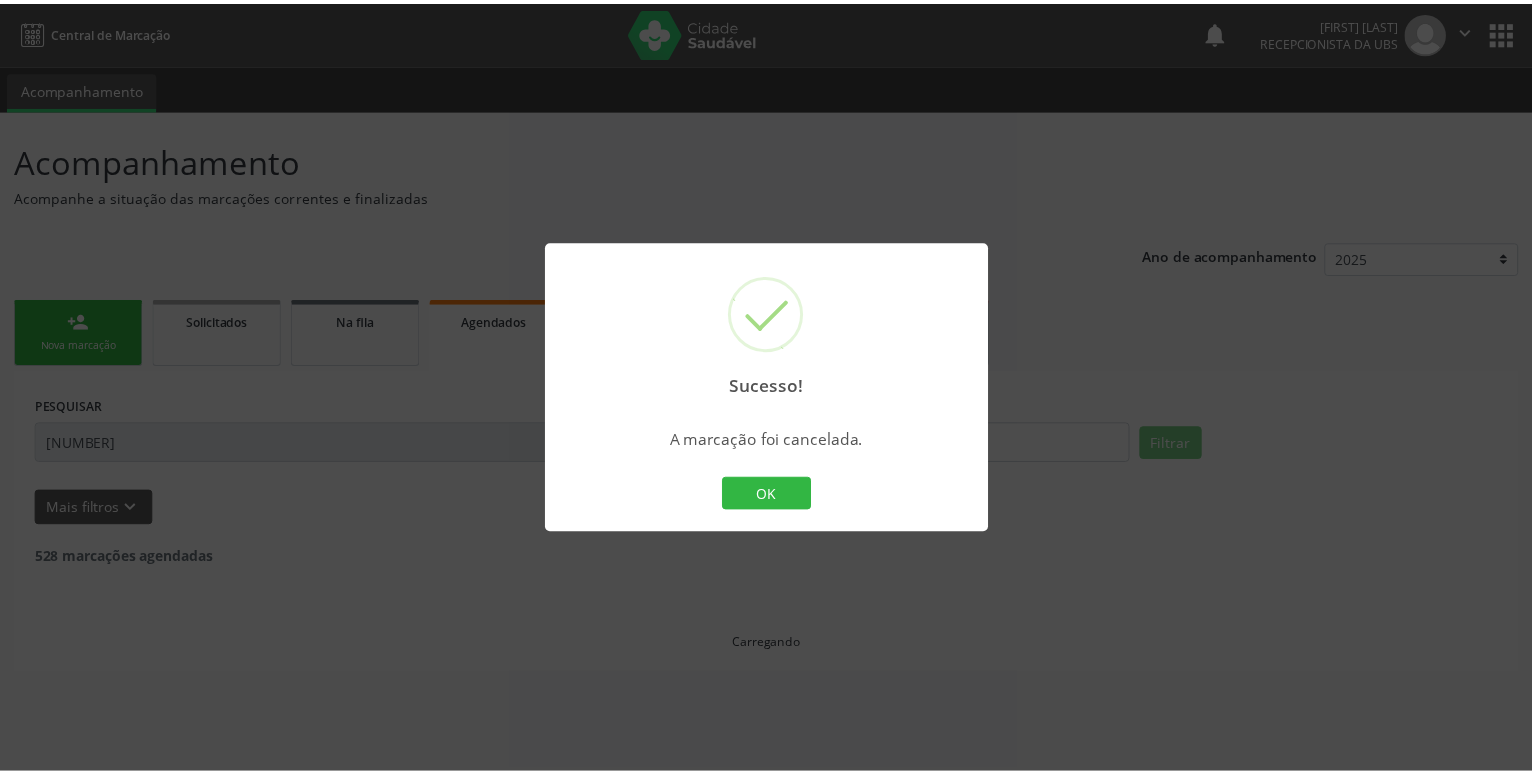 scroll, scrollTop: 0, scrollLeft: 0, axis: both 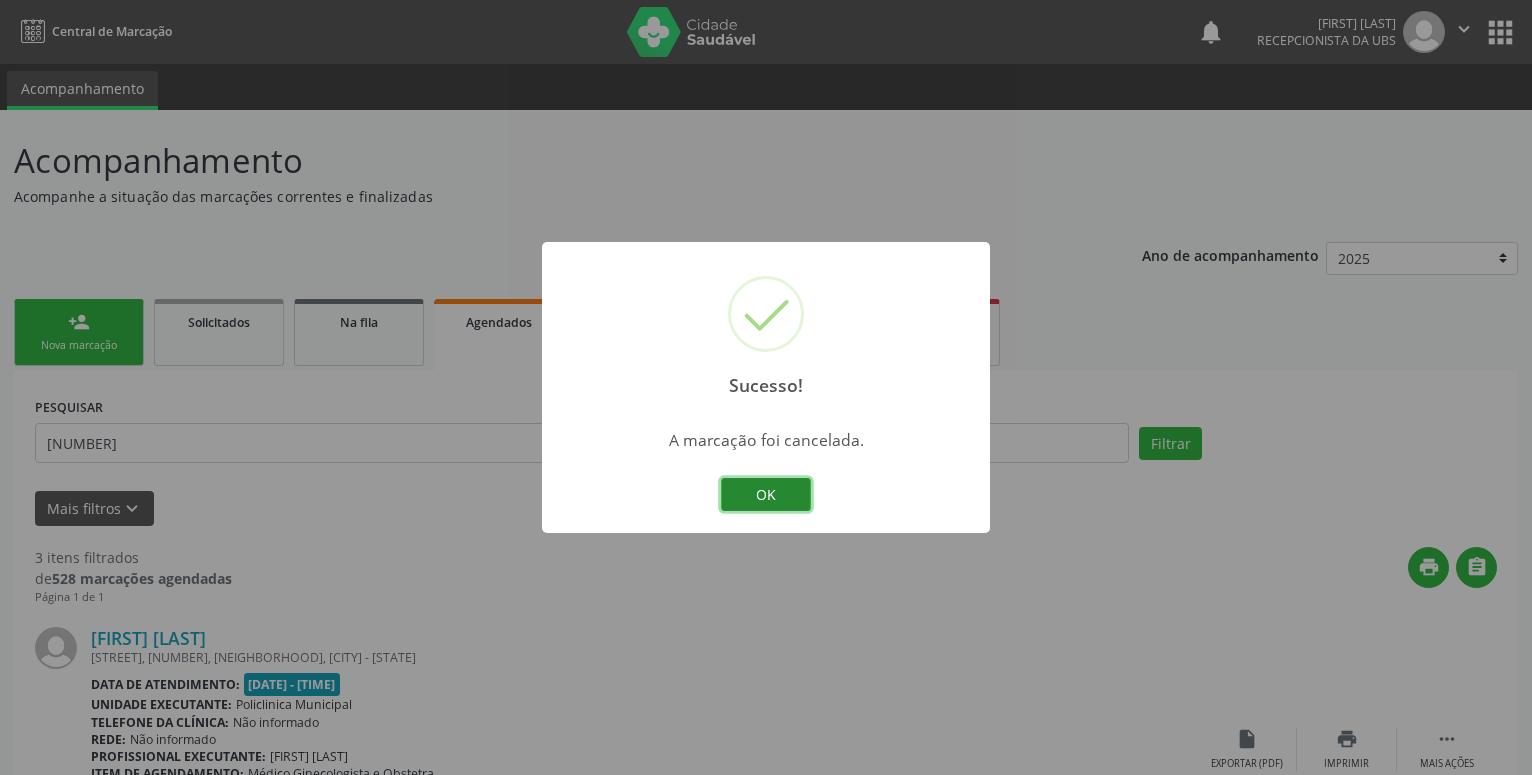 click on "OK" at bounding box center [766, 495] 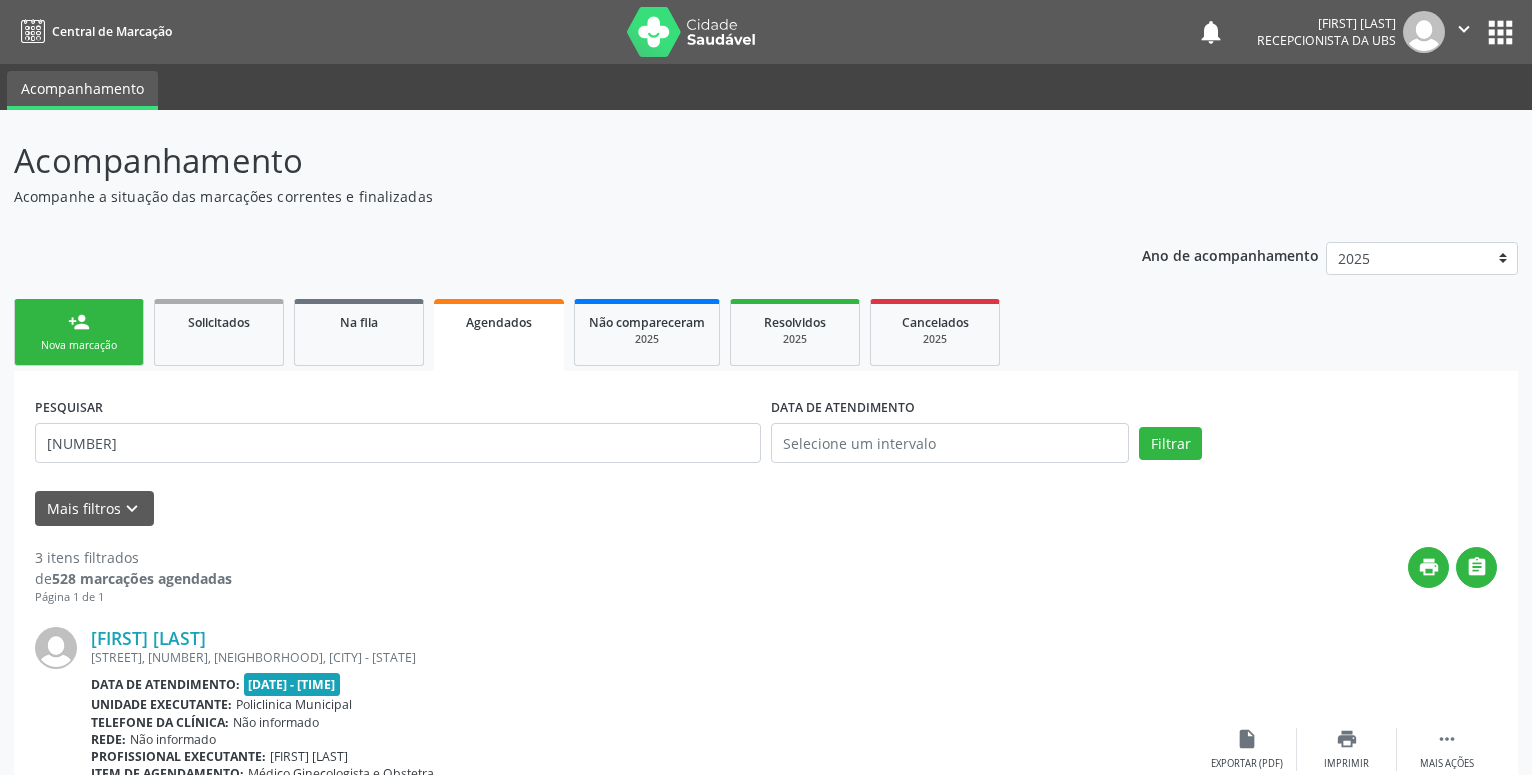 click on "person_add
Nova marcação" at bounding box center [79, 332] 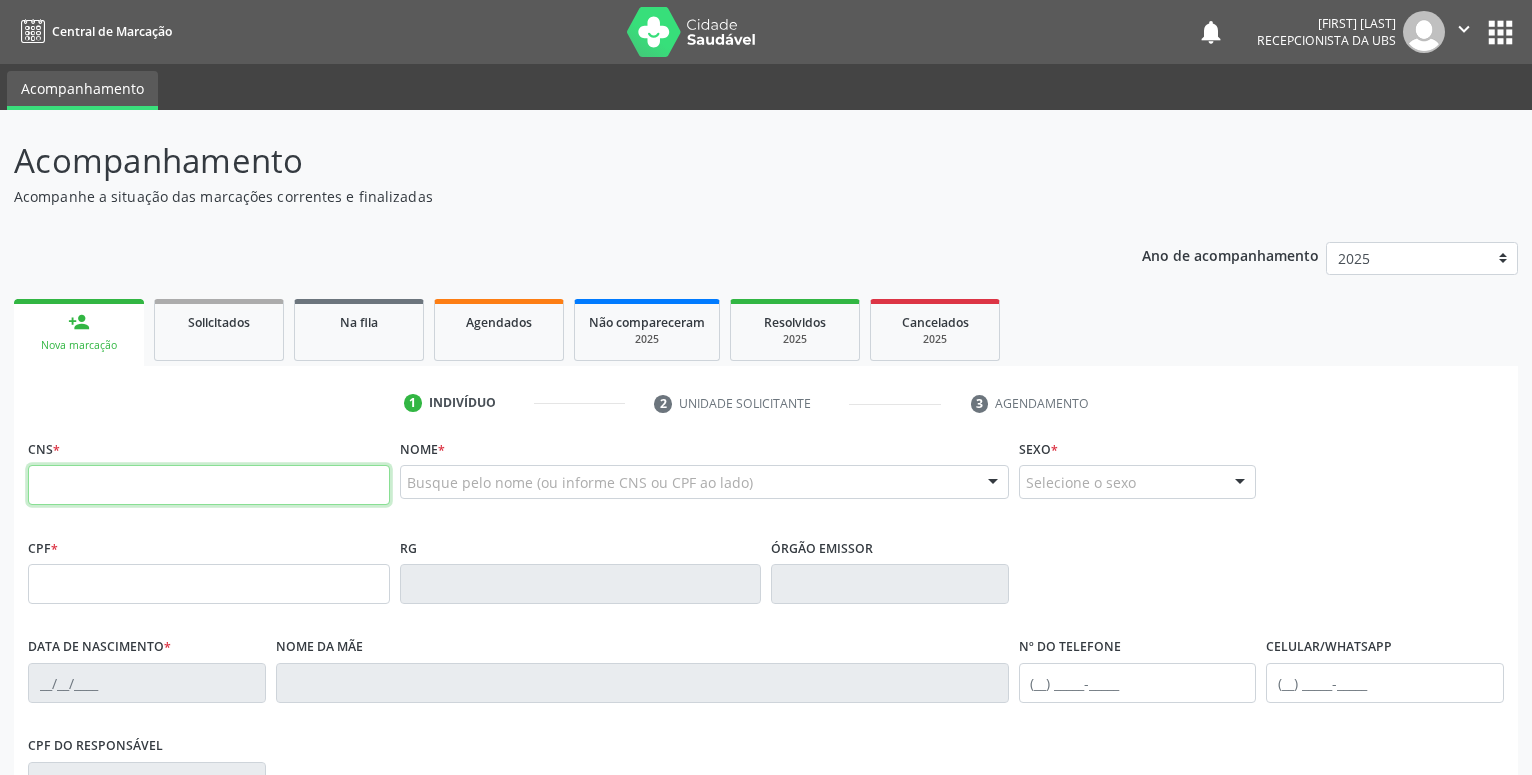 click at bounding box center [209, 485] 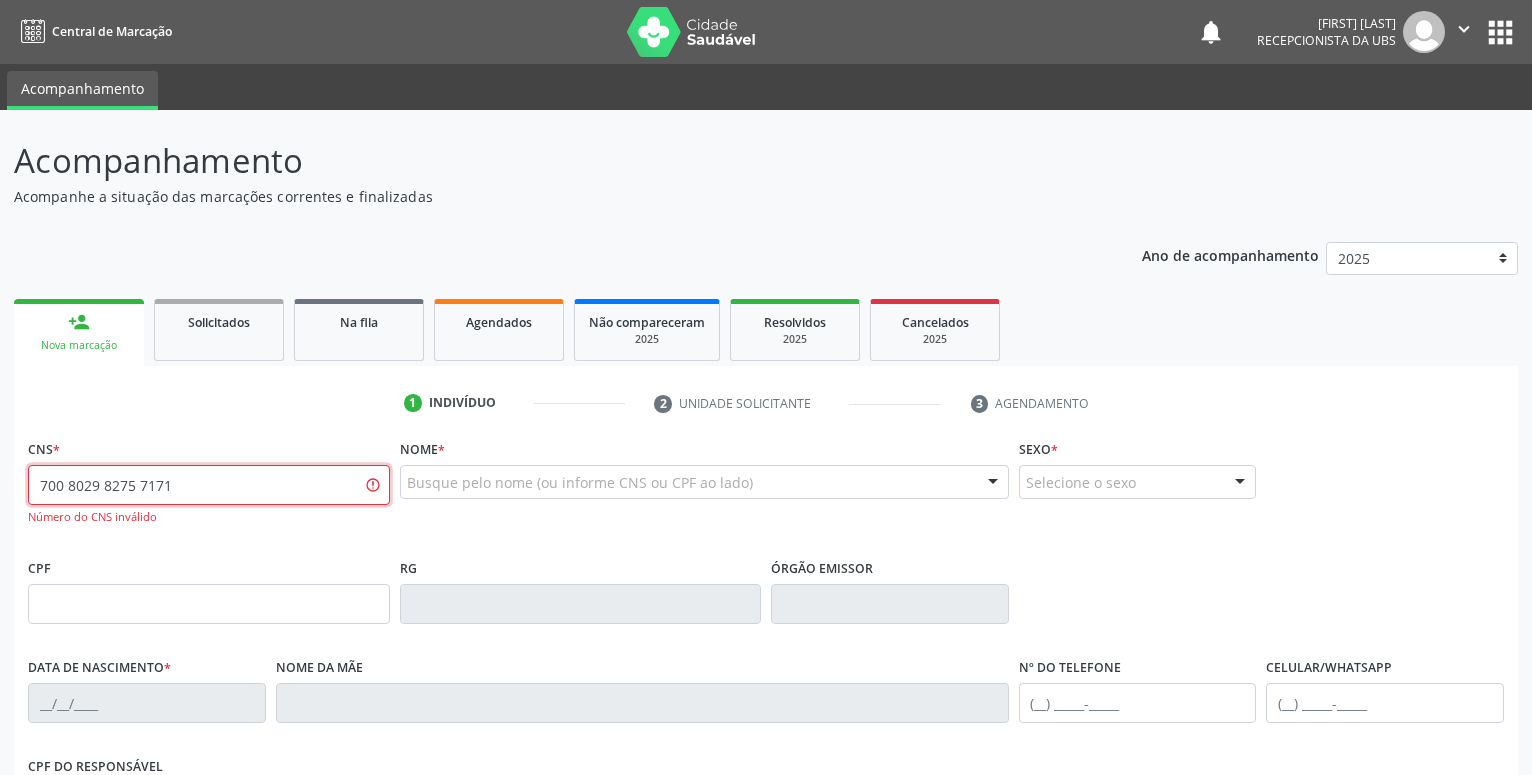 click on "700 8029 8275 7171" at bounding box center [209, 485] 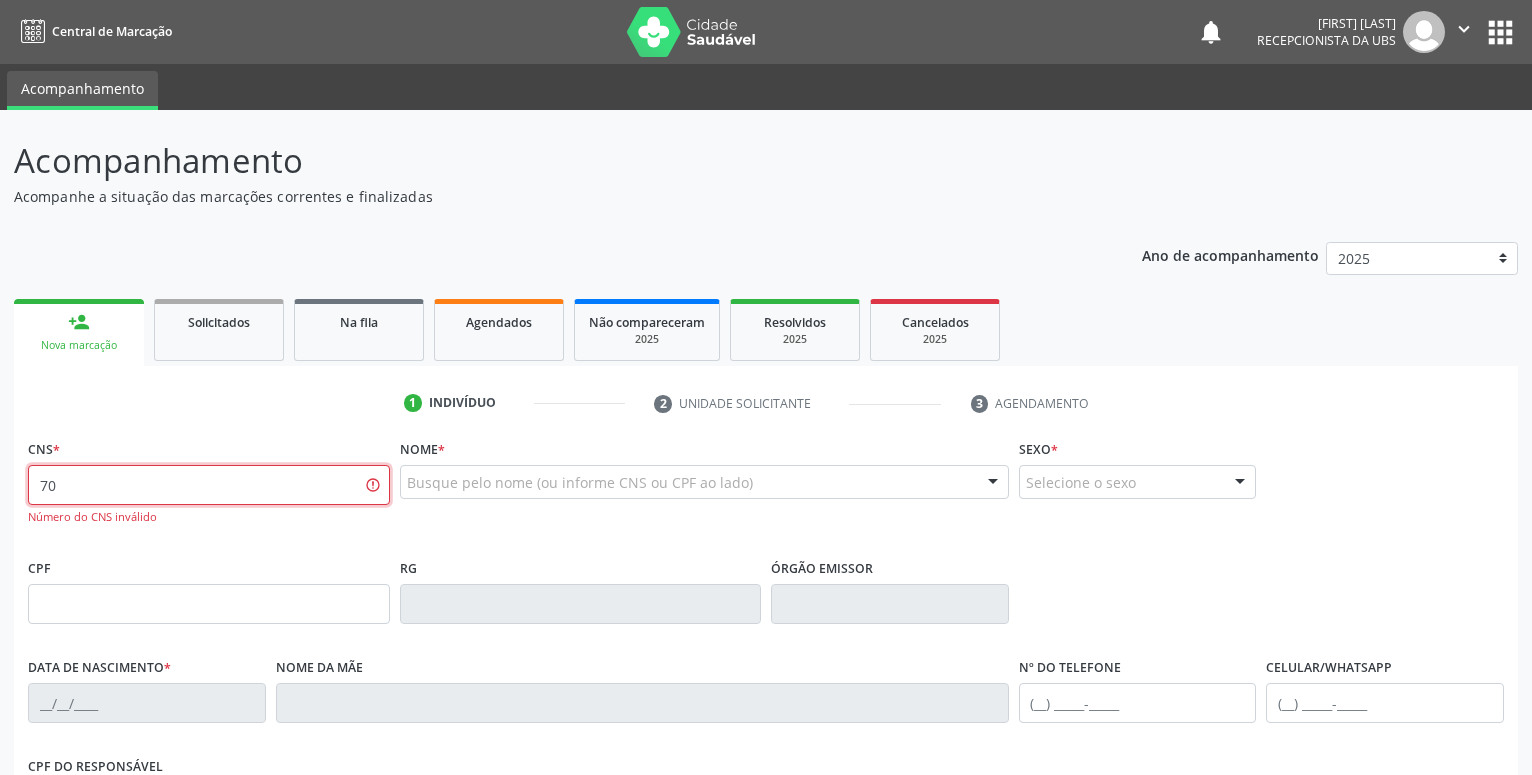 type on "7" 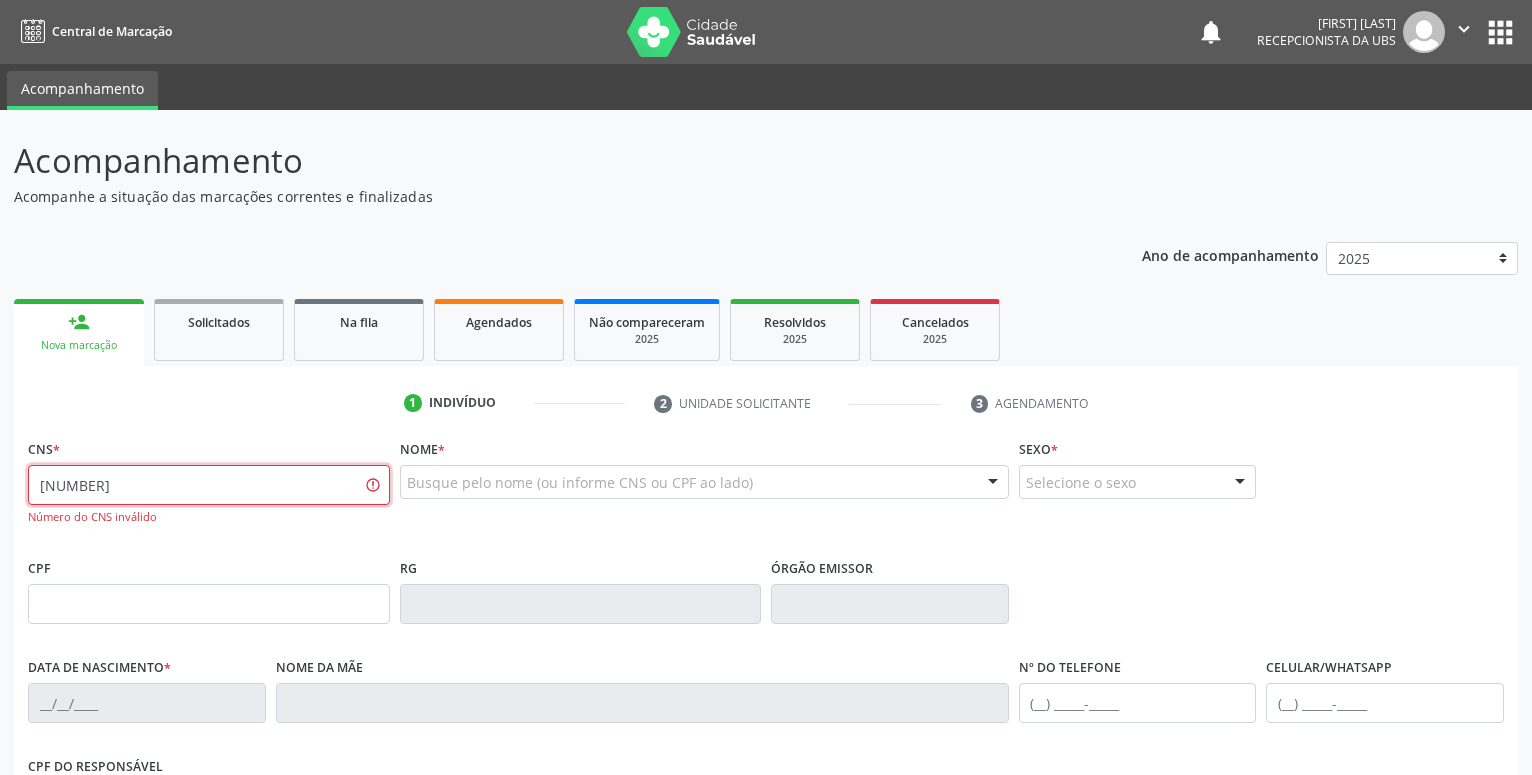 type on "[NUMBER]" 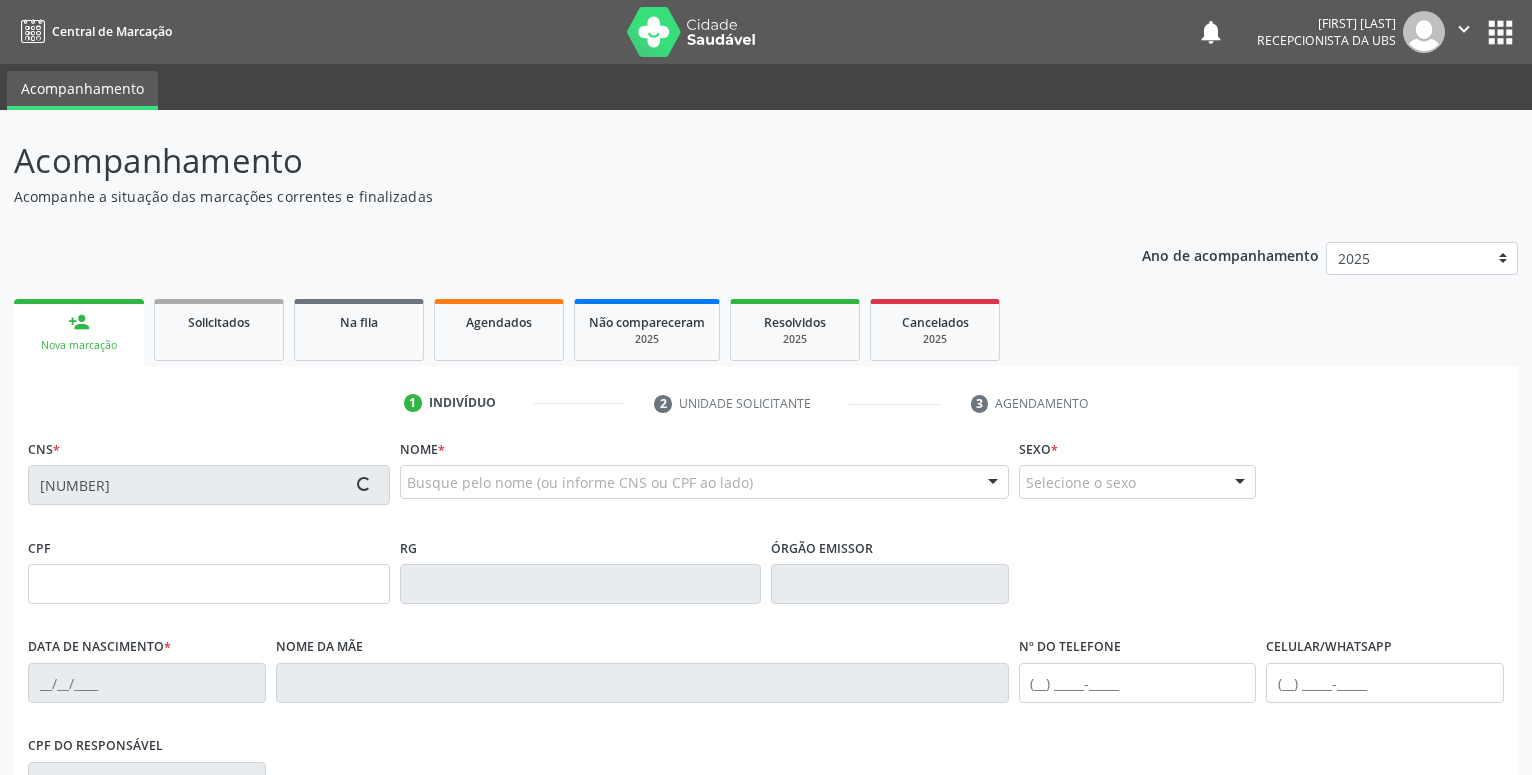 type on "17/05/1994" 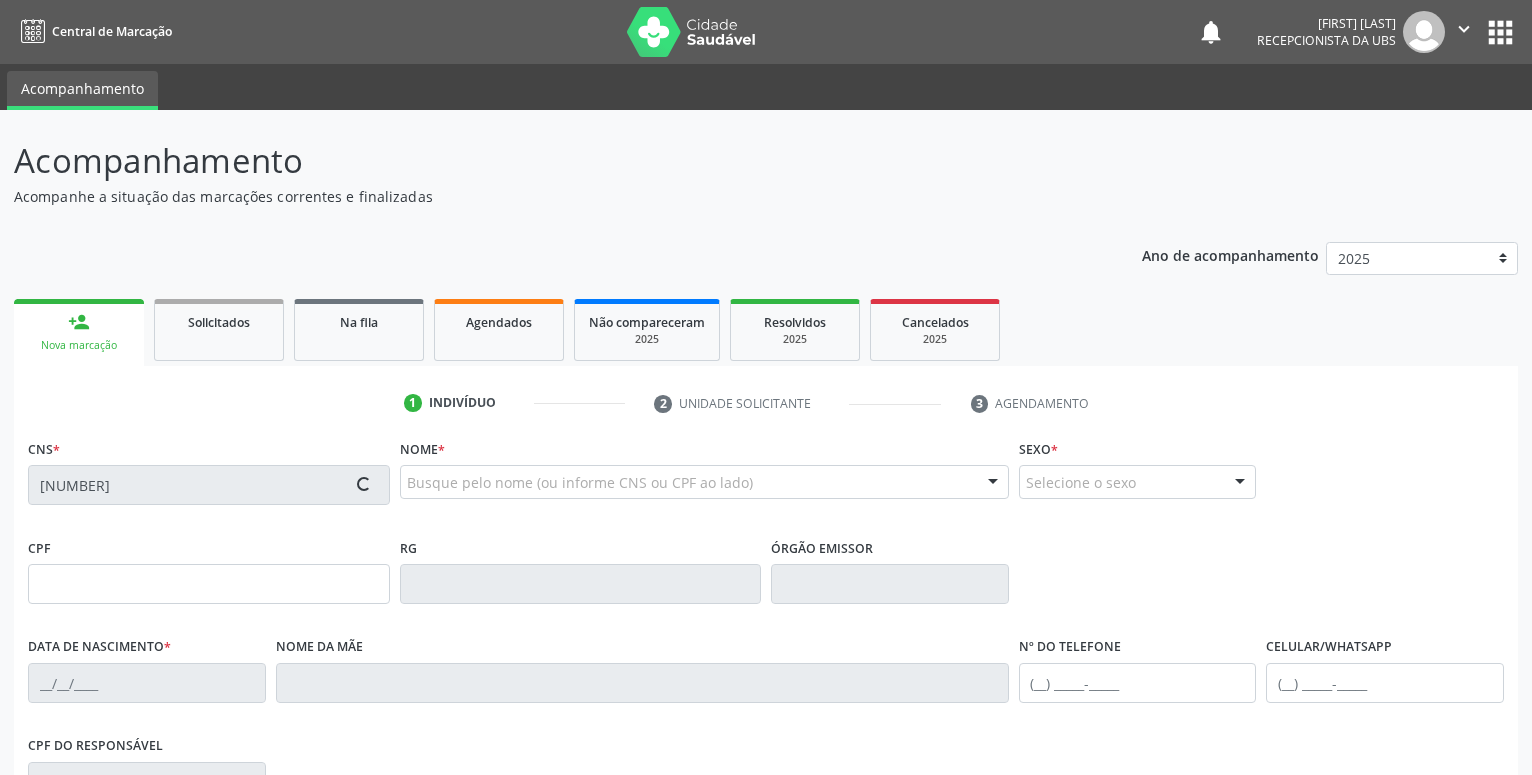 type on "[FIRST] [LAST]" 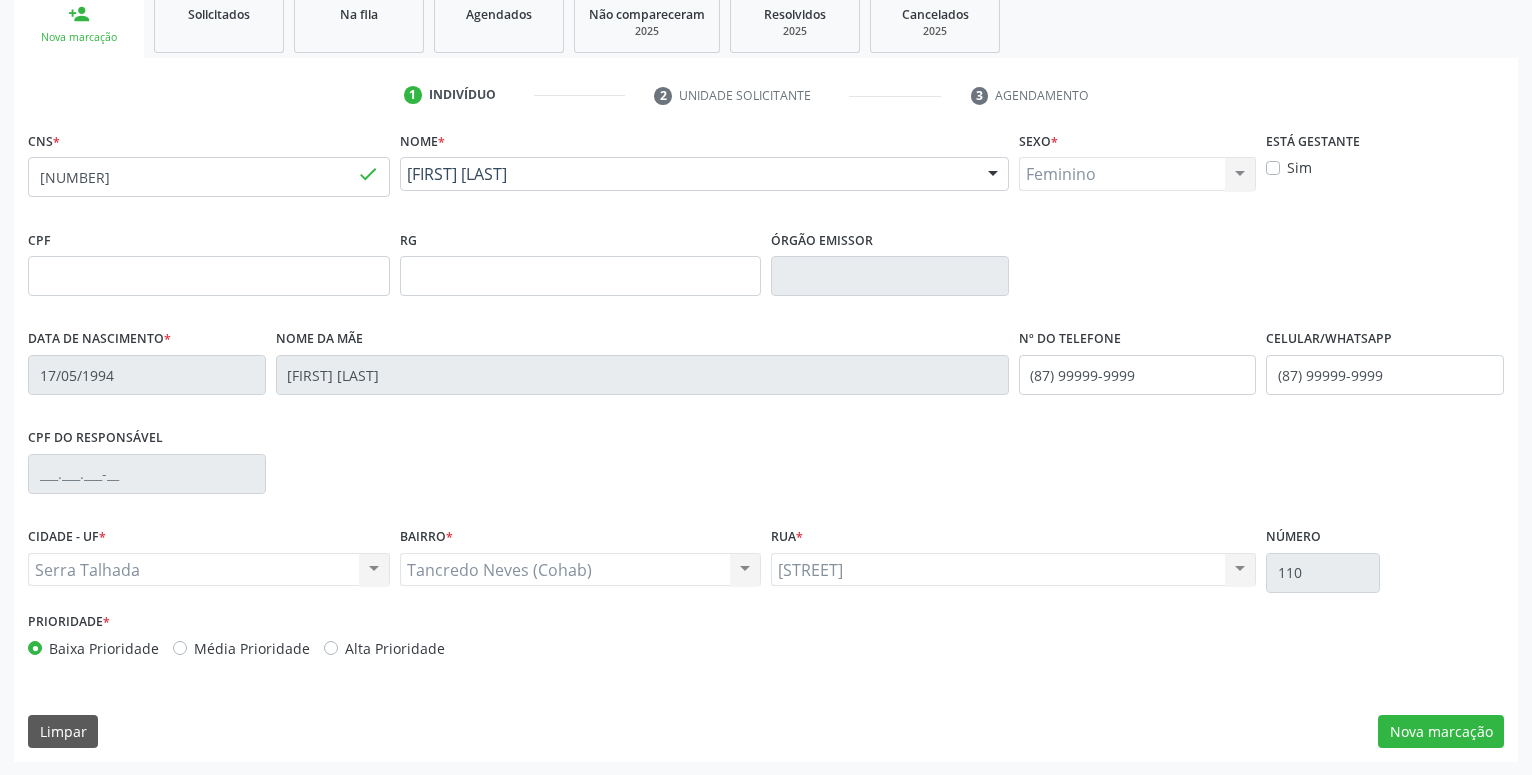 scroll, scrollTop: 309, scrollLeft: 0, axis: vertical 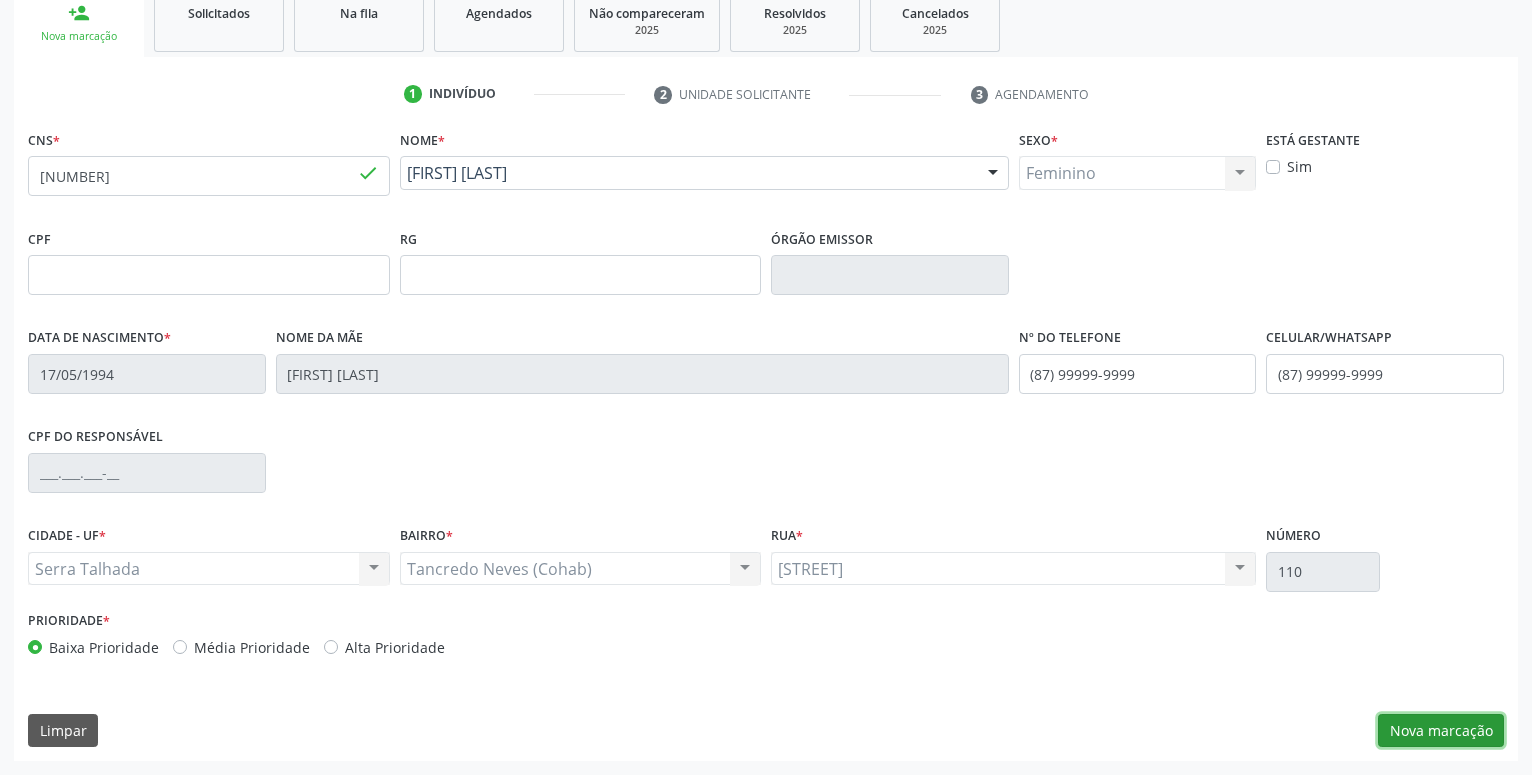 click on "Nova marcação" at bounding box center [1441, 731] 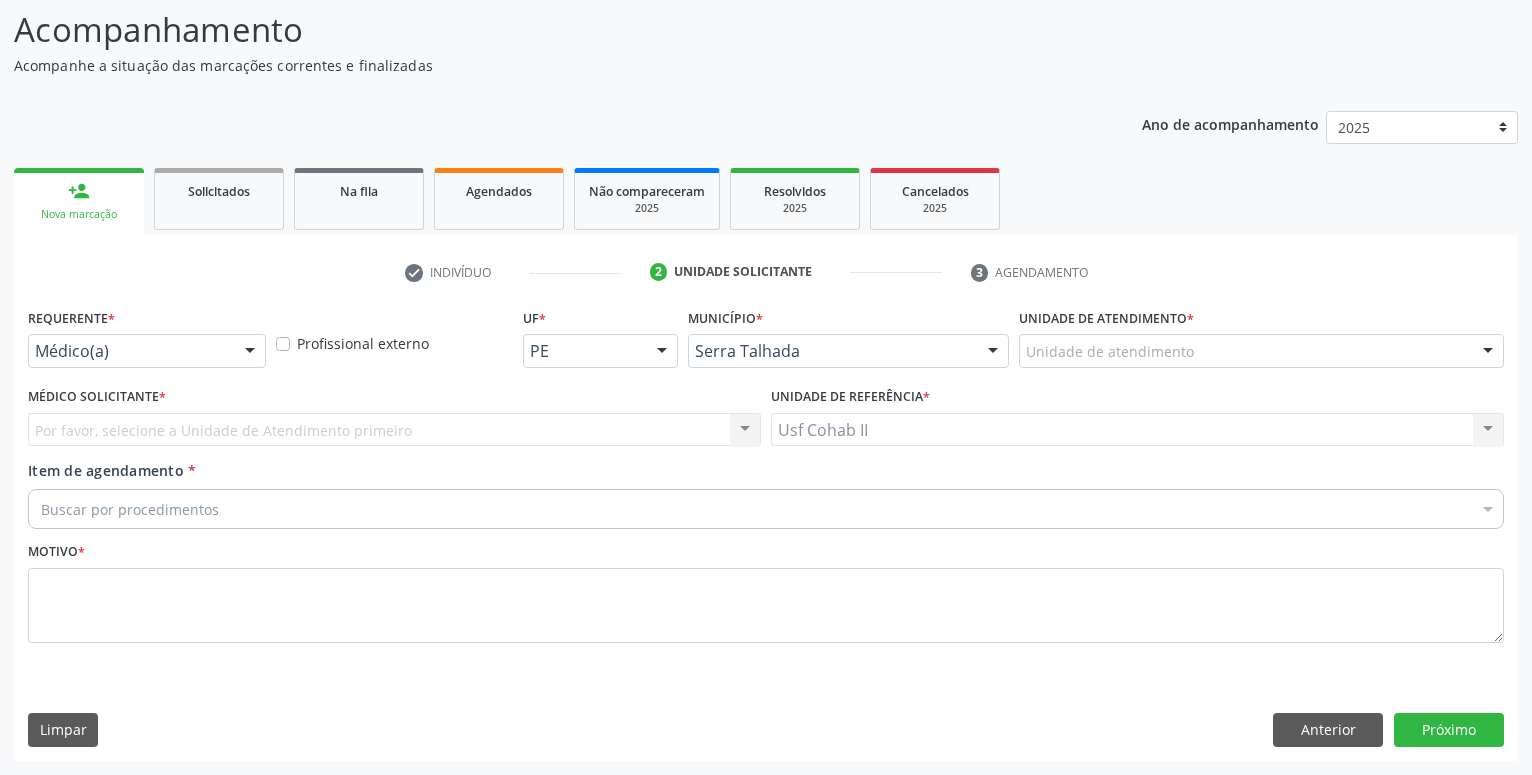 scroll, scrollTop: 131, scrollLeft: 0, axis: vertical 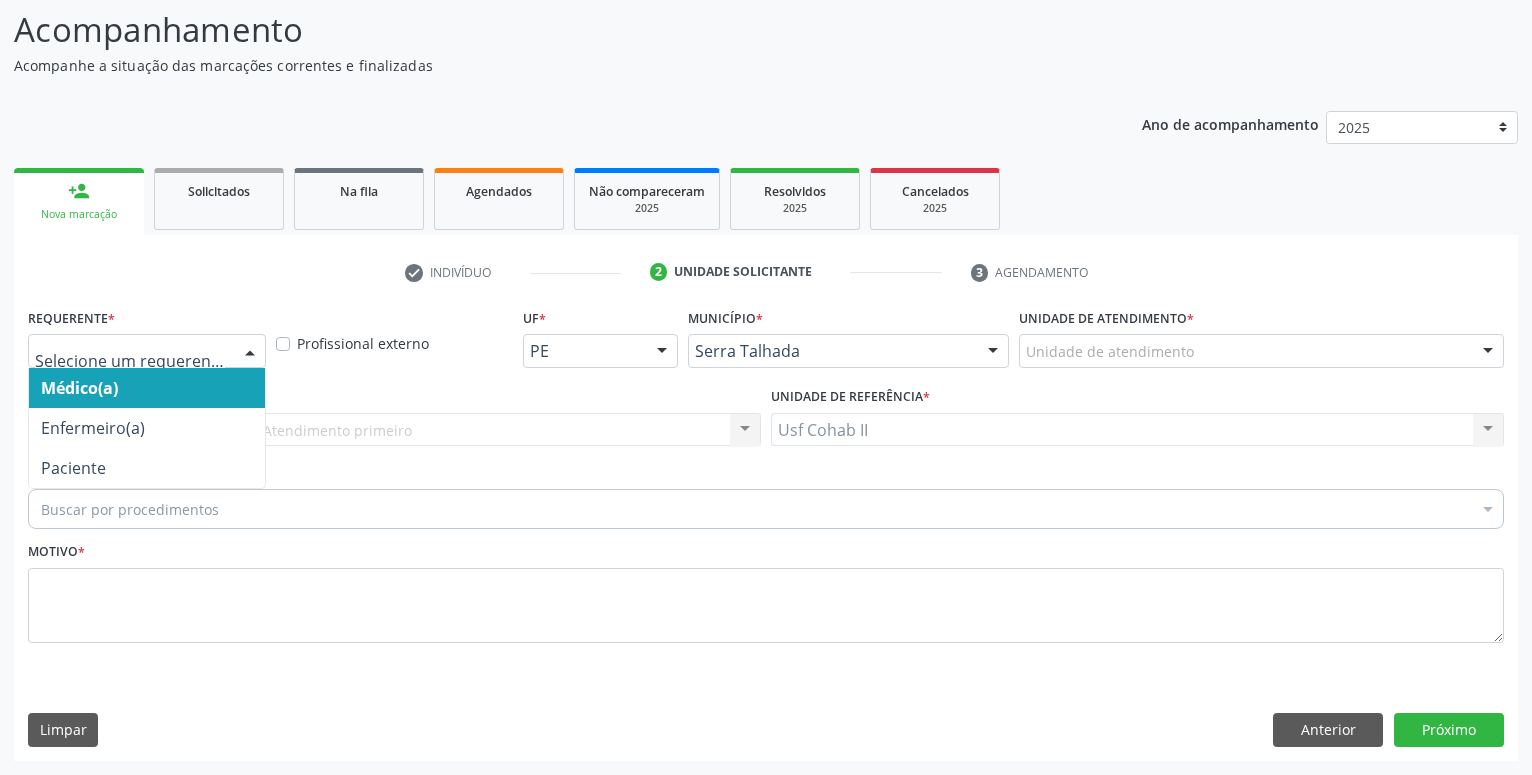 click at bounding box center [250, 352] 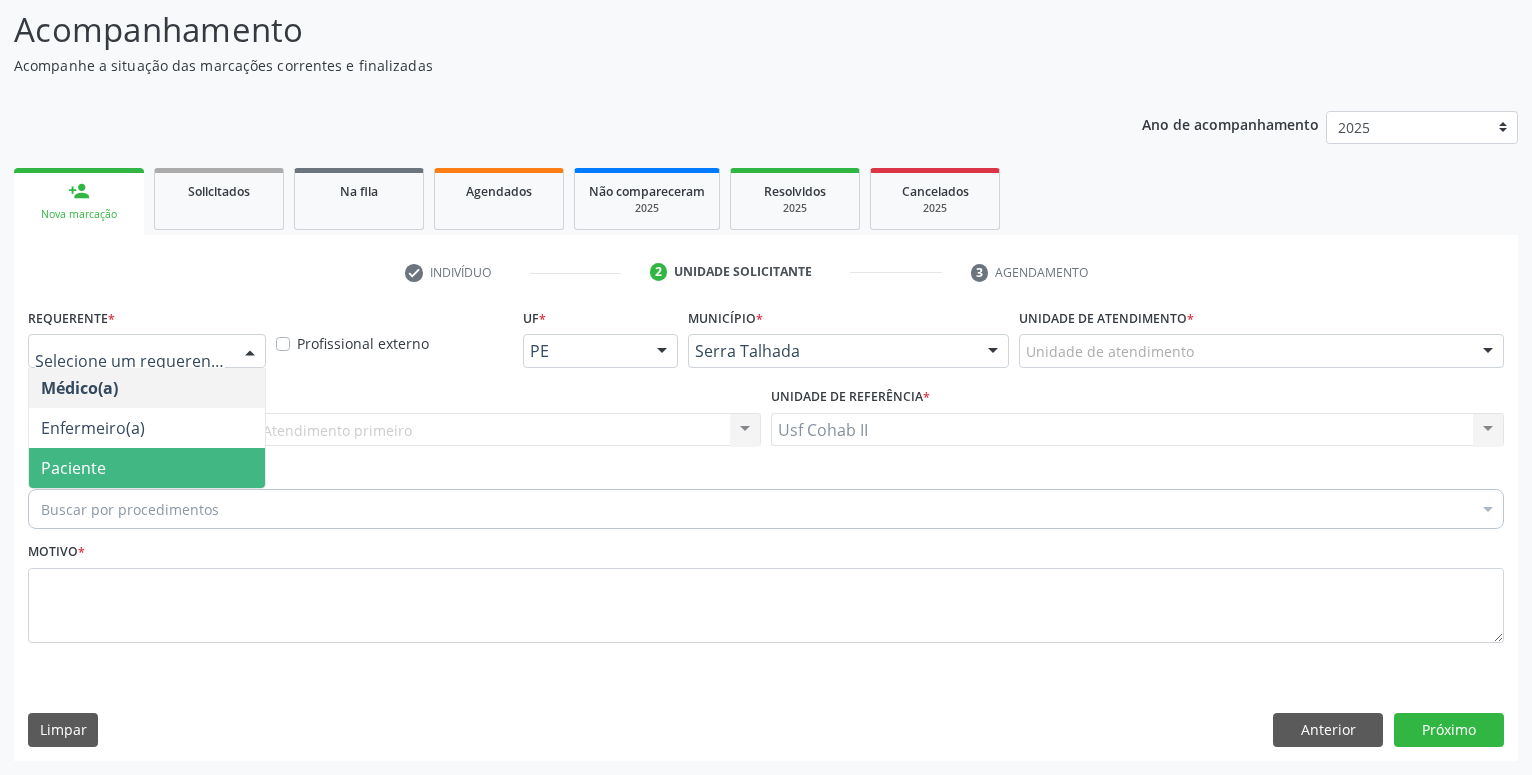 click on "Paciente" at bounding box center [147, 468] 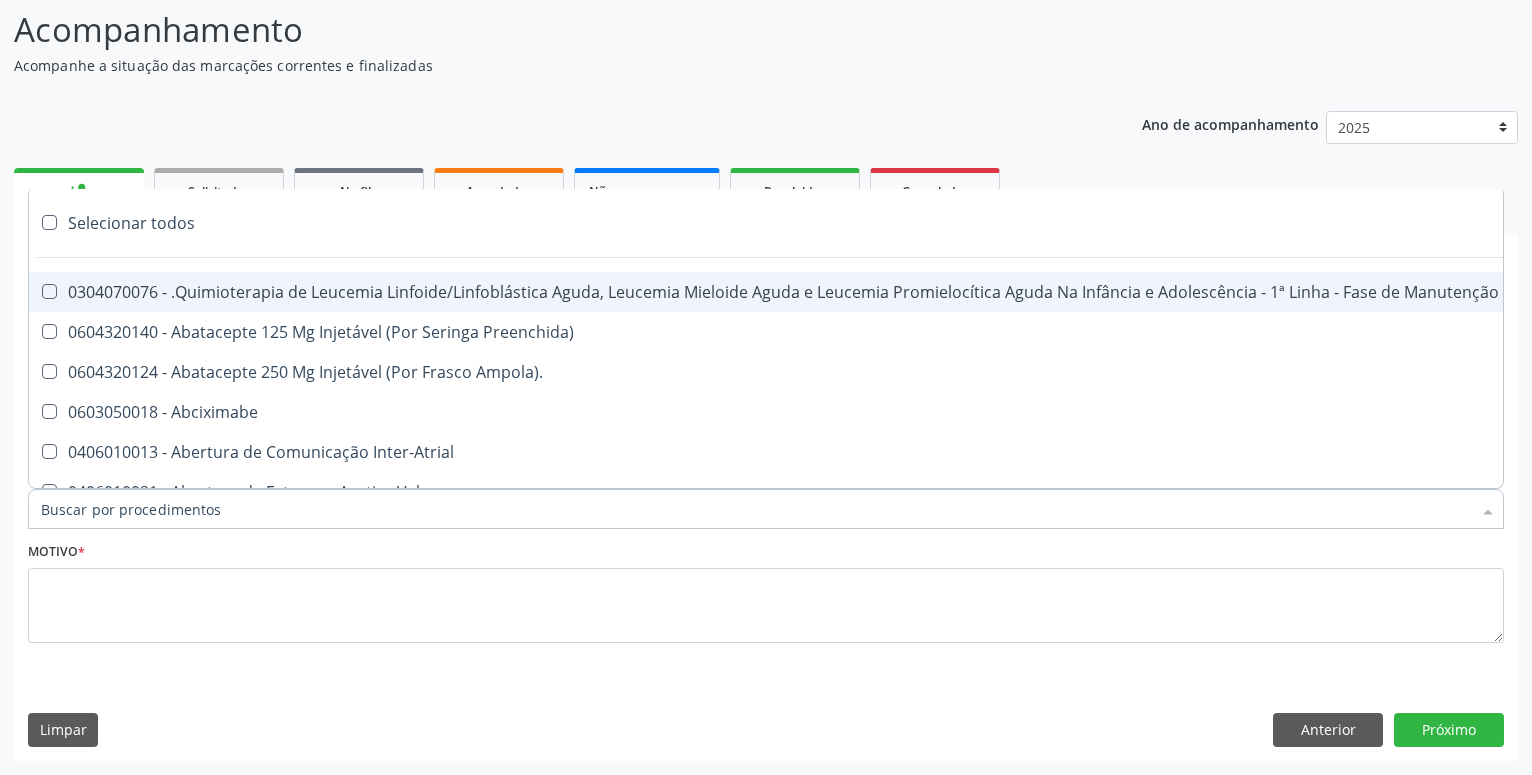 click at bounding box center [766, 509] 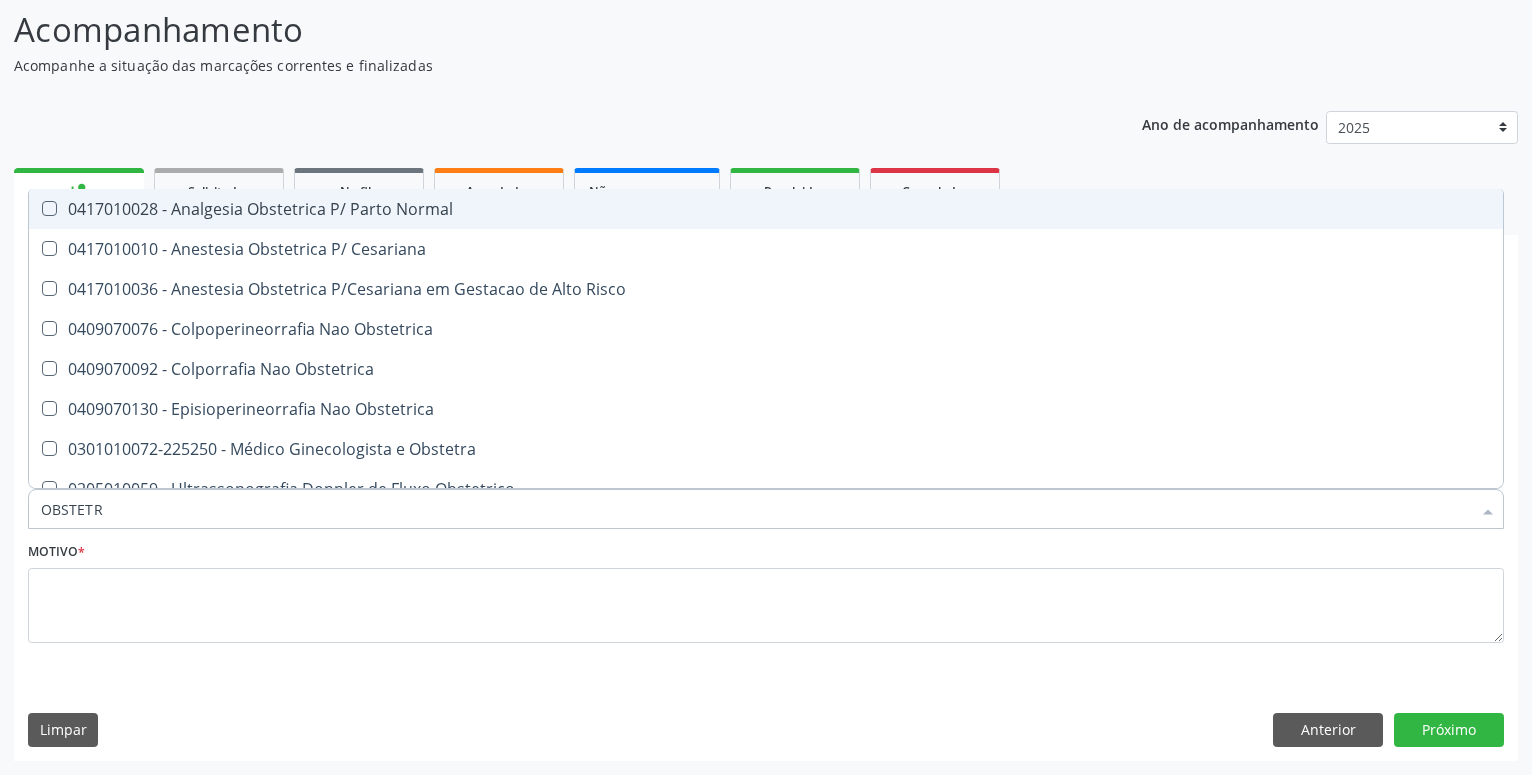 type on "OBSTETRA" 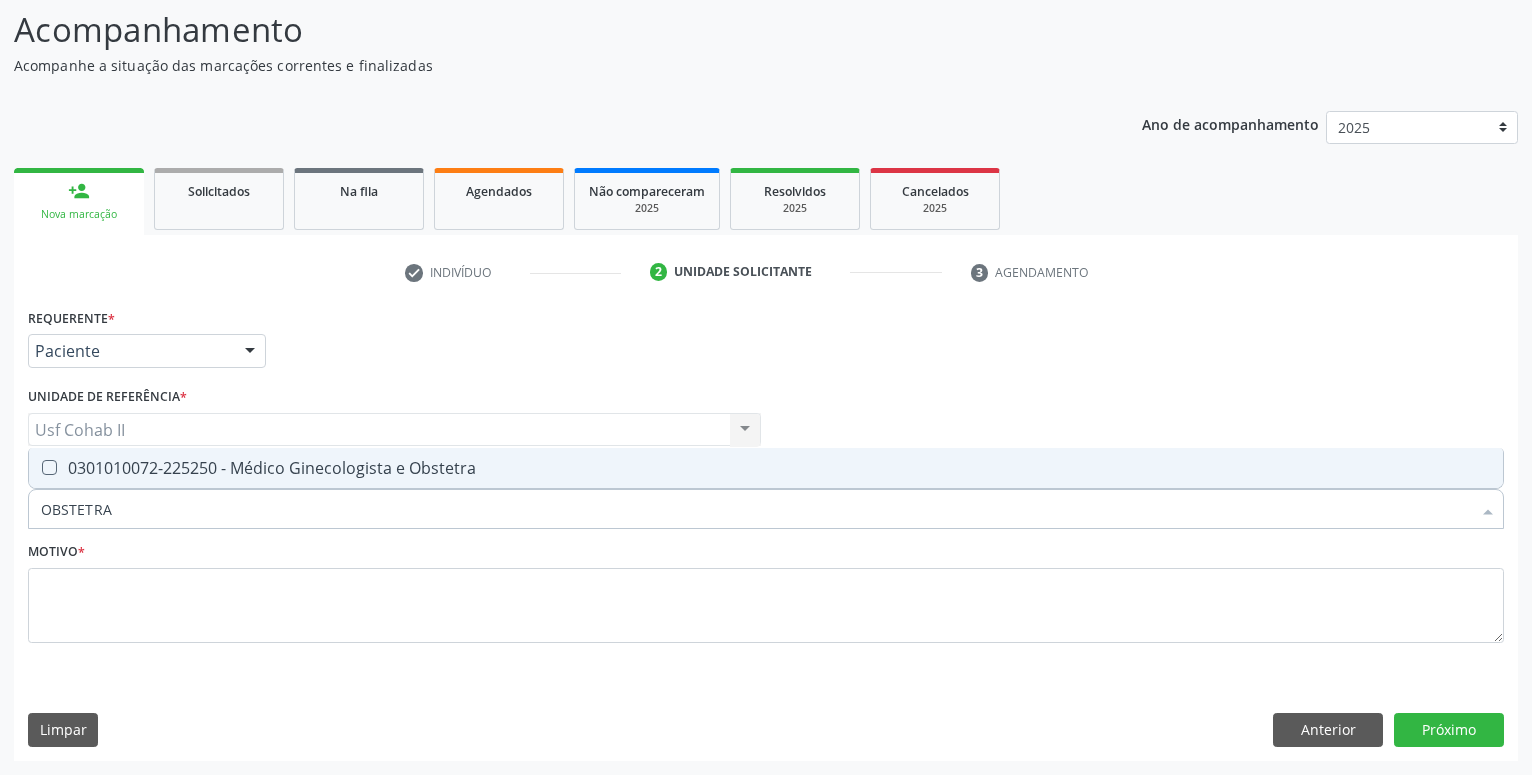 click on "0301010072-225250 - Médico Ginecologista e Obstetra" at bounding box center (766, 468) 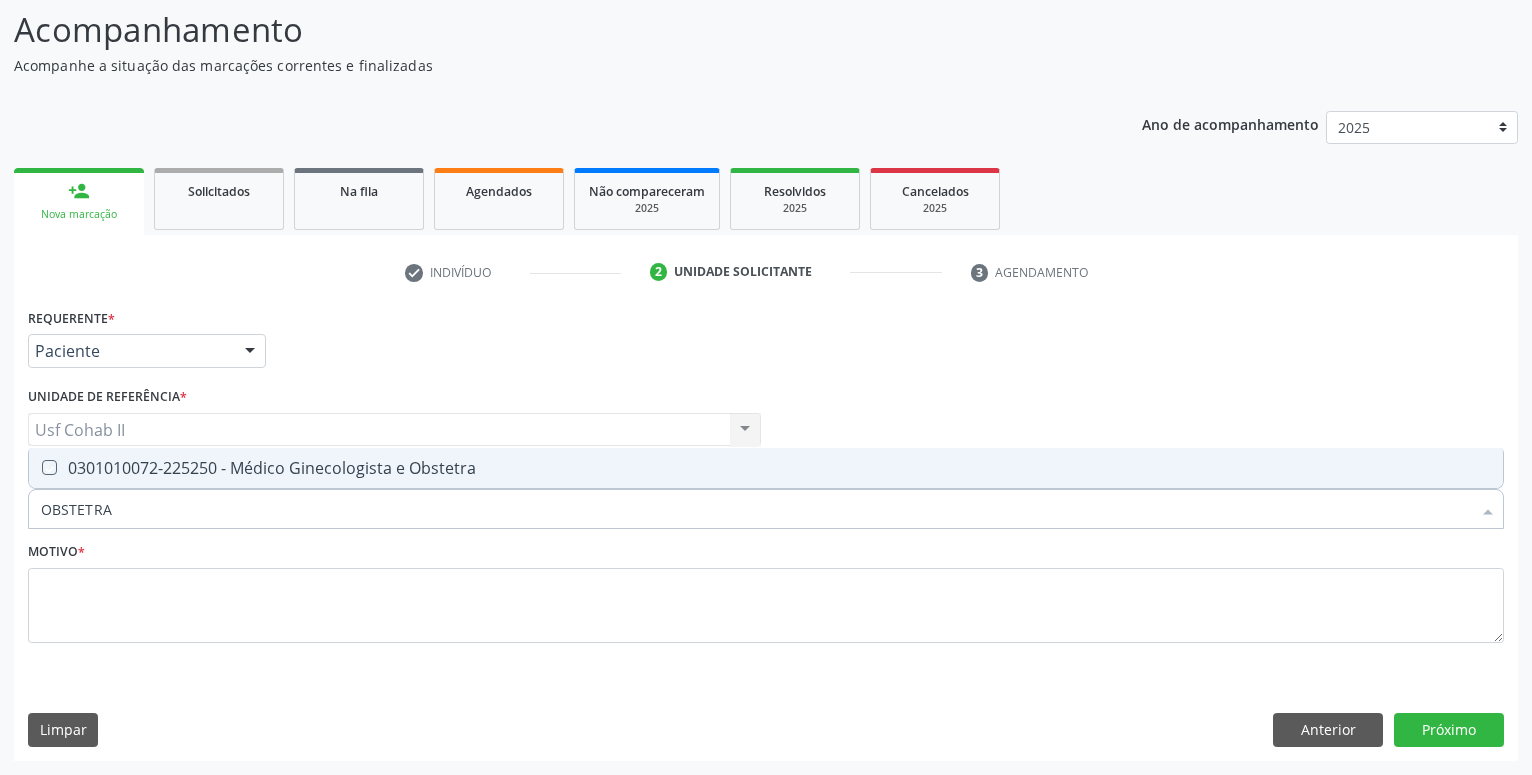 checkbox on "true" 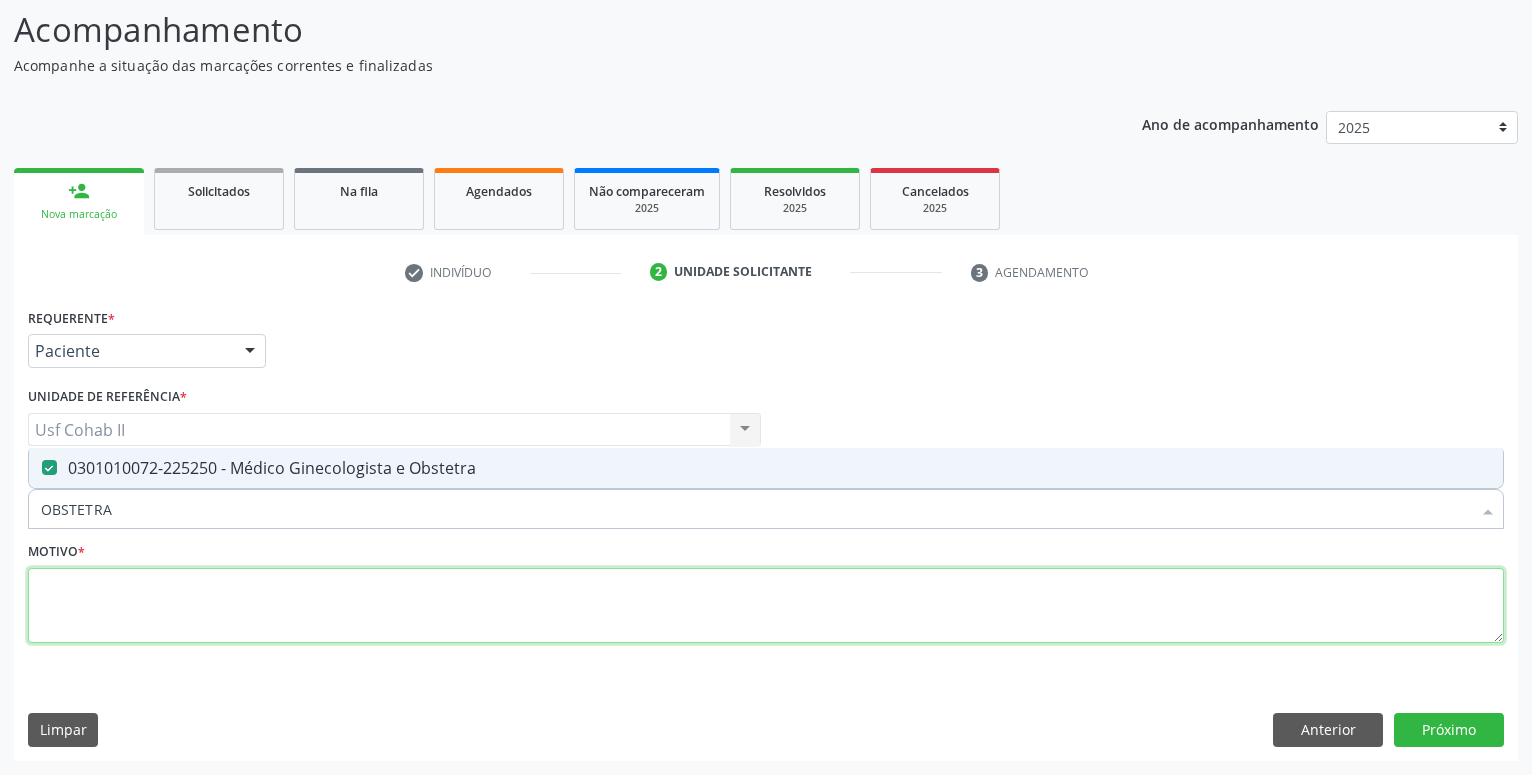 click at bounding box center (766, 606) 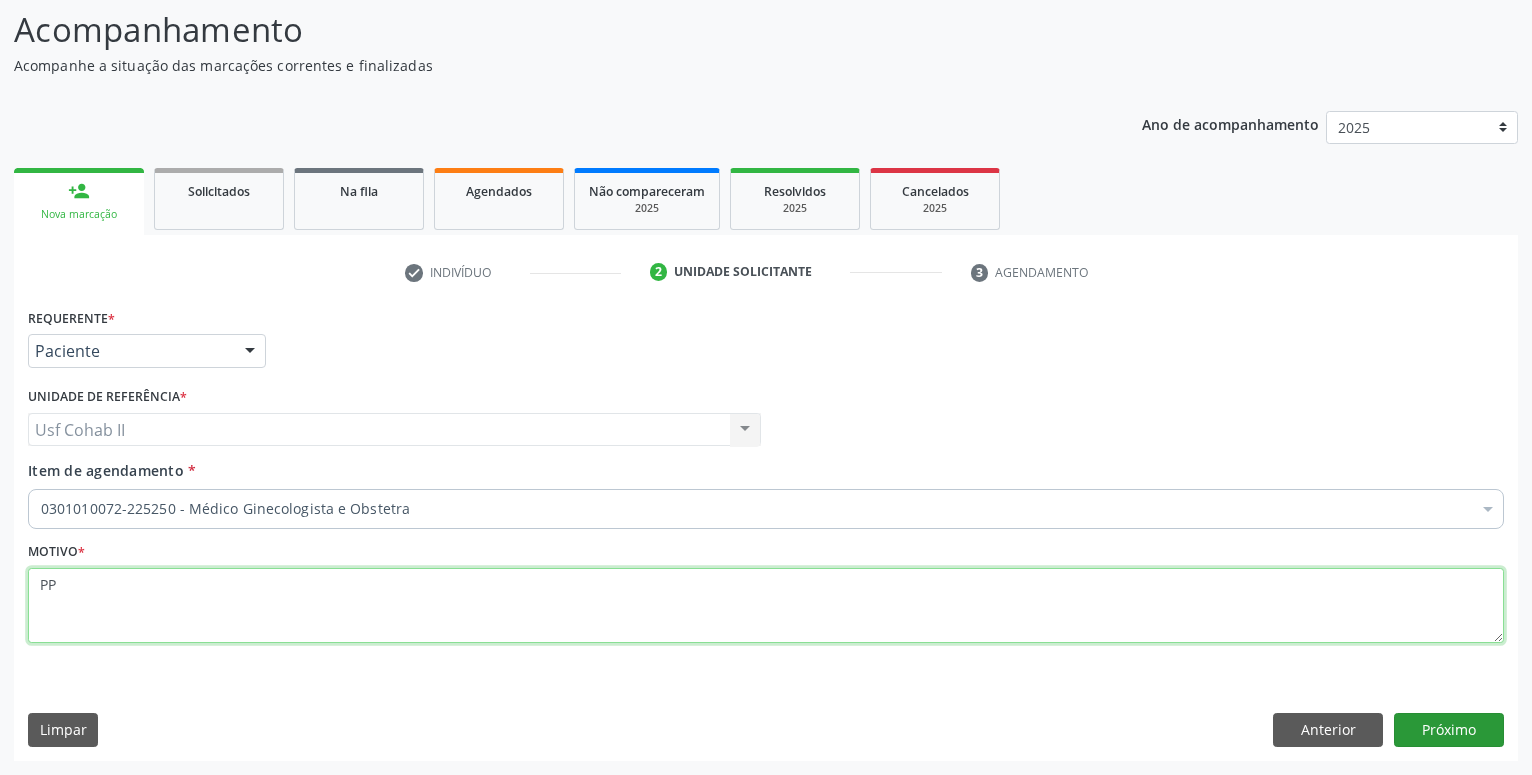 type on "PP" 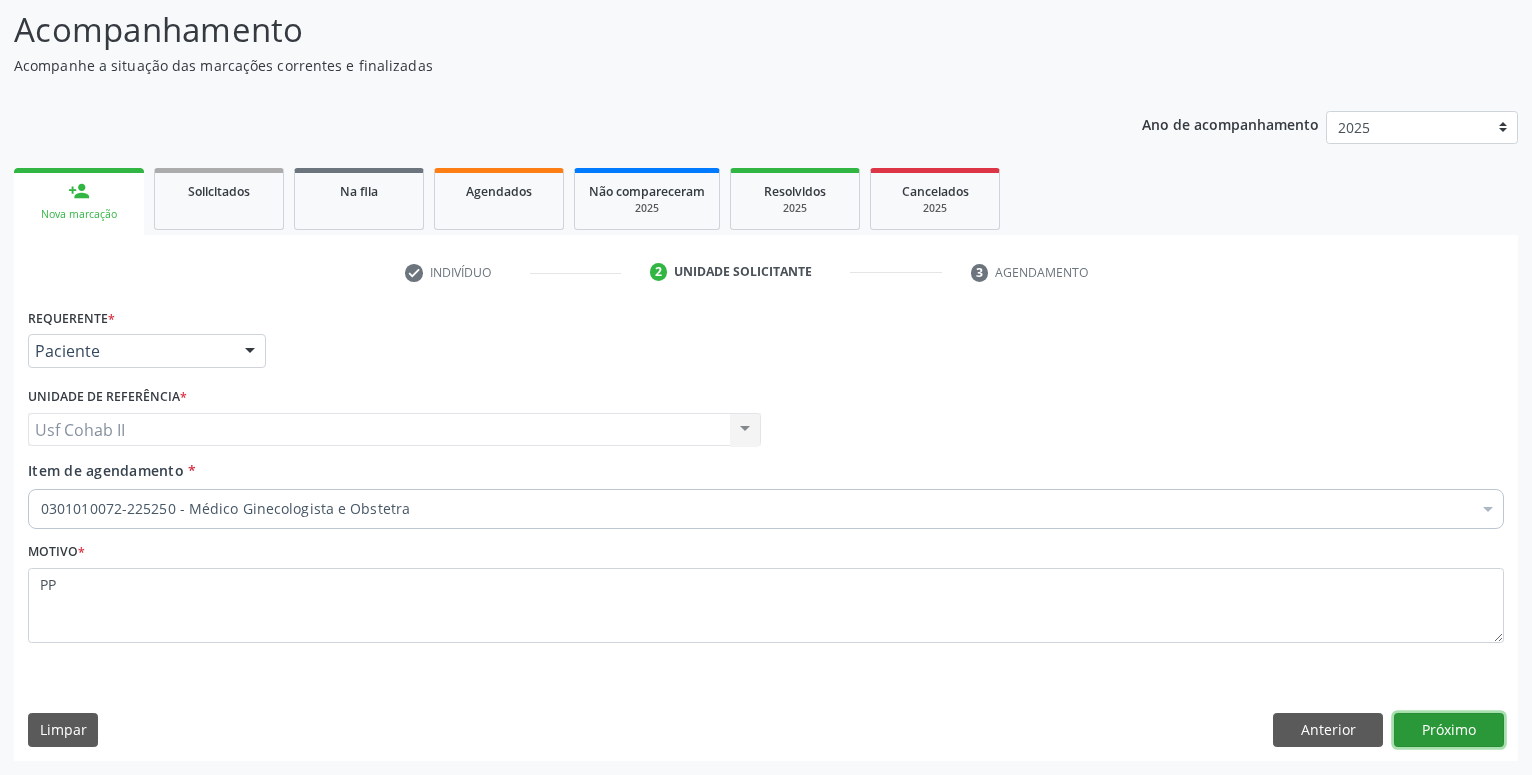 click on "Próximo" at bounding box center [1449, 730] 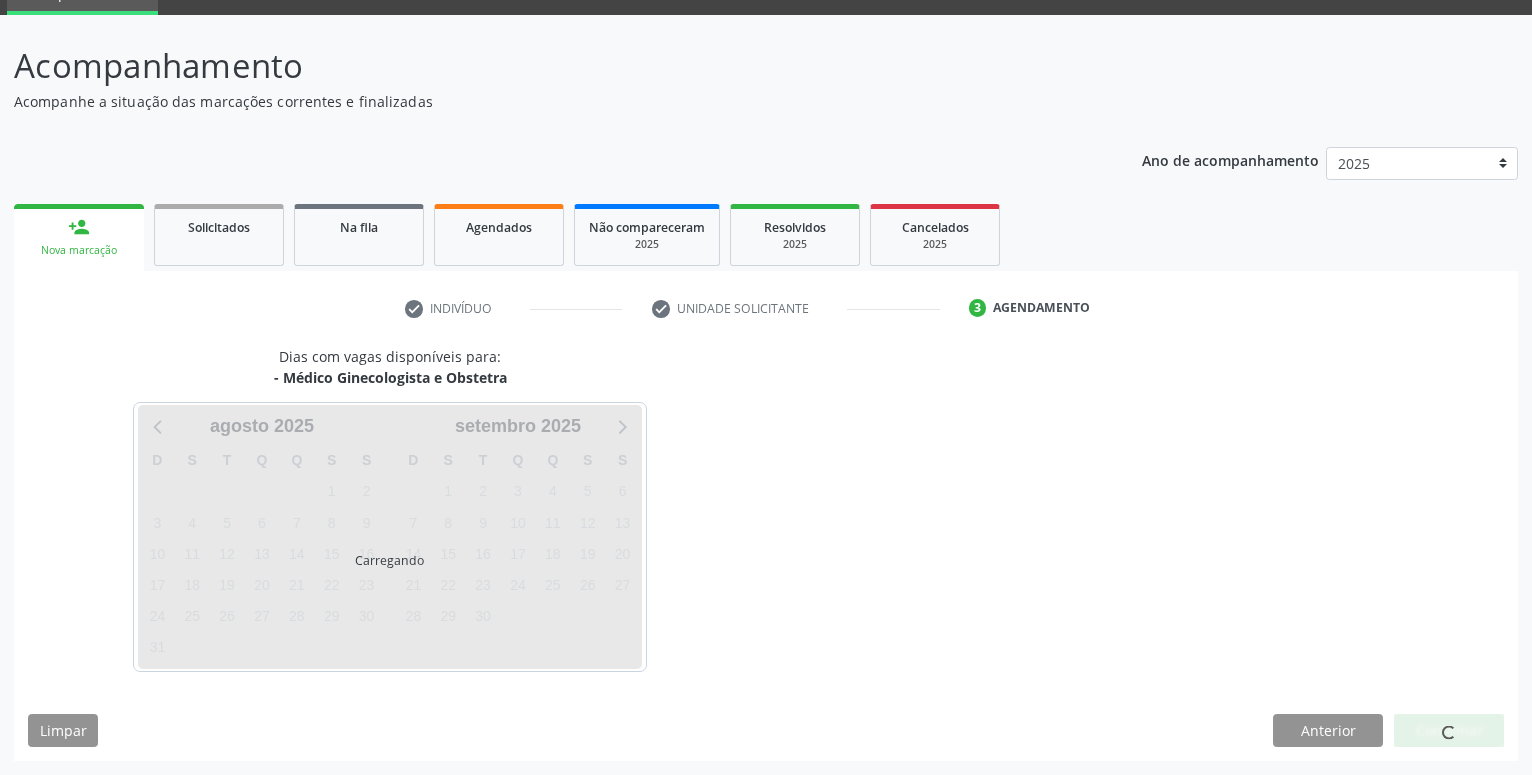 scroll, scrollTop: 95, scrollLeft: 0, axis: vertical 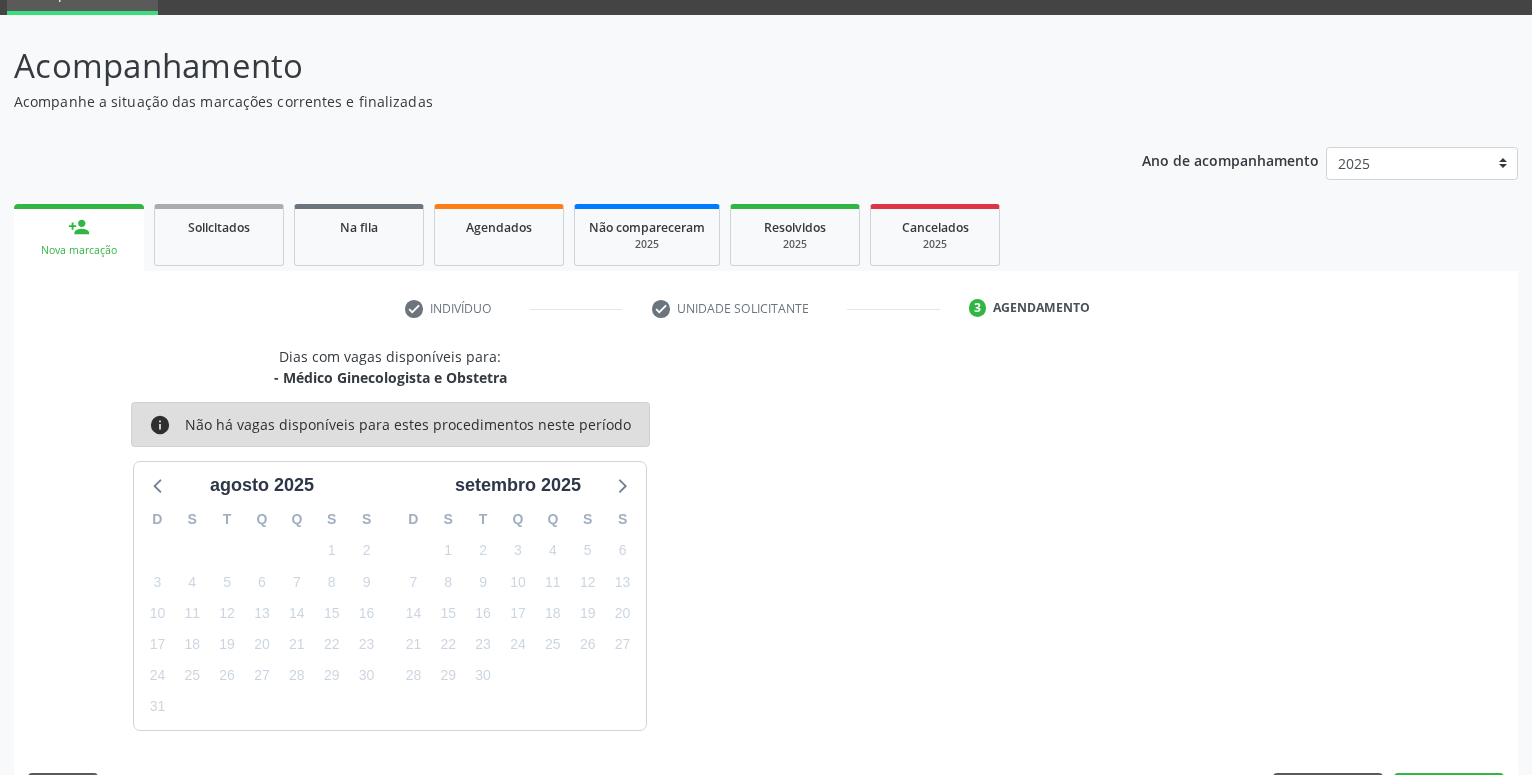 click on "dias com vagas disponíveis para:
- Médico Ginecologista e Obstetra
info
Não há vagas disponíveis para estes procedimentos neste período
agosto [YEAR] D S T Q Q S S 27 28 29 30 31 1 2 3 4 5 6 7 8 9 10 11 12 13 14 15 16 17 18 19 20 21 22 23 24 25 26 27 28 29 30 31 1 2 3 4 5 6 setembro [YEAR] D S T Q Q S S 31 1 2 3 4 5 6 7 8 9 10 11 12 13 14 15 16 17 18 19 20 21 22 23 24 25 26 27 28 29 30 1 2 3 4 5 6 7 8 9 10 11" at bounding box center (766, 538) 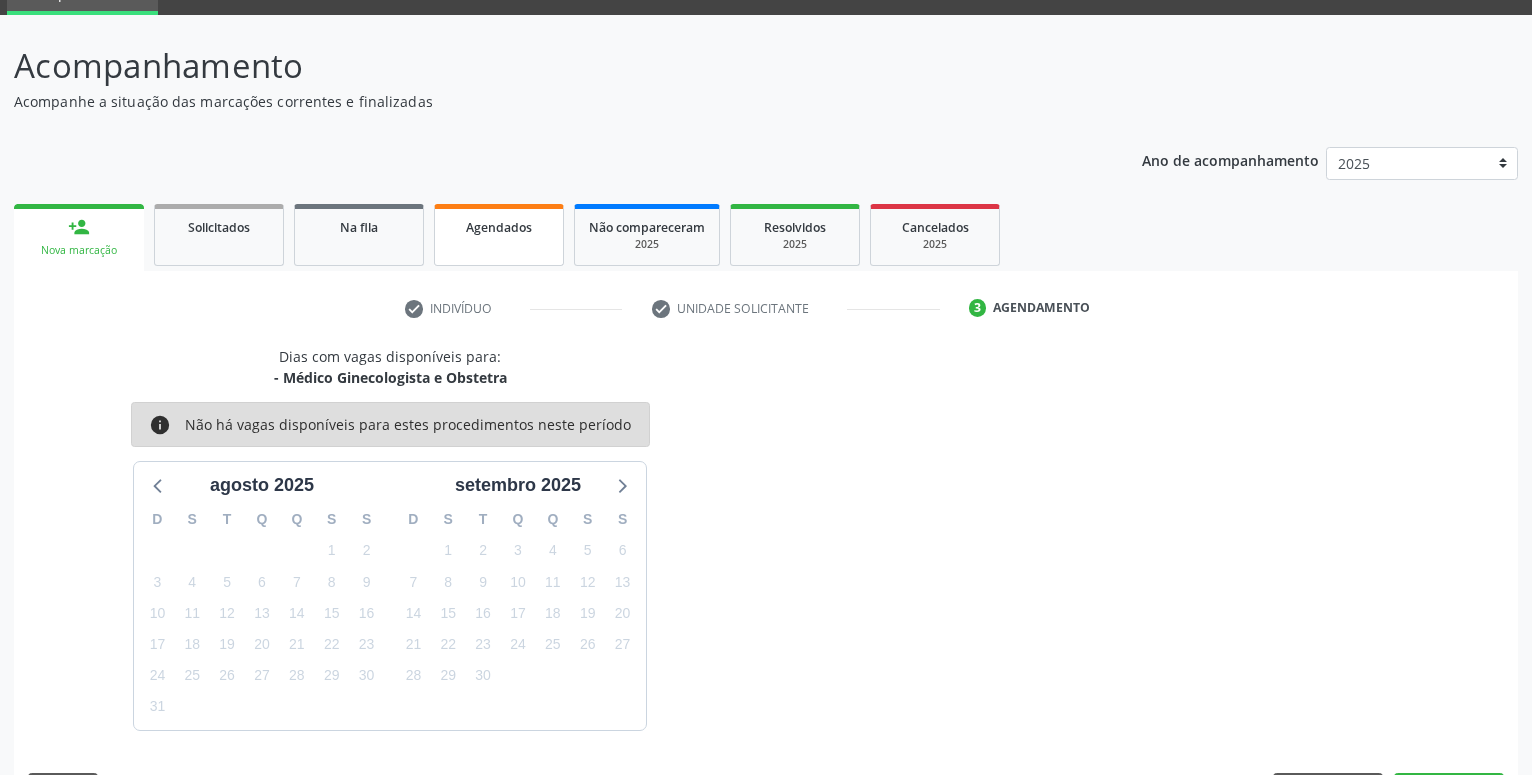 click on "Agendados" at bounding box center [499, 227] 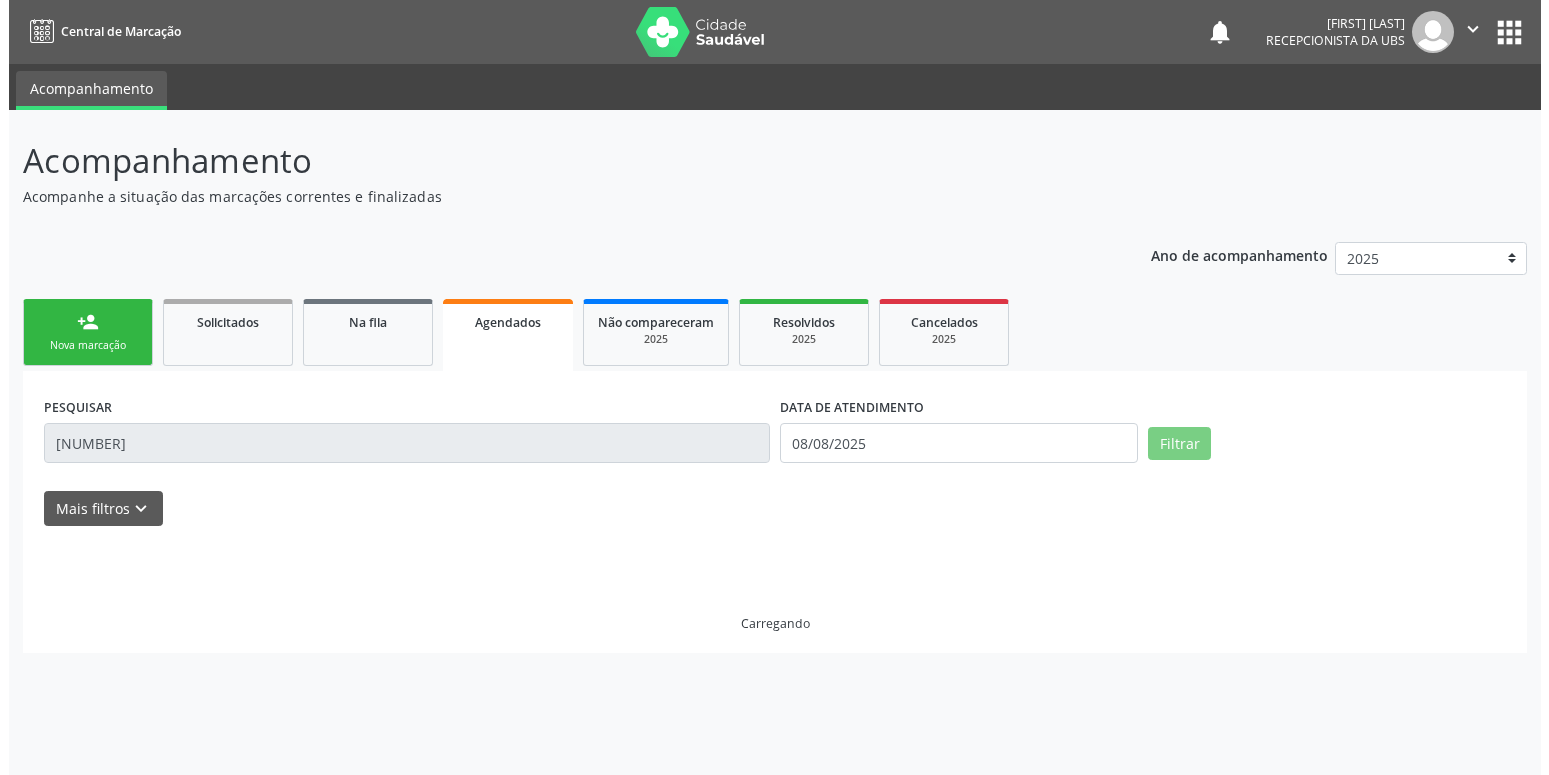 scroll, scrollTop: 0, scrollLeft: 0, axis: both 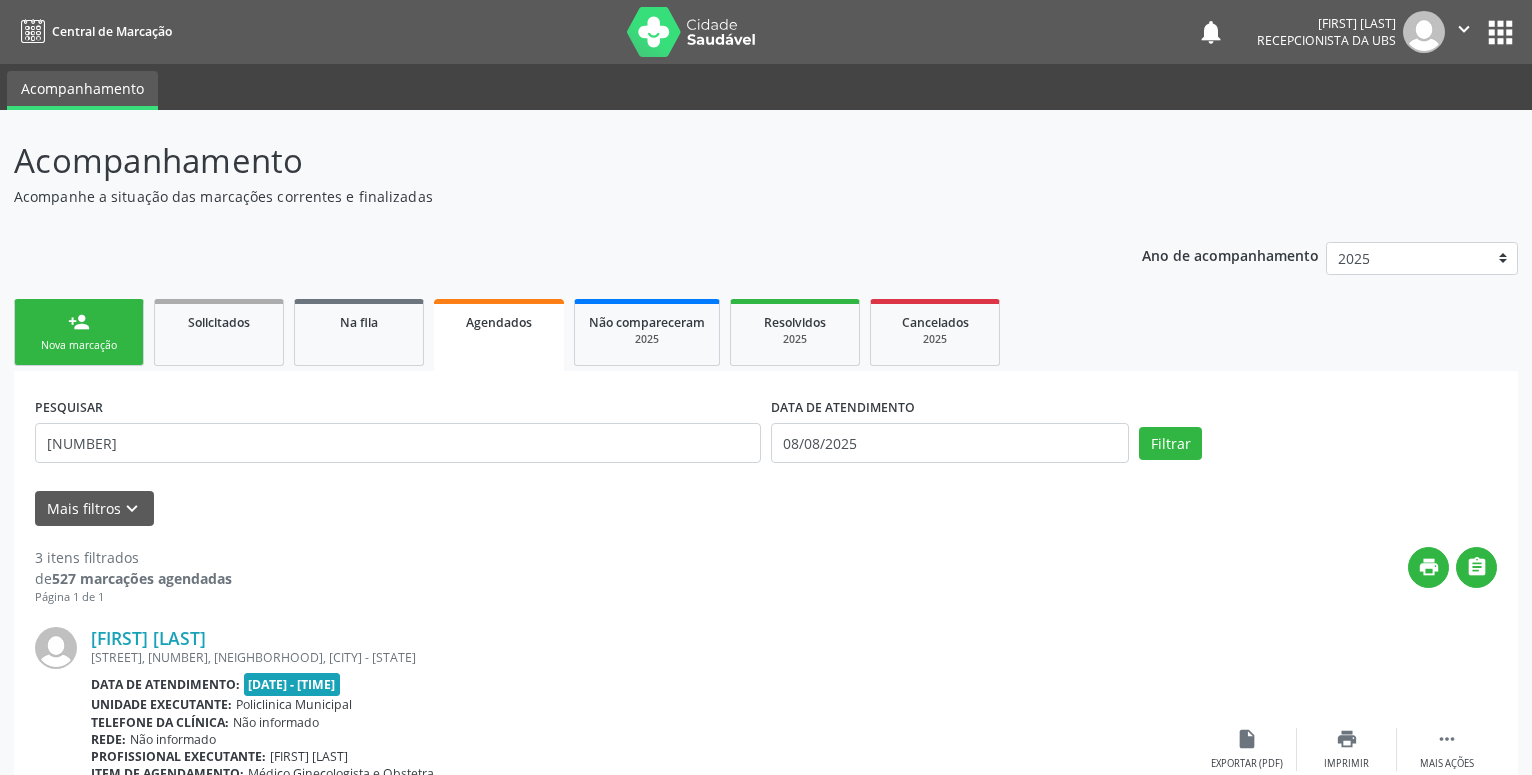 click on "Agendados" at bounding box center [499, 335] 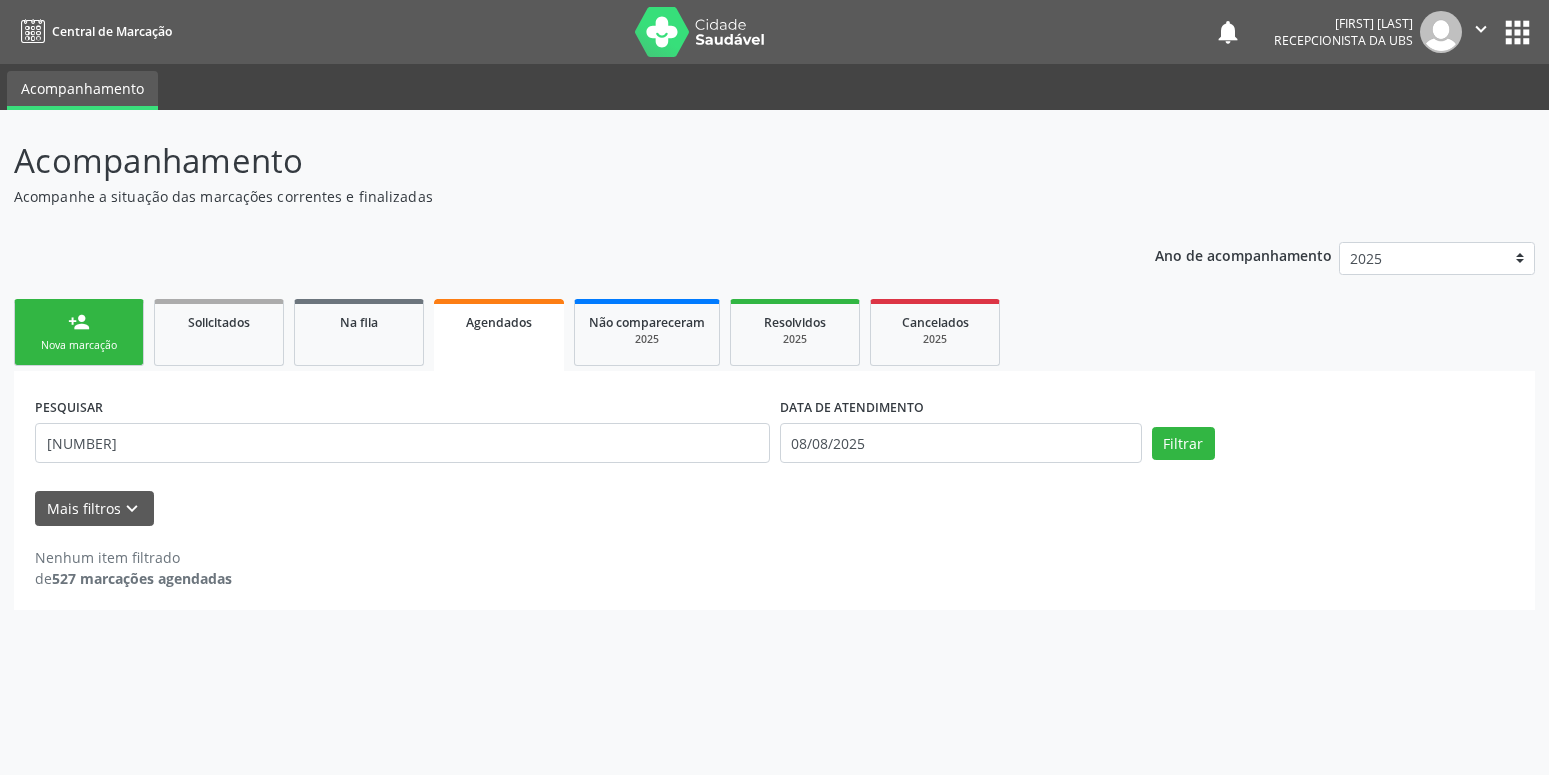 click on "Agendados" at bounding box center [499, 335] 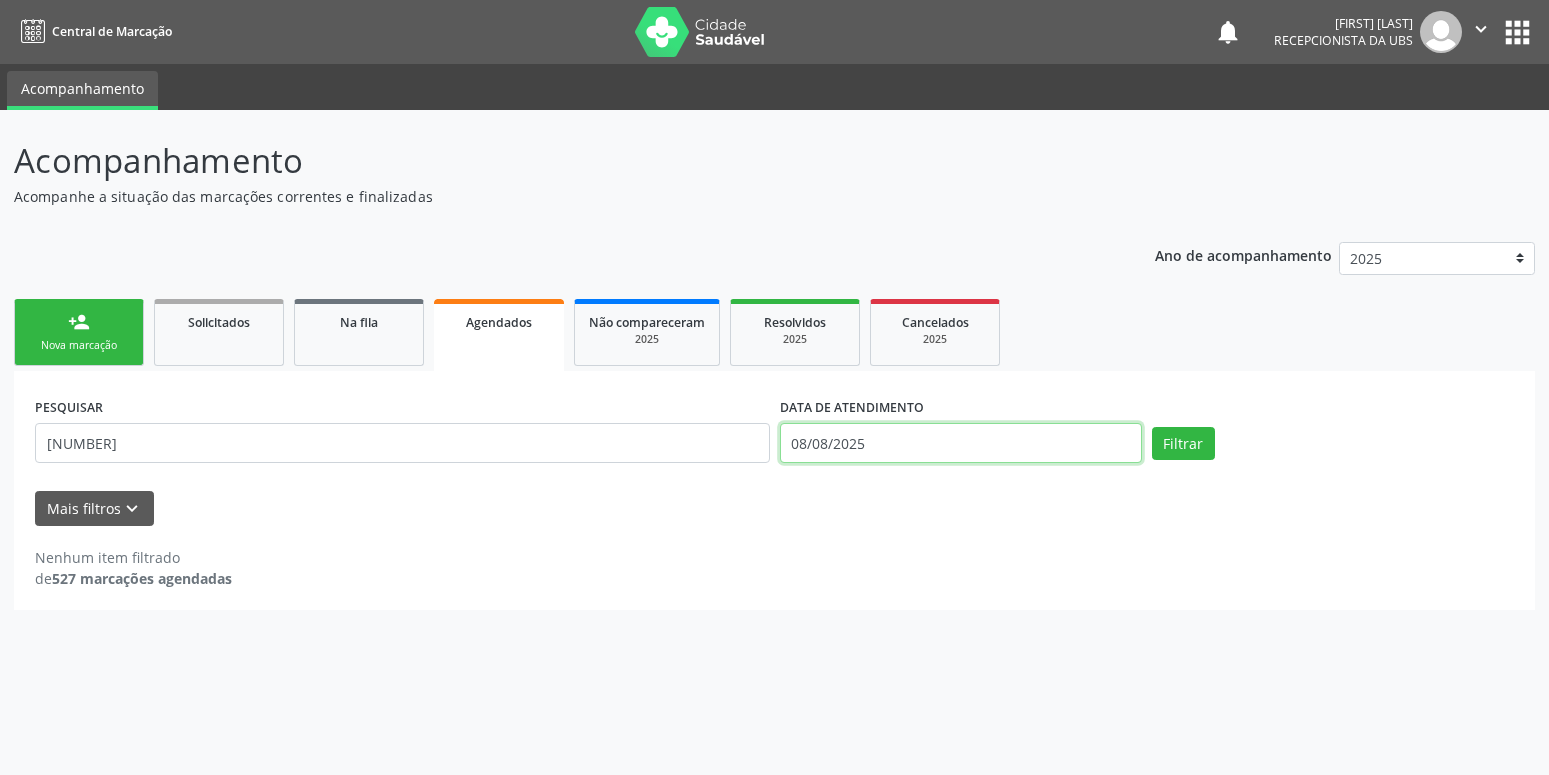 click on "08/08/2025" at bounding box center [961, 443] 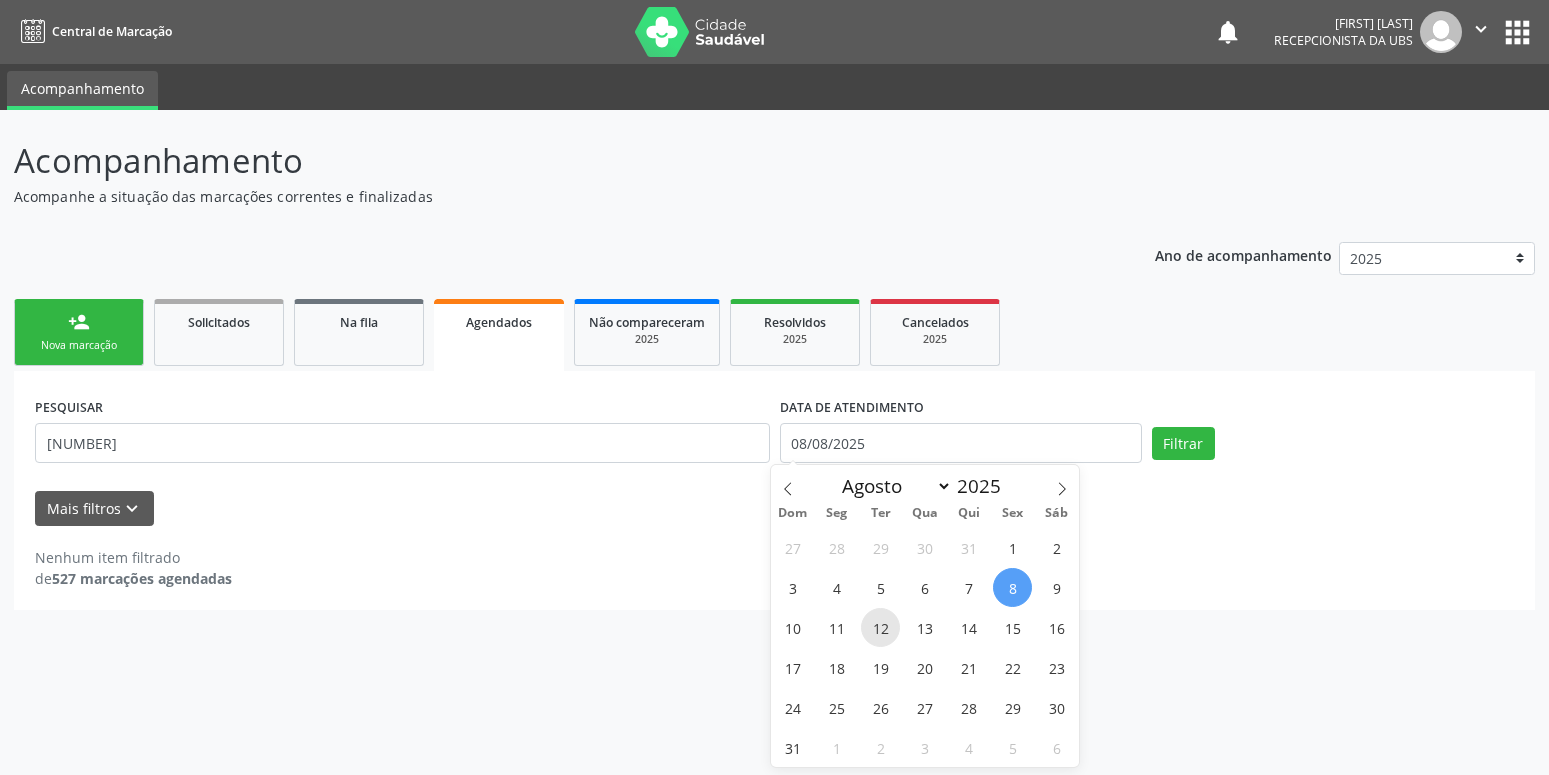 click on "12" at bounding box center [880, 627] 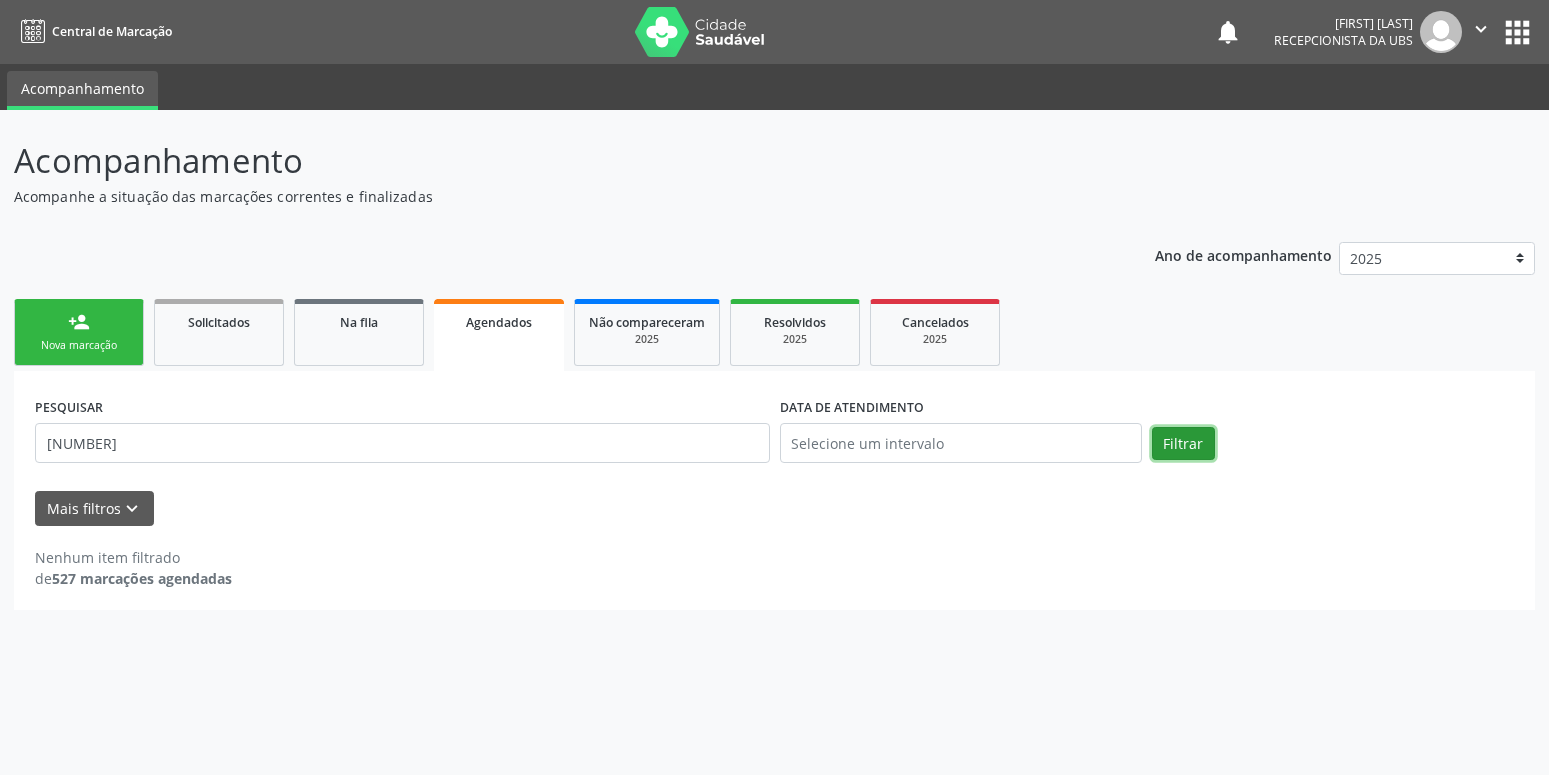 click on "Filtrar" at bounding box center (1183, 444) 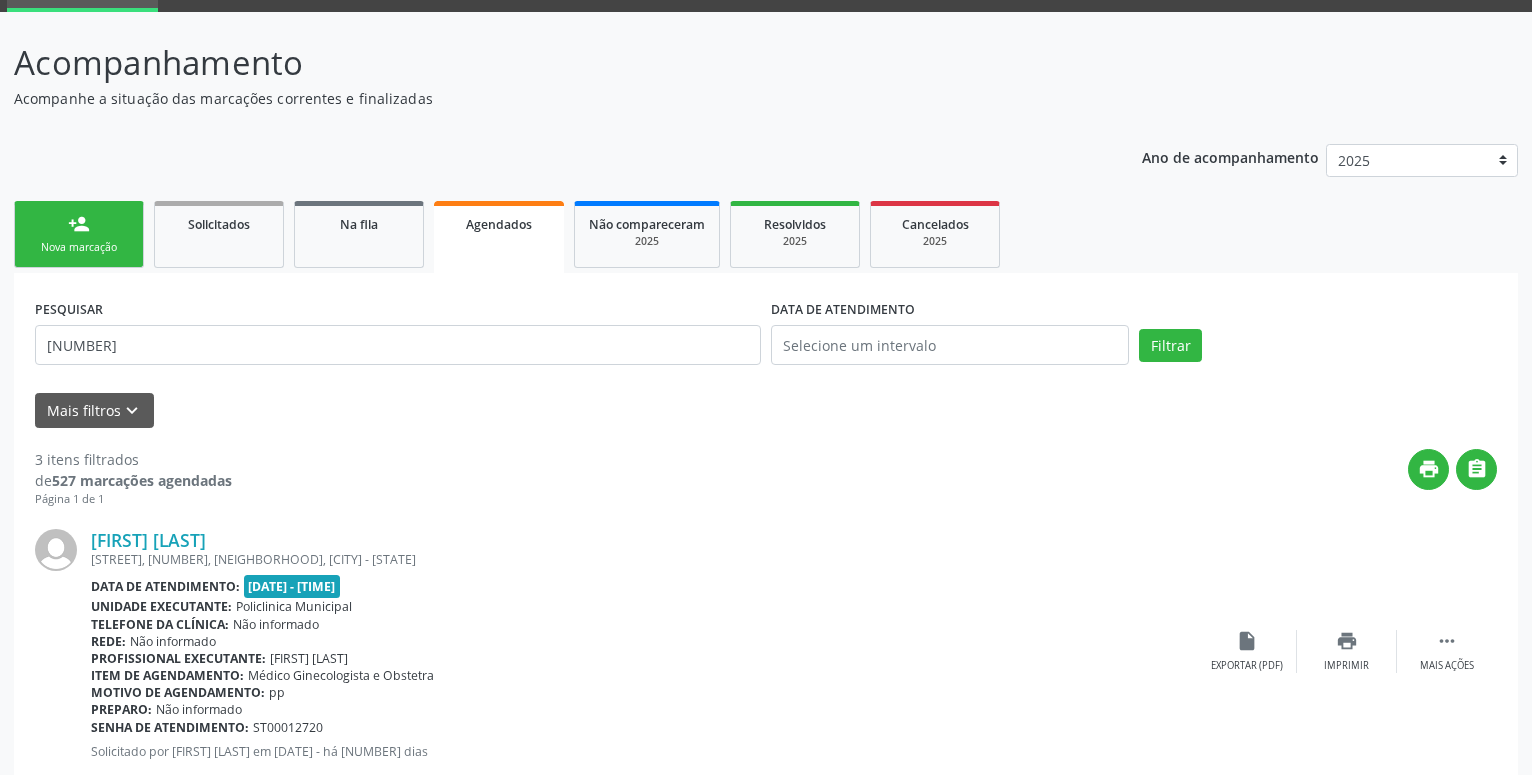 scroll, scrollTop: 204, scrollLeft: 0, axis: vertical 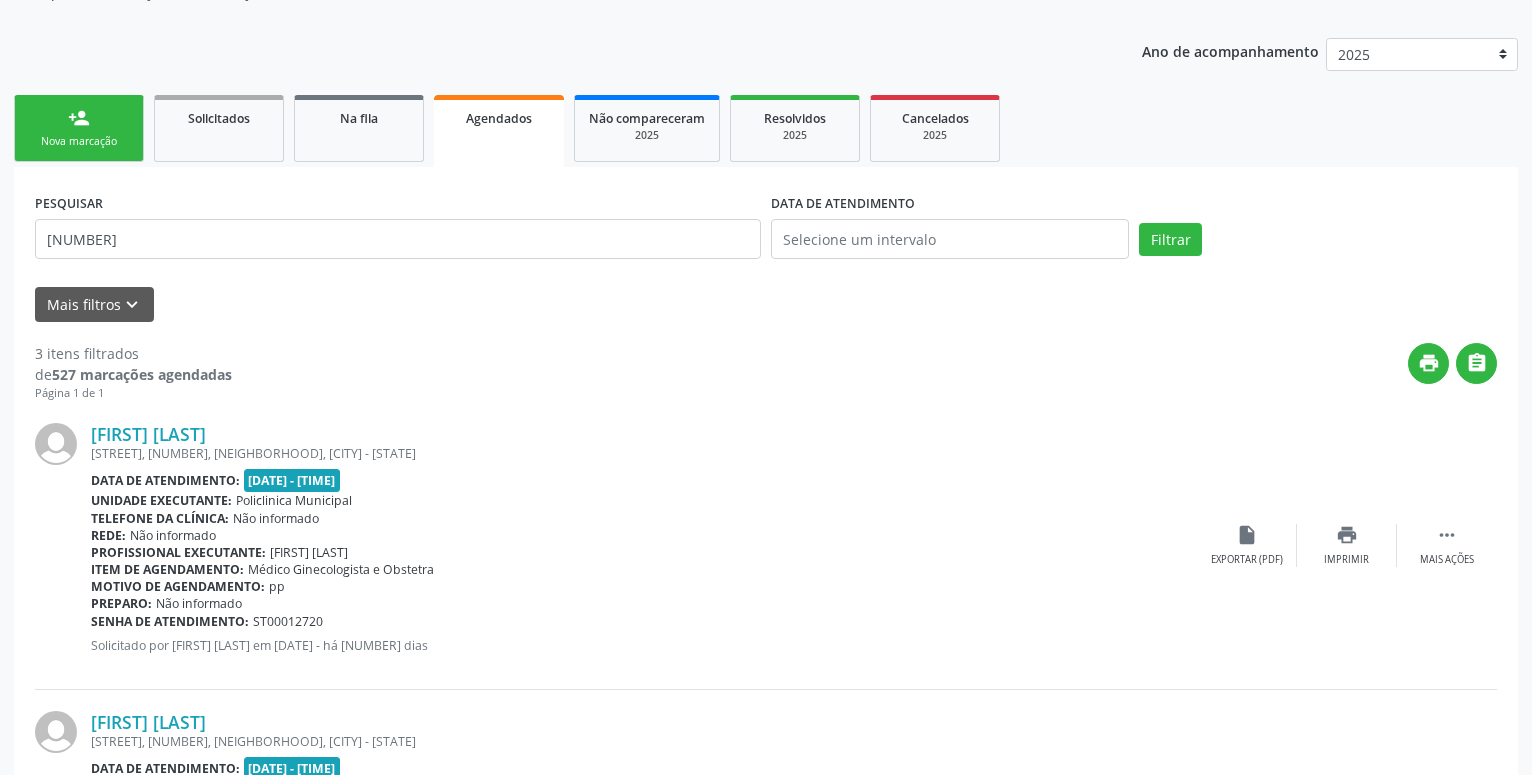 click on "Telefone da clínica:" at bounding box center (160, 518) 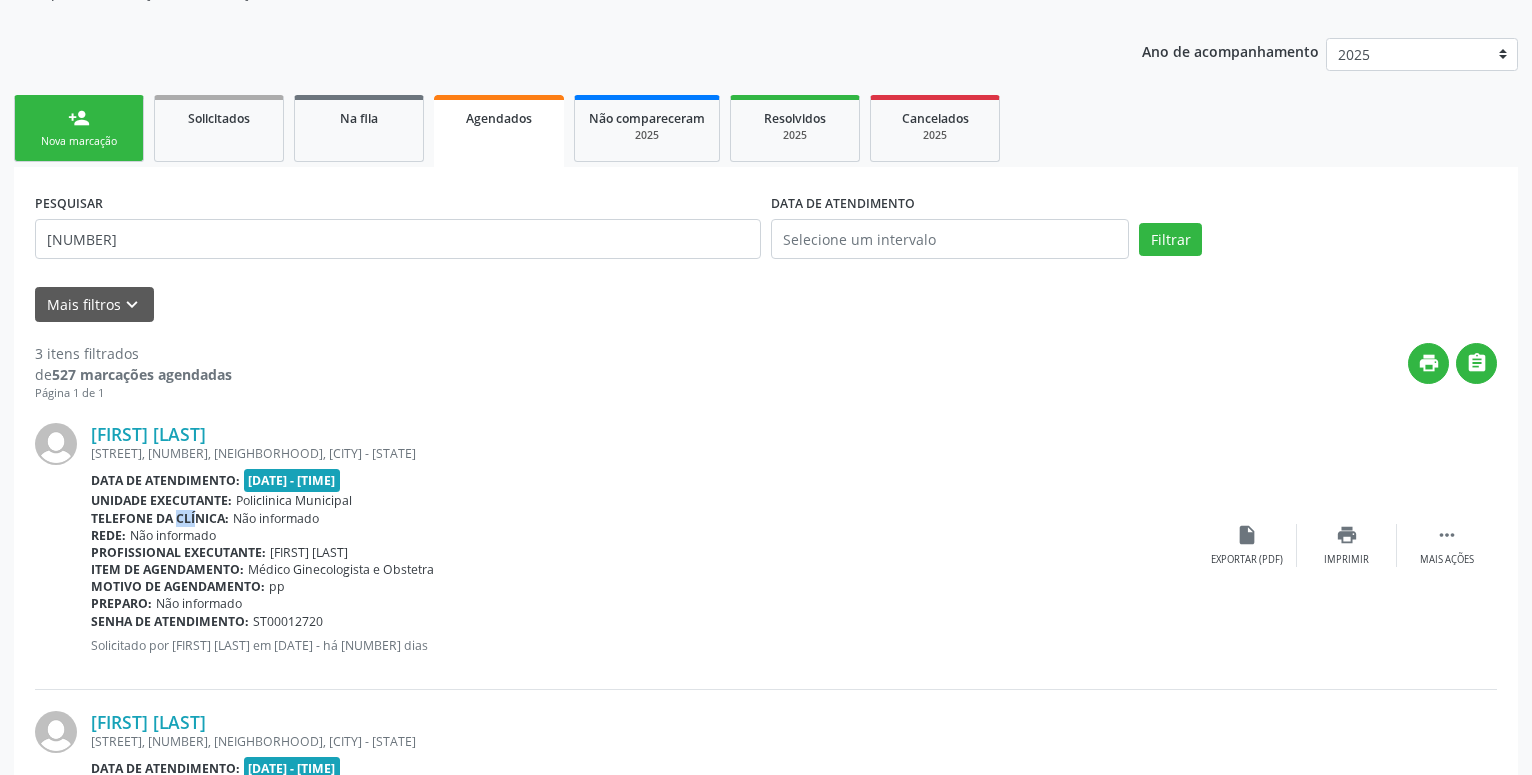 click on "Telefone da clínica:" at bounding box center (160, 518) 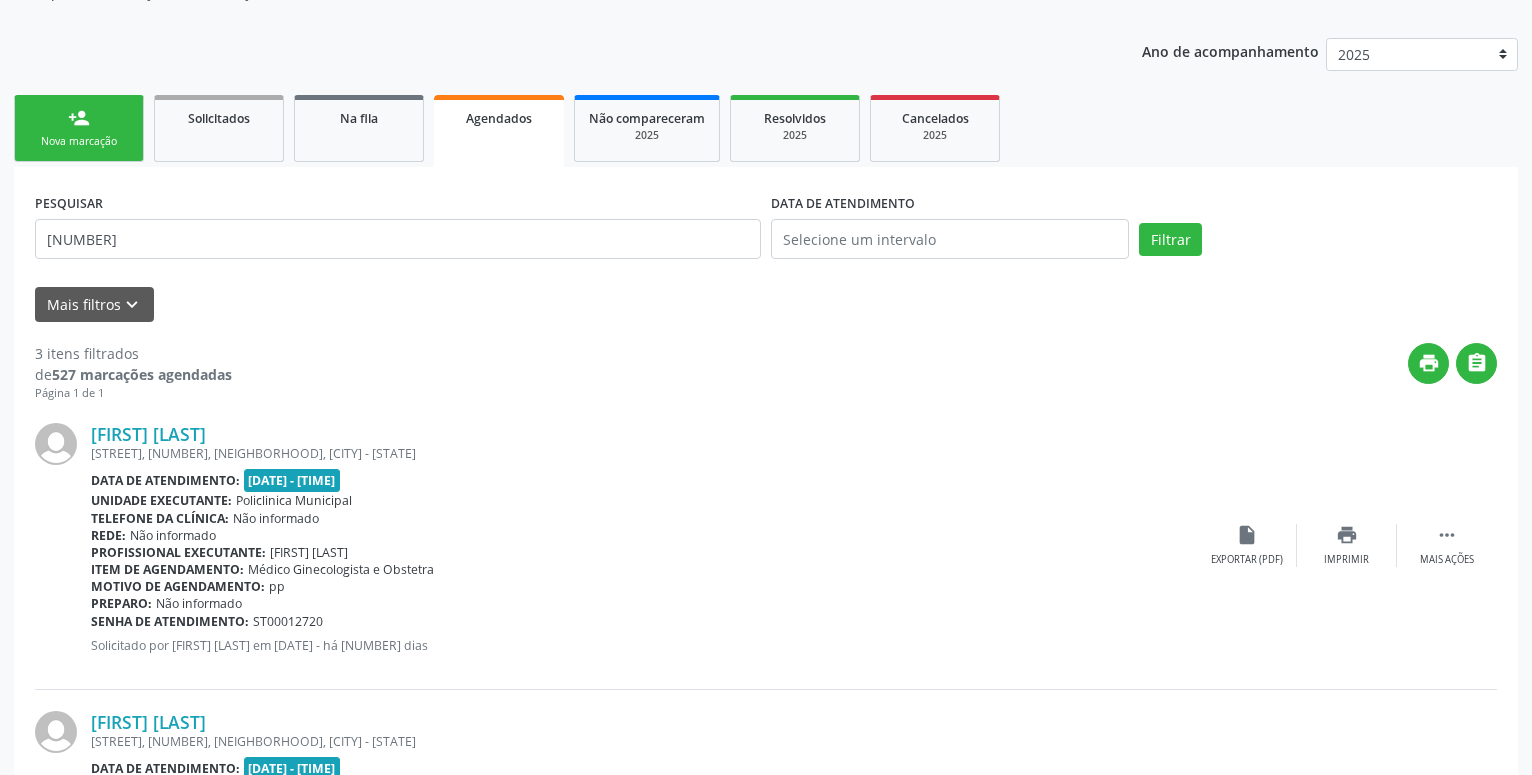 click on "[STREET], [NUMBER], [NEIGHBORHOOD], [CITY] - [STATE]" at bounding box center [644, 453] 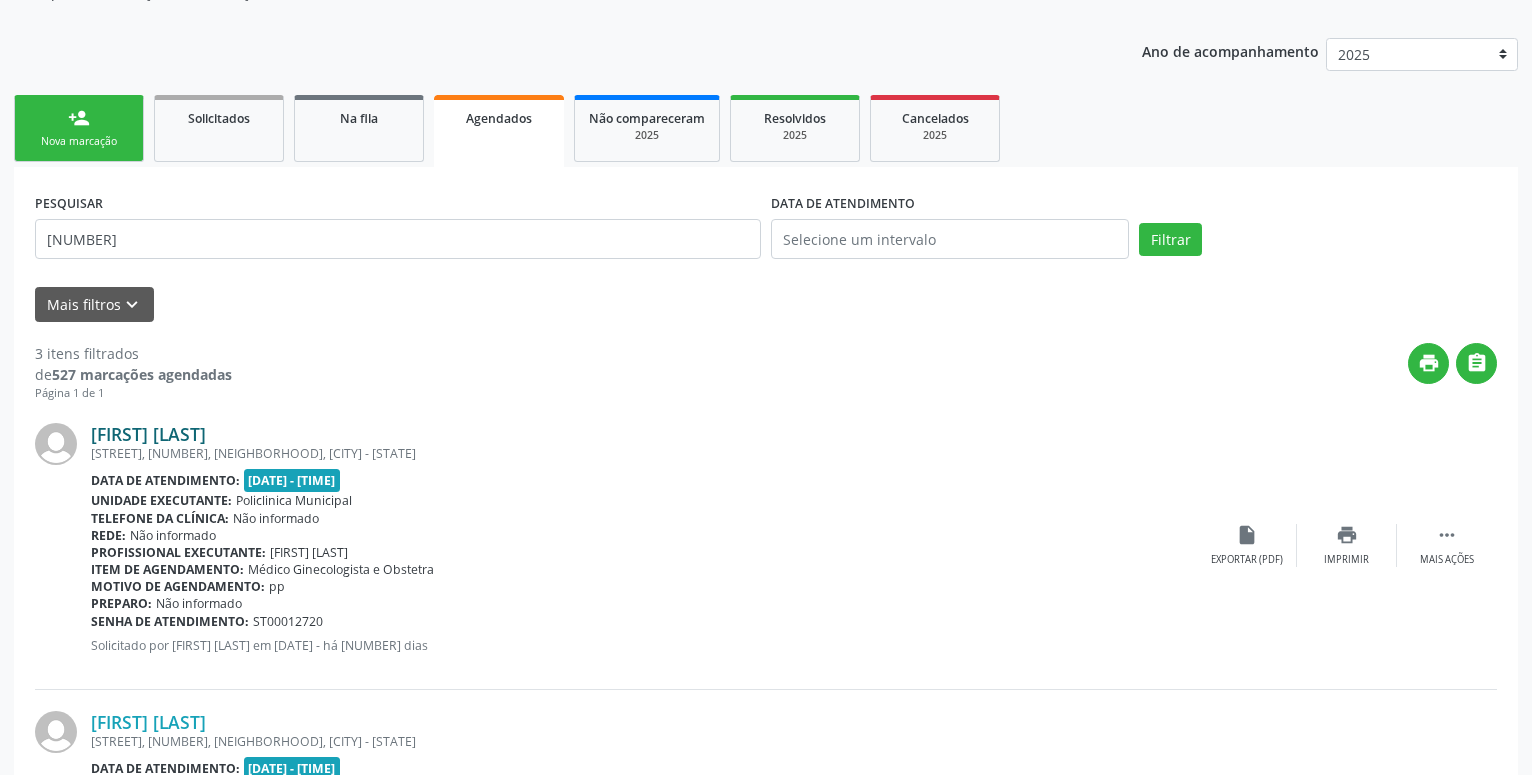 click on "[FIRST] [LAST]" at bounding box center [148, 434] 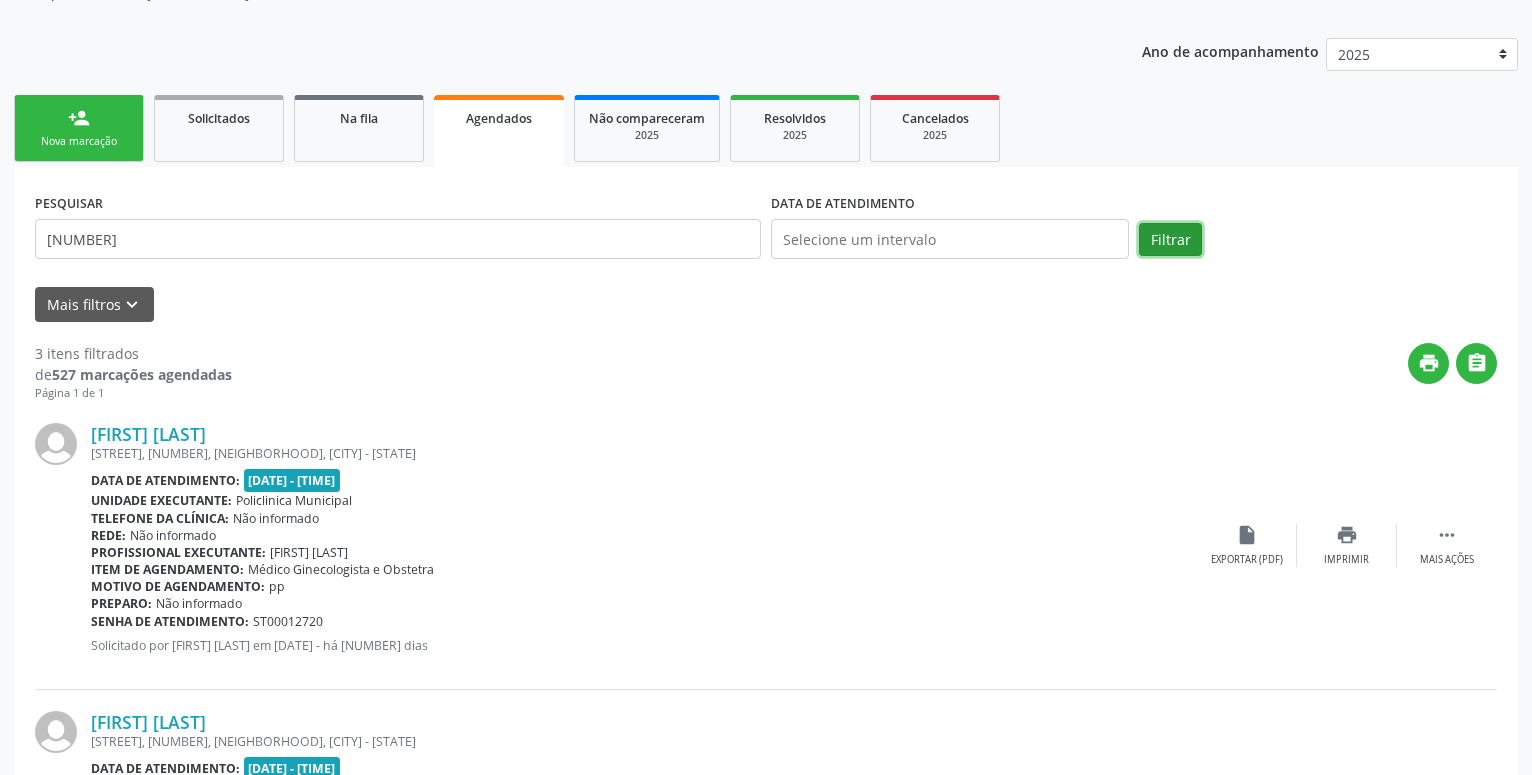 click on "Filtrar" at bounding box center (1170, 240) 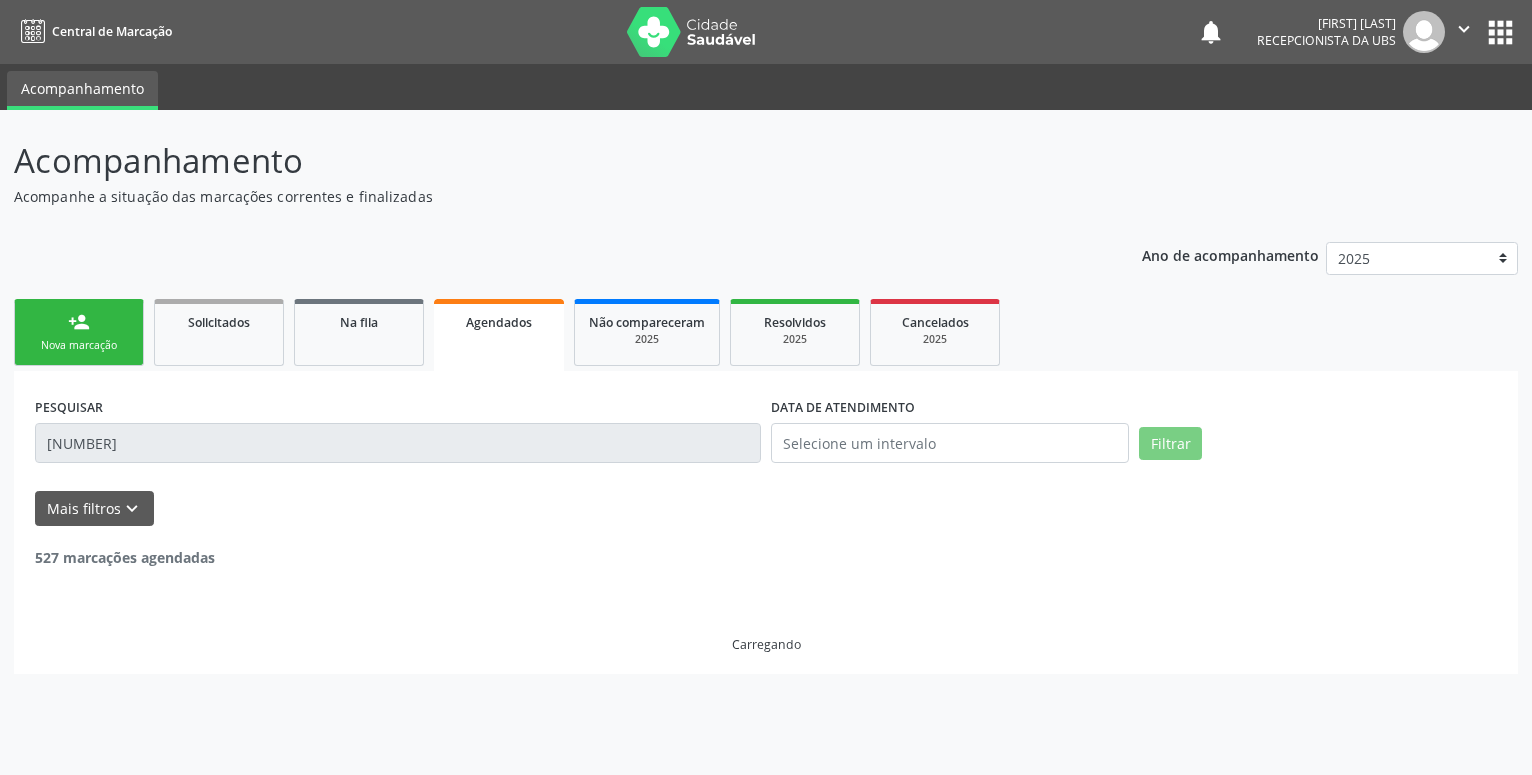 scroll, scrollTop: 0, scrollLeft: 0, axis: both 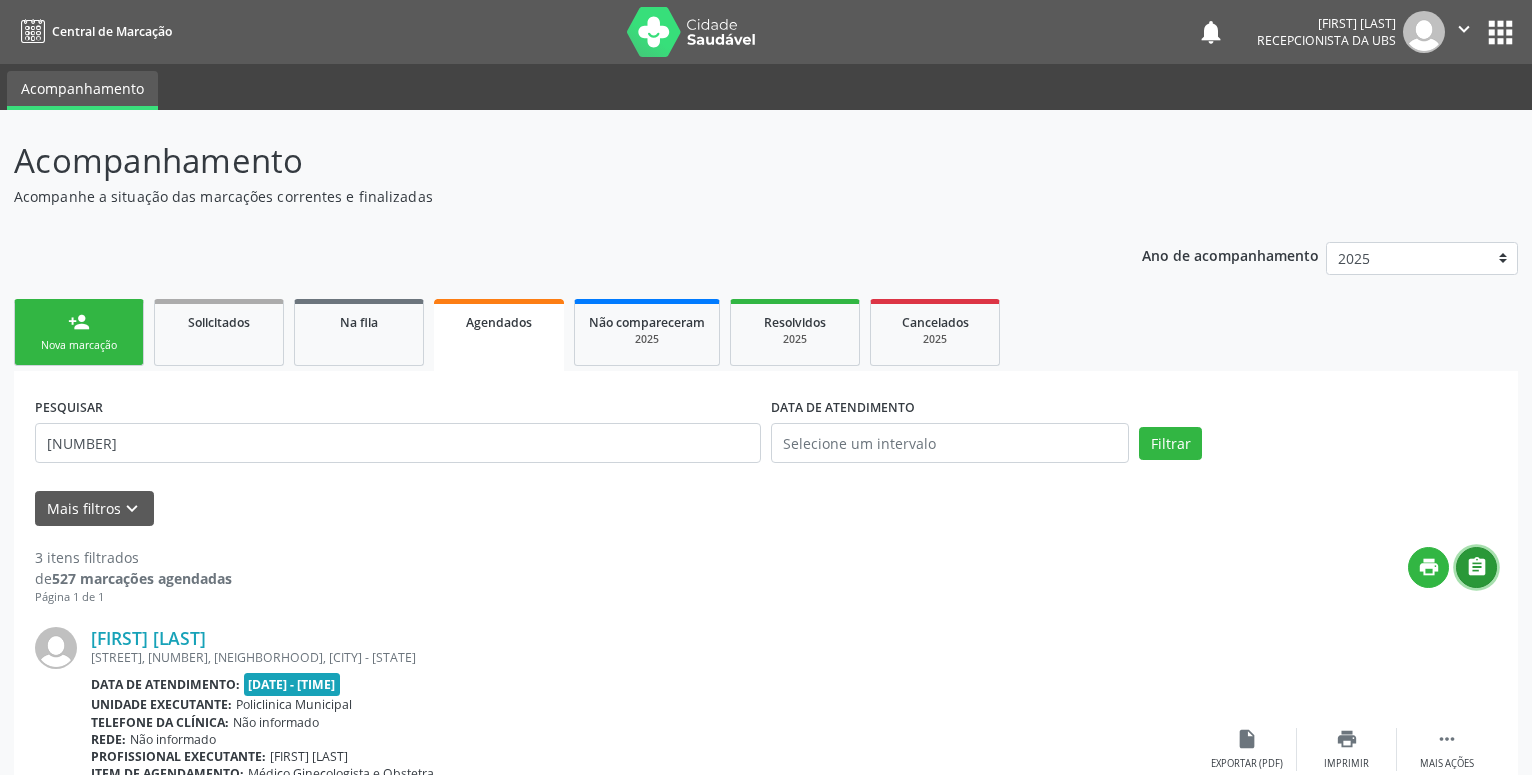 click on "" at bounding box center [1477, 567] 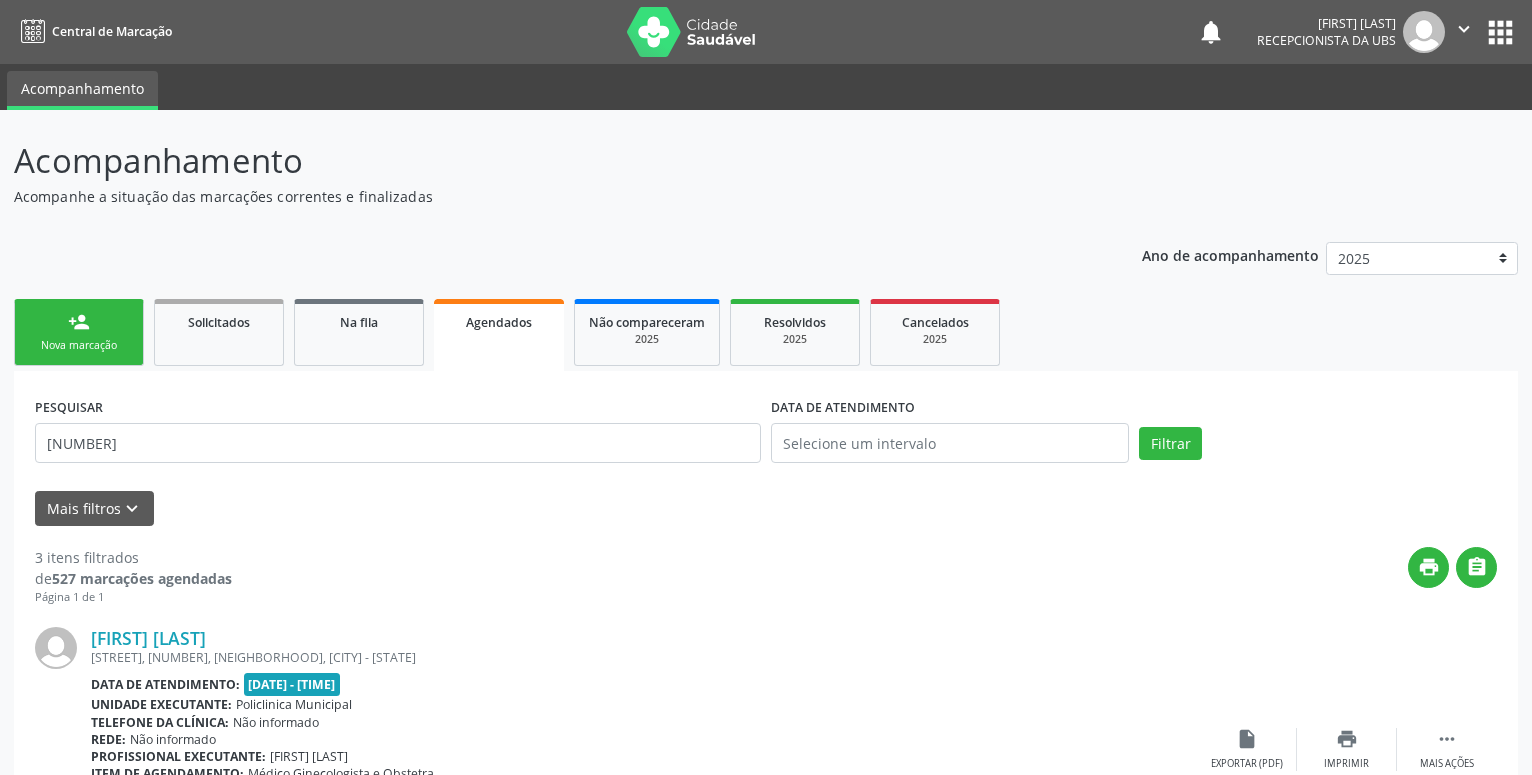 click on "PESQUISAR
[NUMBER]
DATA DE ATENDIMENTO
Filtrar" at bounding box center (766, 434) 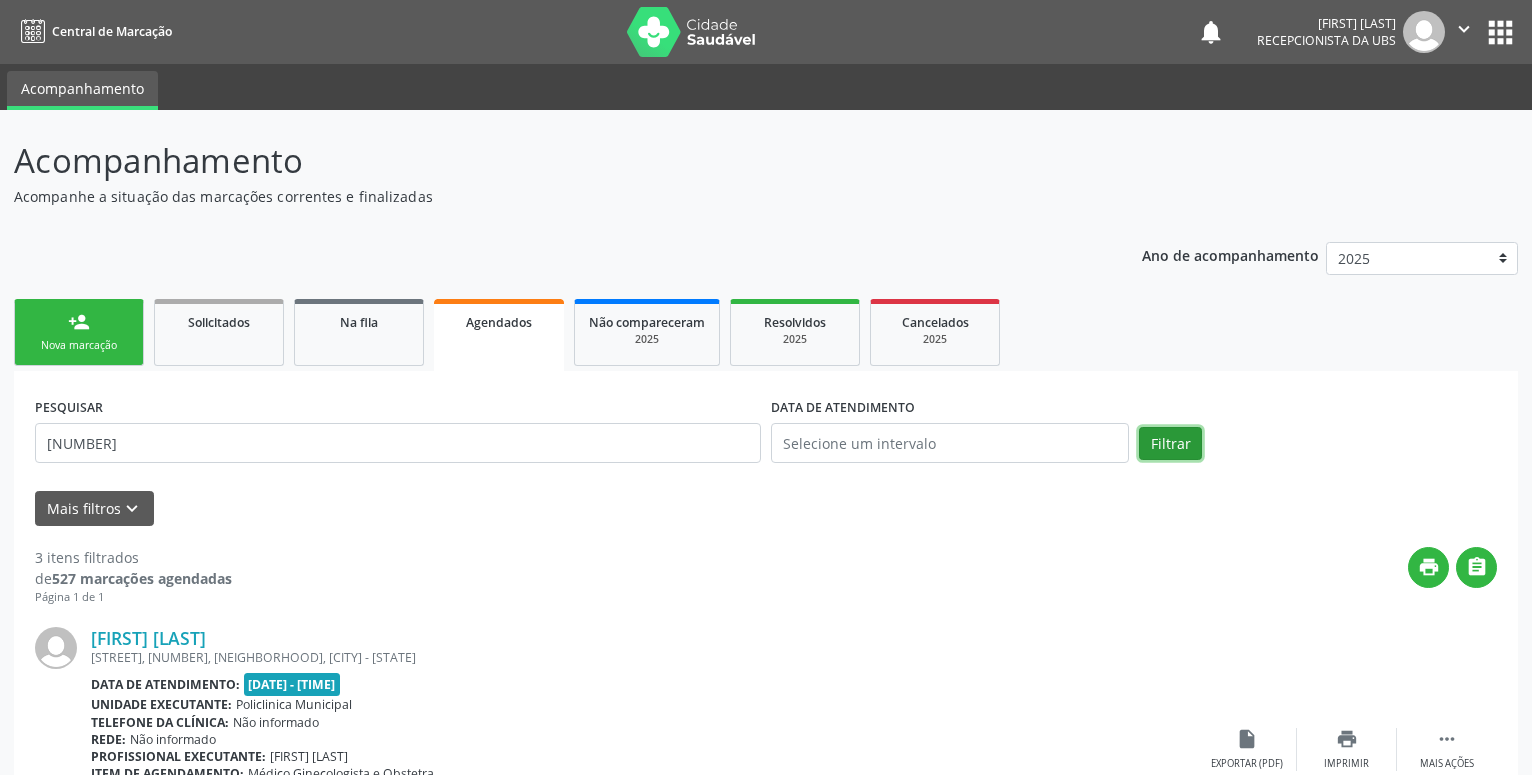 click on "Filtrar" at bounding box center (1170, 444) 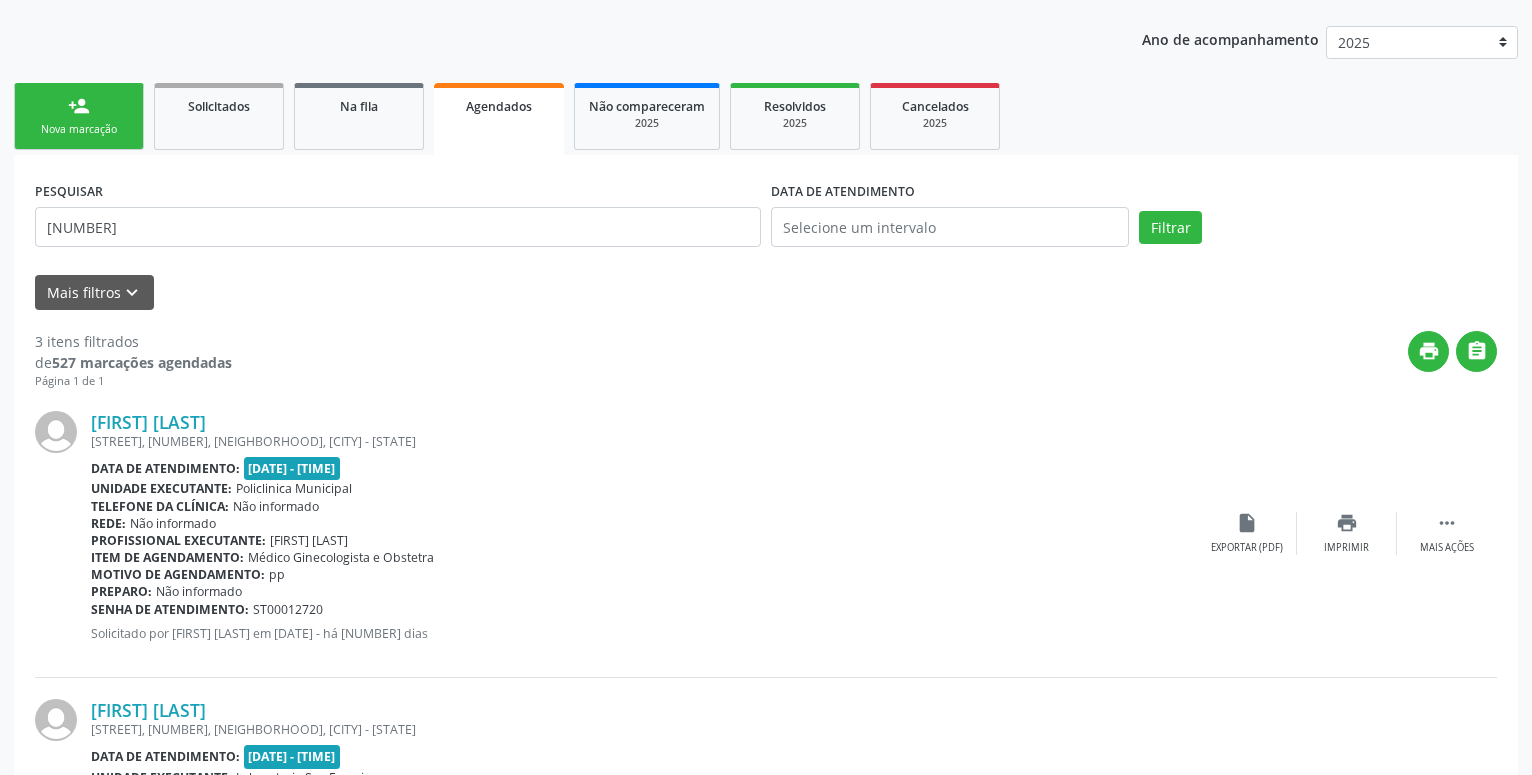 scroll, scrollTop: 306, scrollLeft: 0, axis: vertical 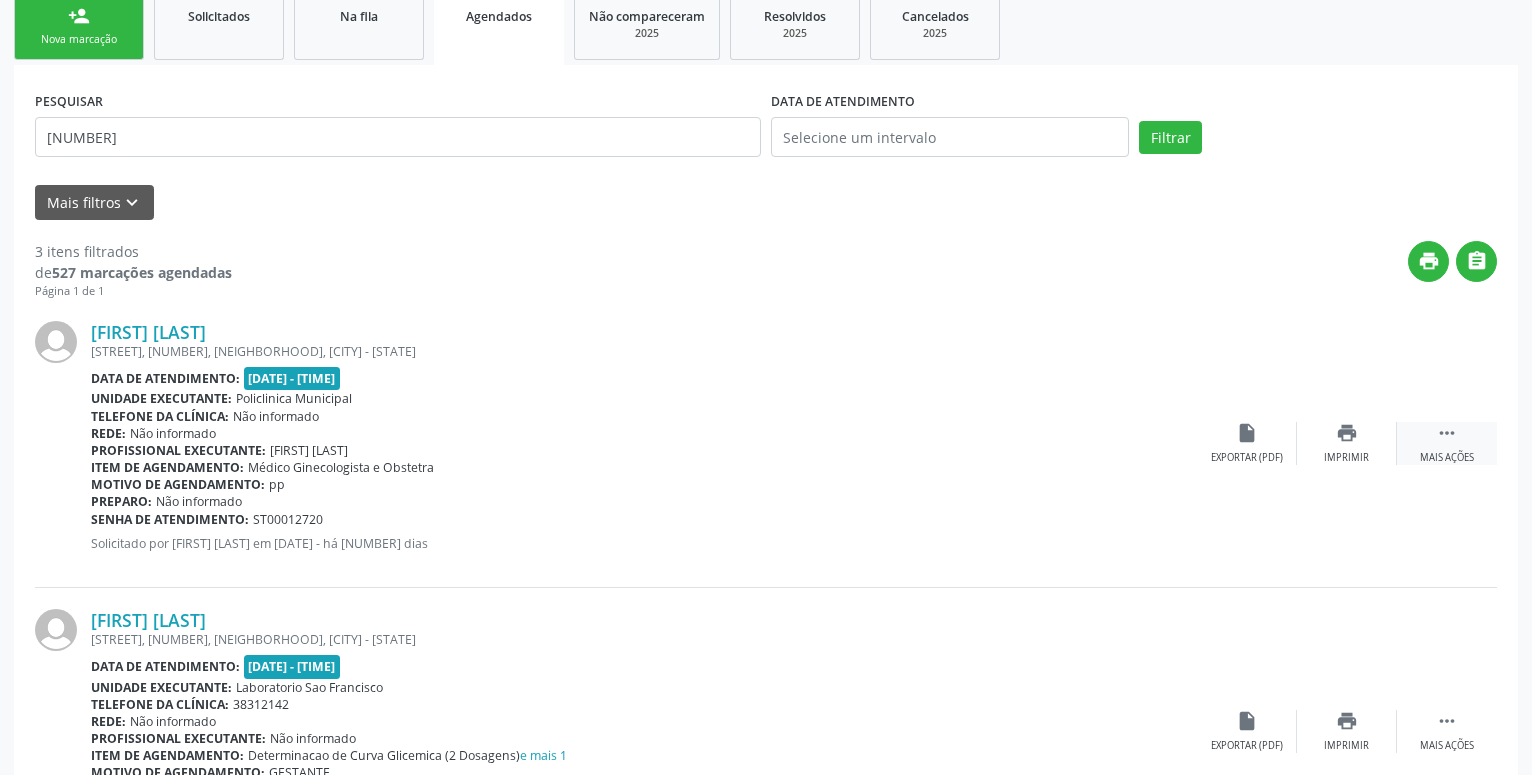 click on "" at bounding box center (1447, 433) 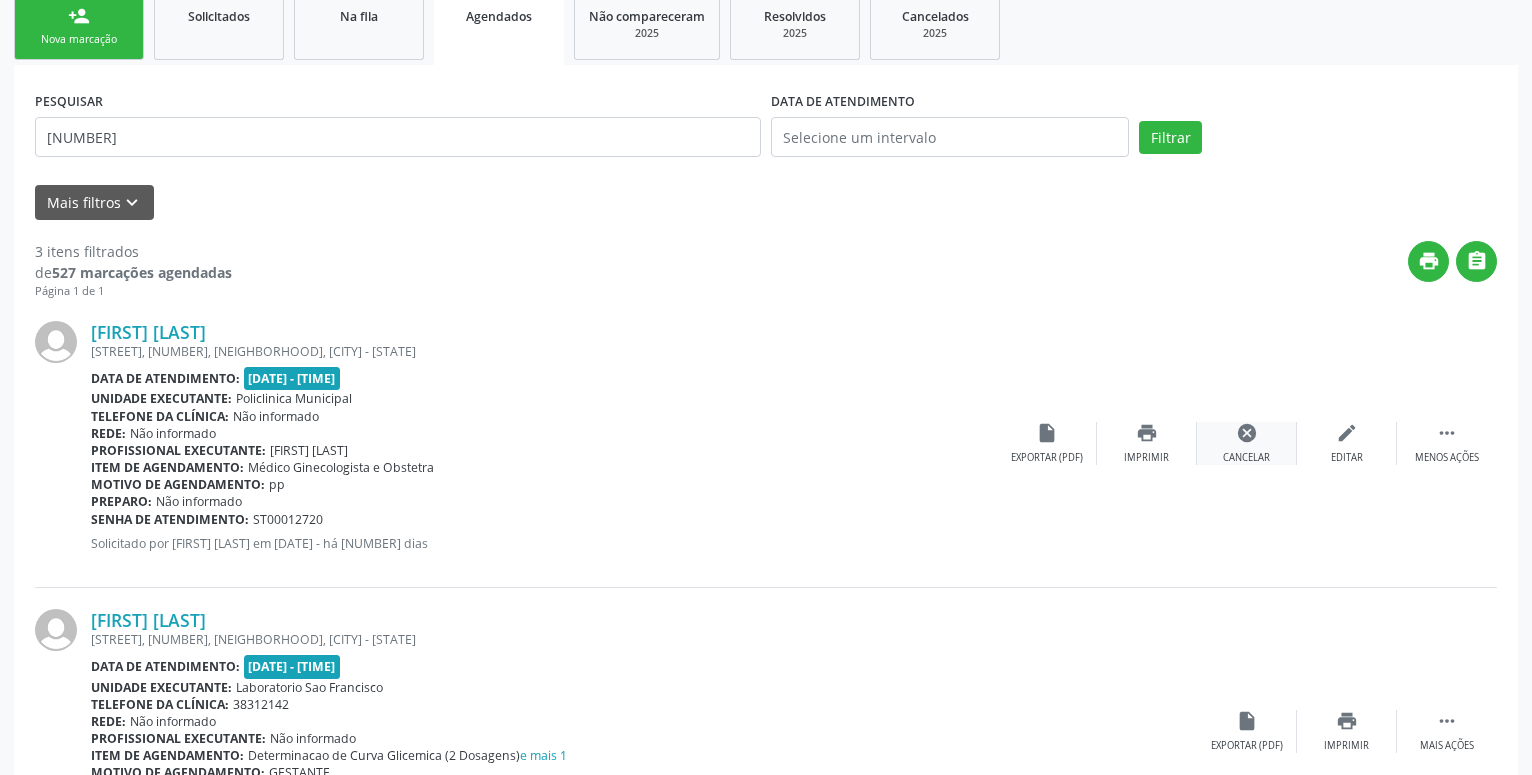 click on "cancel" at bounding box center (1247, 433) 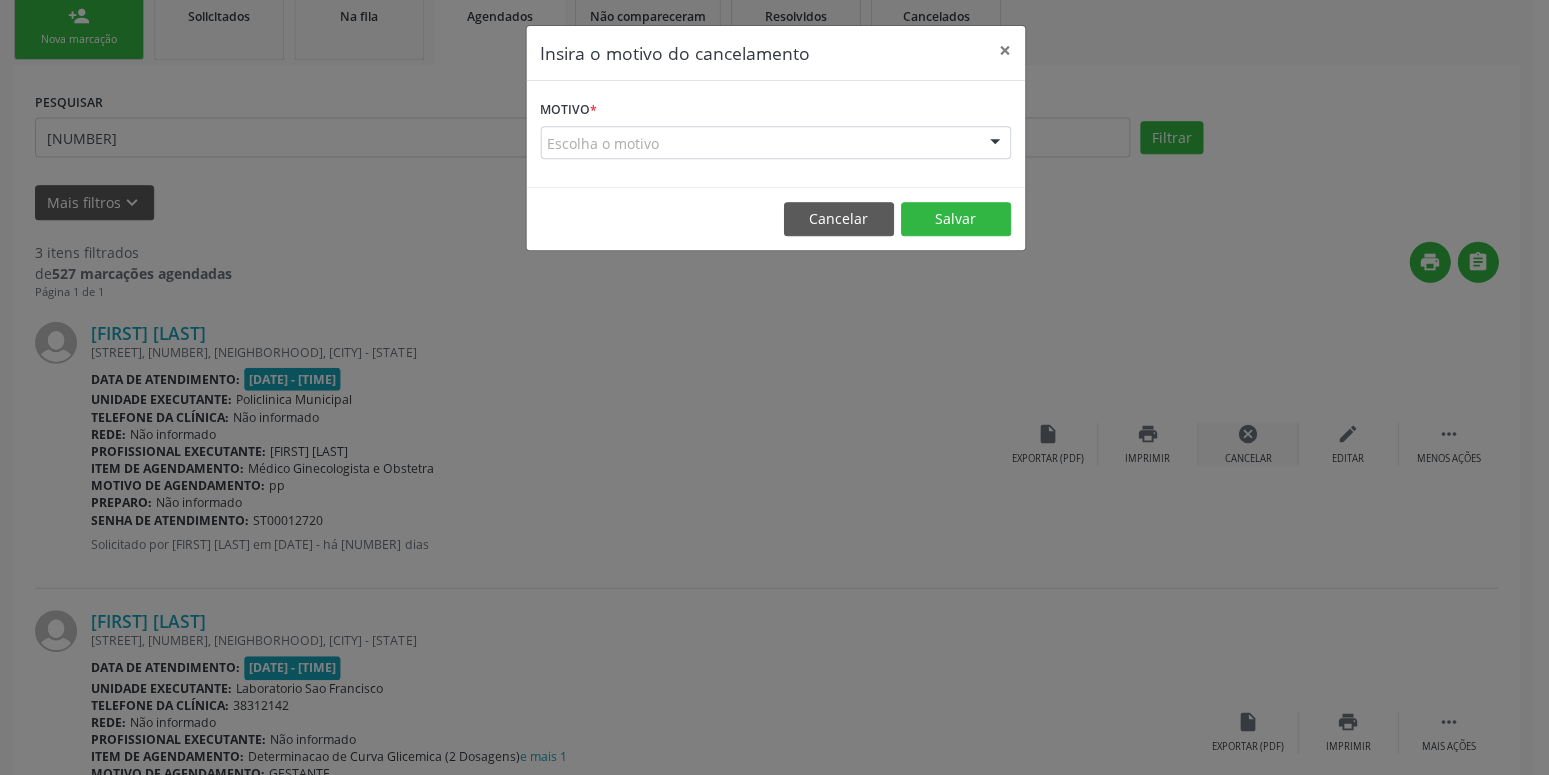 click on "Insira o motivo do cancelamento ×
Motivo
*
Escolha o motivo
Outro   Médico - Participação em eventos (ex: congresso)   Médico - Motivos pessoais   Médico - Reuniões extraordinárias   Médico - Atestado do profissional   Paciente - Não aceitou dia e horário do agendamento   Paciente - Atingiu o limite de marcações   Paciente - Não poderá comparecer à consulta   Paciente - Não aceitou médico ou especialidade   Médico - Sem vaga disponível
Nenhum resultado encontrado para: "   "
Não há nenhuma opção para ser exibida.
Cancelar Salvar" at bounding box center [774, 387] 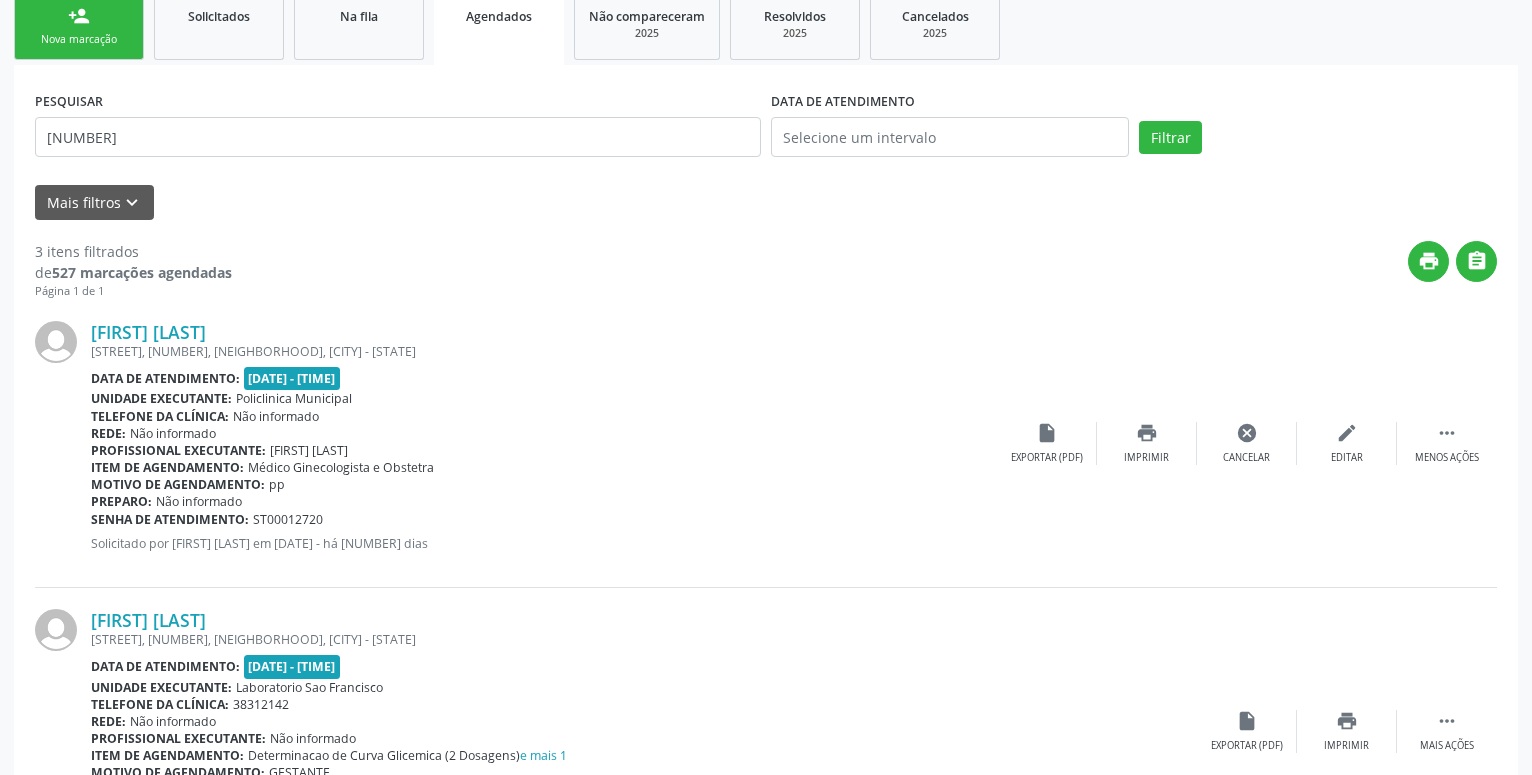 click on "[FIRST] [LAST]
Rua Vereador Jose Carlos de Souza, 642, Ipsep, Serra Talhada - PE
Data de atendimento:
[DATE] - [TIME]
Unidade executante:
Policlinica Municipal
Telefone da clínica:
Não informado
Rede:
Não informado
Profissional executante:
[FIRST] [LAST]
Item de agendamento:
Médico Ginecologista e Obstetra
Motivo de agendamento:
pp
Preparo:
Não informado
Senha de atendimento:
ST00012720
Solicitado por [FIRST] [LAST] em [DATE] - há [NUMBER] dias

Menos ações
edit
Editar
cancel
Cancelar
print
Imprimir
insert_drive_file
Exportar (PDF)" at bounding box center (766, 444) 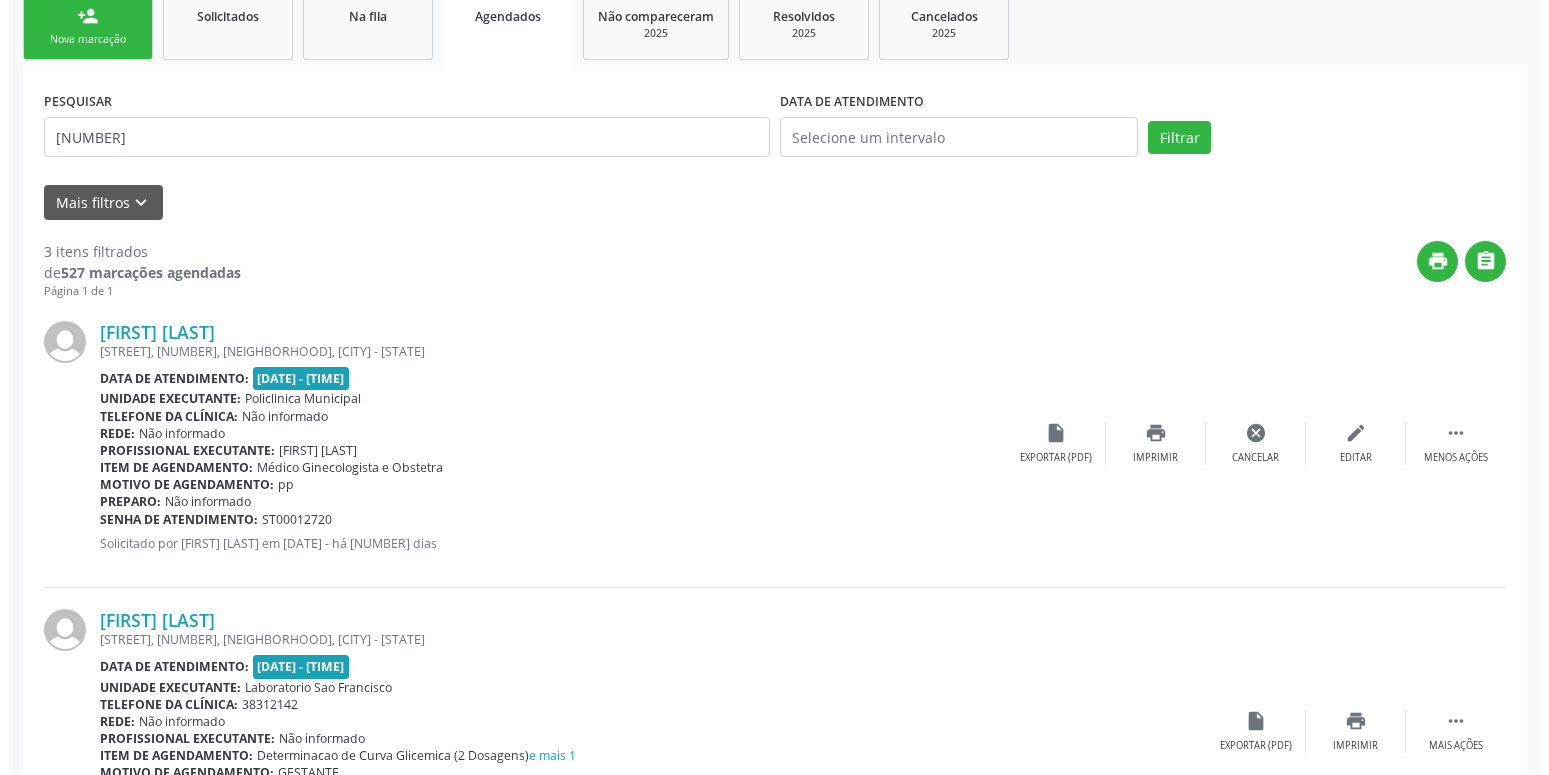 scroll, scrollTop: 729, scrollLeft: 0, axis: vertical 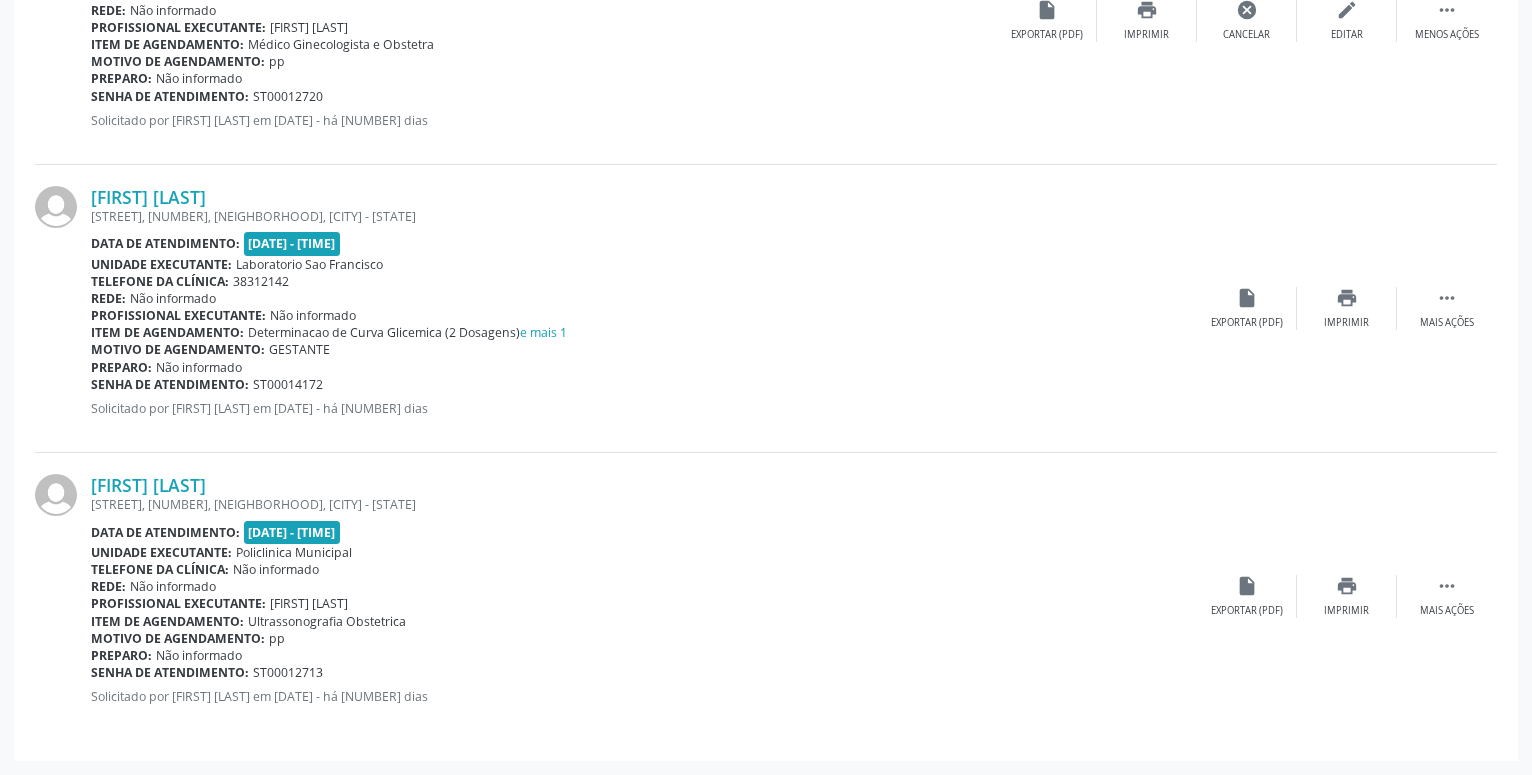 click on "[FIRST] [LAST]
Rua Vereador Jose Carlos de Souza, 642, Ipsep, Serra Talhada - PE
Data de atendimento:
[DATE] - [TIME]
Unidade executante:
Policlinica Municipal
Telefone da clínica:
Não informado
Rede:
Não informado
Profissional executante:
[FIRST] [LAST]
Item de agendamento:
Ultrassonografia Obstetrica
Motivo de agendamento:
pp
Preparo:
Não informado
Senha de atendimento:
ST00012713
Solicitado por [FIRST] [LAST] em [DATE] - há [NUMBER] dias

Mais ações
print
Imprimir
insert_drive_file
Exportar (PDF)" at bounding box center [766, 596] 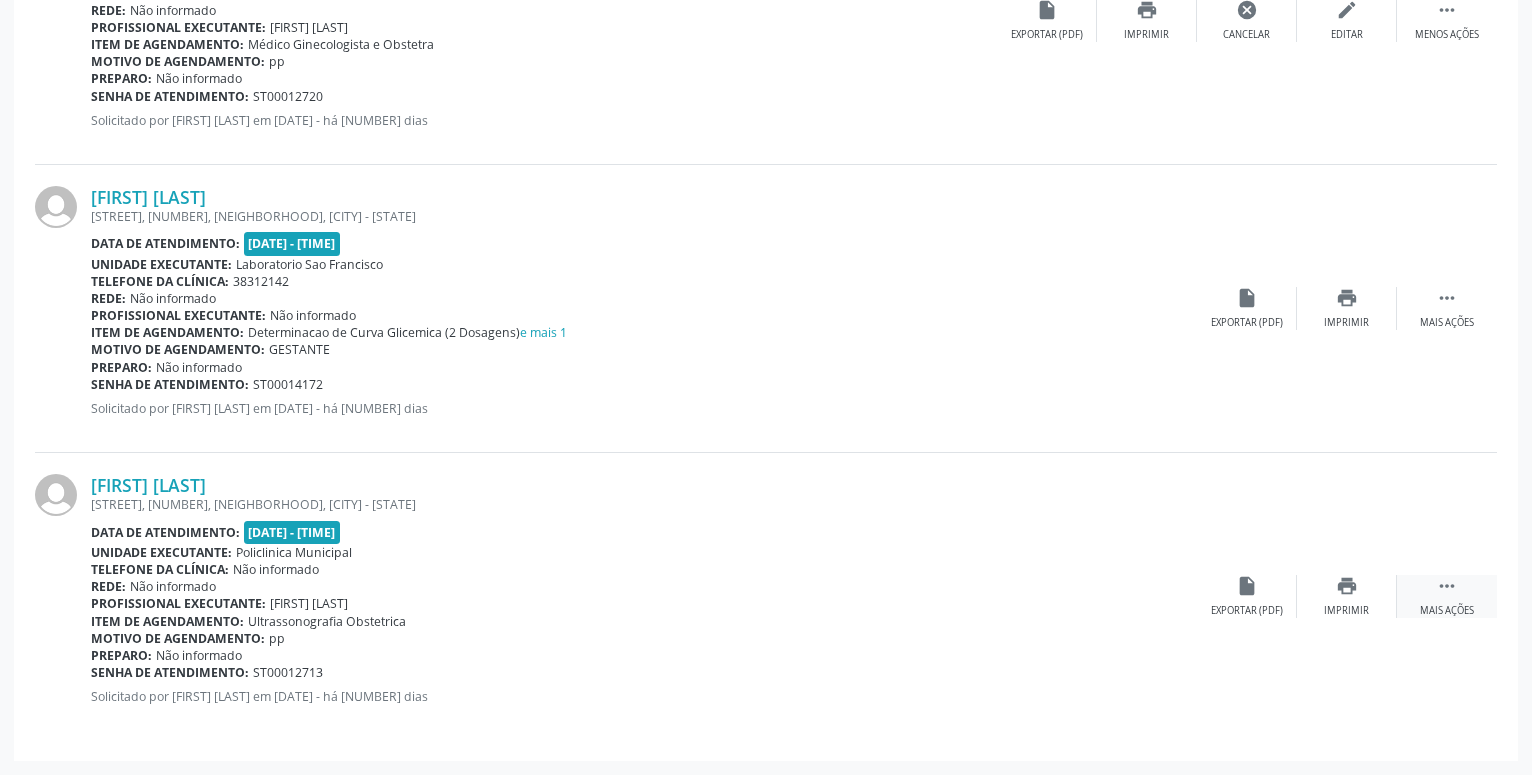 click on "" at bounding box center (1447, 586) 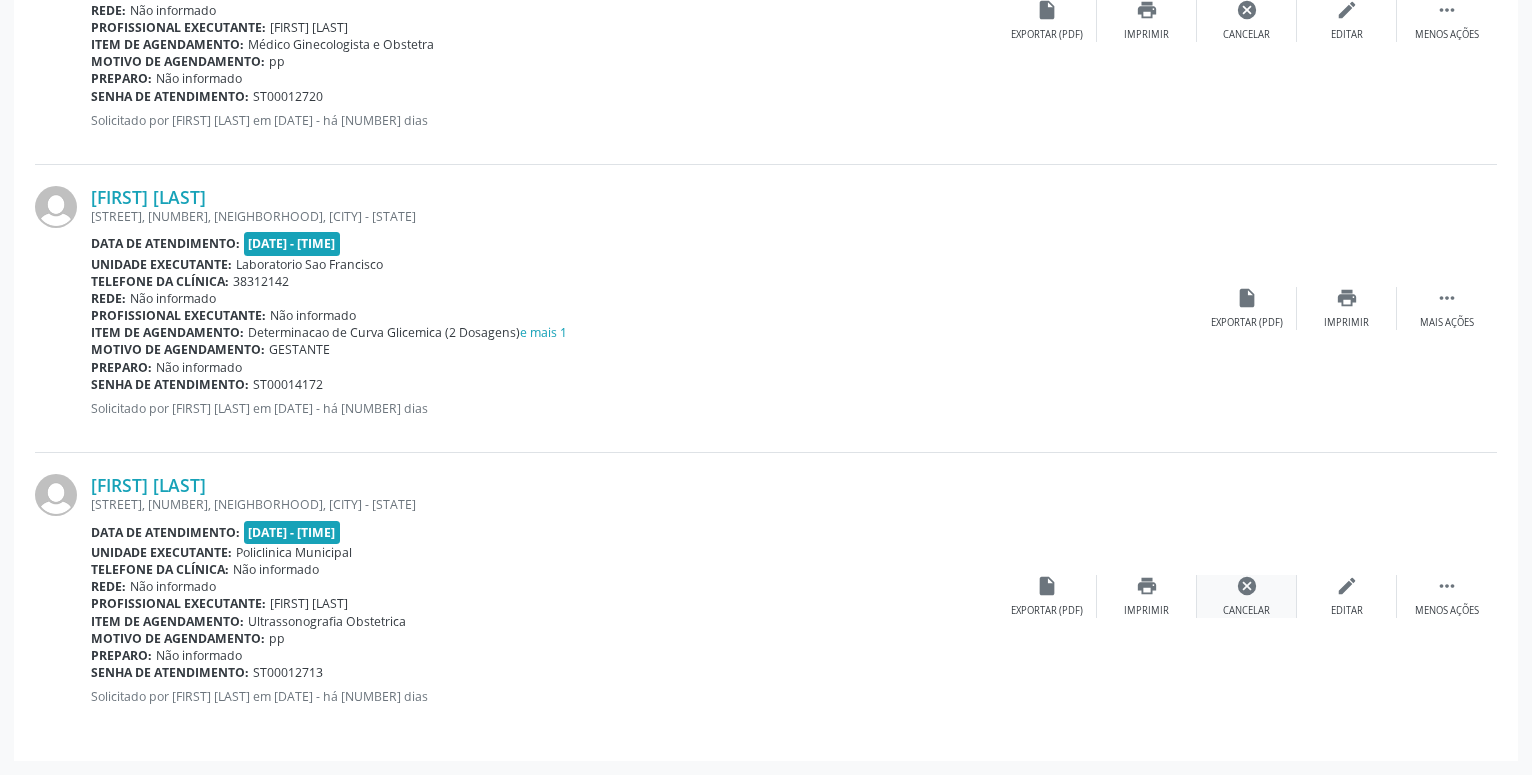 click on "cancel" at bounding box center [1247, 586] 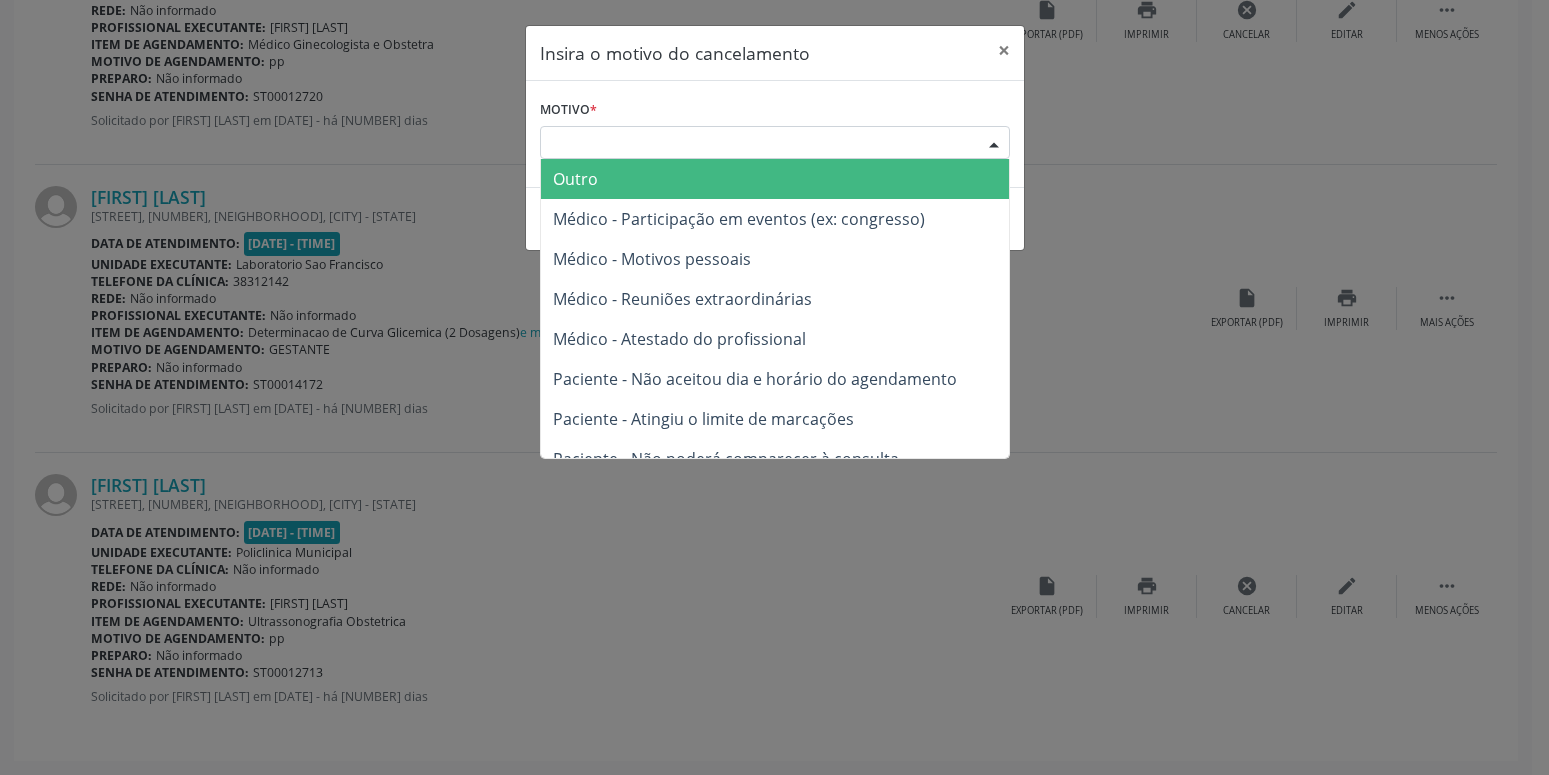 click on "Escolha o motivo" at bounding box center (775, 143) 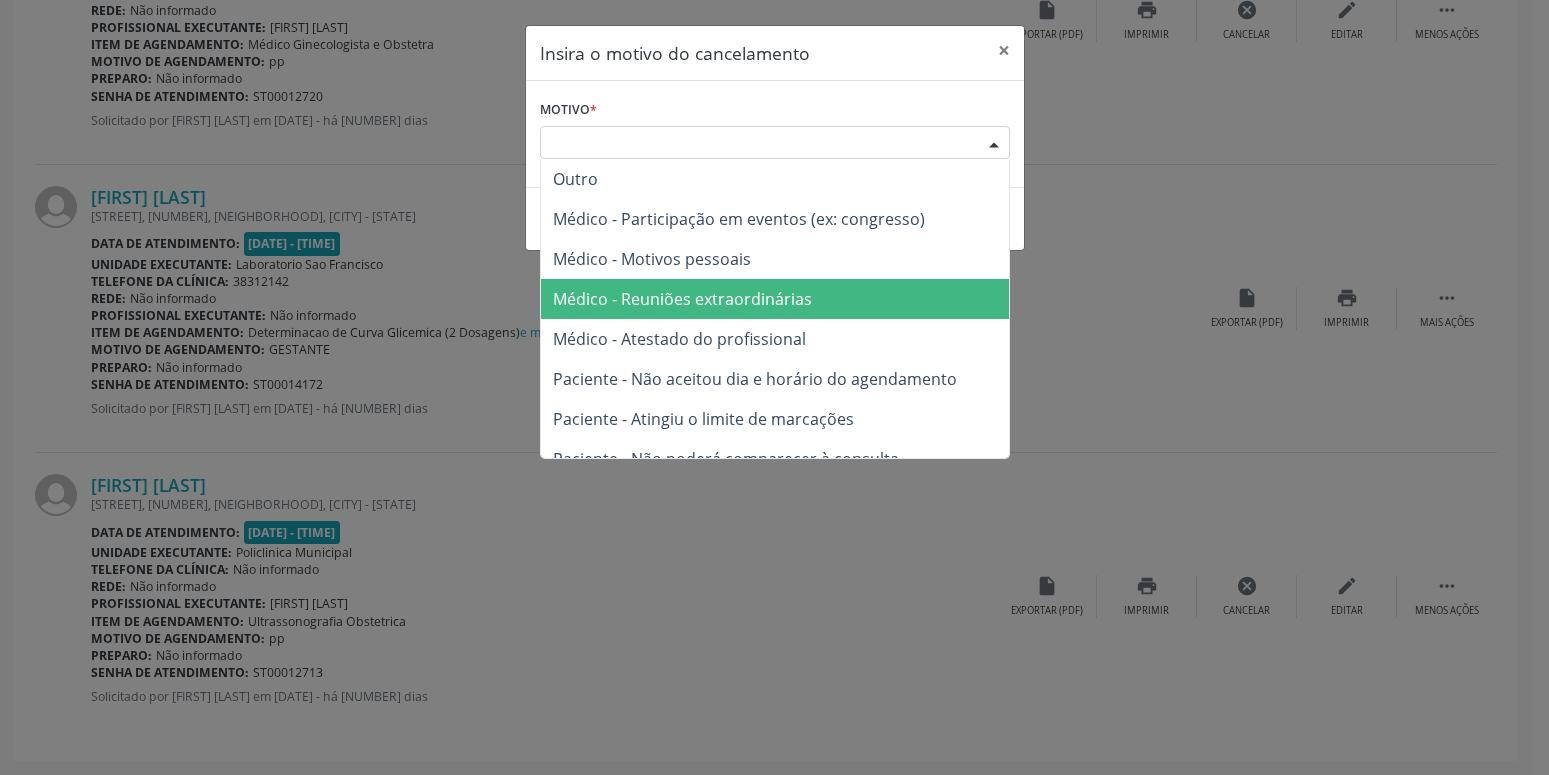 scroll, scrollTop: 101, scrollLeft: 0, axis: vertical 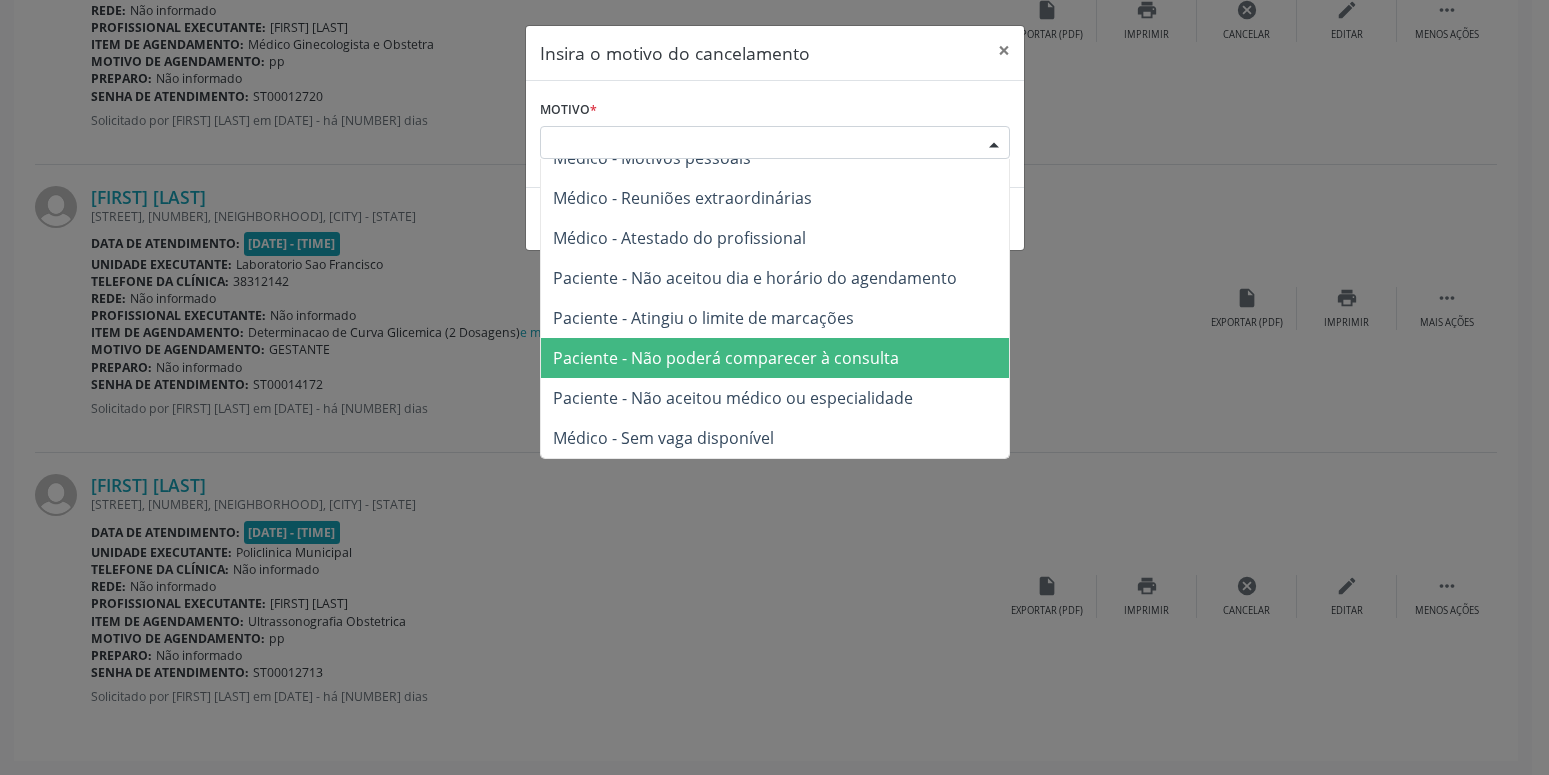 click on "Paciente - Não poderá comparecer à consulta" at bounding box center (726, 358) 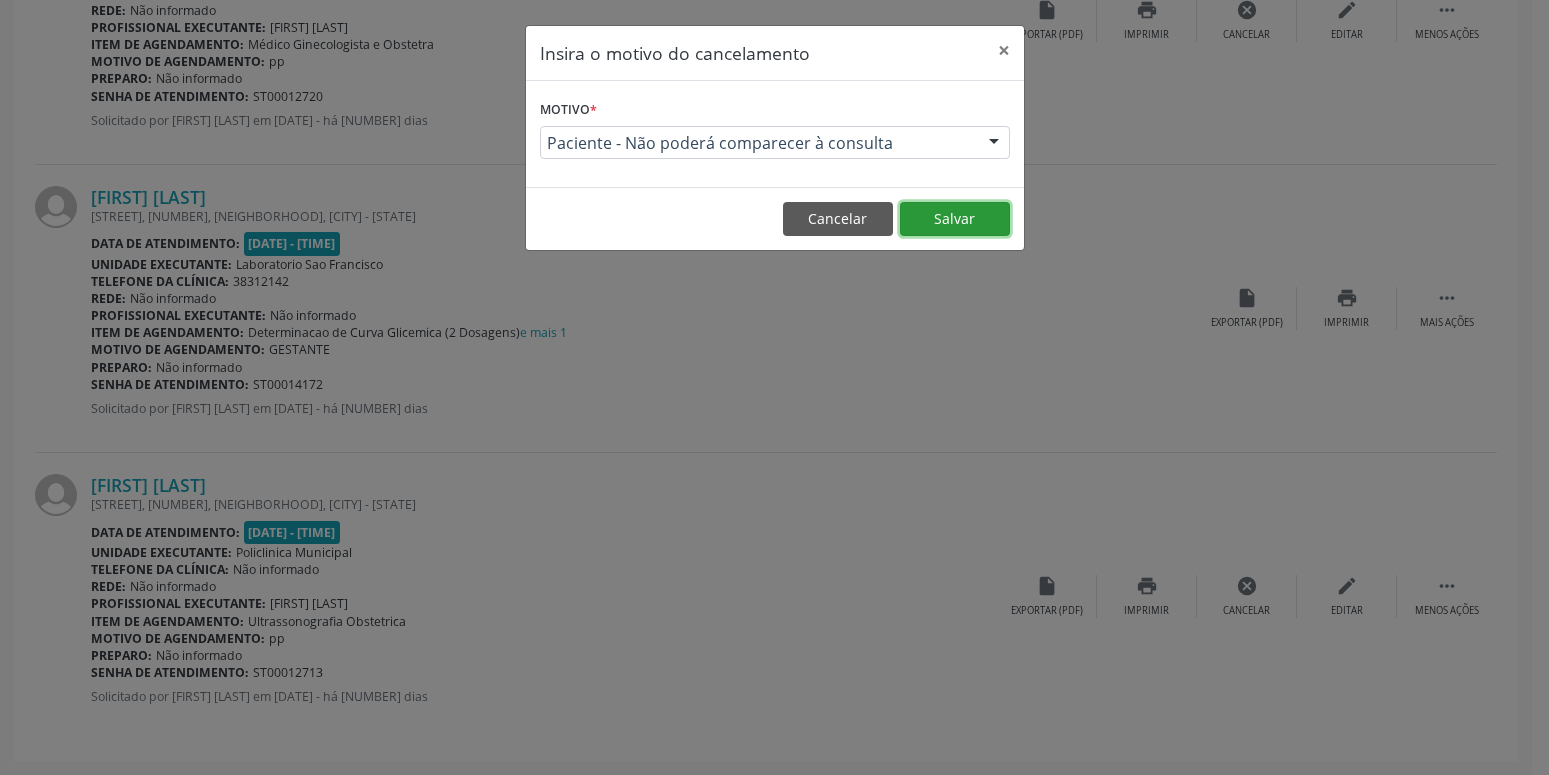 click on "Salvar" at bounding box center [955, 219] 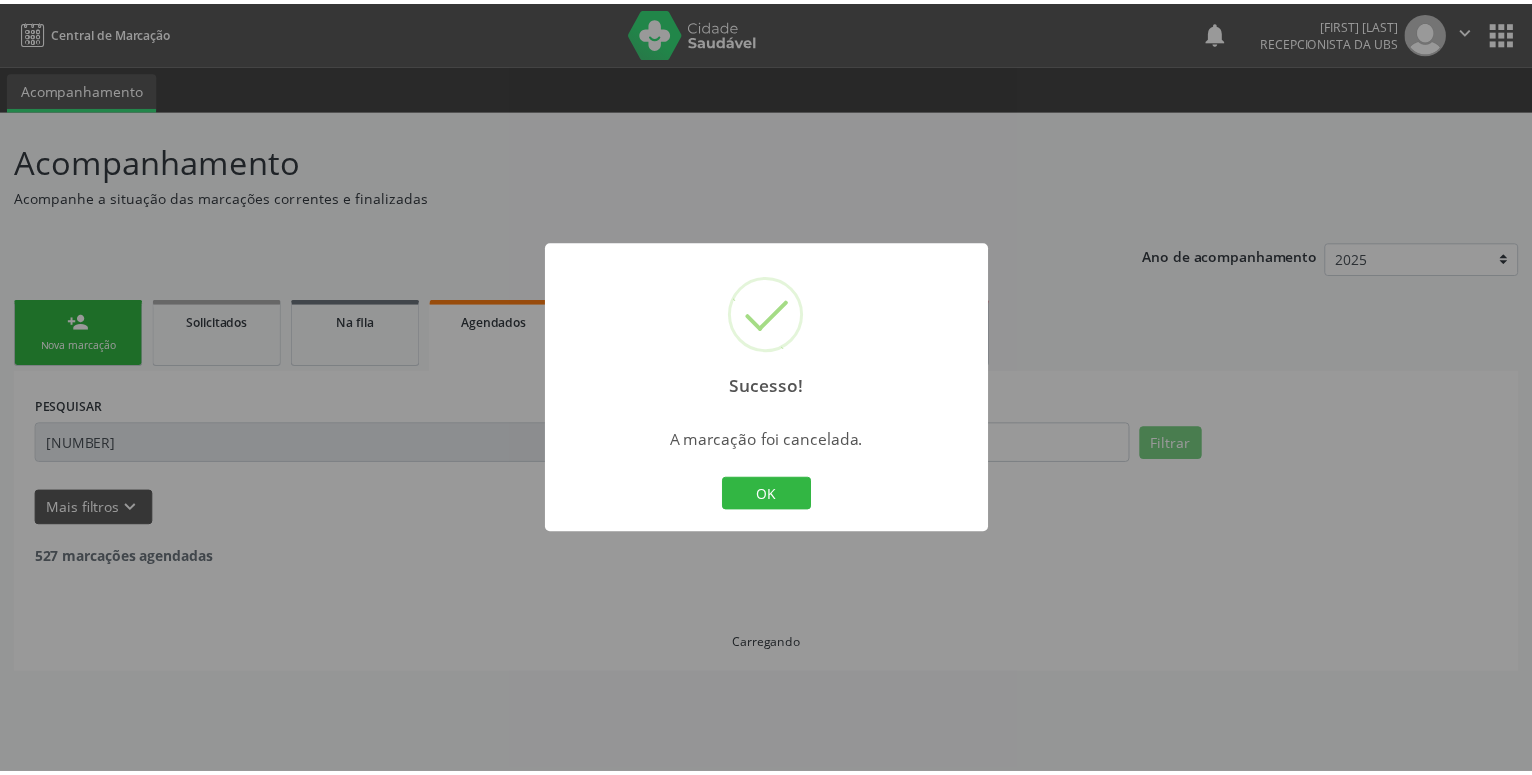 scroll, scrollTop: 0, scrollLeft: 0, axis: both 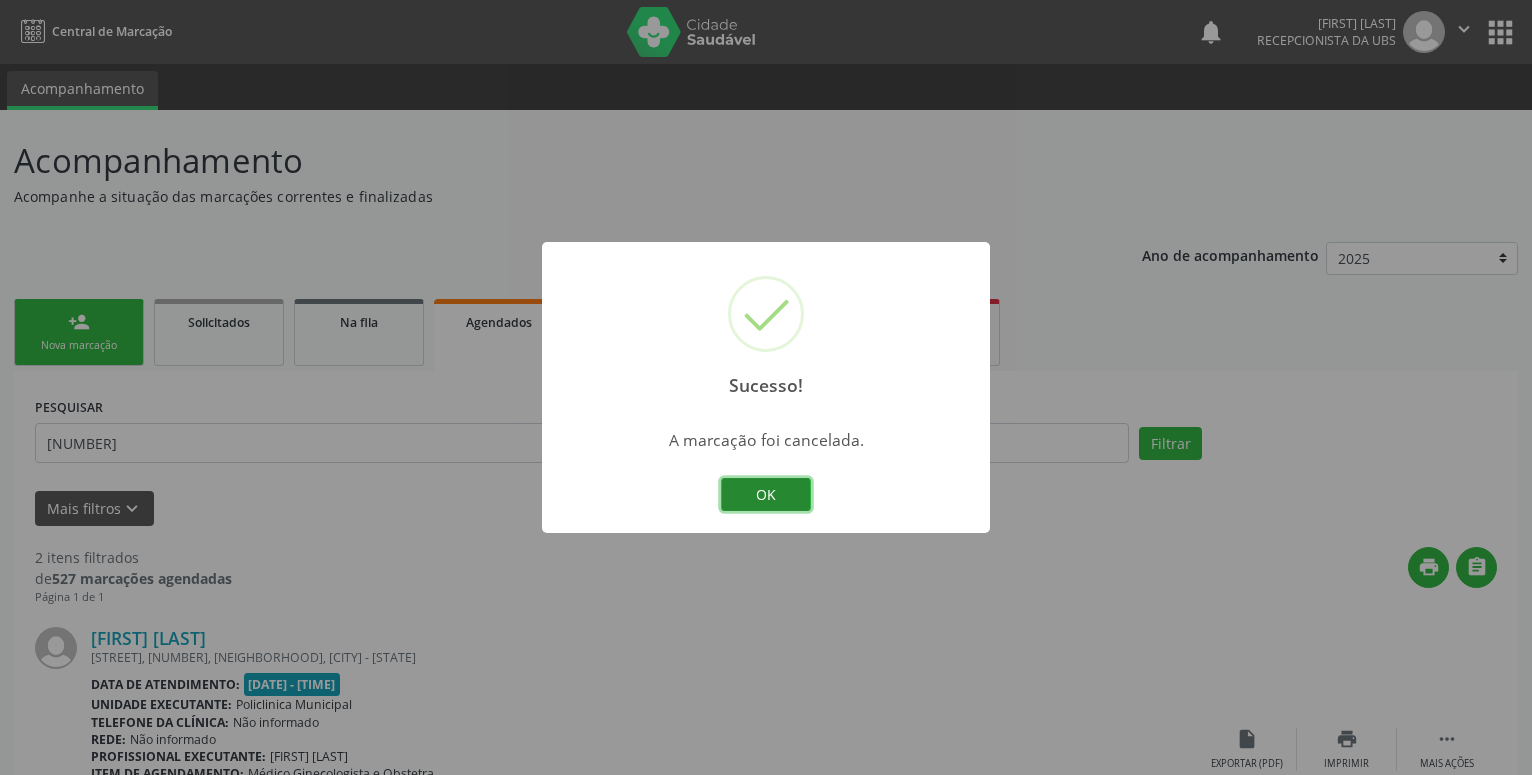 click on "OK" at bounding box center [766, 495] 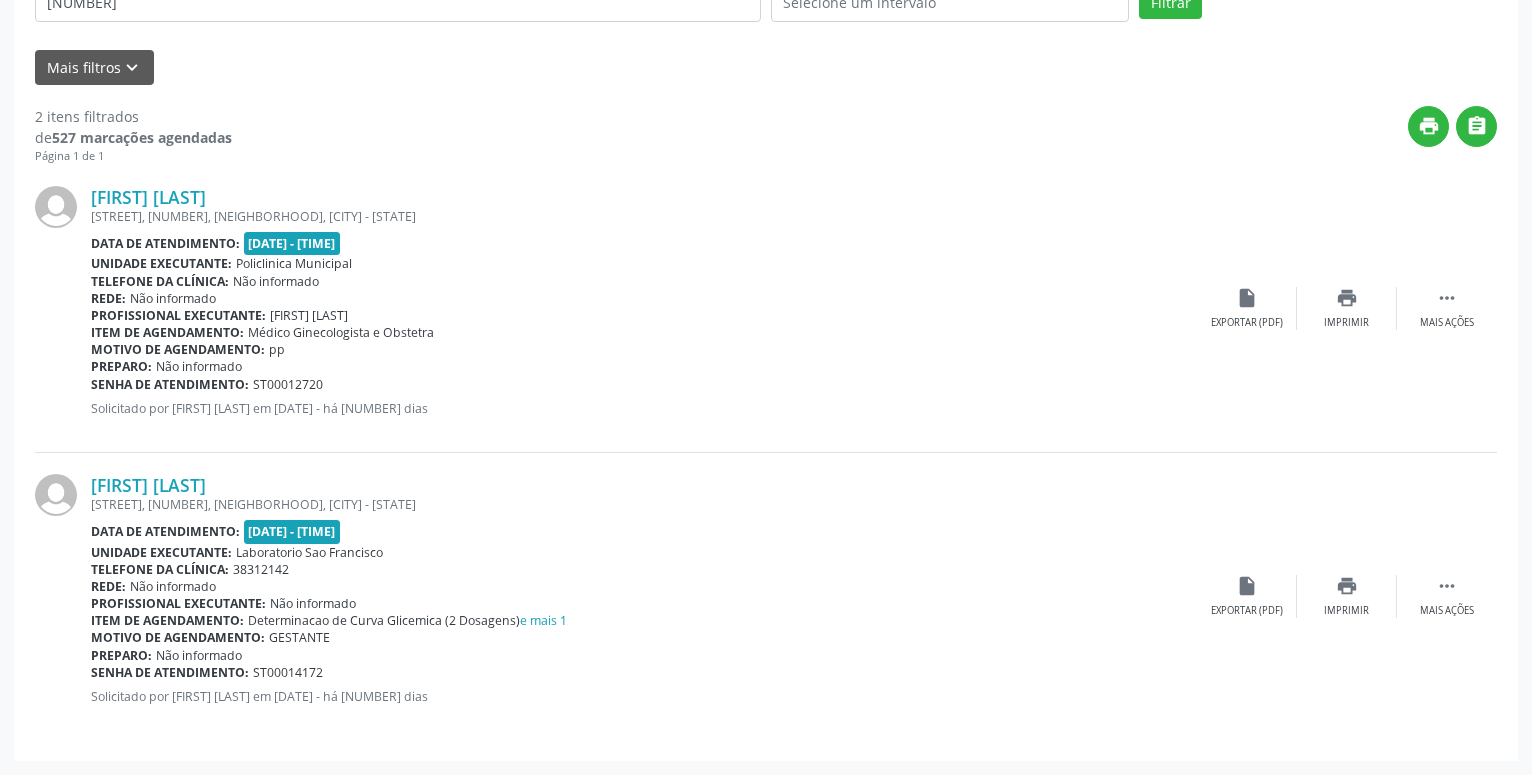 scroll, scrollTop: 0, scrollLeft: 0, axis: both 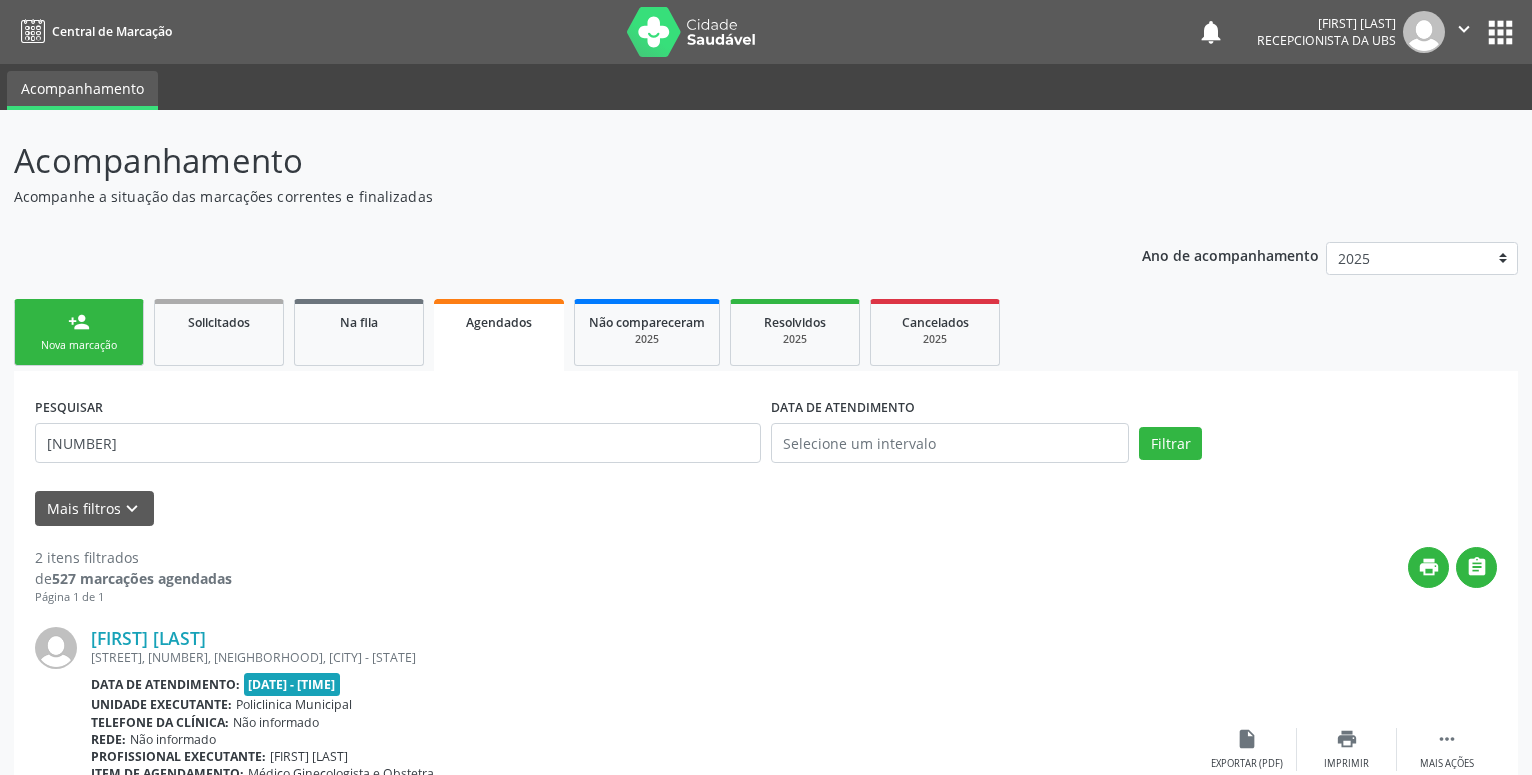 click on "Nova marcação" at bounding box center [79, 345] 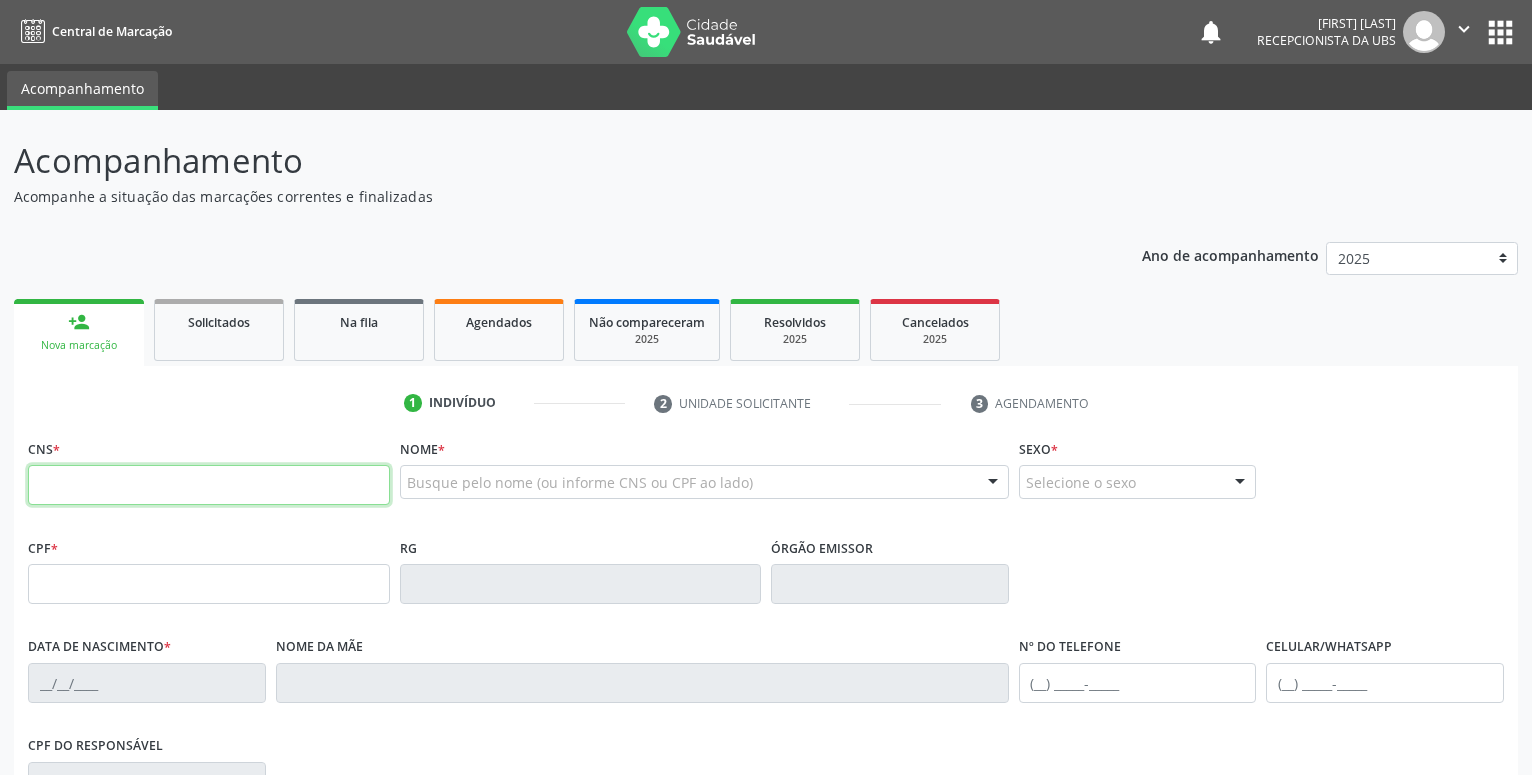 click at bounding box center [209, 485] 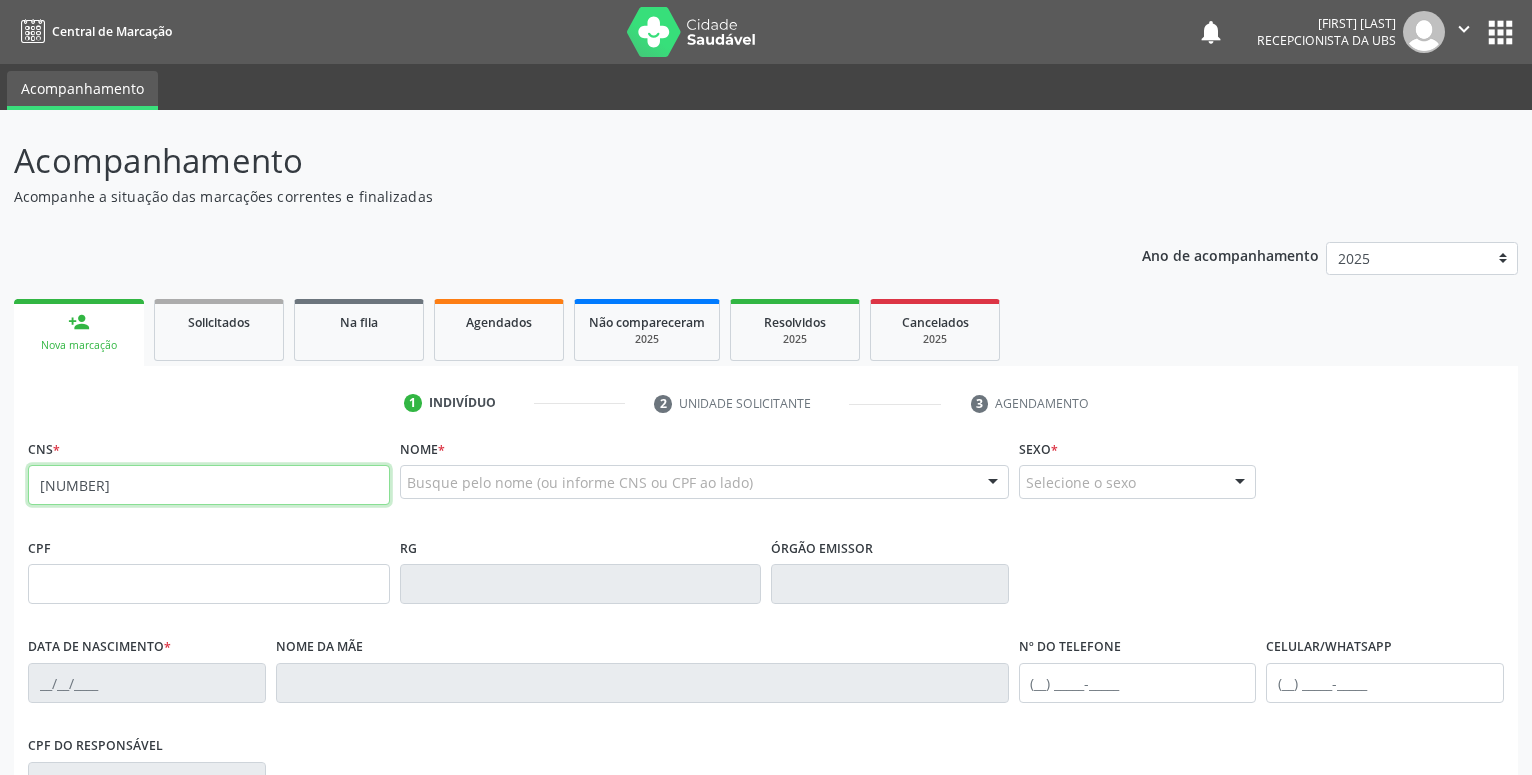 type on "[NUMBER]" 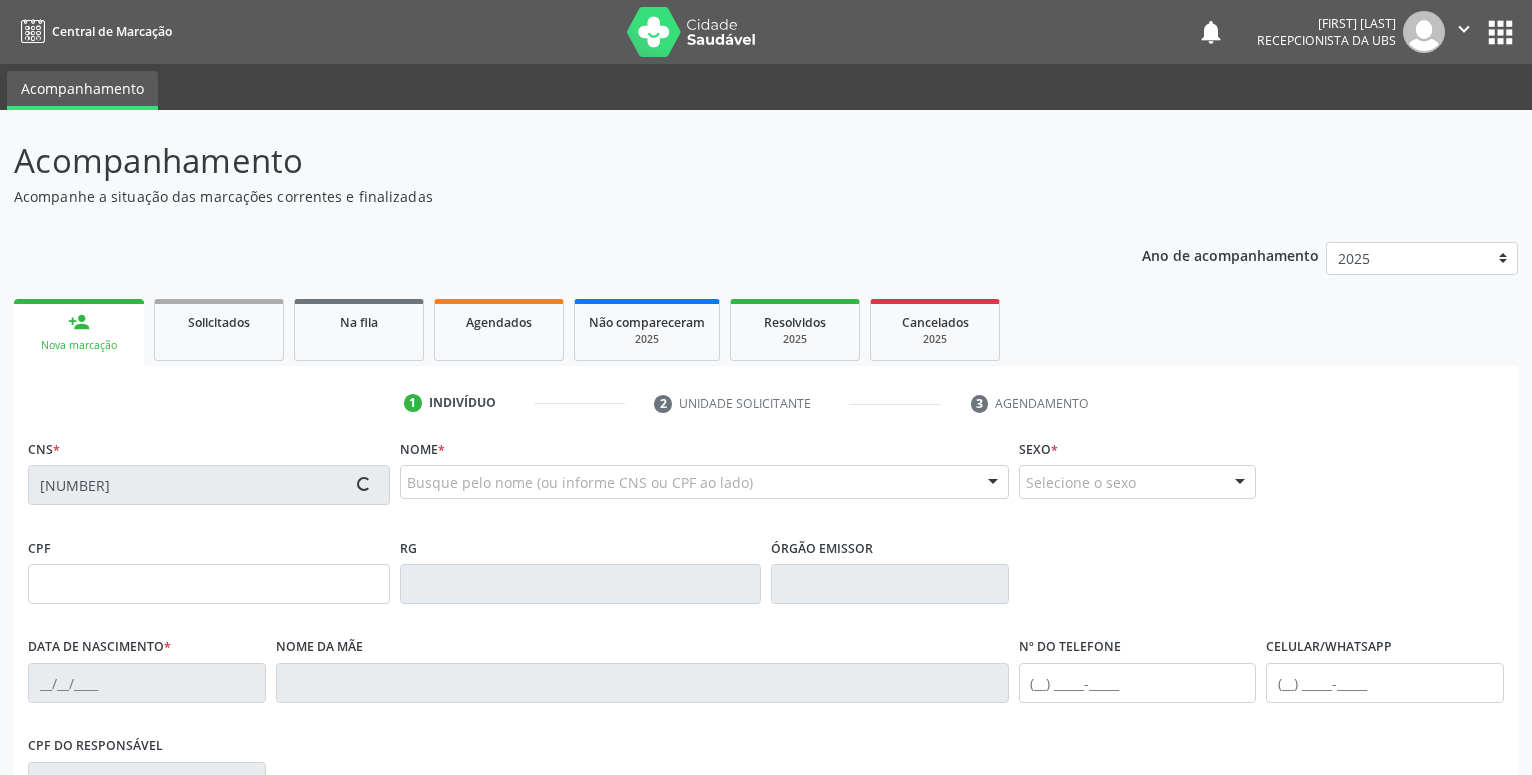 type on "[SSN]" 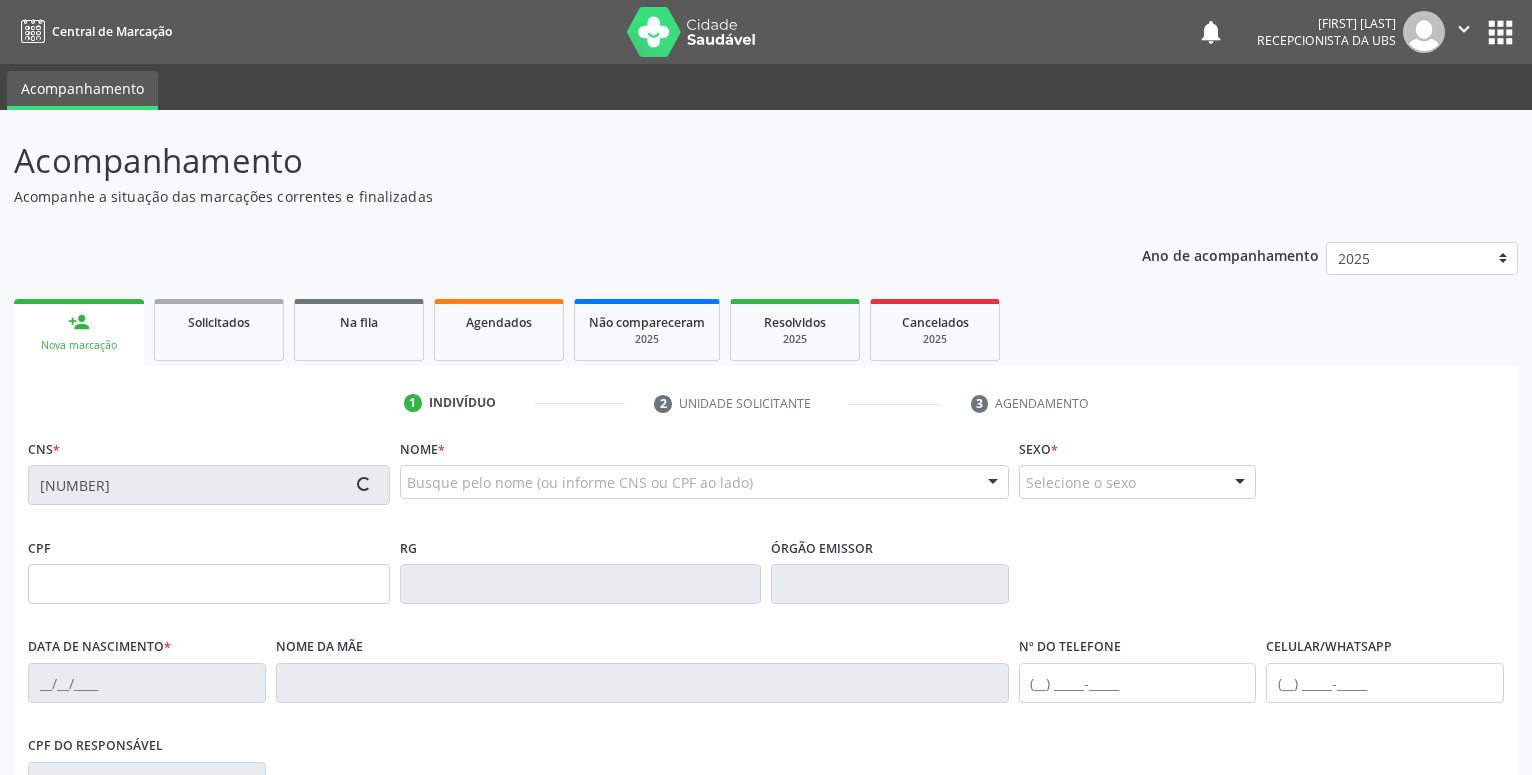 type on "[DATE]" 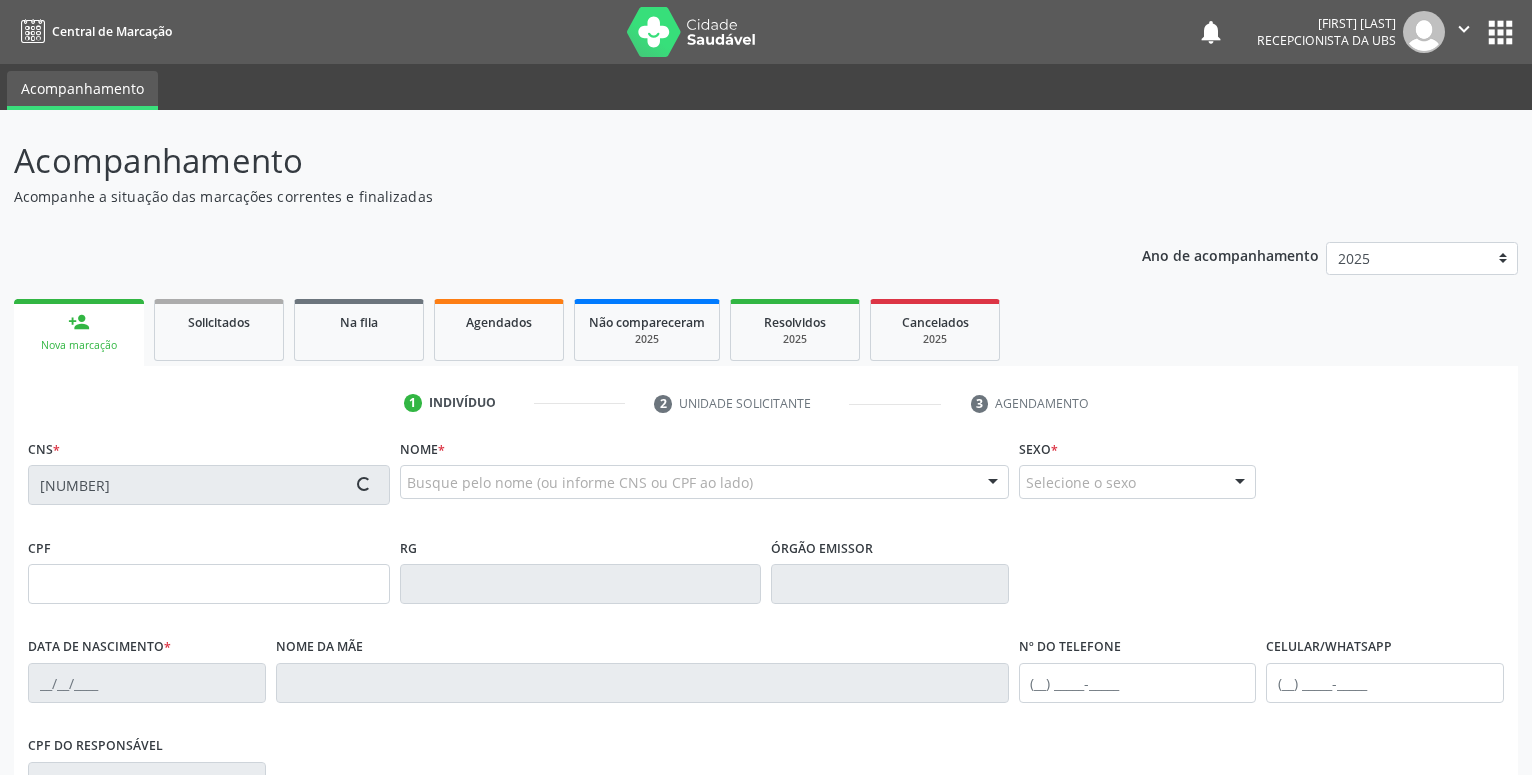 type on "([PHONE]) [PHONE]" 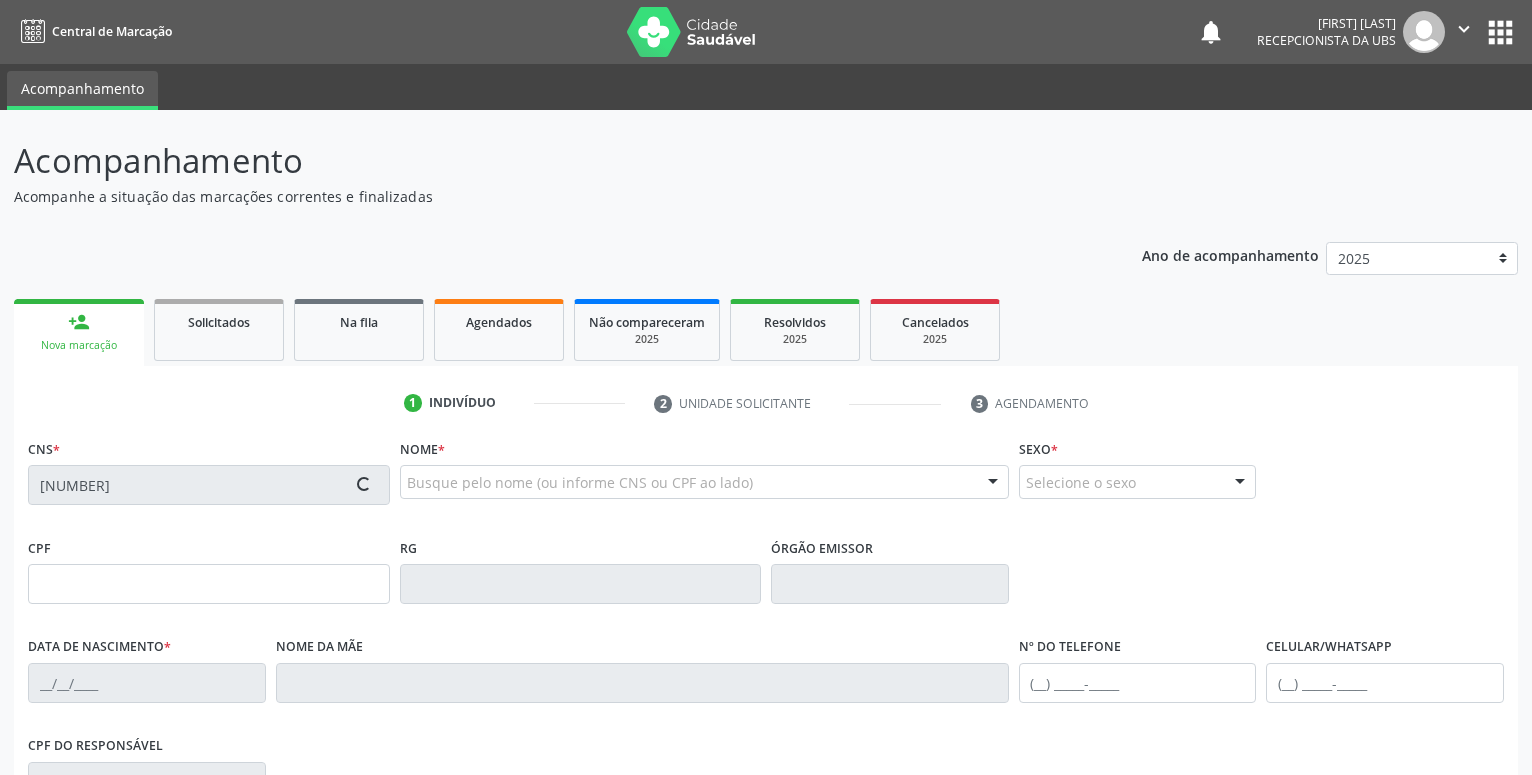 type on "642" 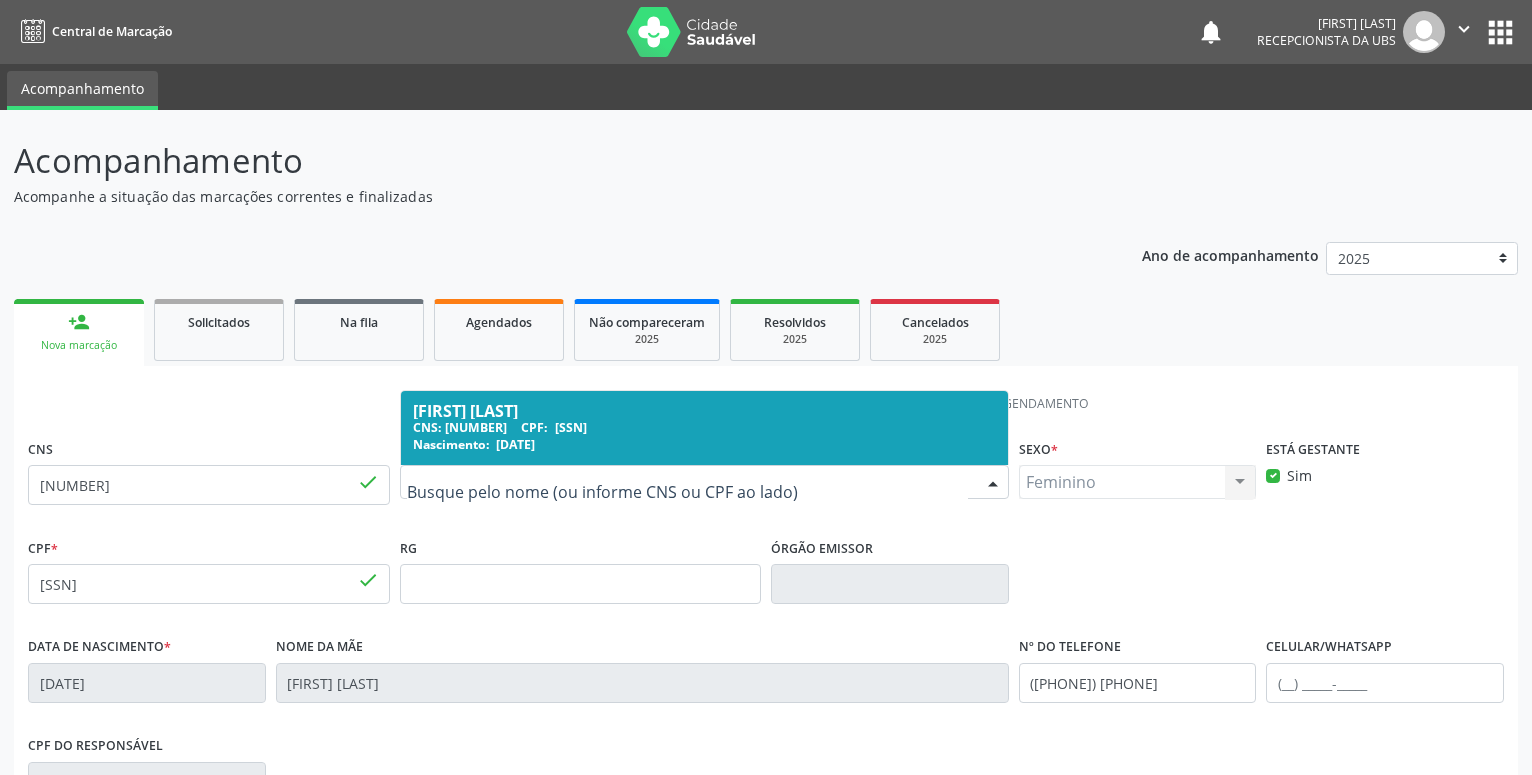 click at bounding box center [993, 483] 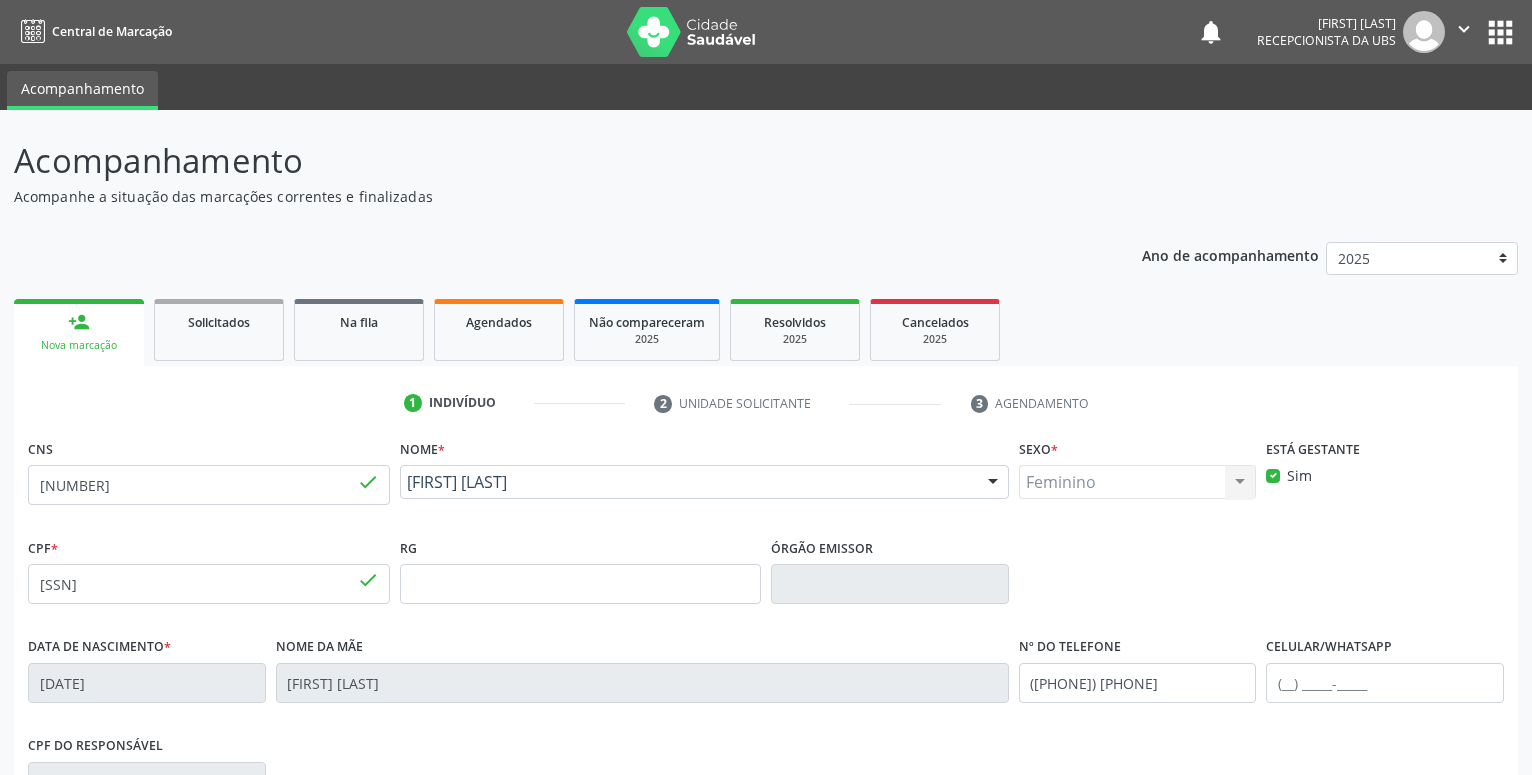 click on "CNS
[NUMBER]       done" at bounding box center (209, 469) 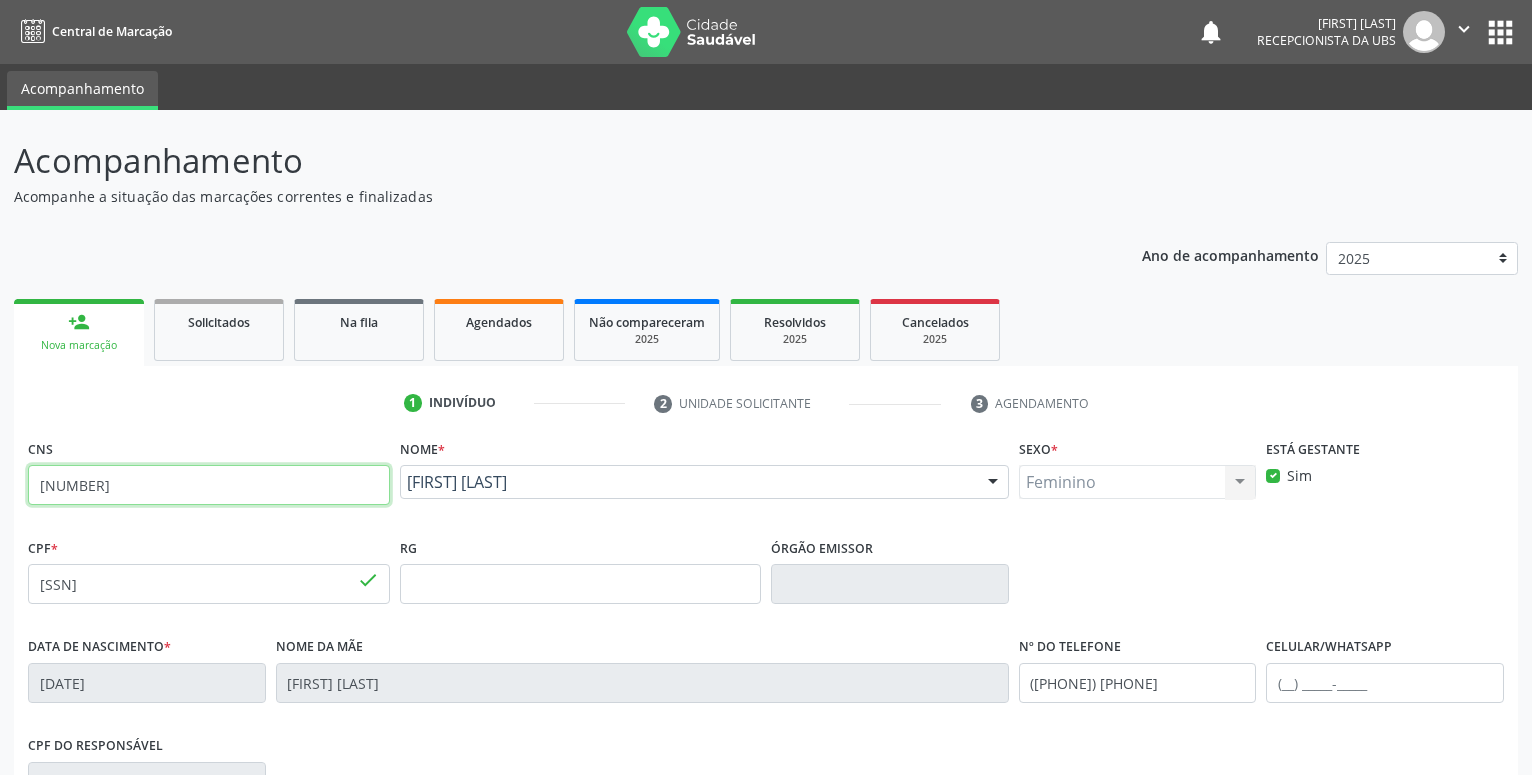 click on "[NUMBER]" at bounding box center [209, 485] 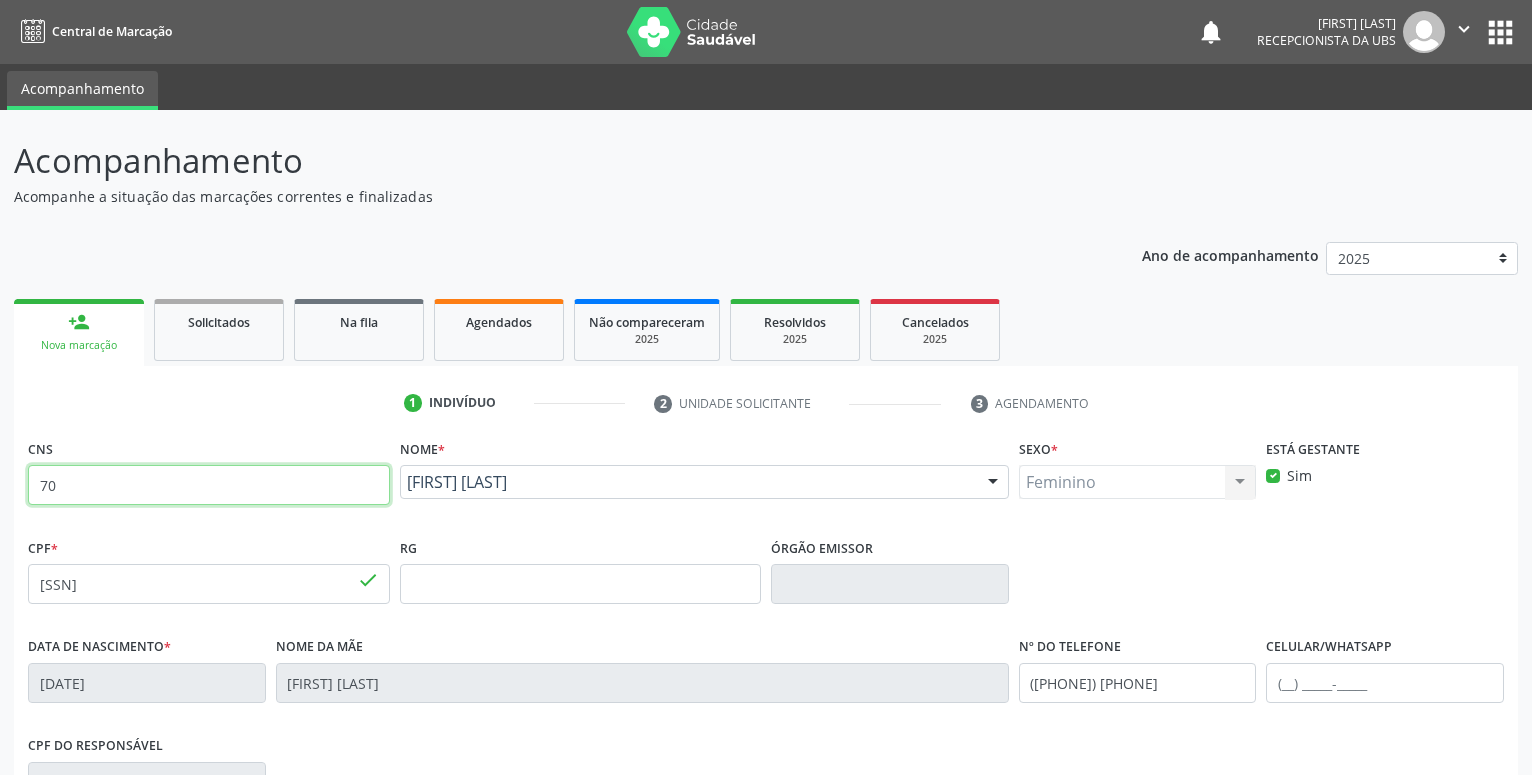 type on "7" 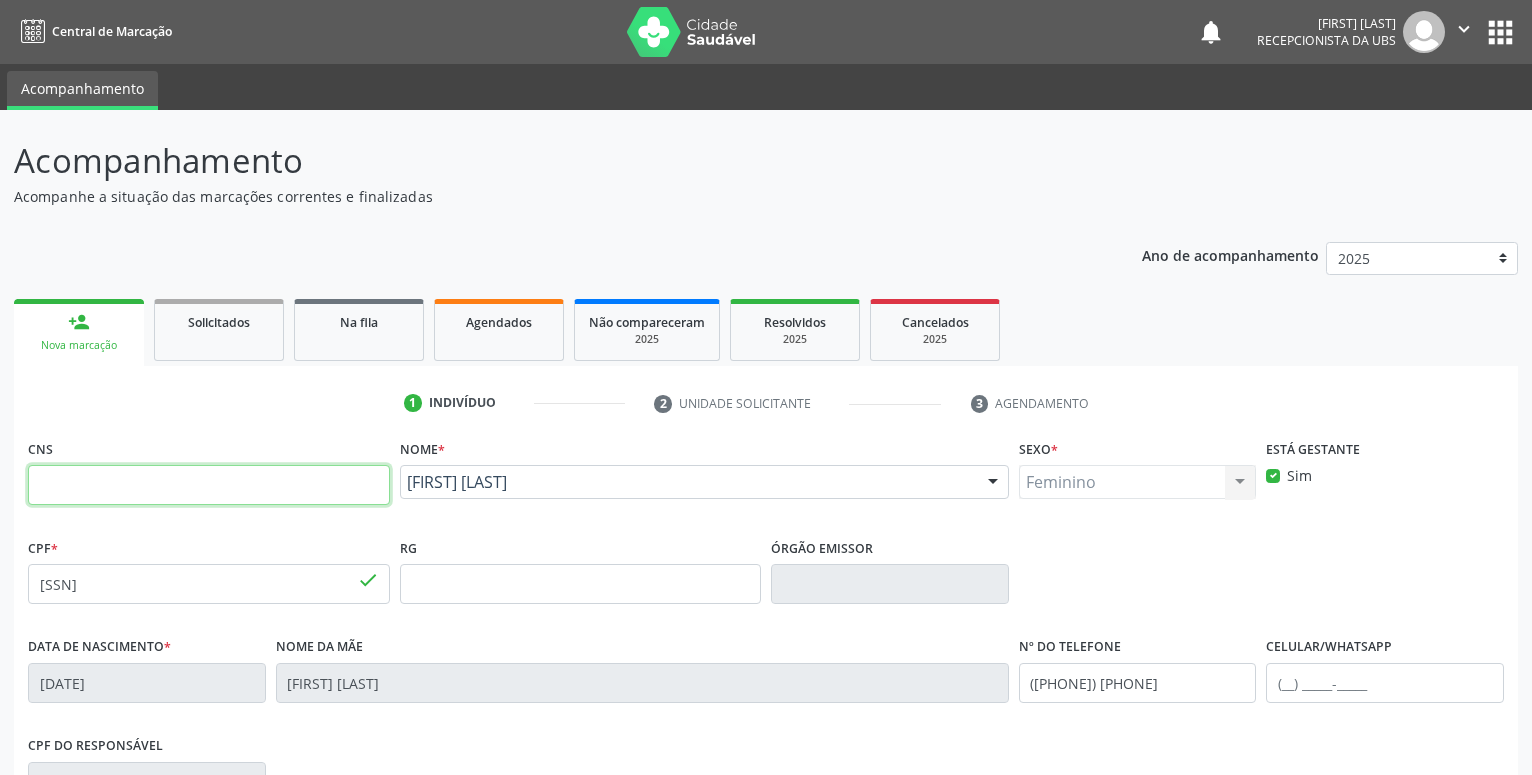 type 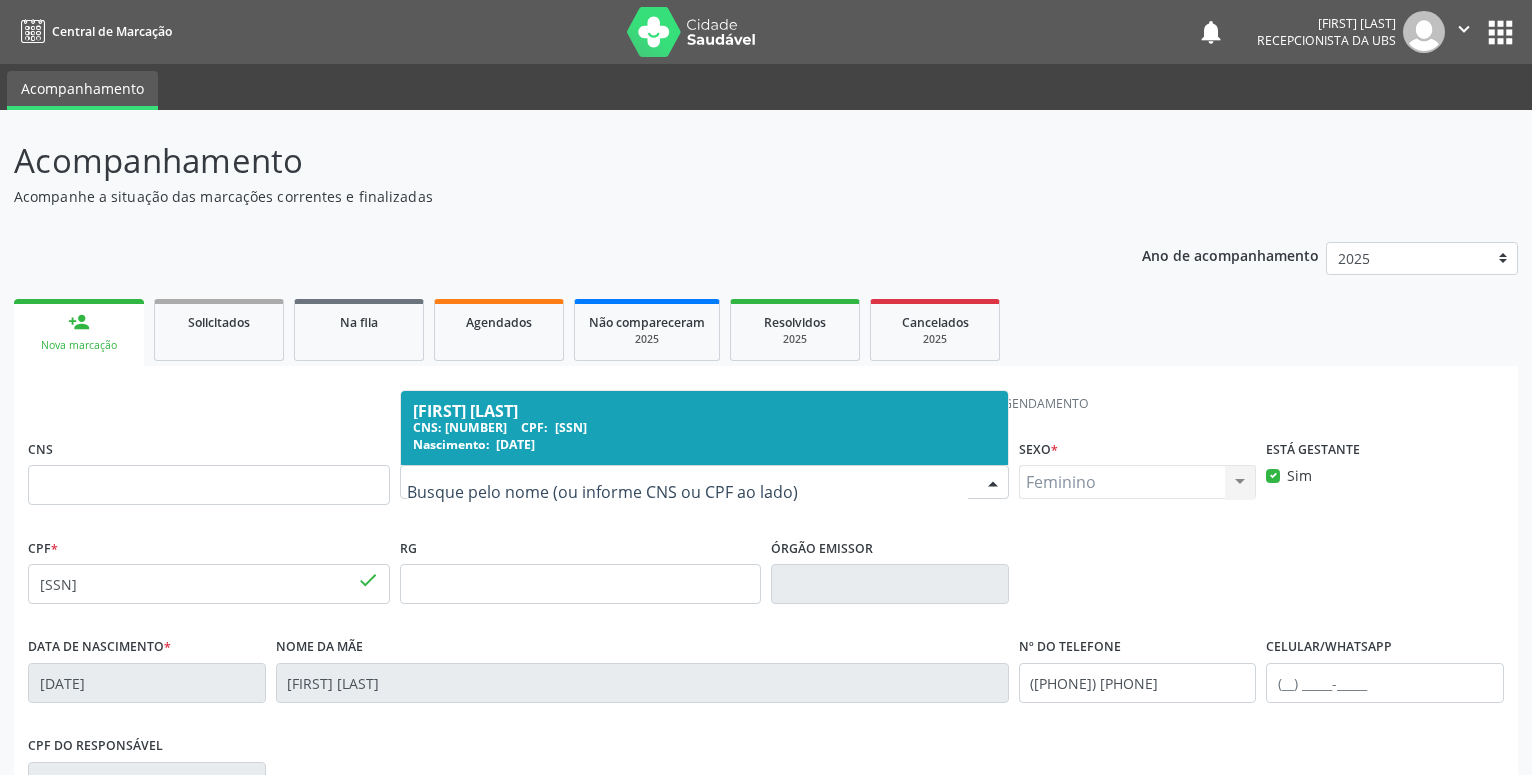 drag, startPoint x: 614, startPoint y: 476, endPoint x: 728, endPoint y: 472, distance: 114.07015 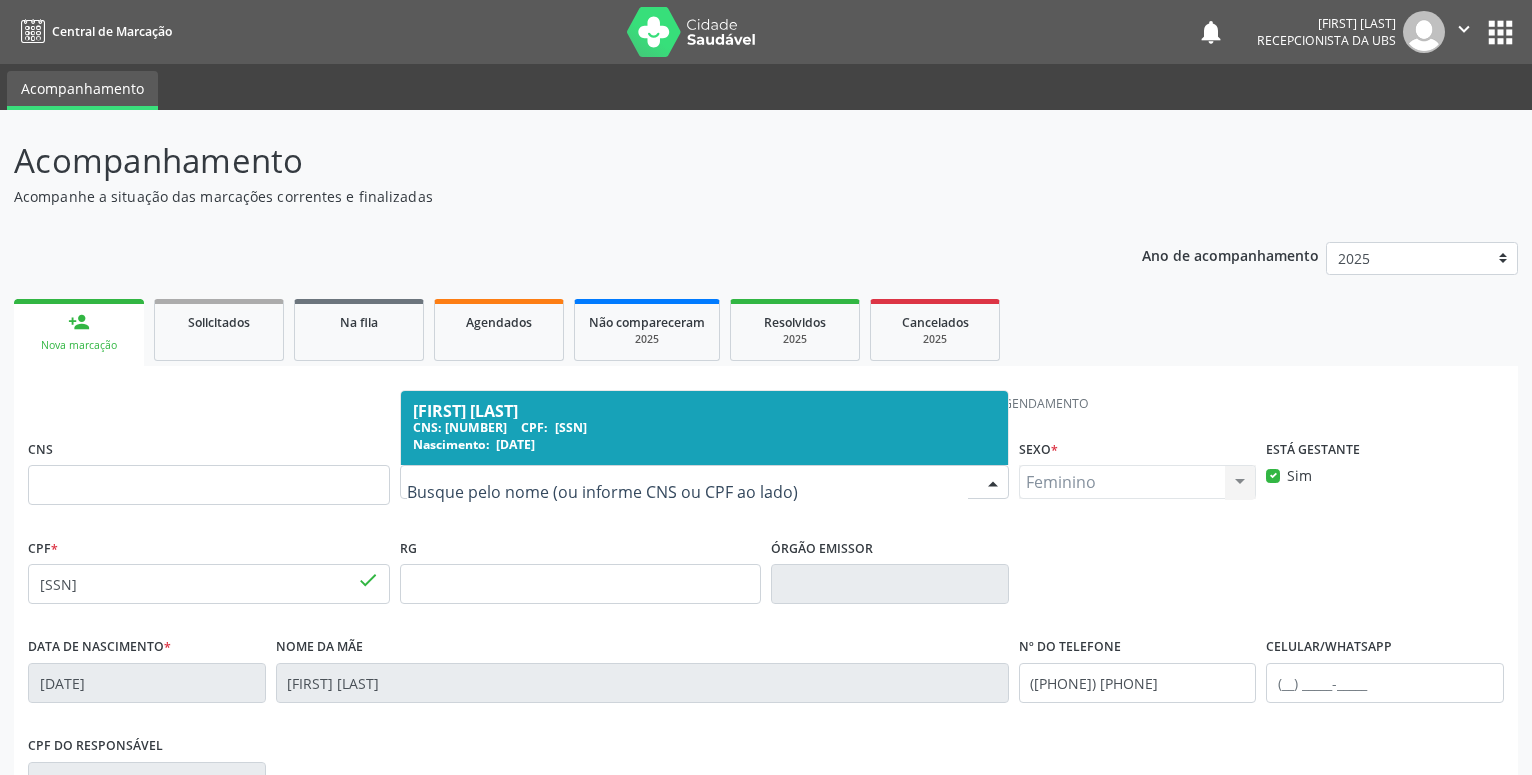 click on "RG" at bounding box center [581, 568] 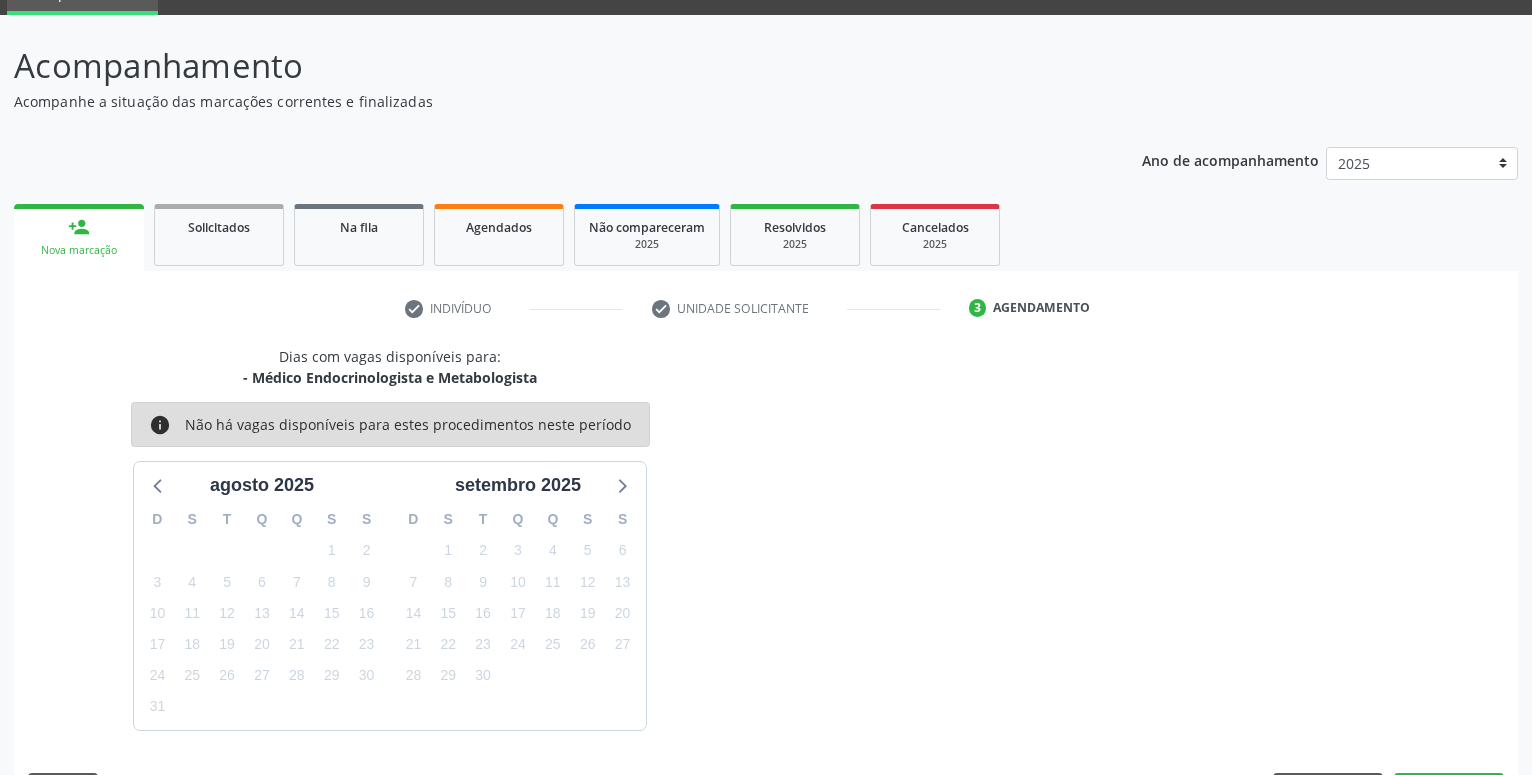 scroll, scrollTop: 95, scrollLeft: 0, axis: vertical 